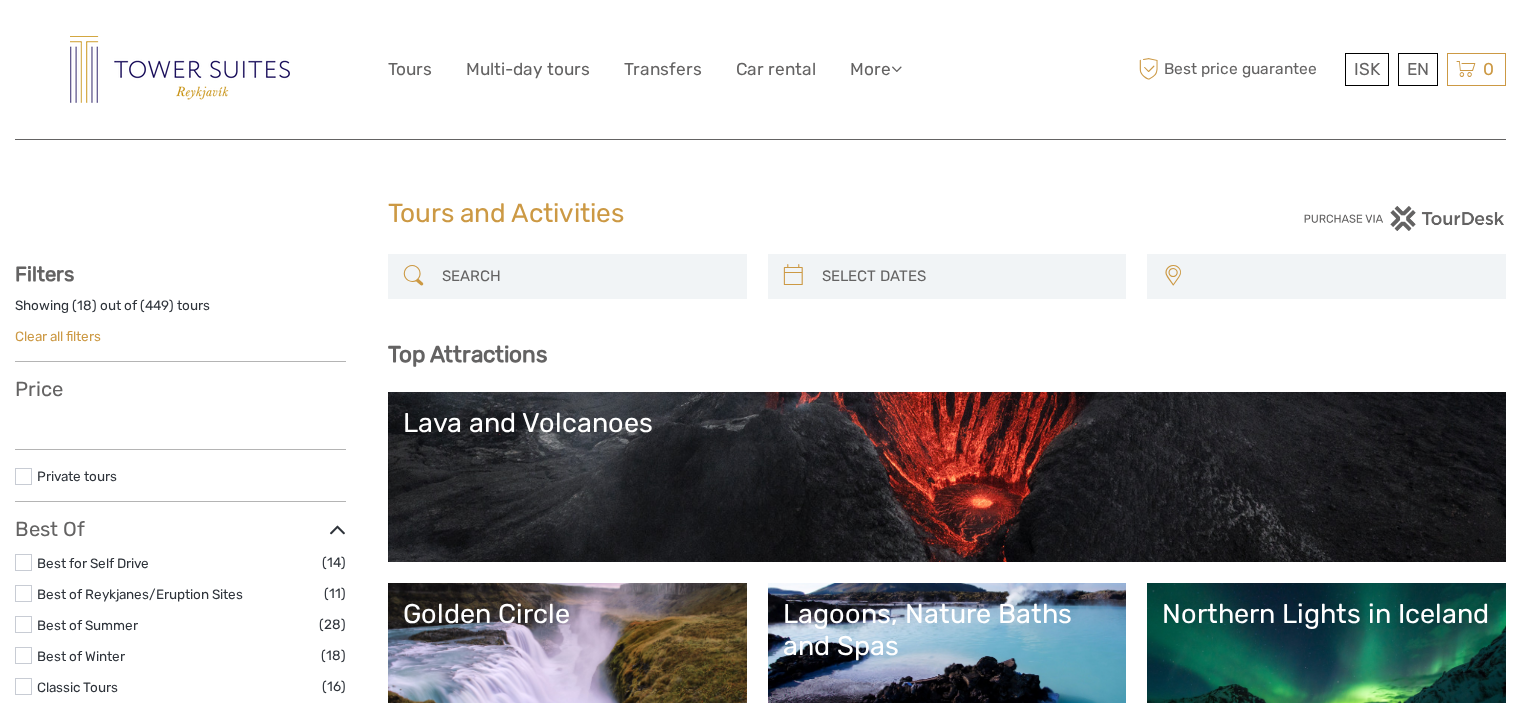 select 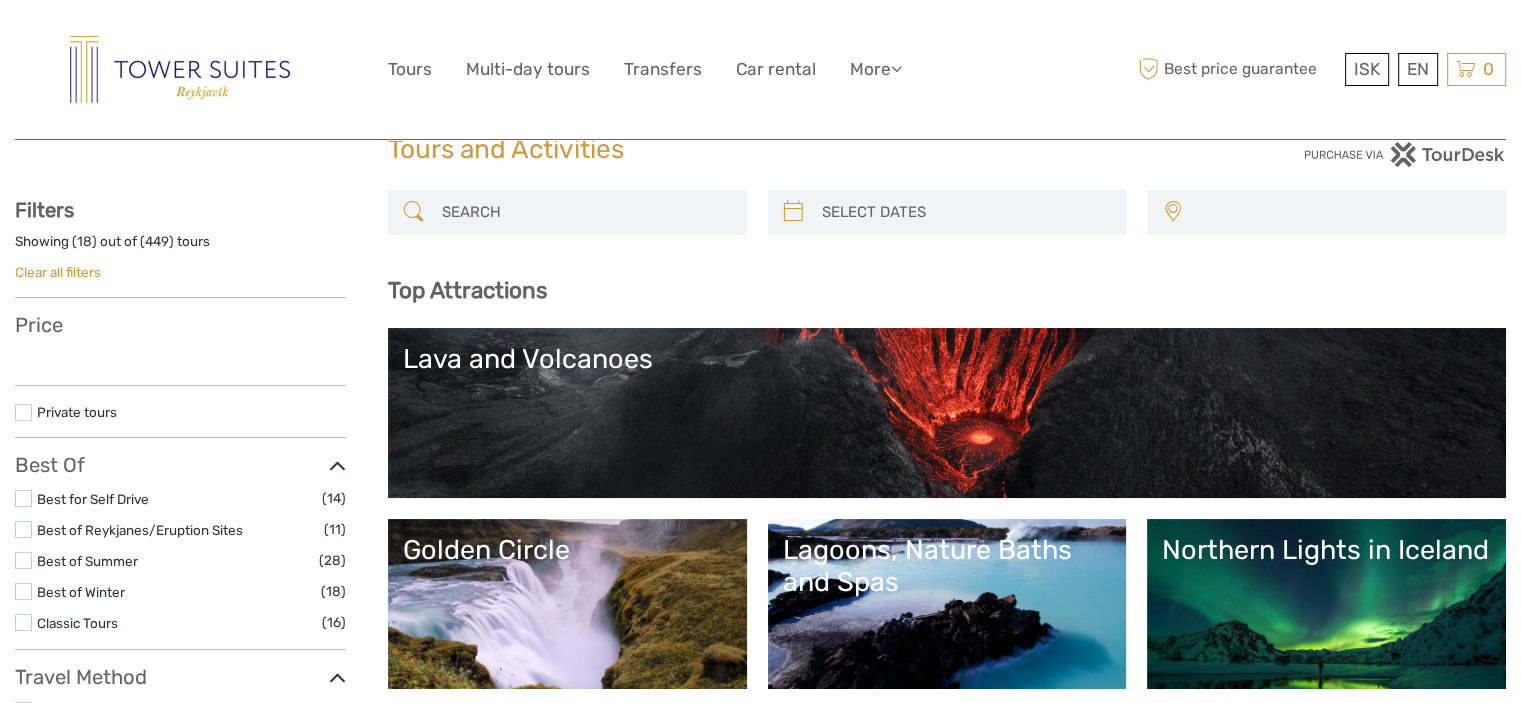 scroll, scrollTop: 100, scrollLeft: 0, axis: vertical 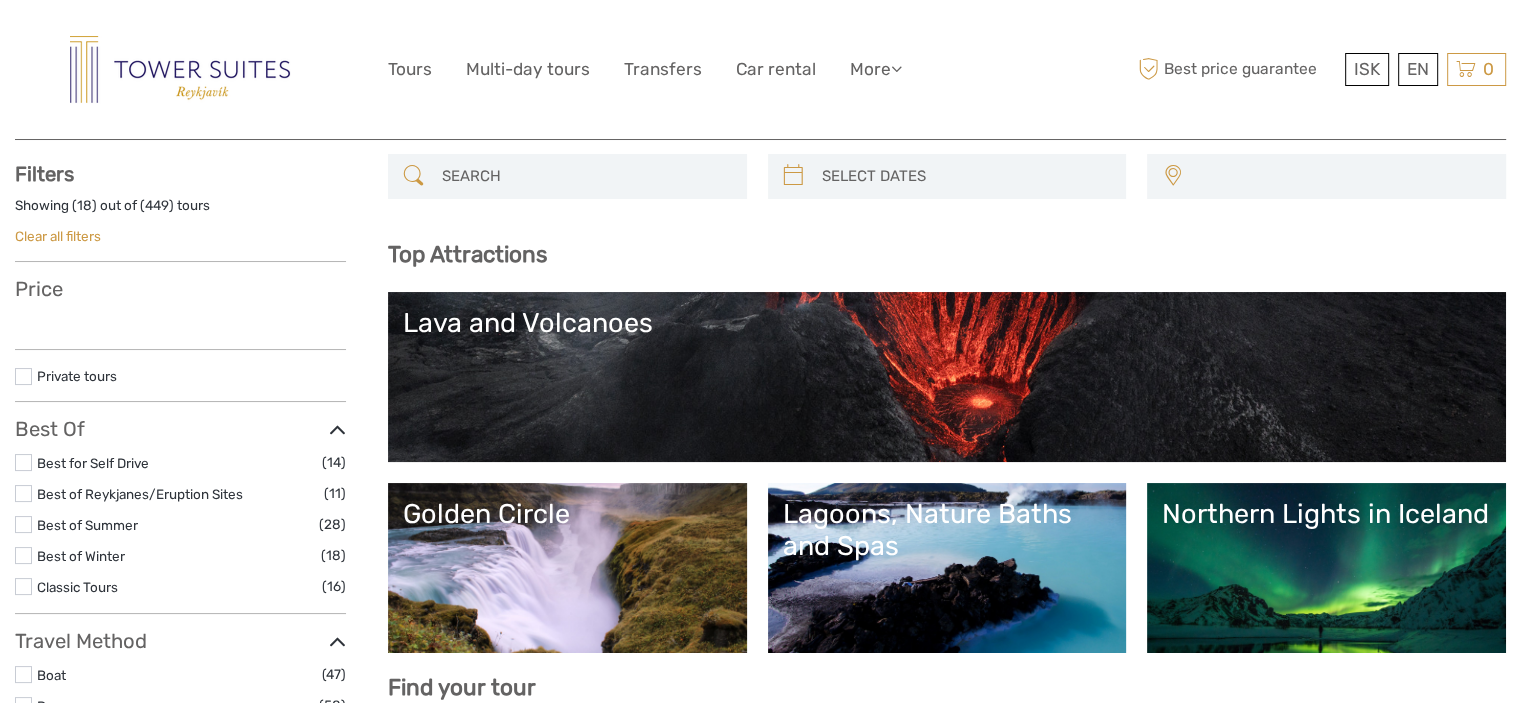 select 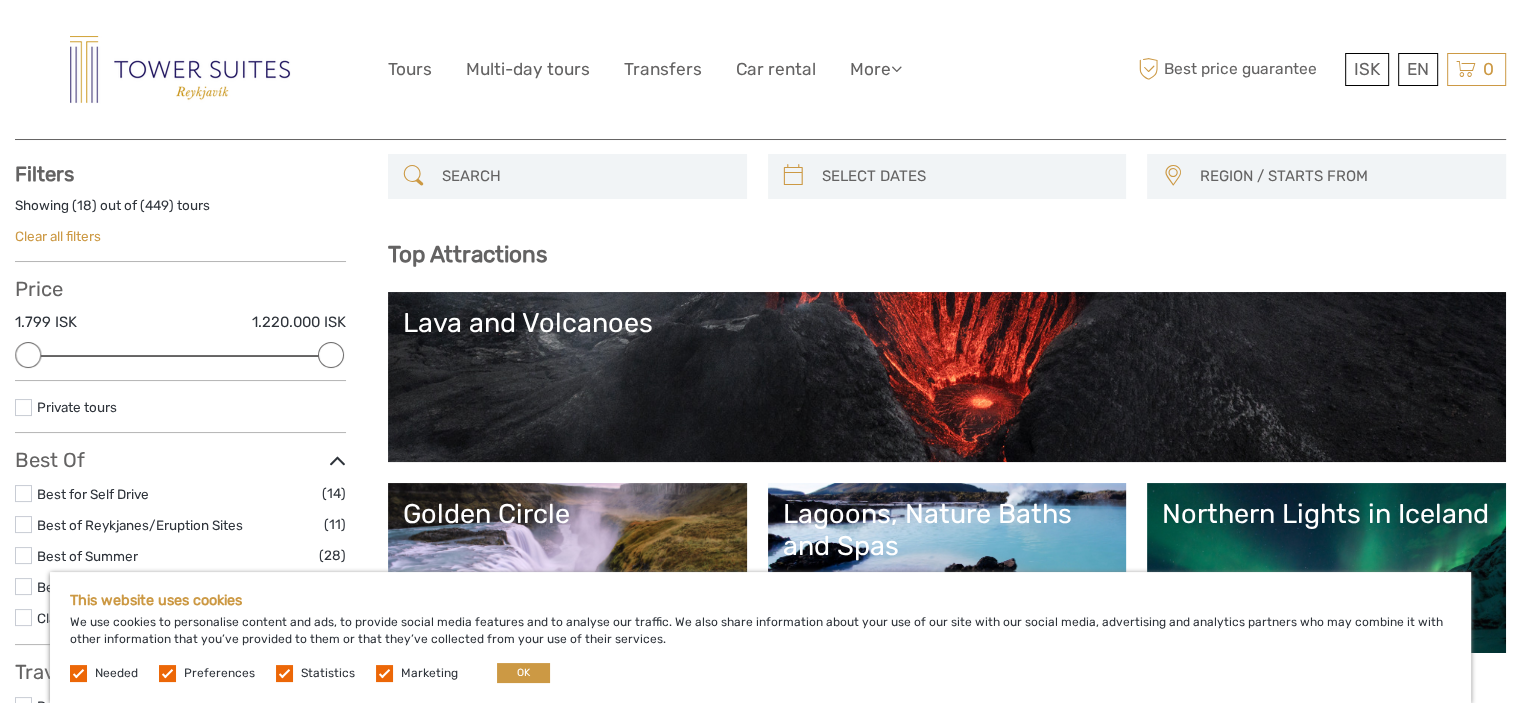 scroll, scrollTop: 300, scrollLeft: 0, axis: vertical 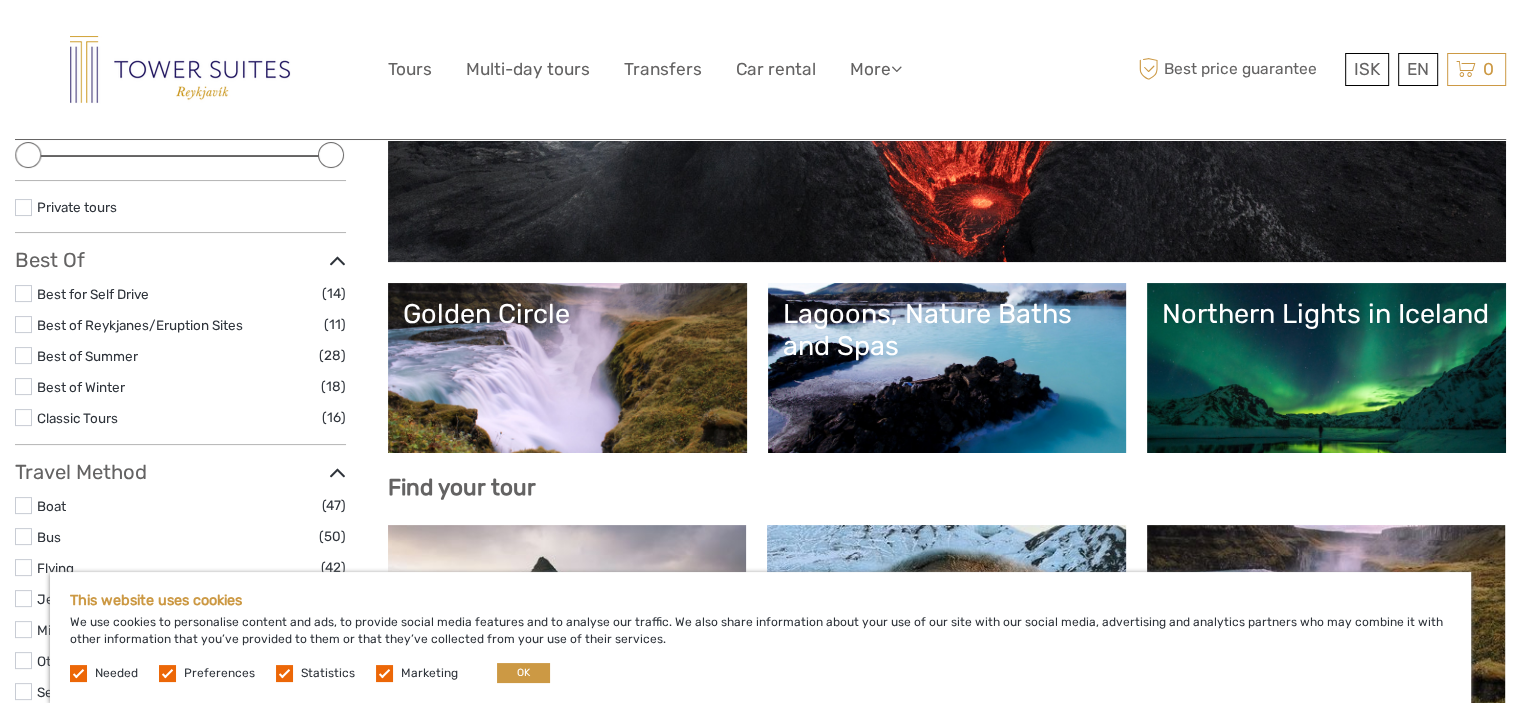 click on "Northern Lights in Iceland" at bounding box center (1326, 314) 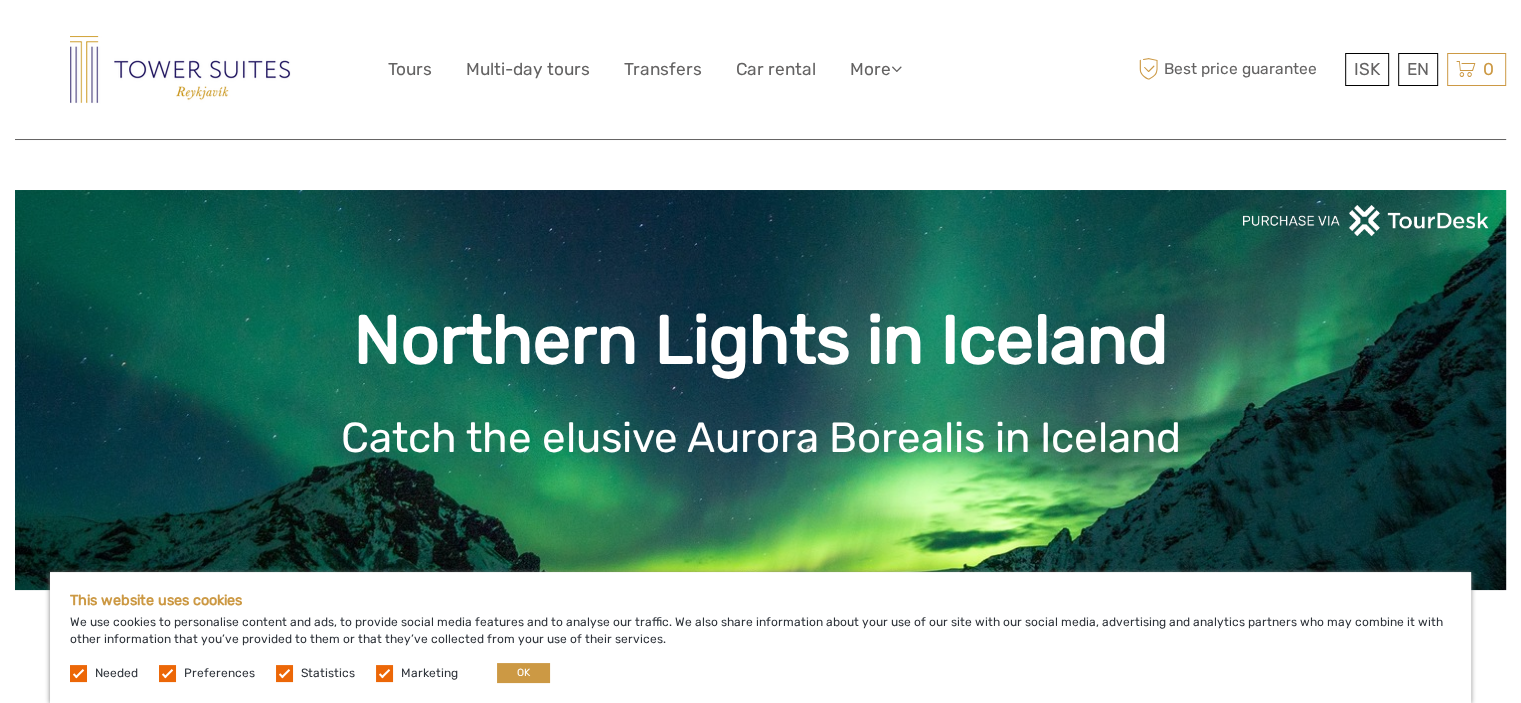 scroll, scrollTop: 400, scrollLeft: 0, axis: vertical 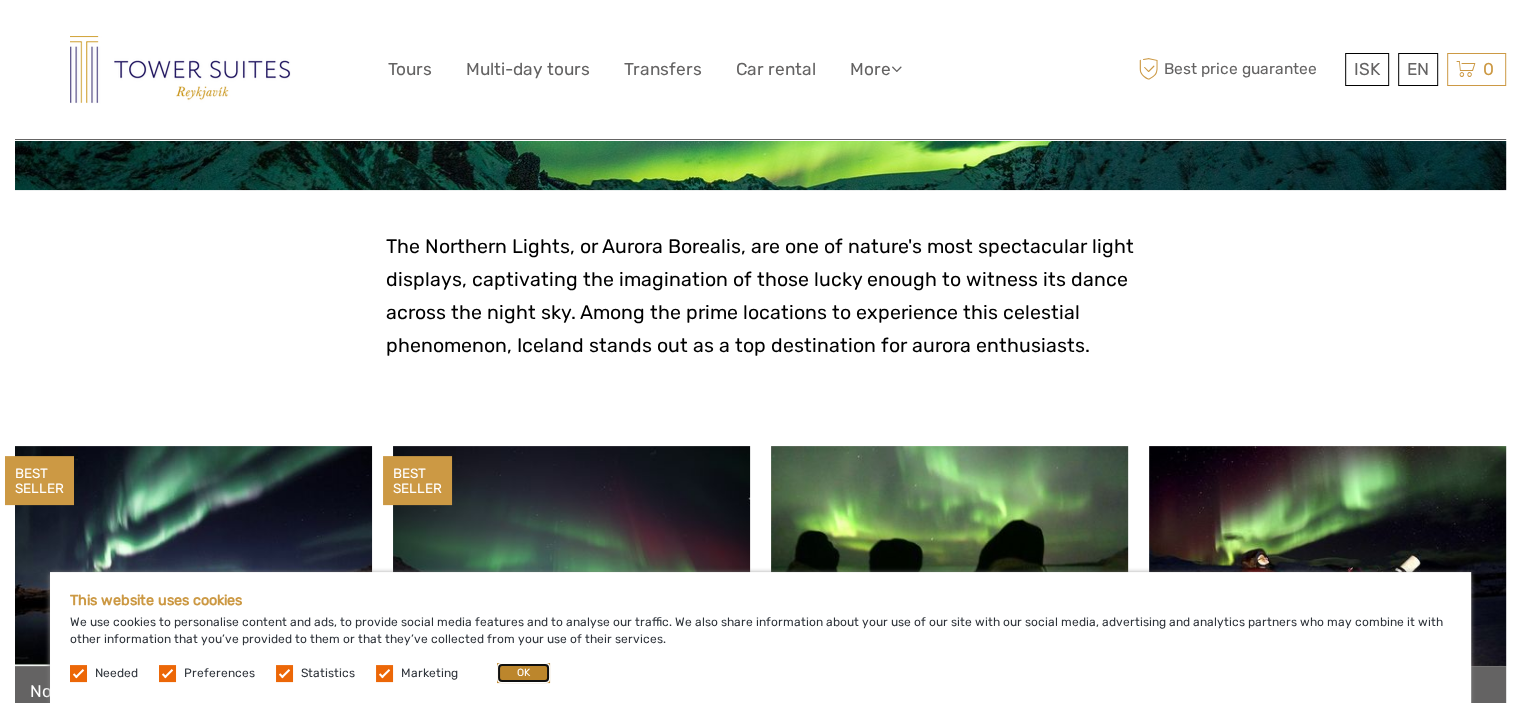 click on "OK" at bounding box center [523, 673] 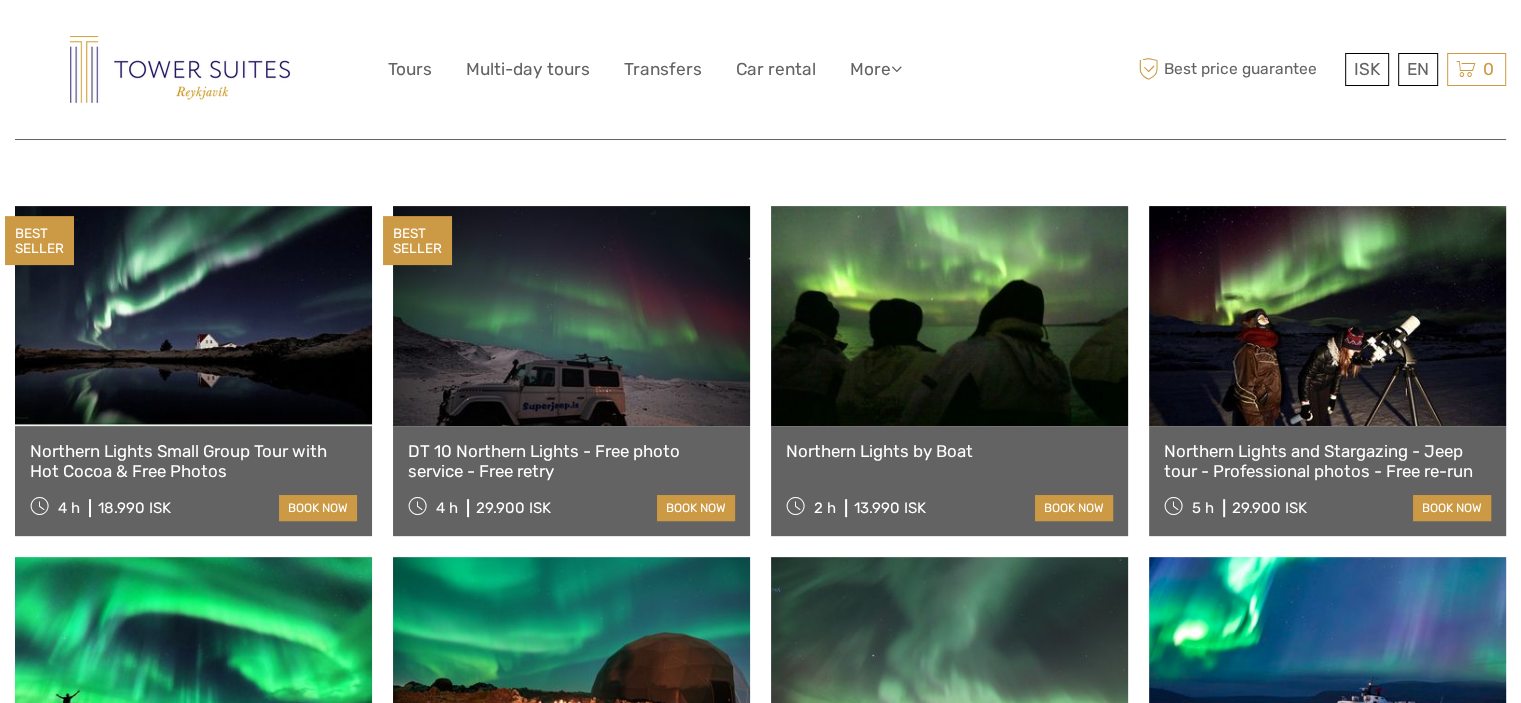 scroll, scrollTop: 600, scrollLeft: 0, axis: vertical 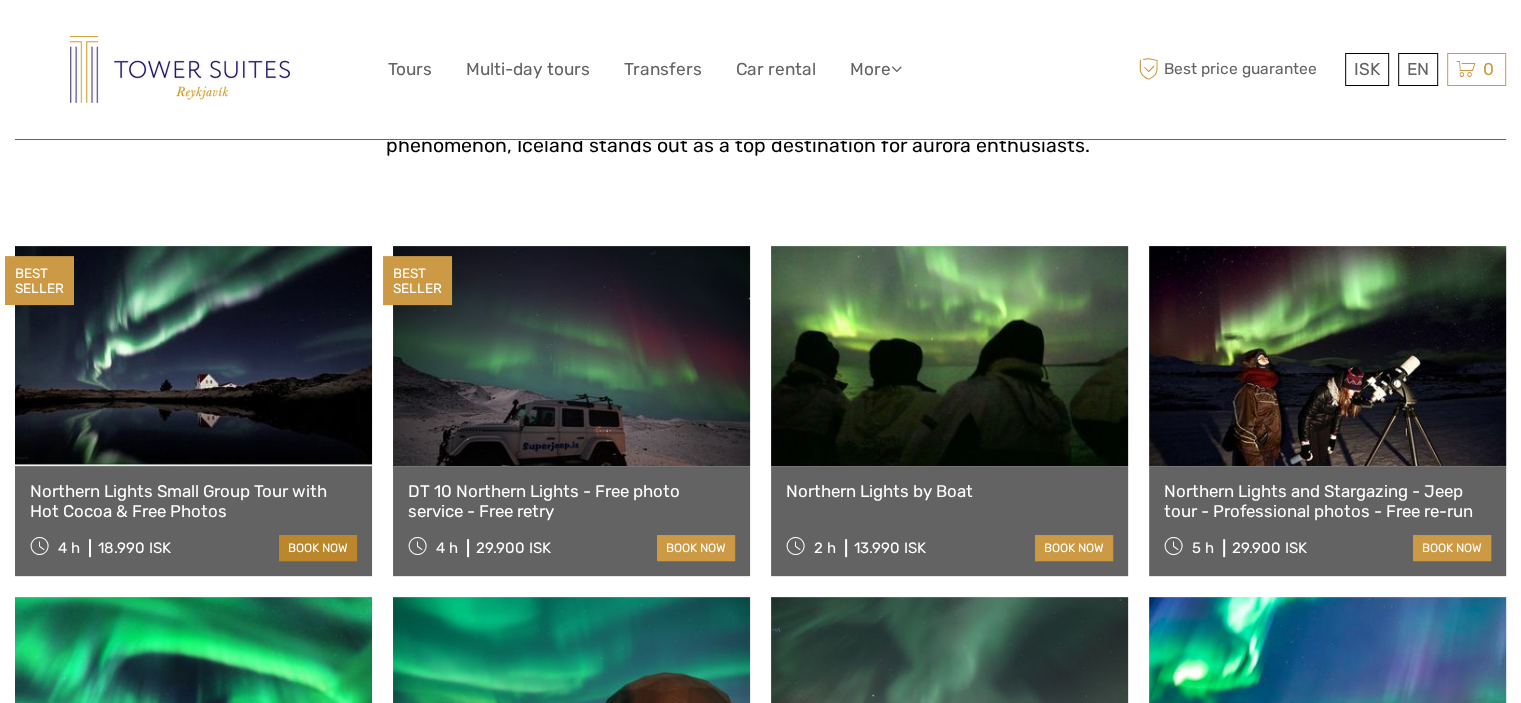 click on "book now" at bounding box center [318, 548] 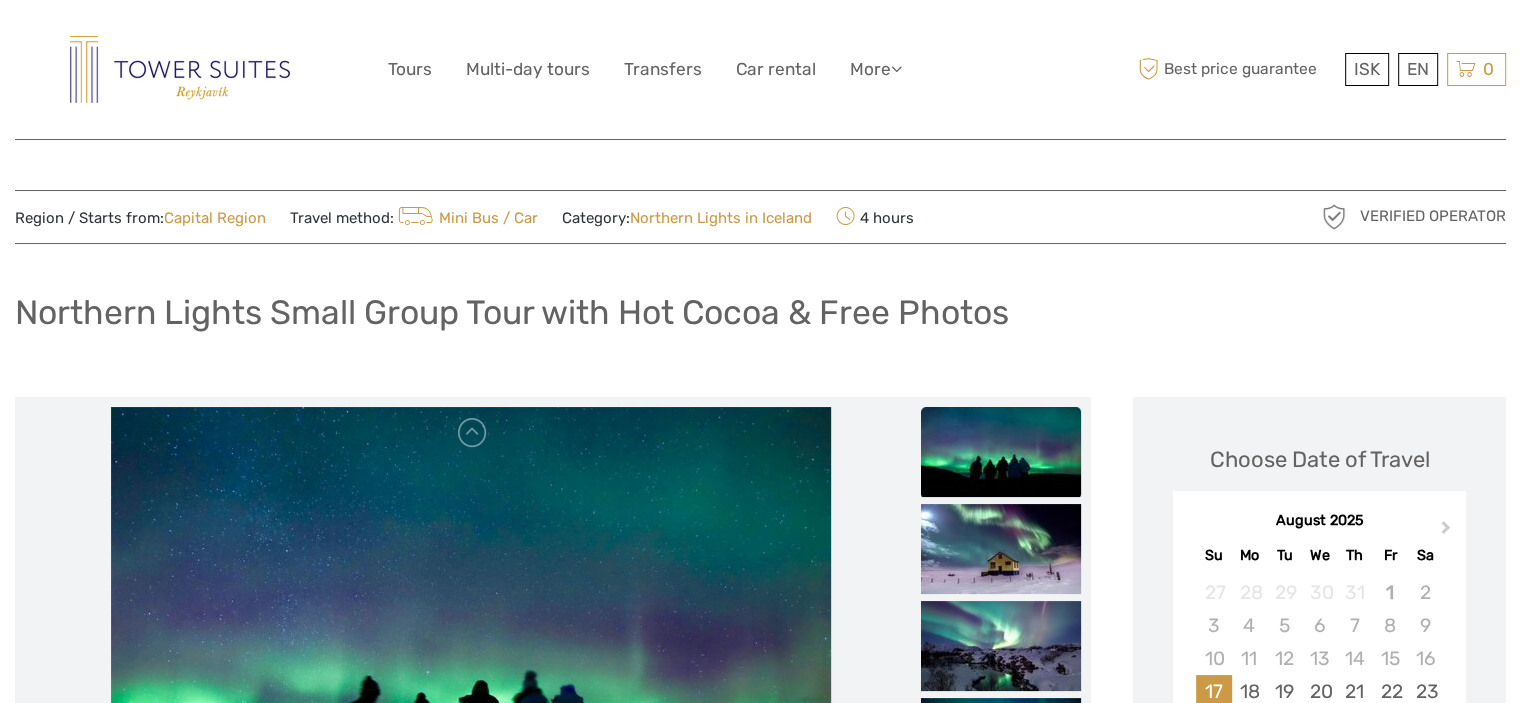 scroll, scrollTop: 400, scrollLeft: 0, axis: vertical 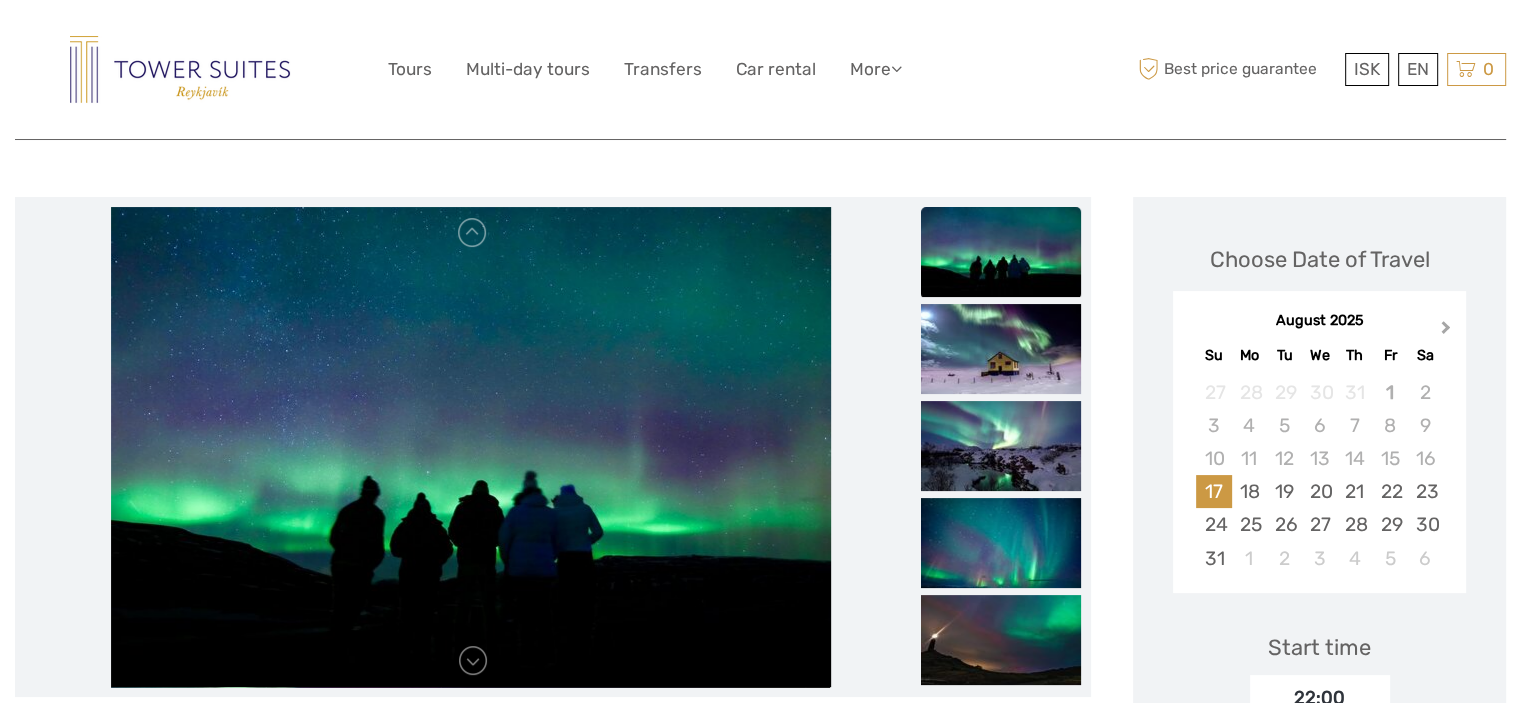 click on "Next Month" at bounding box center [1448, 332] 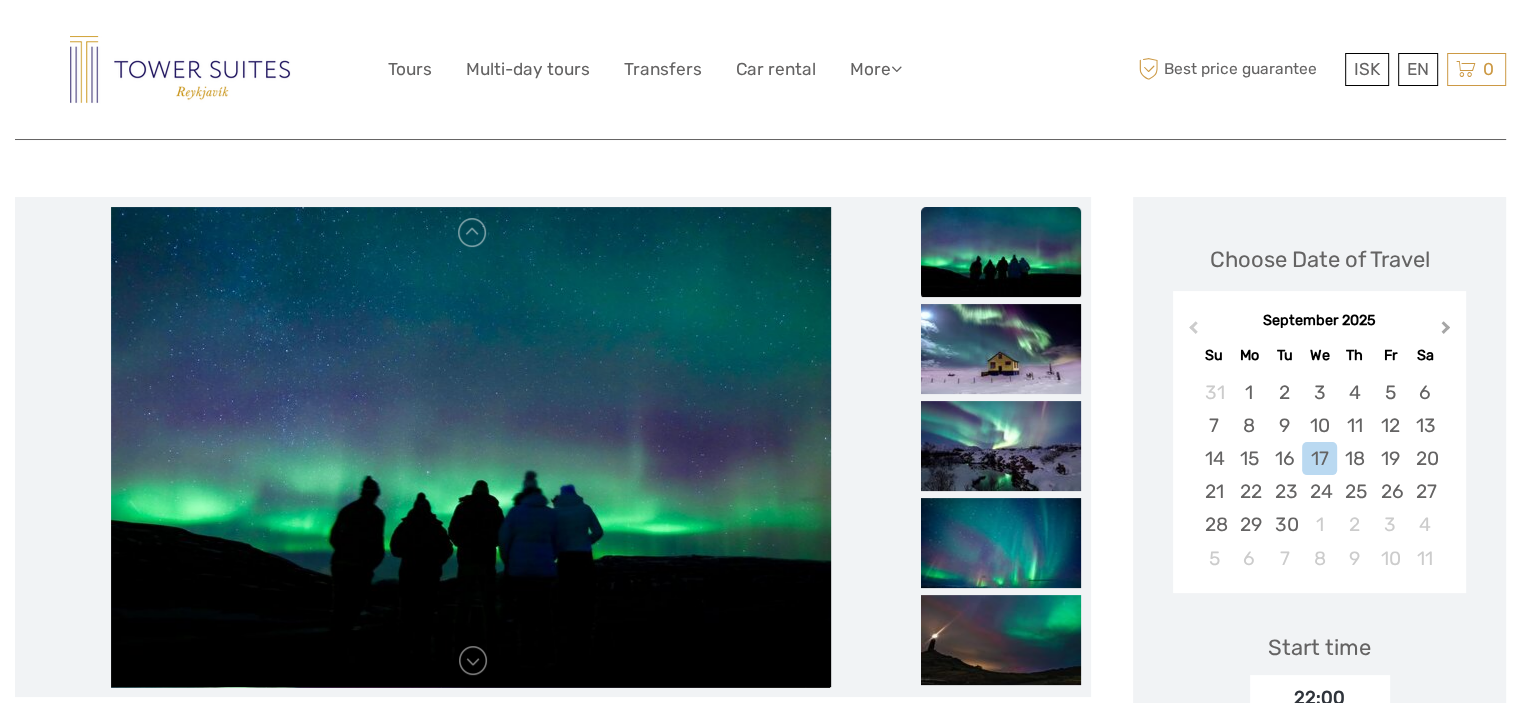 click on "Next Month" at bounding box center (1448, 332) 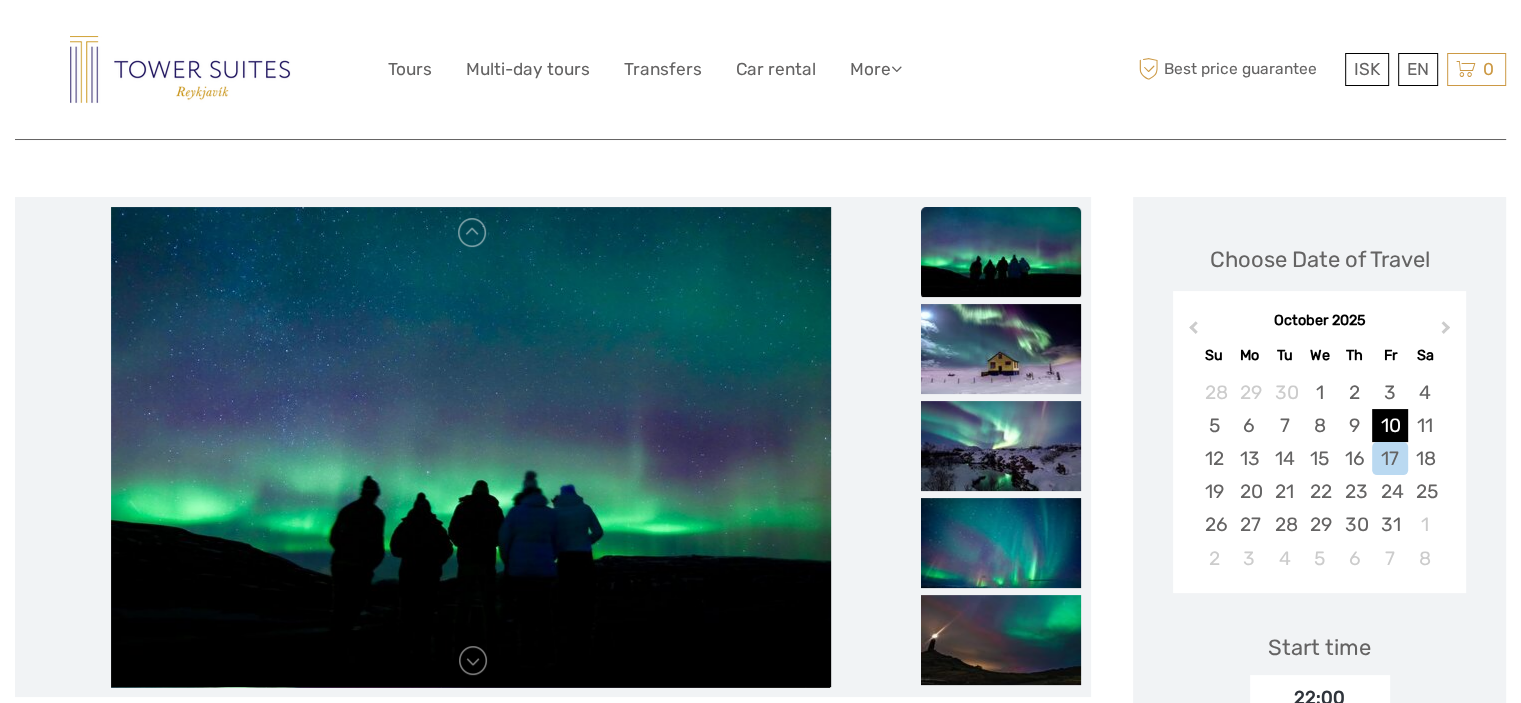 click on "10" at bounding box center [1389, 425] 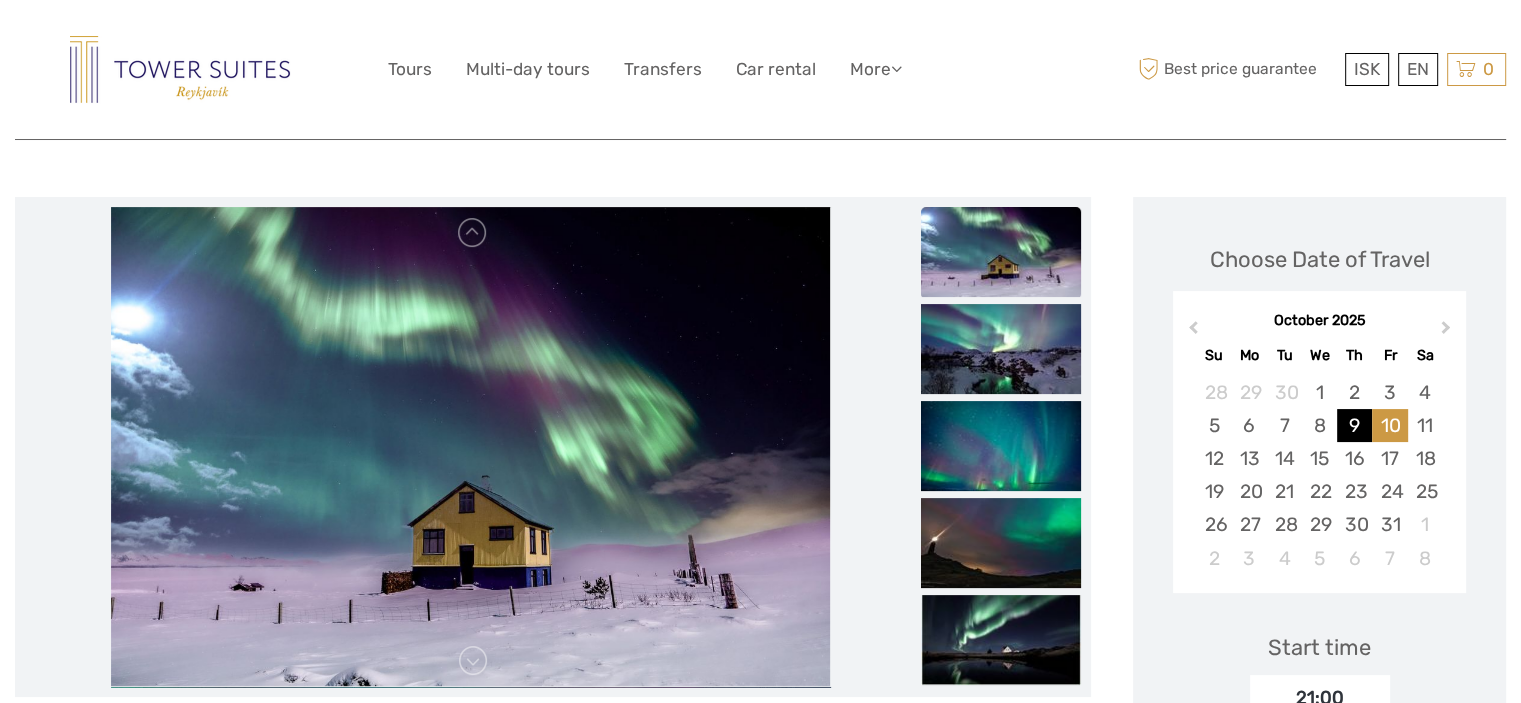 click on "9" at bounding box center [1354, 425] 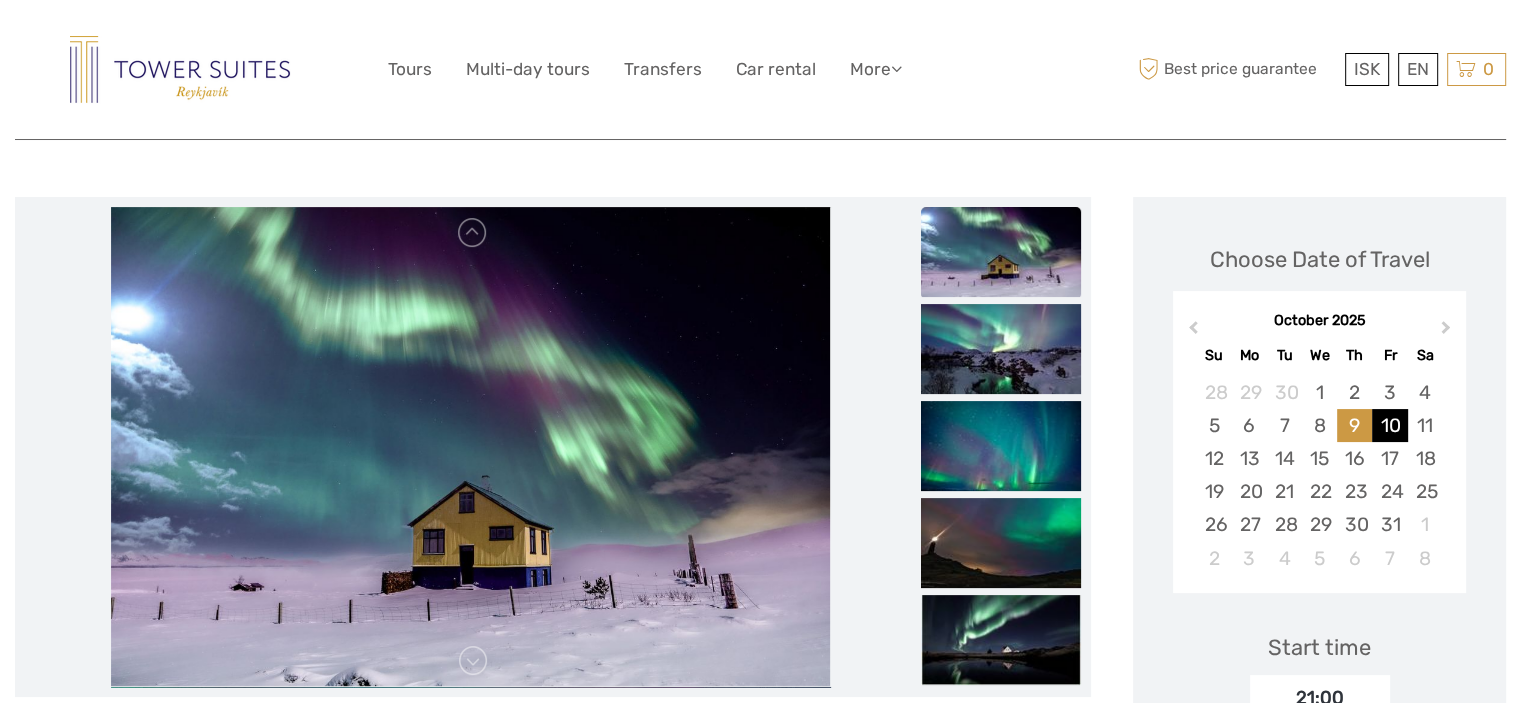 click on "10" at bounding box center [1389, 425] 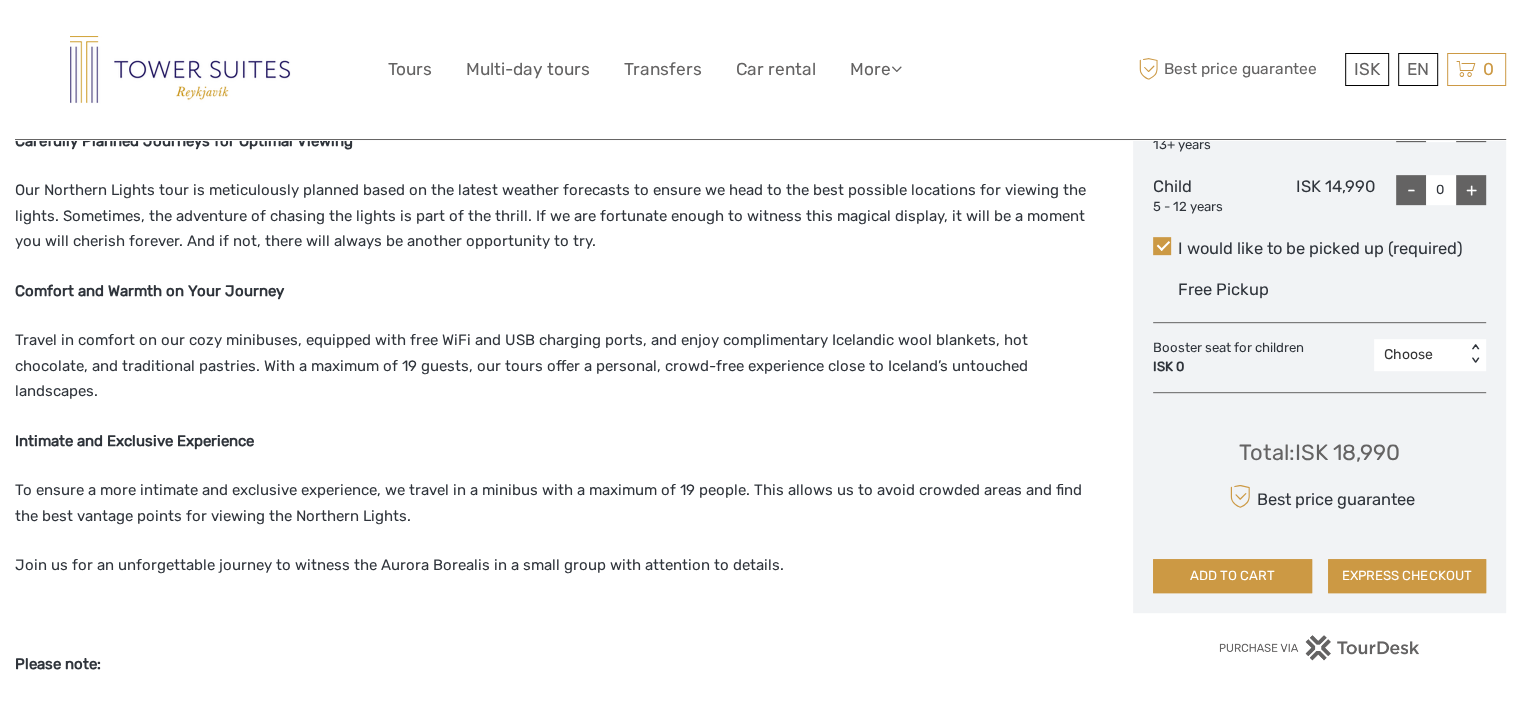 scroll, scrollTop: 1100, scrollLeft: 0, axis: vertical 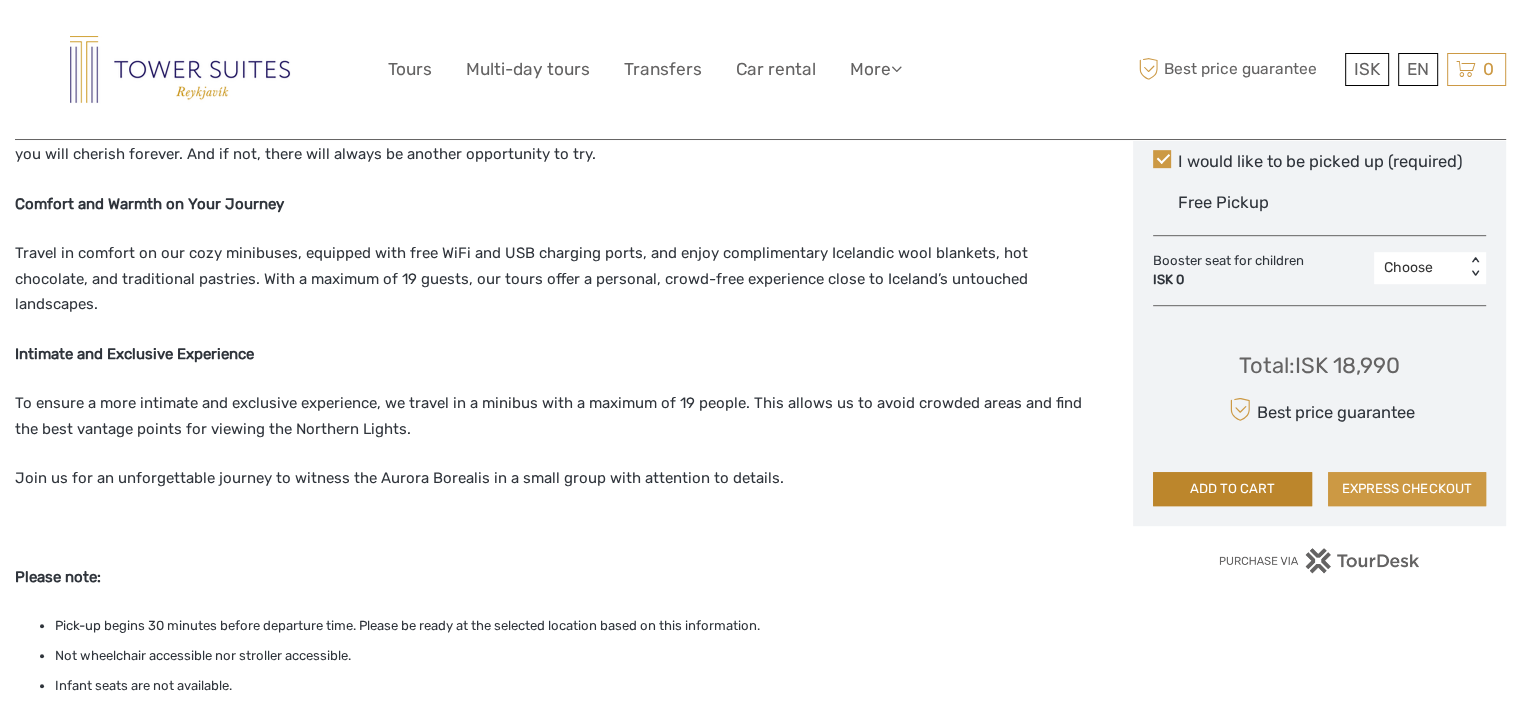 click on "ADD TO CART" at bounding box center [1232, 489] 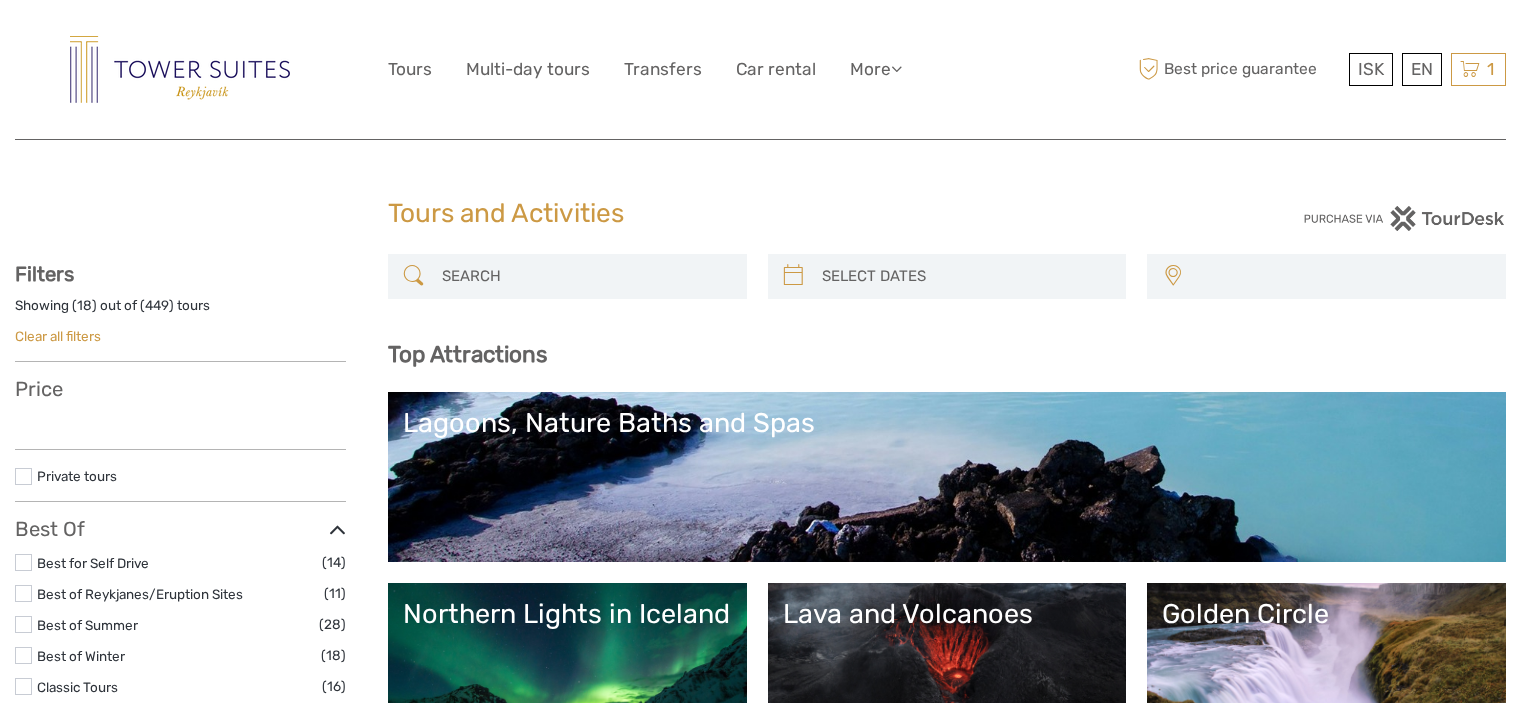 select 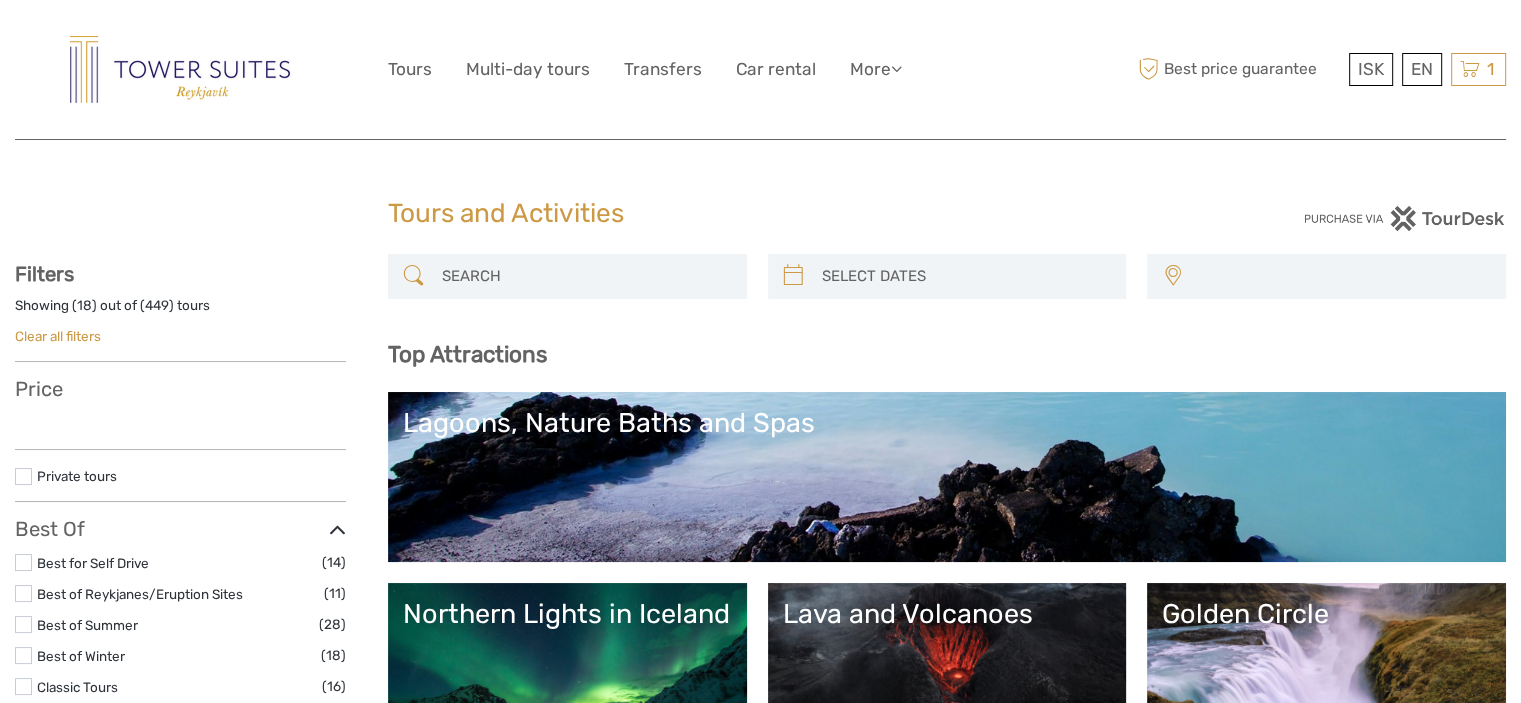 select 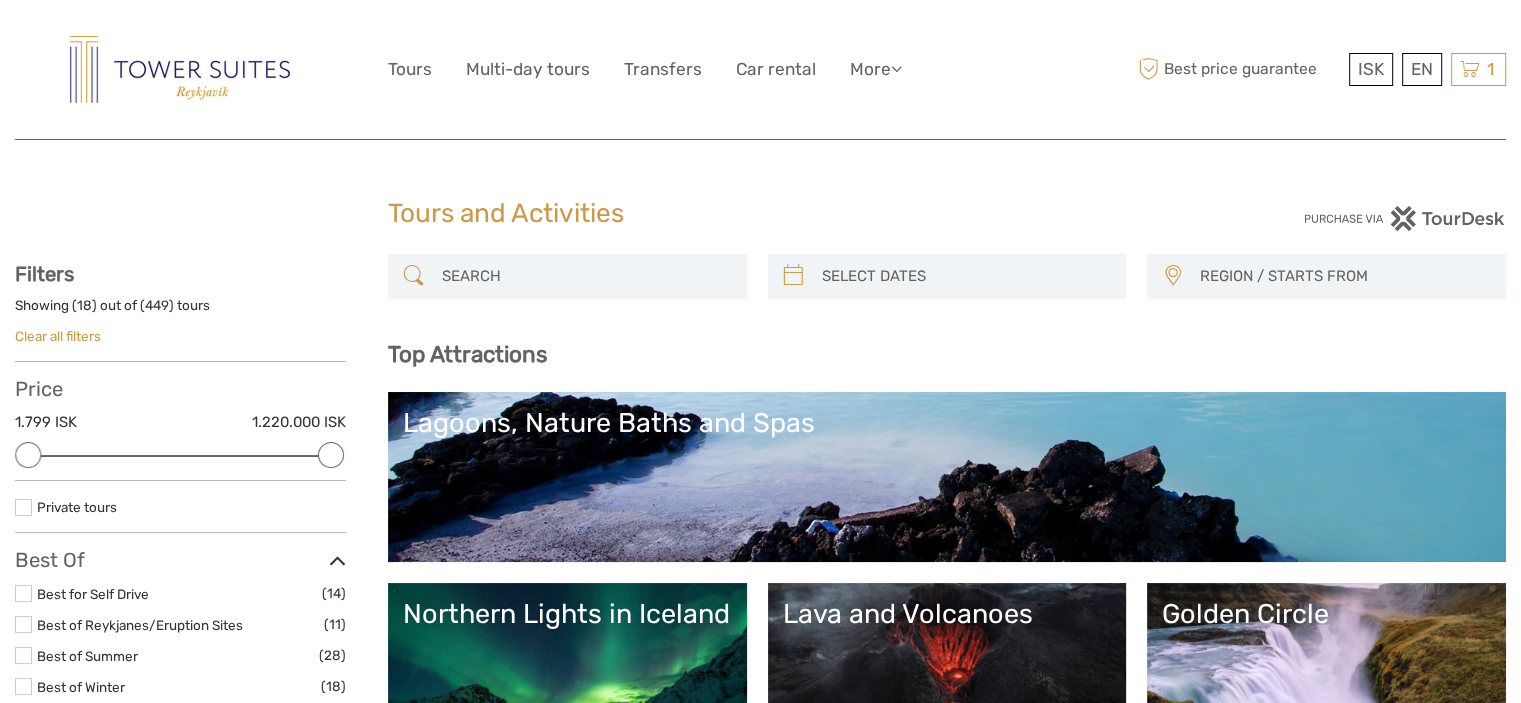 scroll, scrollTop: 0, scrollLeft: 0, axis: both 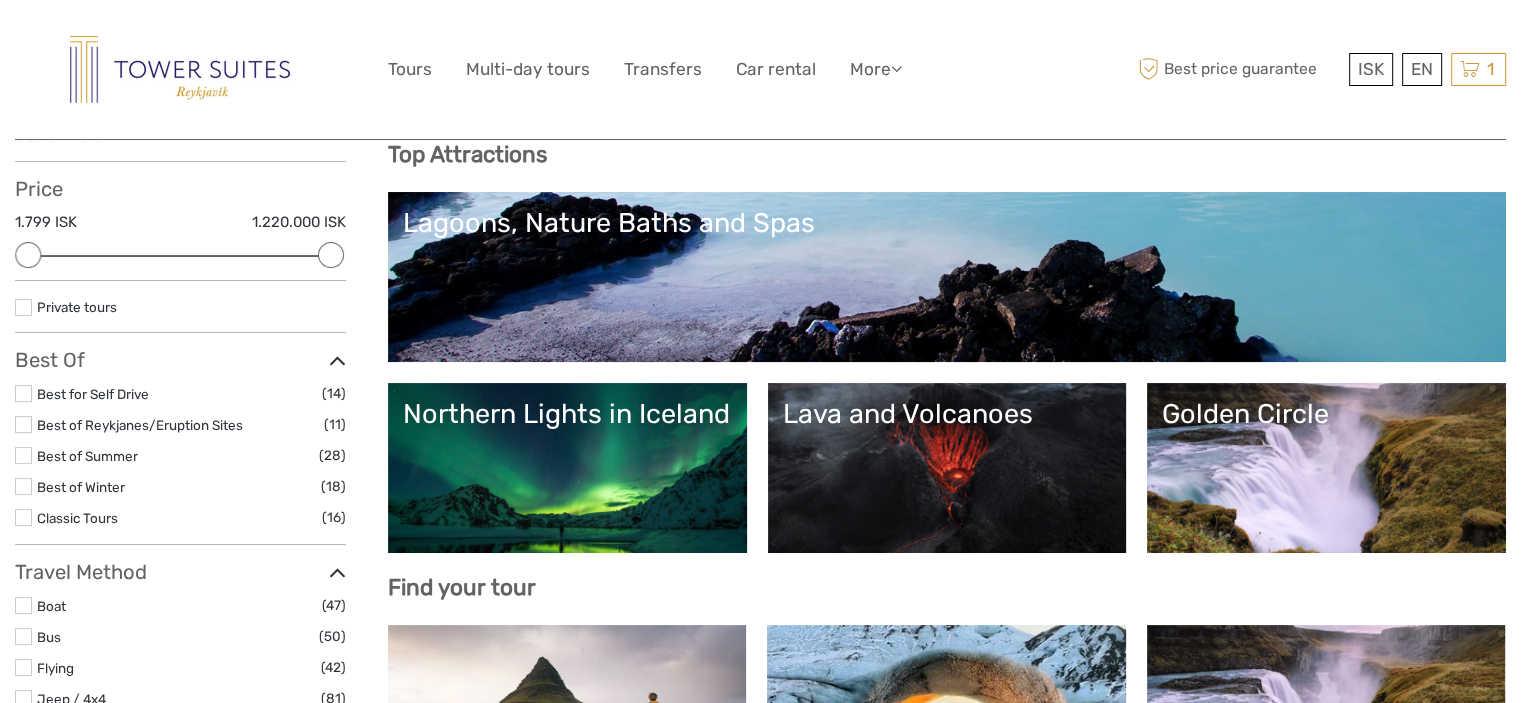 click on "Golden Circle" at bounding box center [1326, 468] 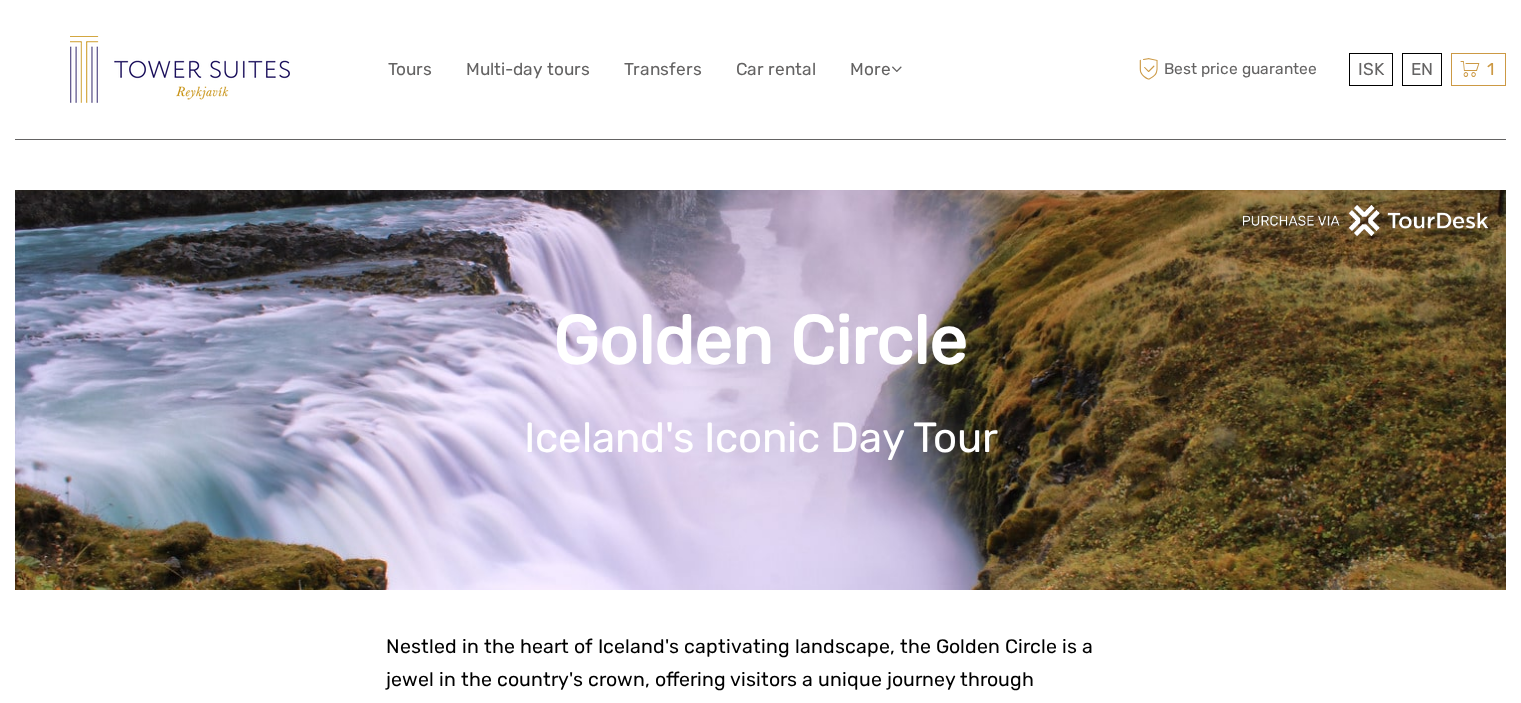 scroll, scrollTop: 0, scrollLeft: 0, axis: both 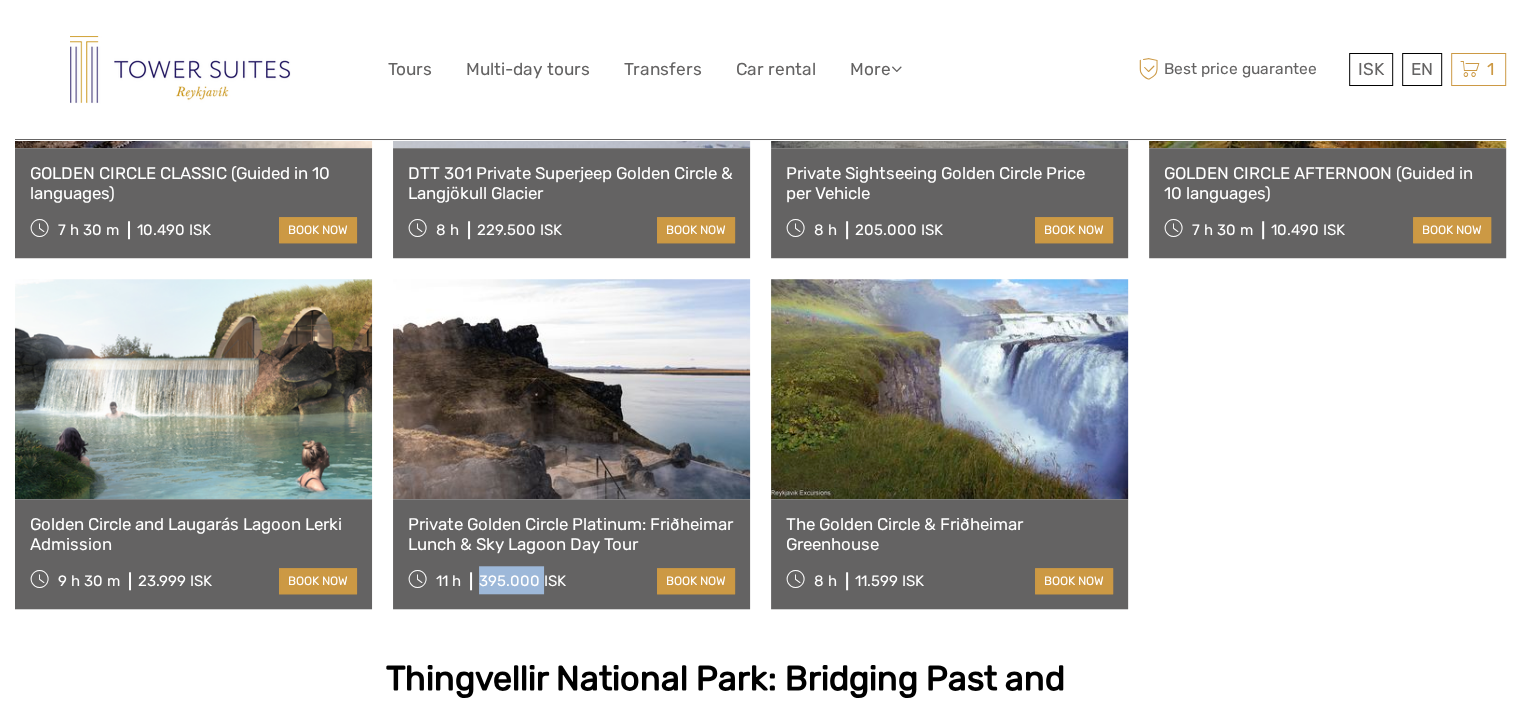 drag, startPoint x: 476, startPoint y: 573, endPoint x: 540, endPoint y: 580, distance: 64.381676 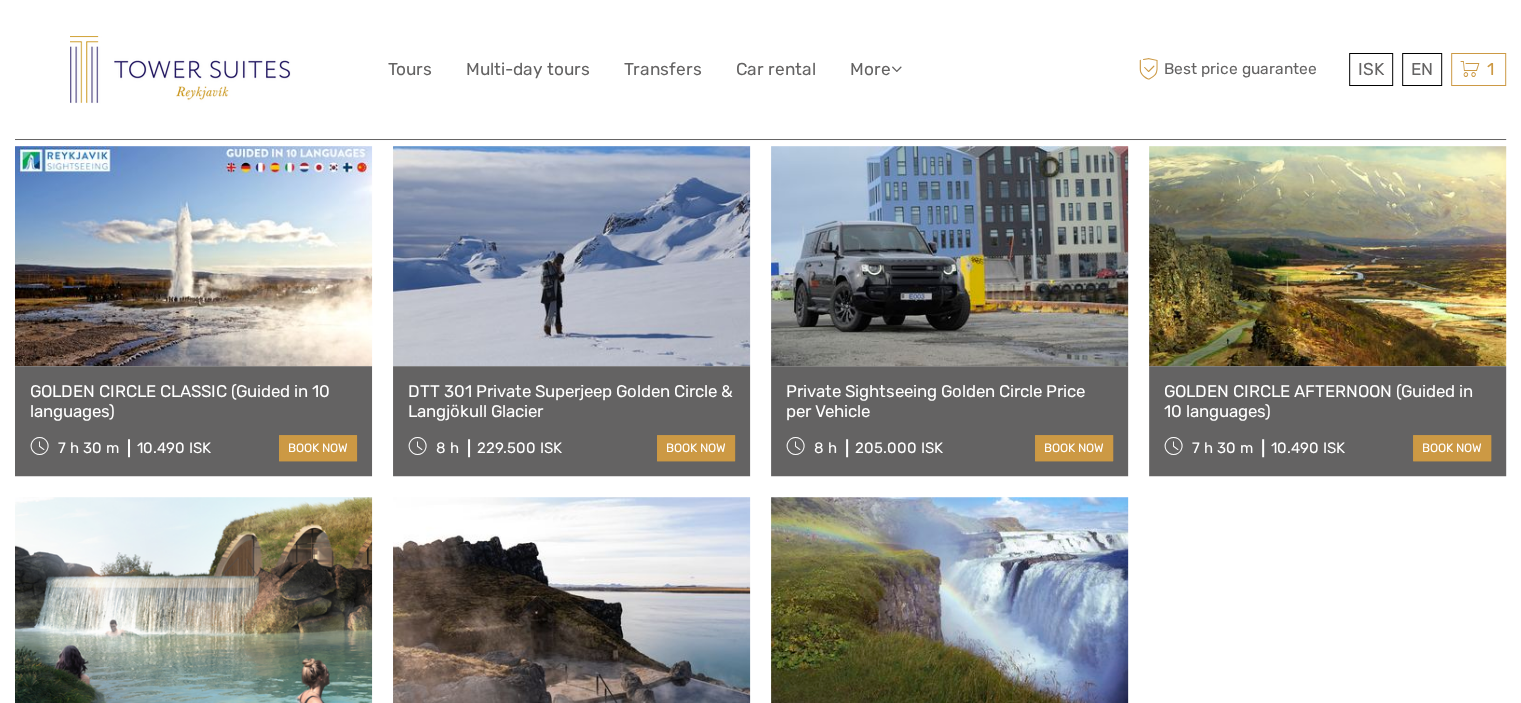 scroll, scrollTop: 1400, scrollLeft: 0, axis: vertical 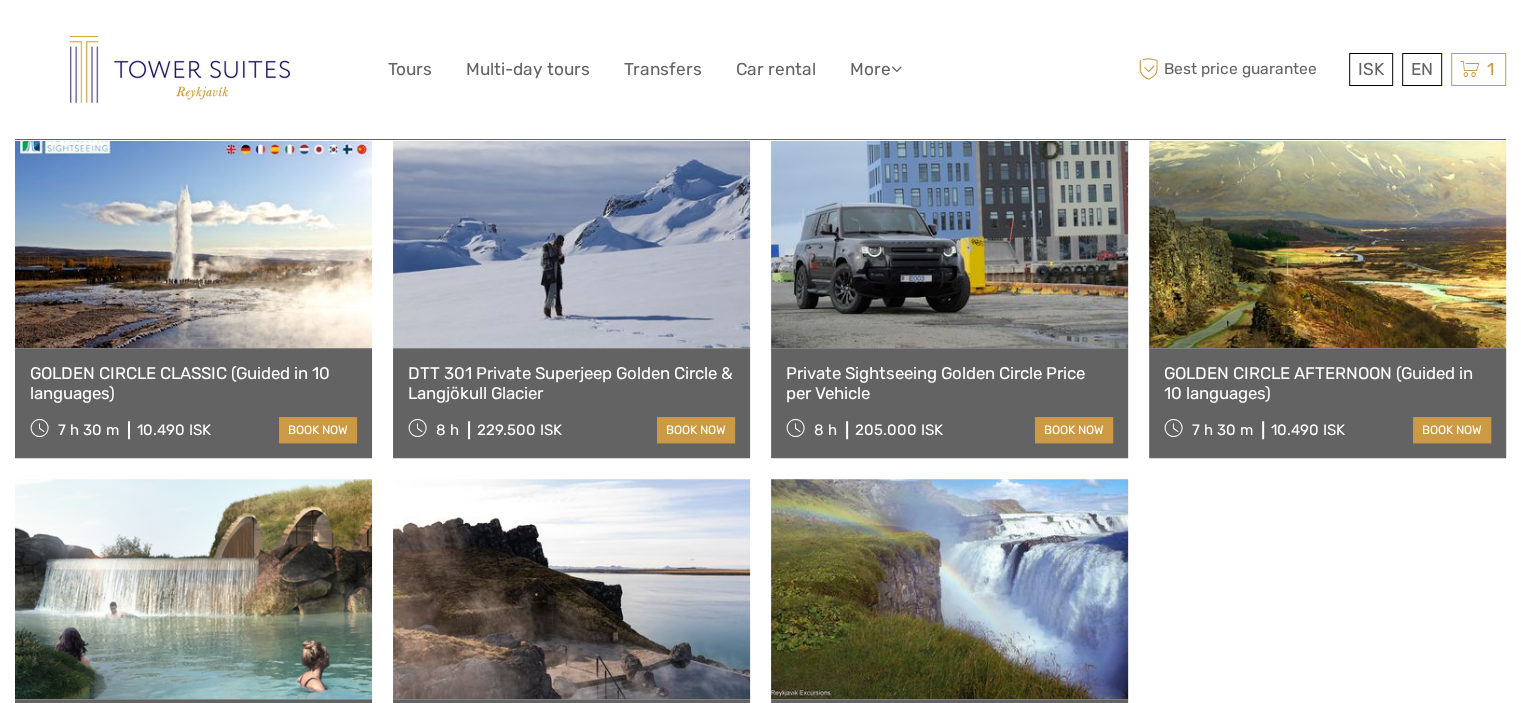 click at bounding box center (1327, 238) 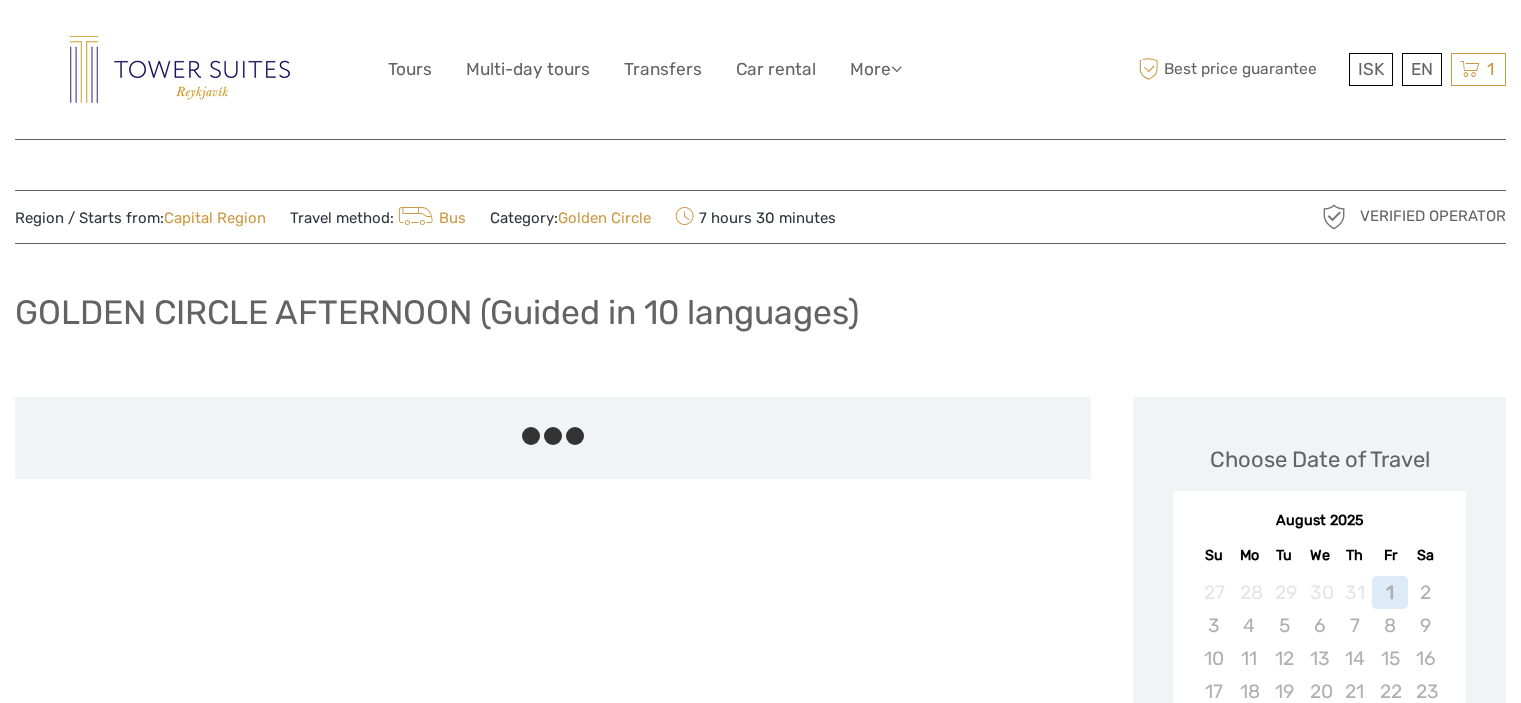 scroll, scrollTop: 0, scrollLeft: 0, axis: both 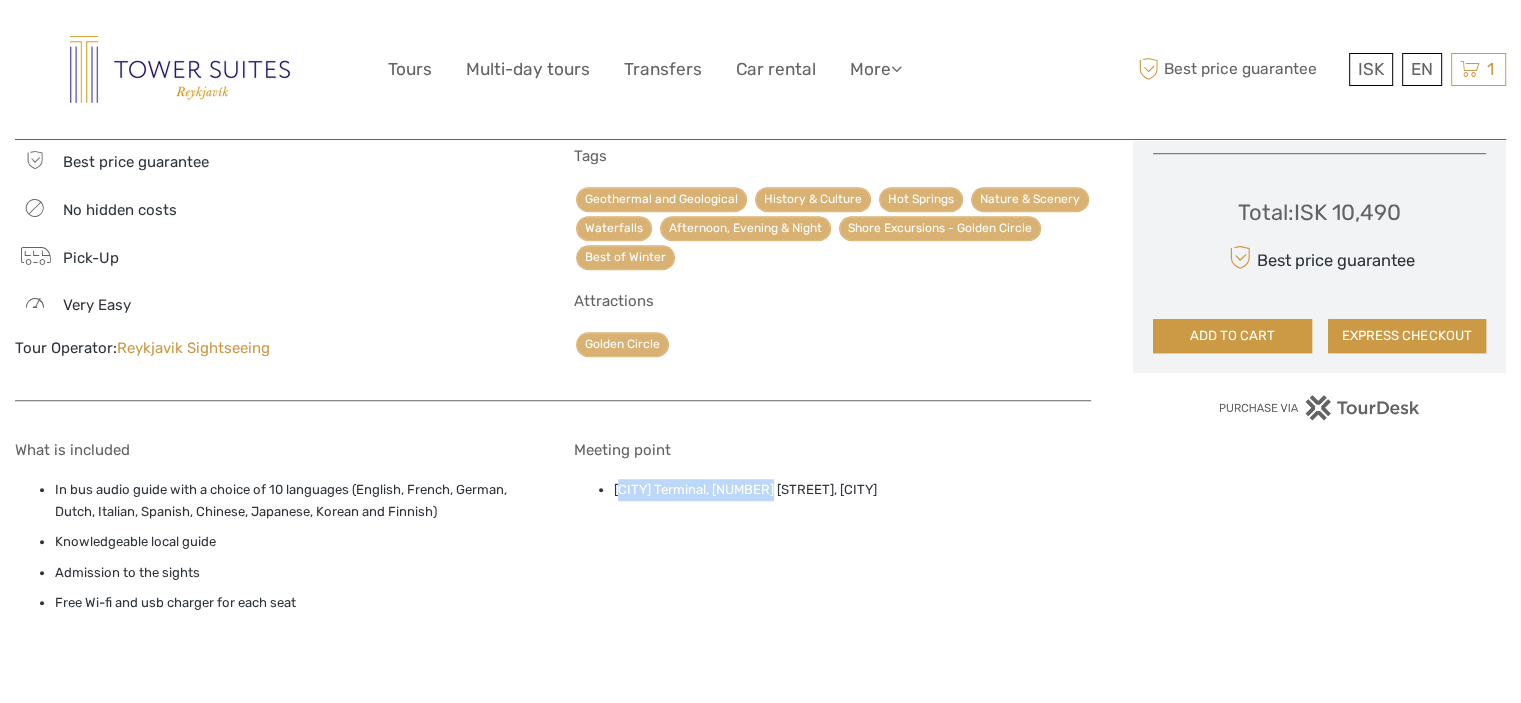 drag, startPoint x: 619, startPoint y: 491, endPoint x: 764, endPoint y: 489, distance: 145.0138 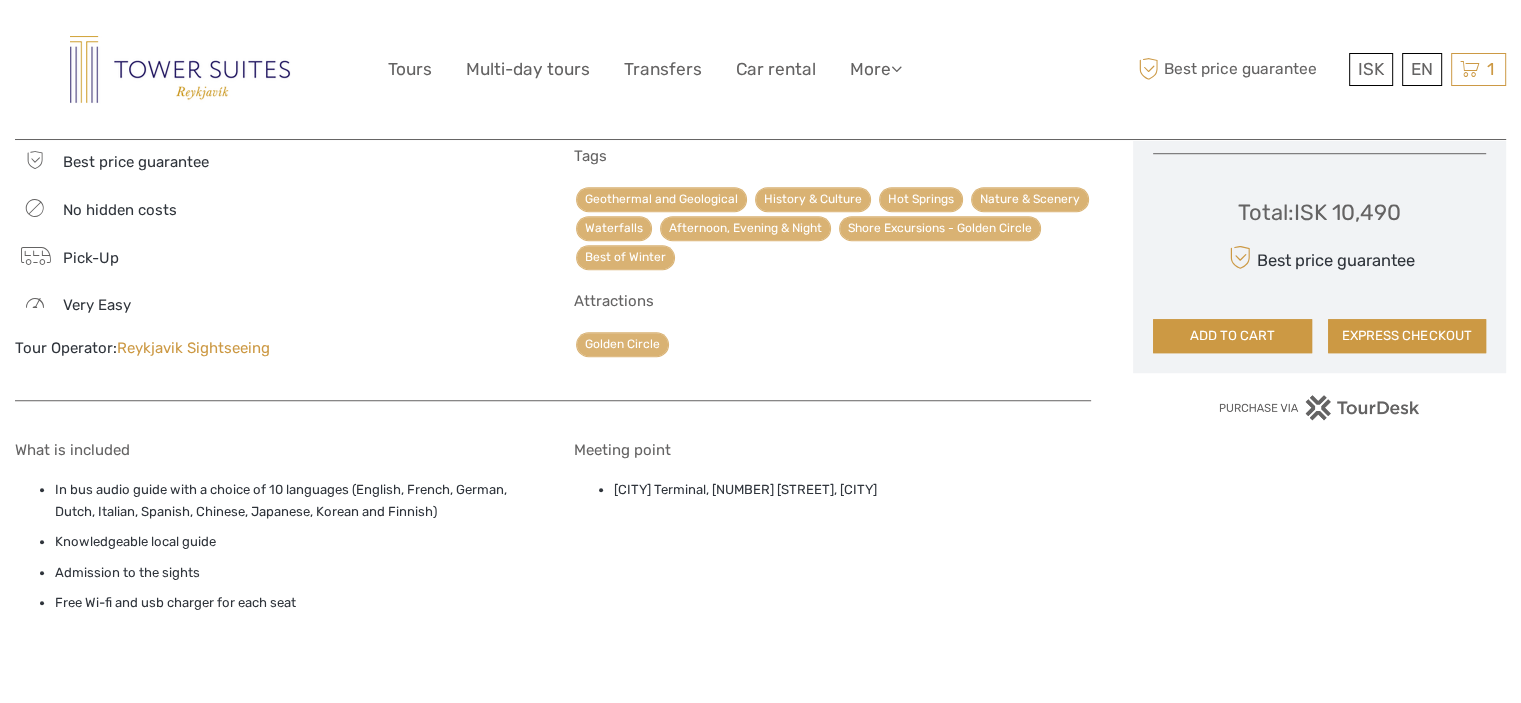 drag, startPoint x: 610, startPoint y: 486, endPoint x: 876, endPoint y: 484, distance: 266.0075 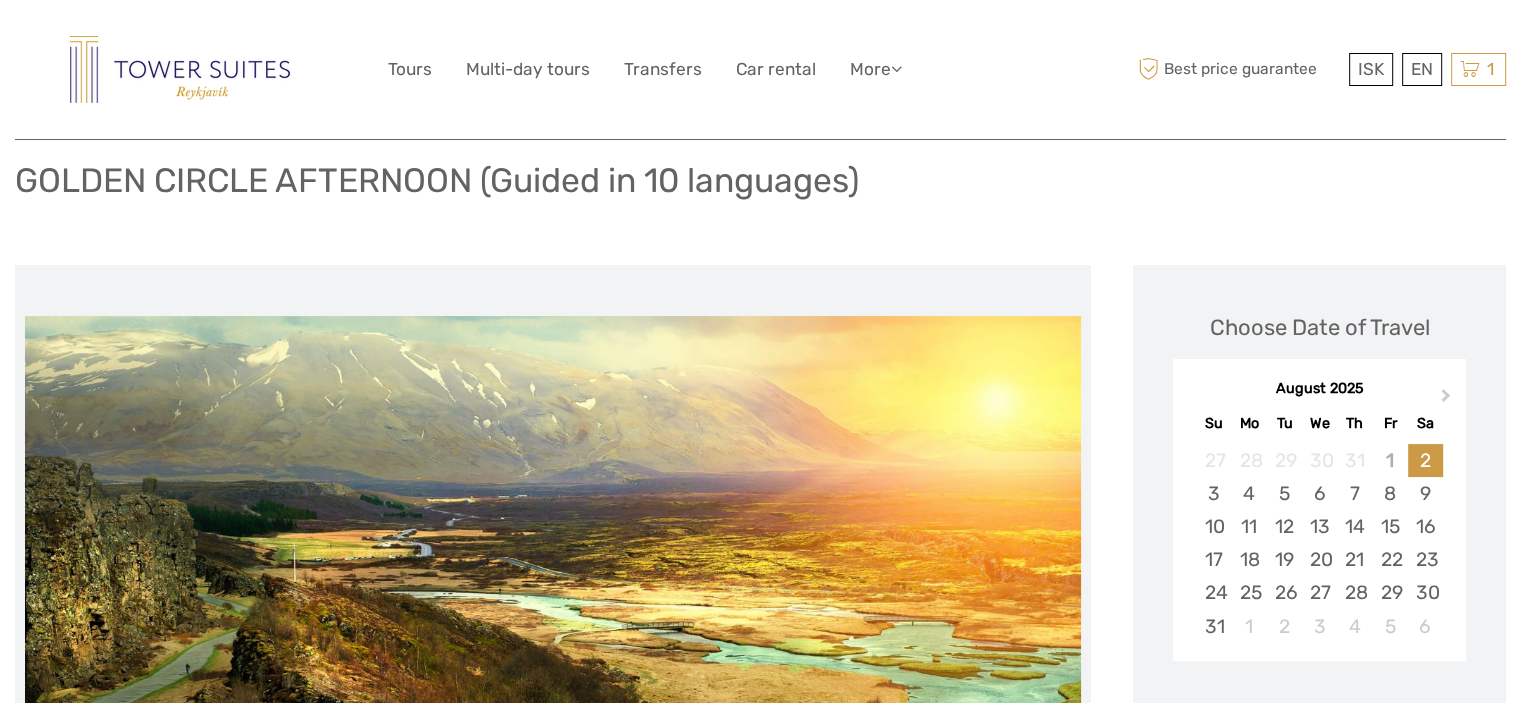 scroll, scrollTop: 0, scrollLeft: 0, axis: both 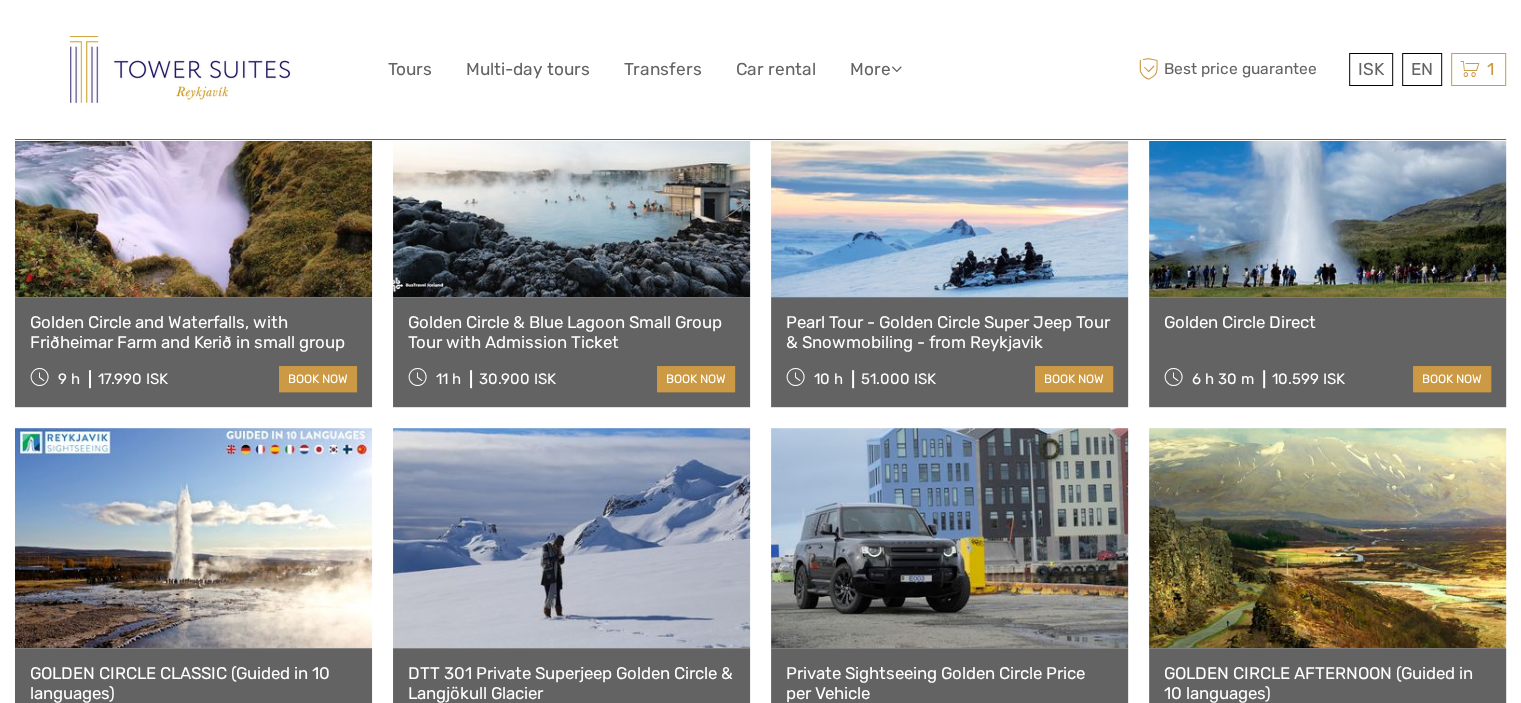 click at bounding box center [193, 187] 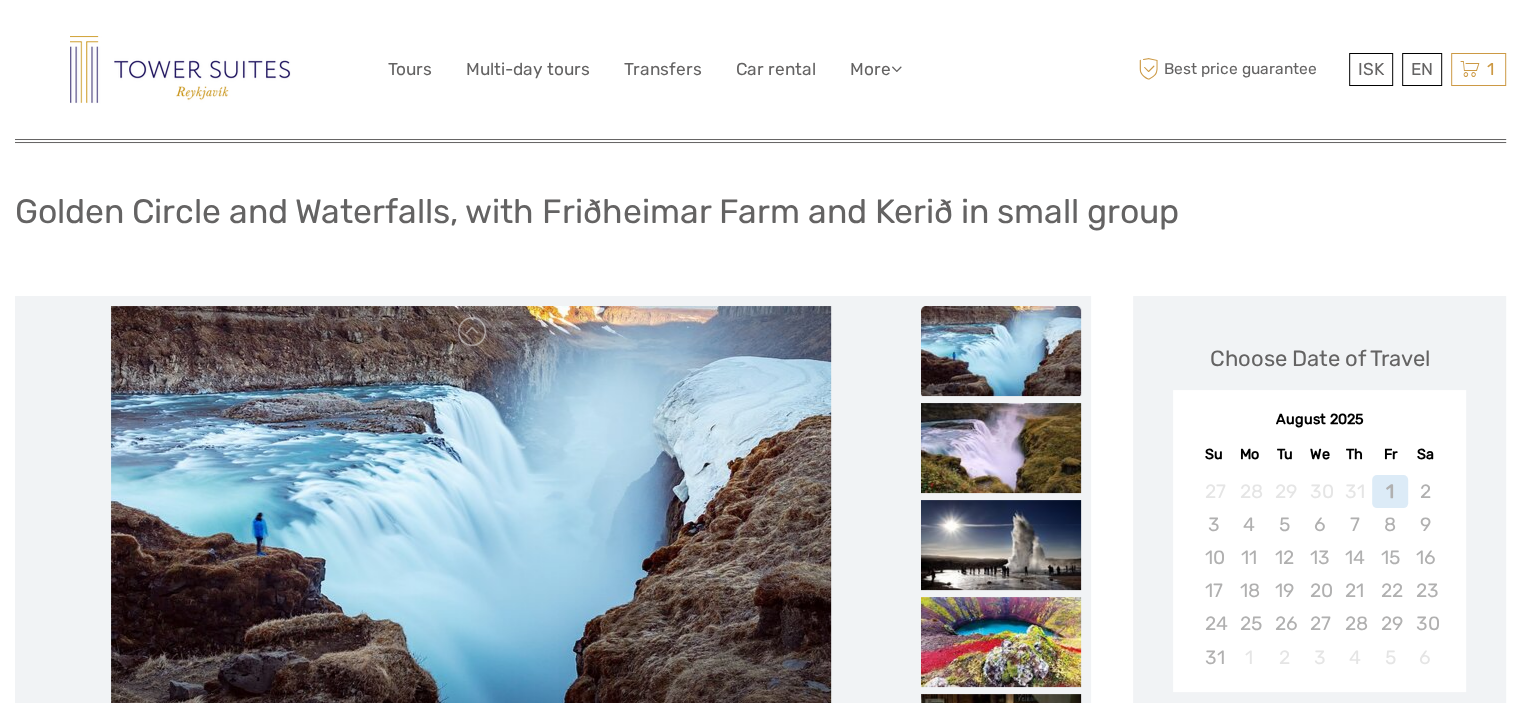 scroll, scrollTop: 200, scrollLeft: 0, axis: vertical 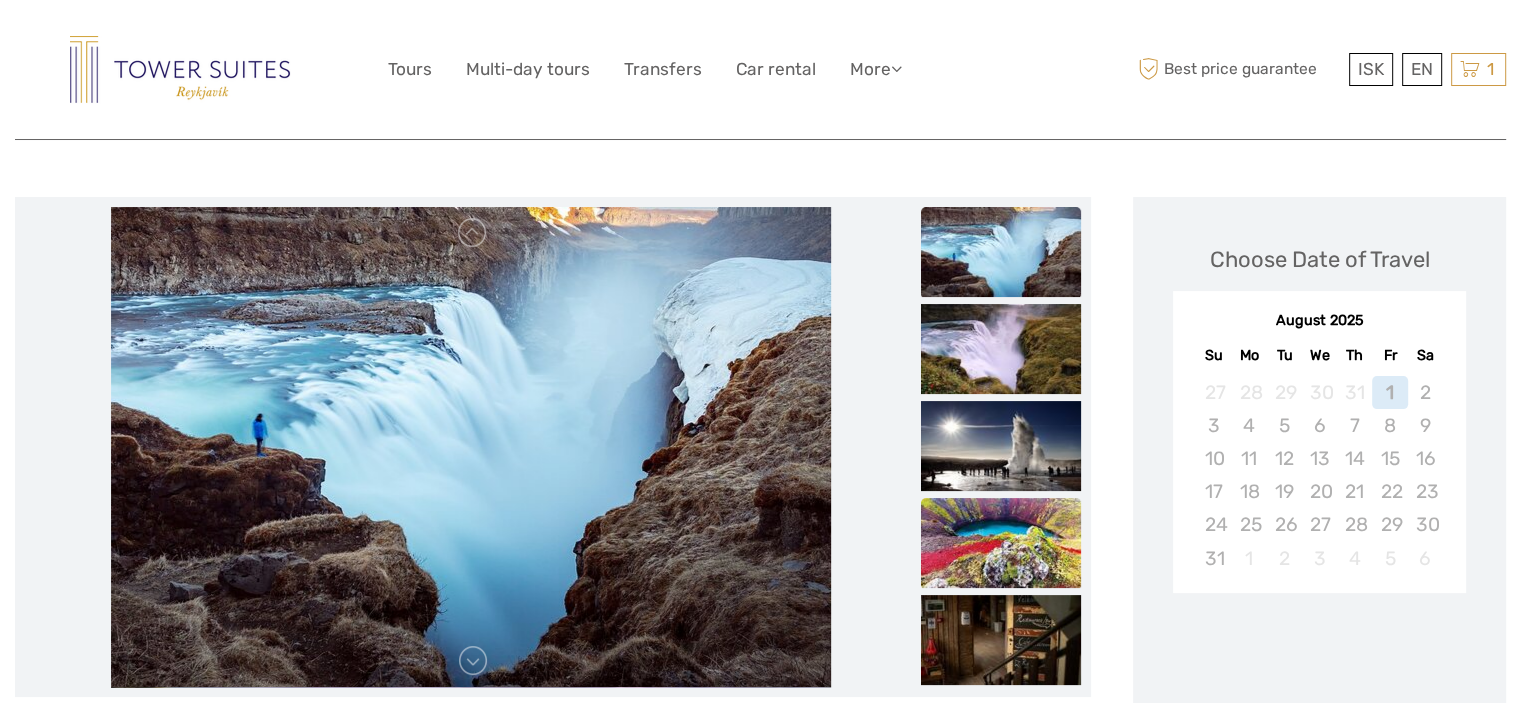 click at bounding box center (1001, 543) 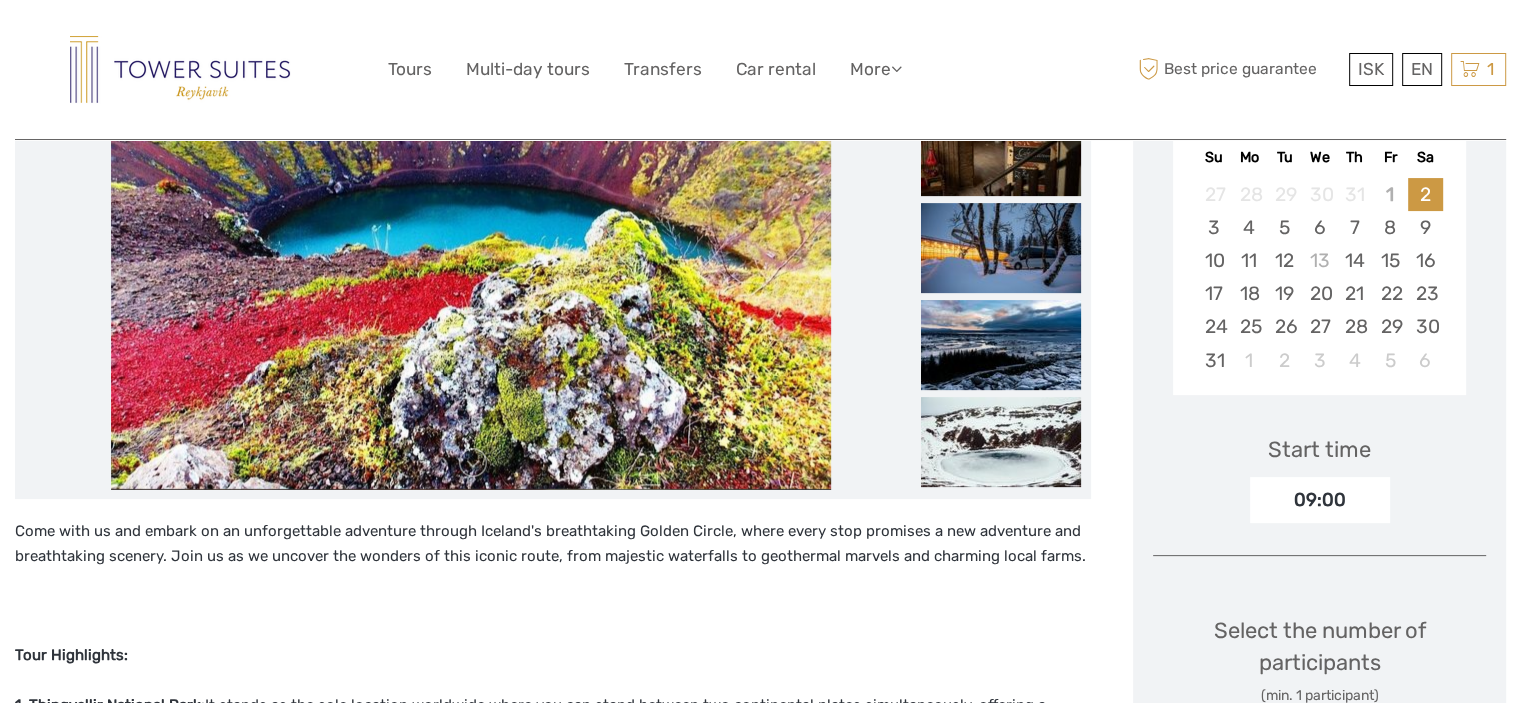 scroll, scrollTop: 400, scrollLeft: 0, axis: vertical 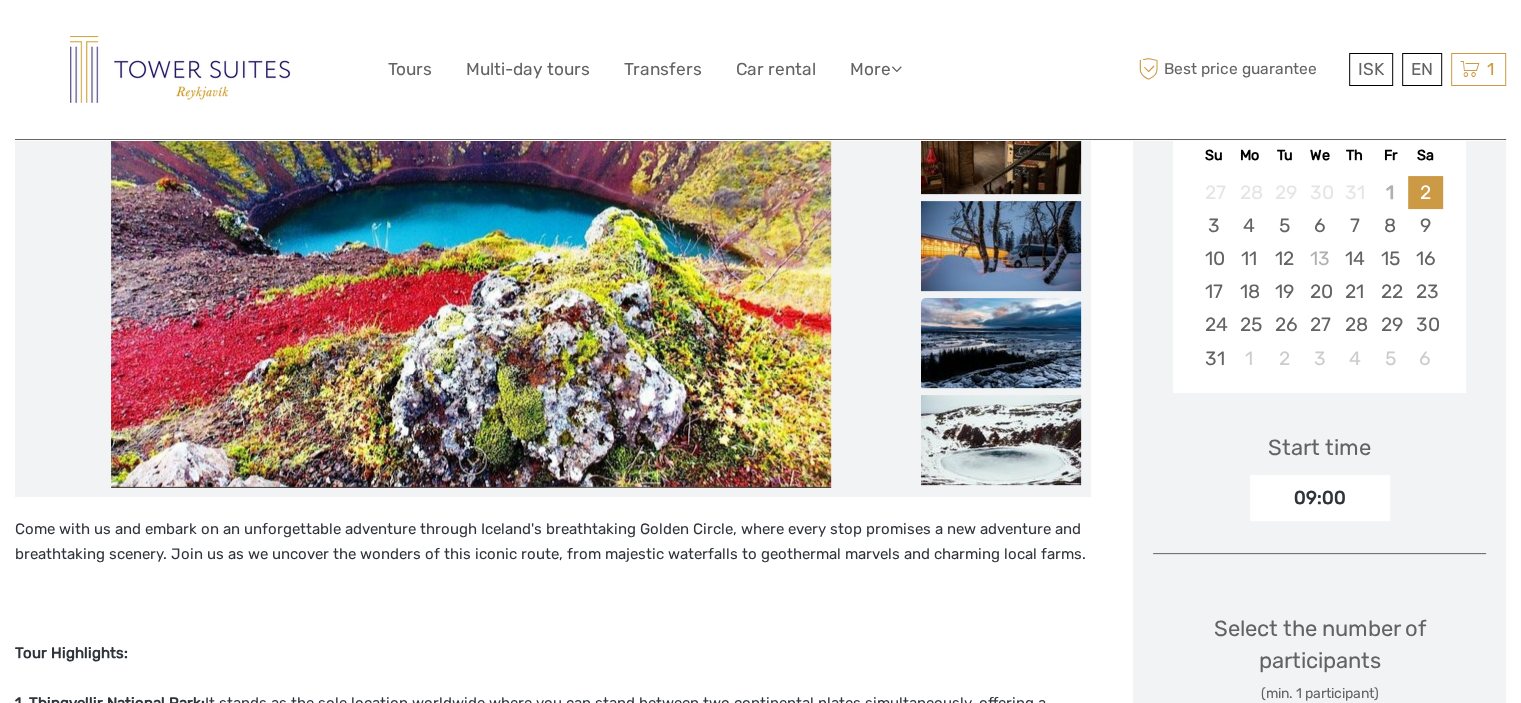 click at bounding box center [1001, 343] 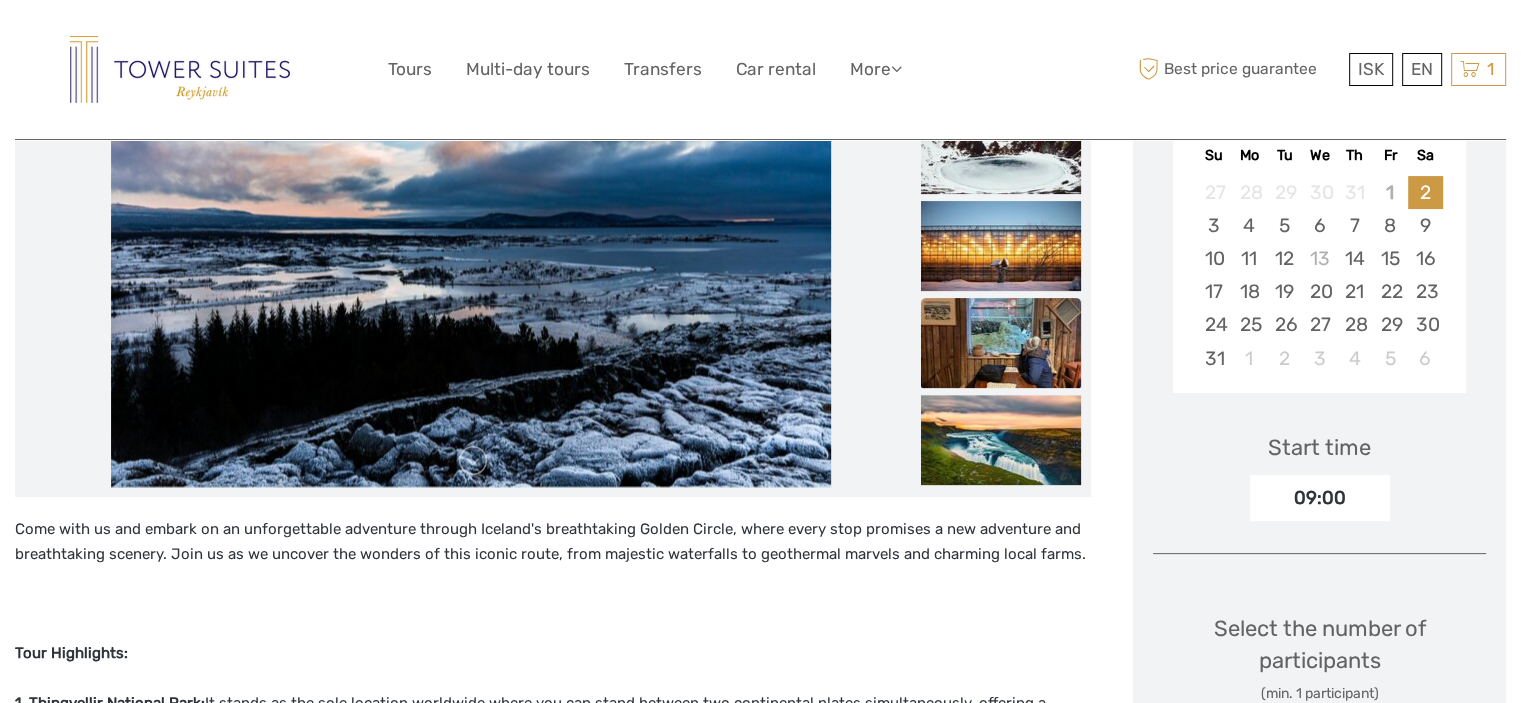 click at bounding box center (1001, 343) 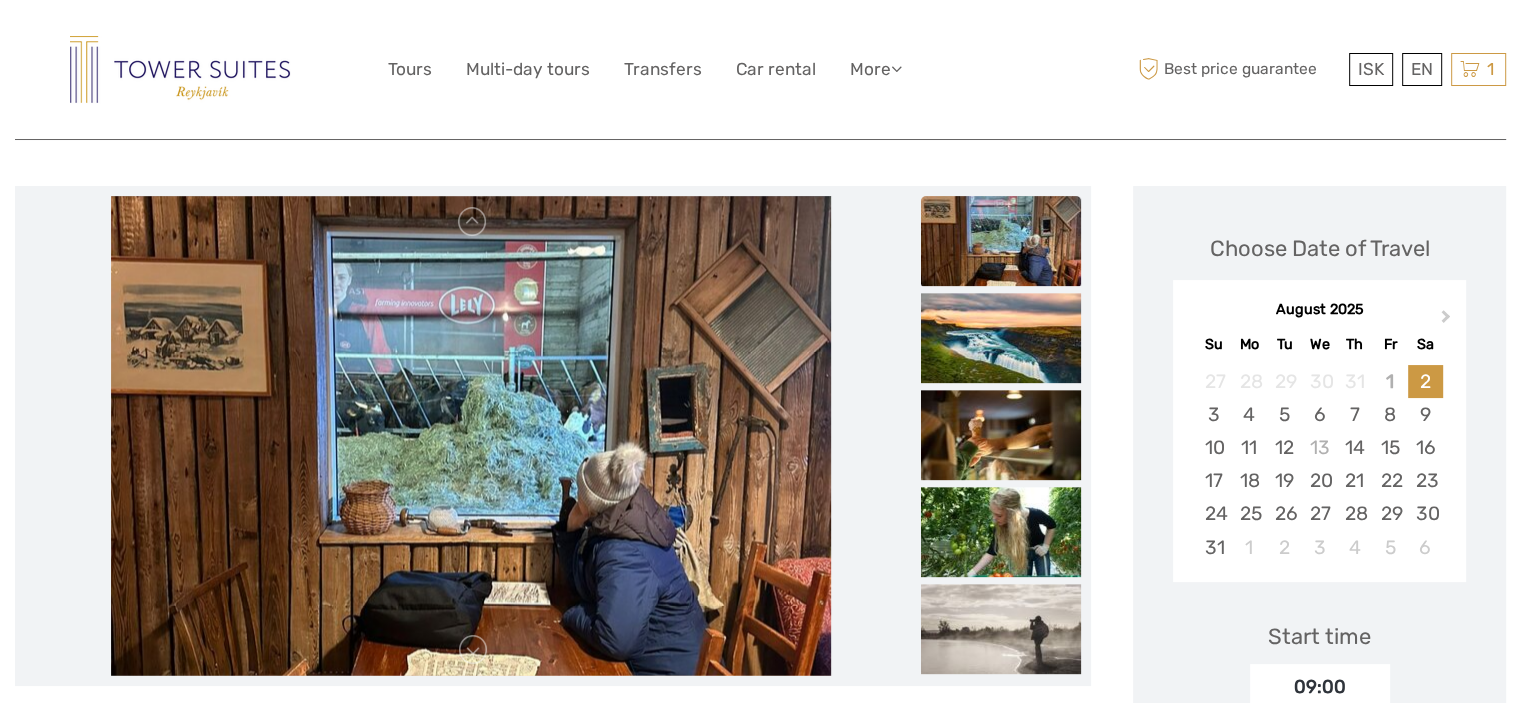 scroll, scrollTop: 200, scrollLeft: 0, axis: vertical 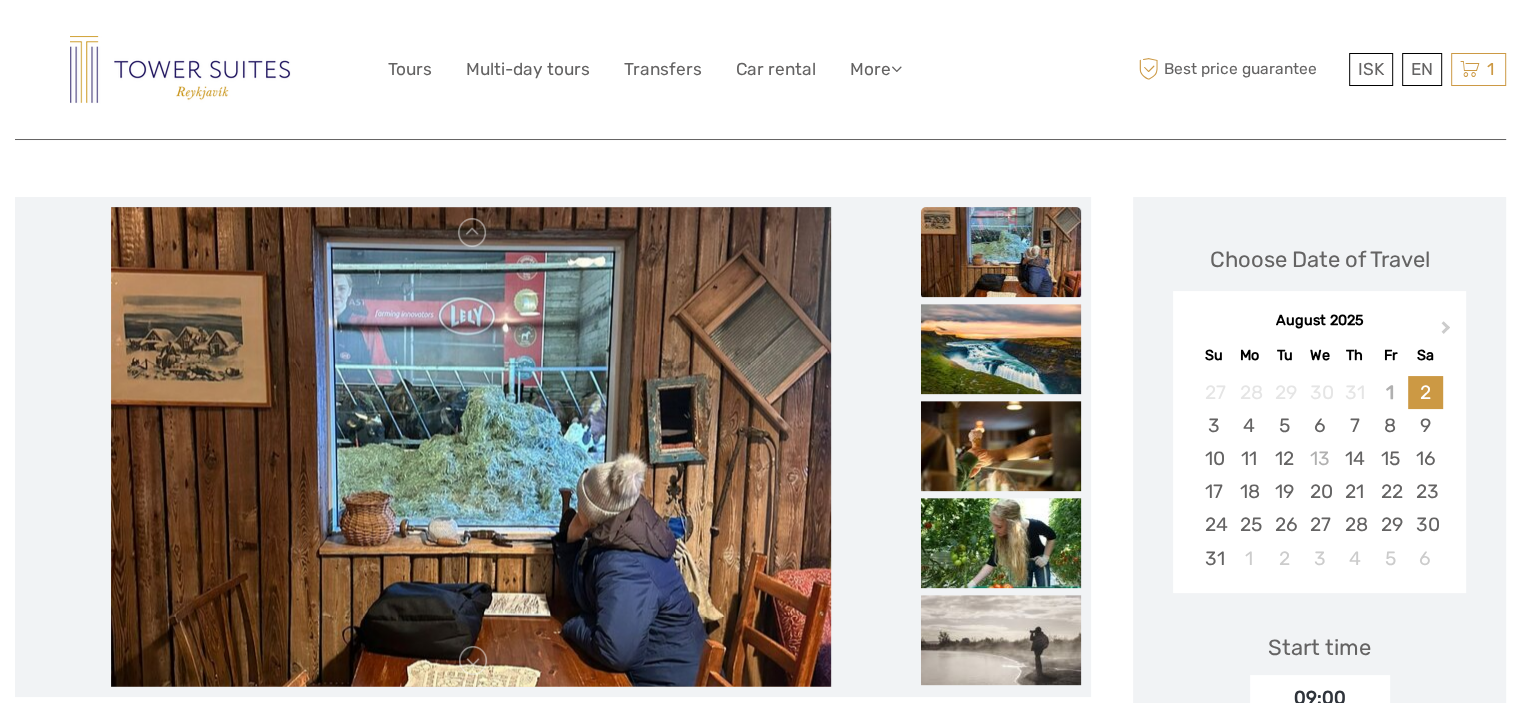 click at bounding box center (1001, 252) 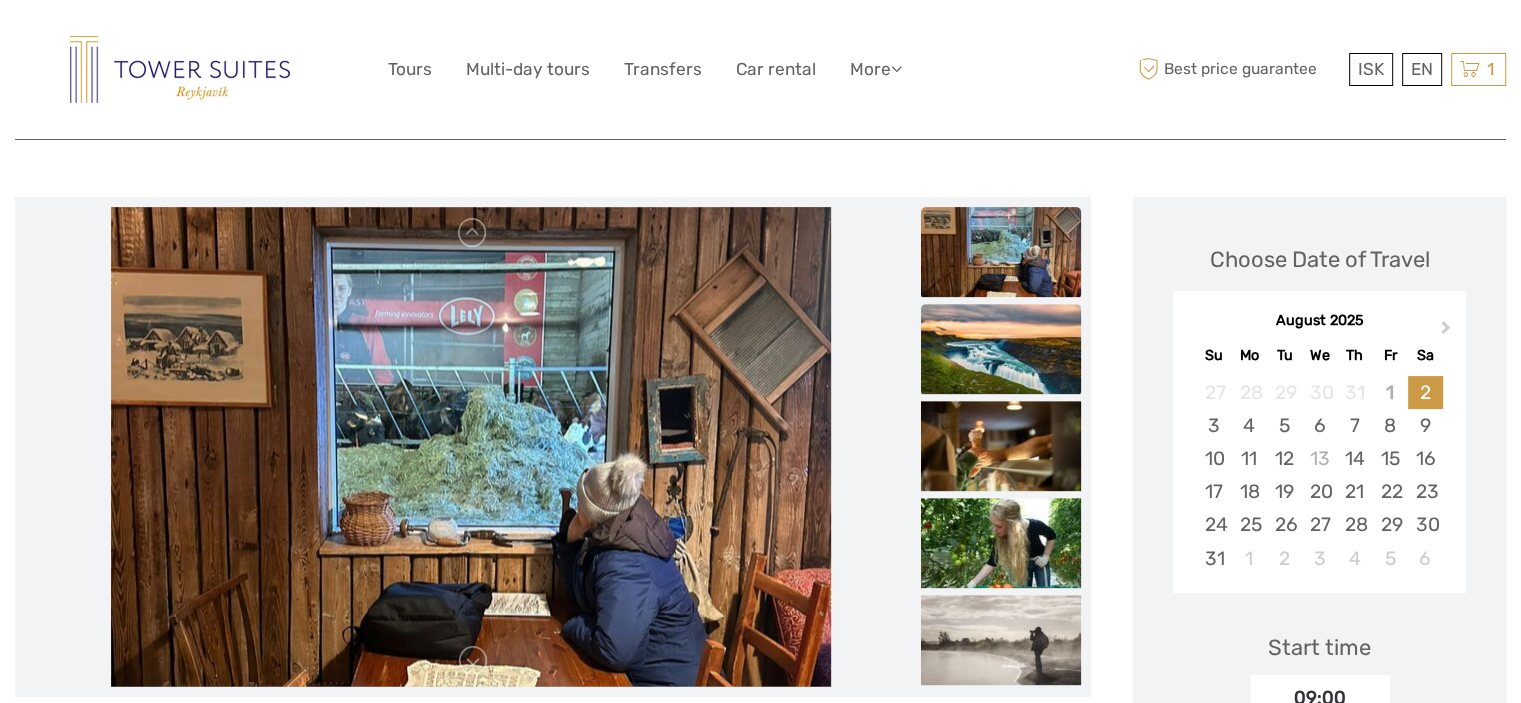 click at bounding box center (1001, 349) 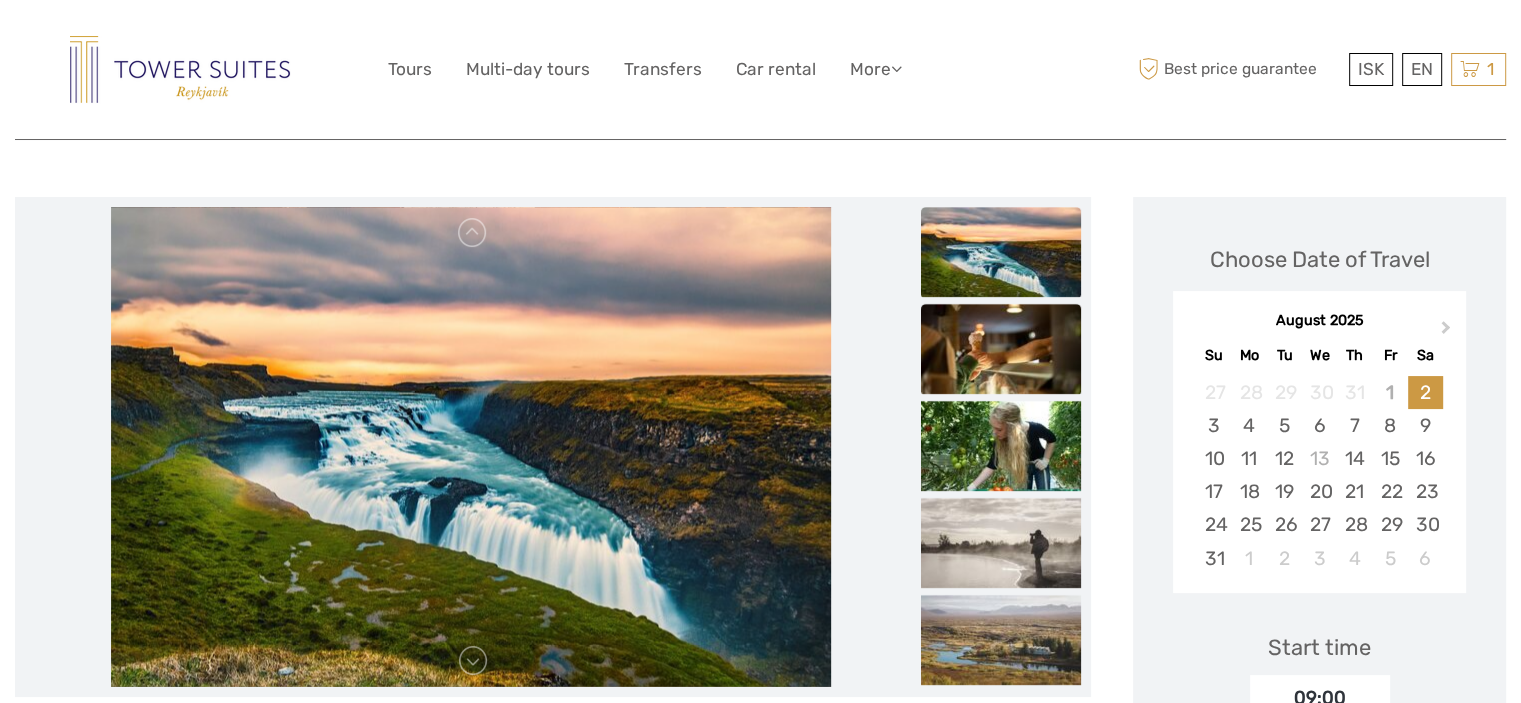 click at bounding box center (1001, 349) 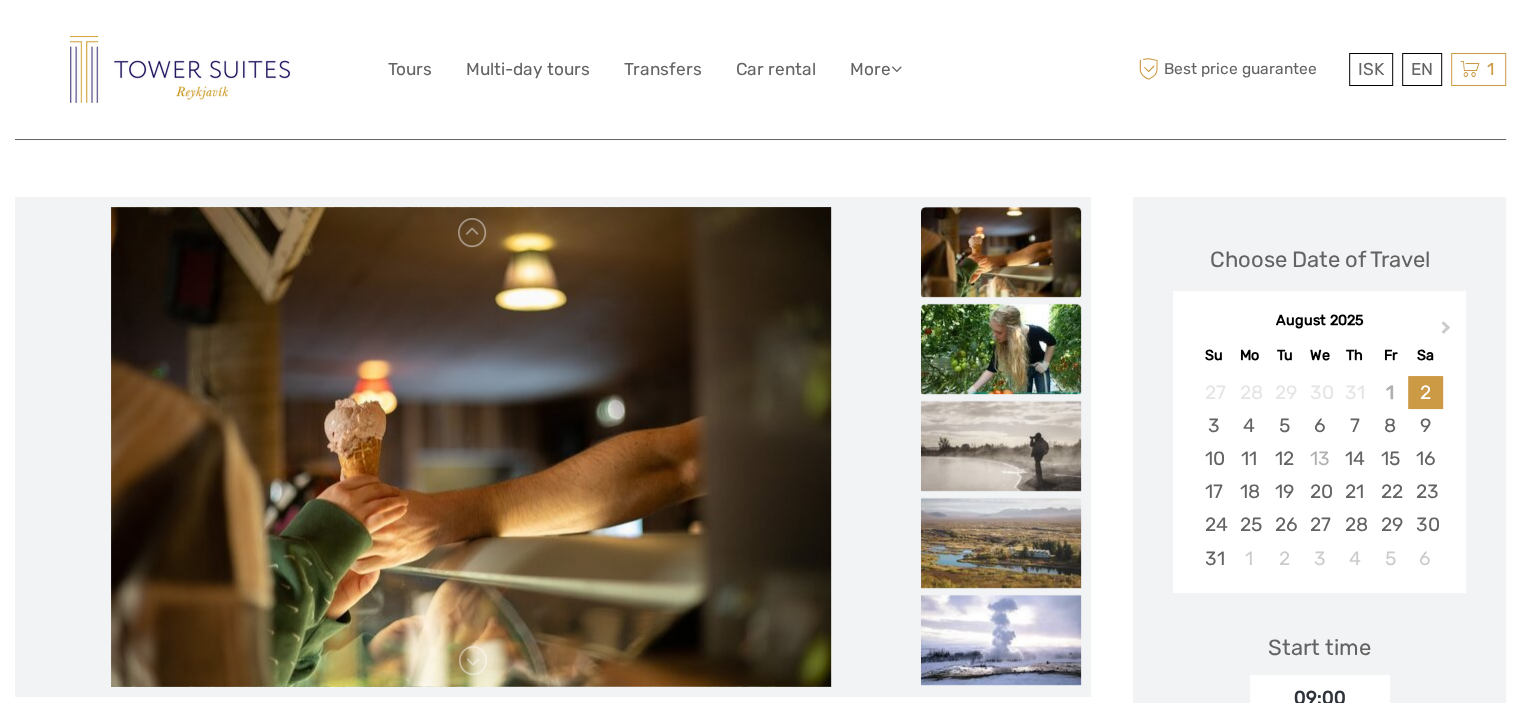 click at bounding box center [1001, 349] 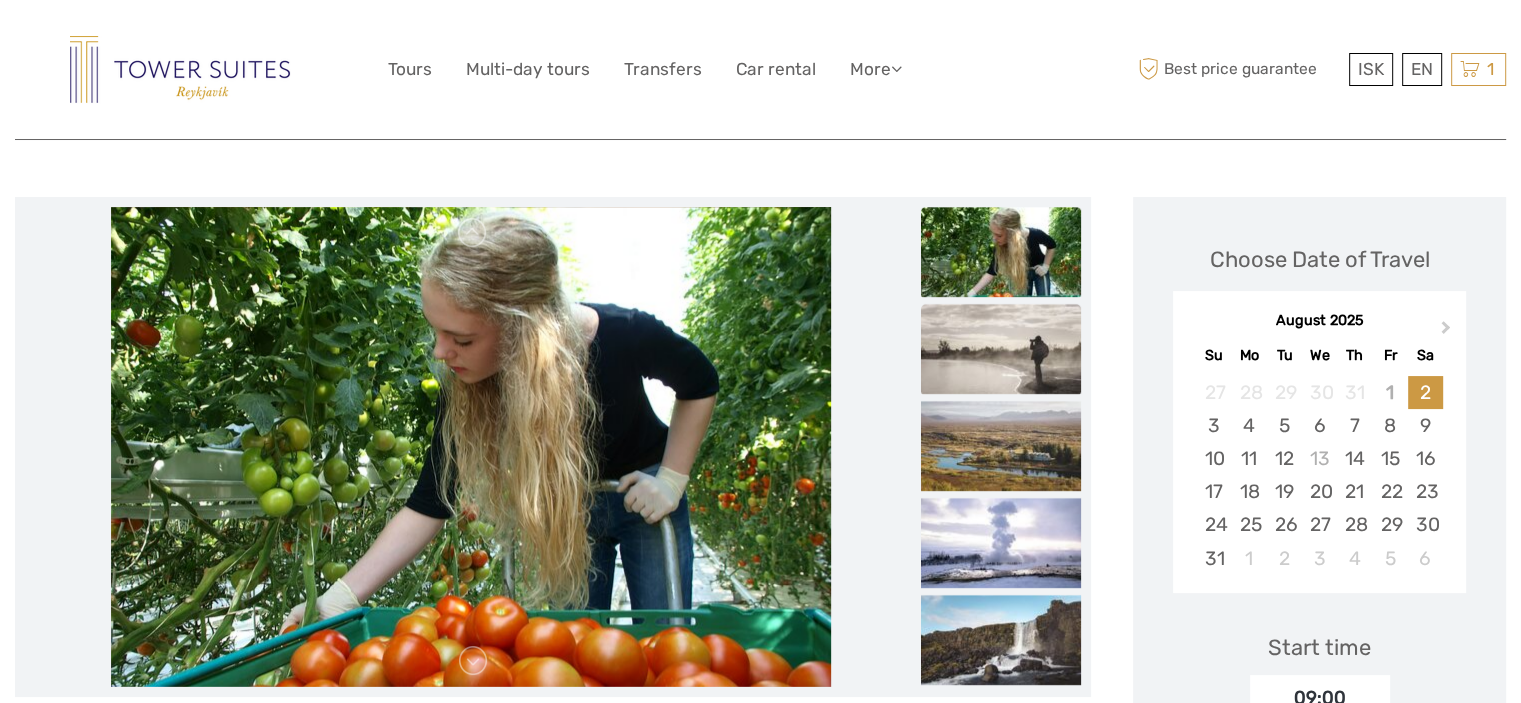 click at bounding box center [1001, 349] 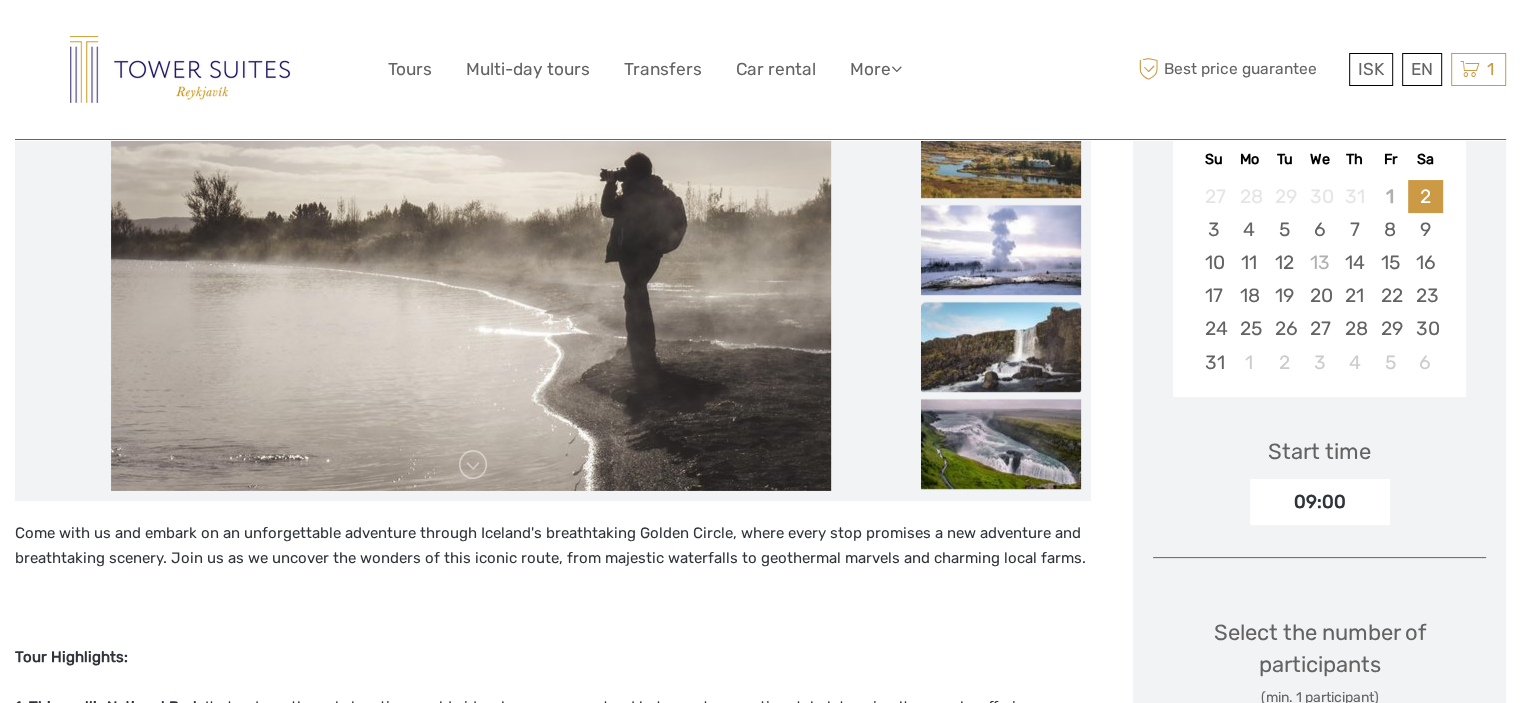 scroll, scrollTop: 400, scrollLeft: 0, axis: vertical 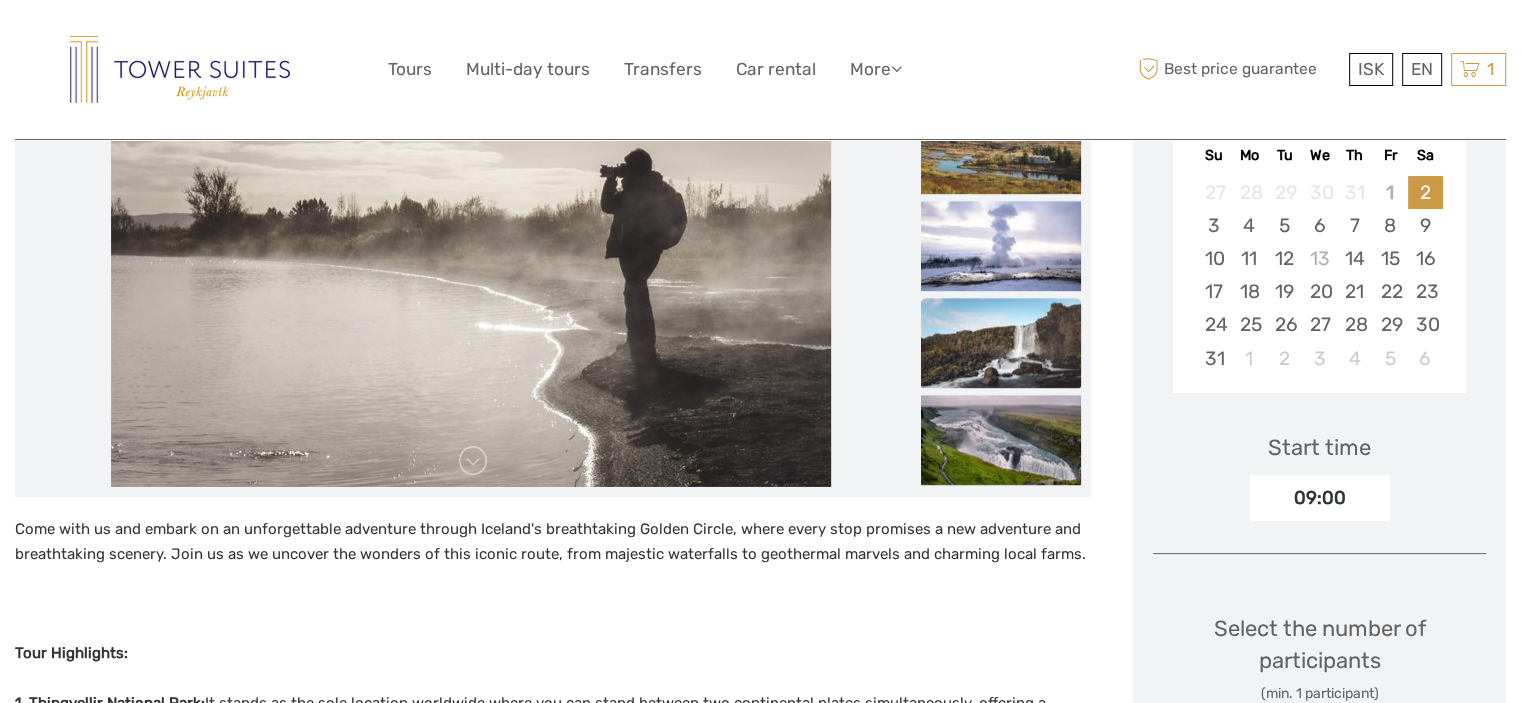 click at bounding box center (1001, 343) 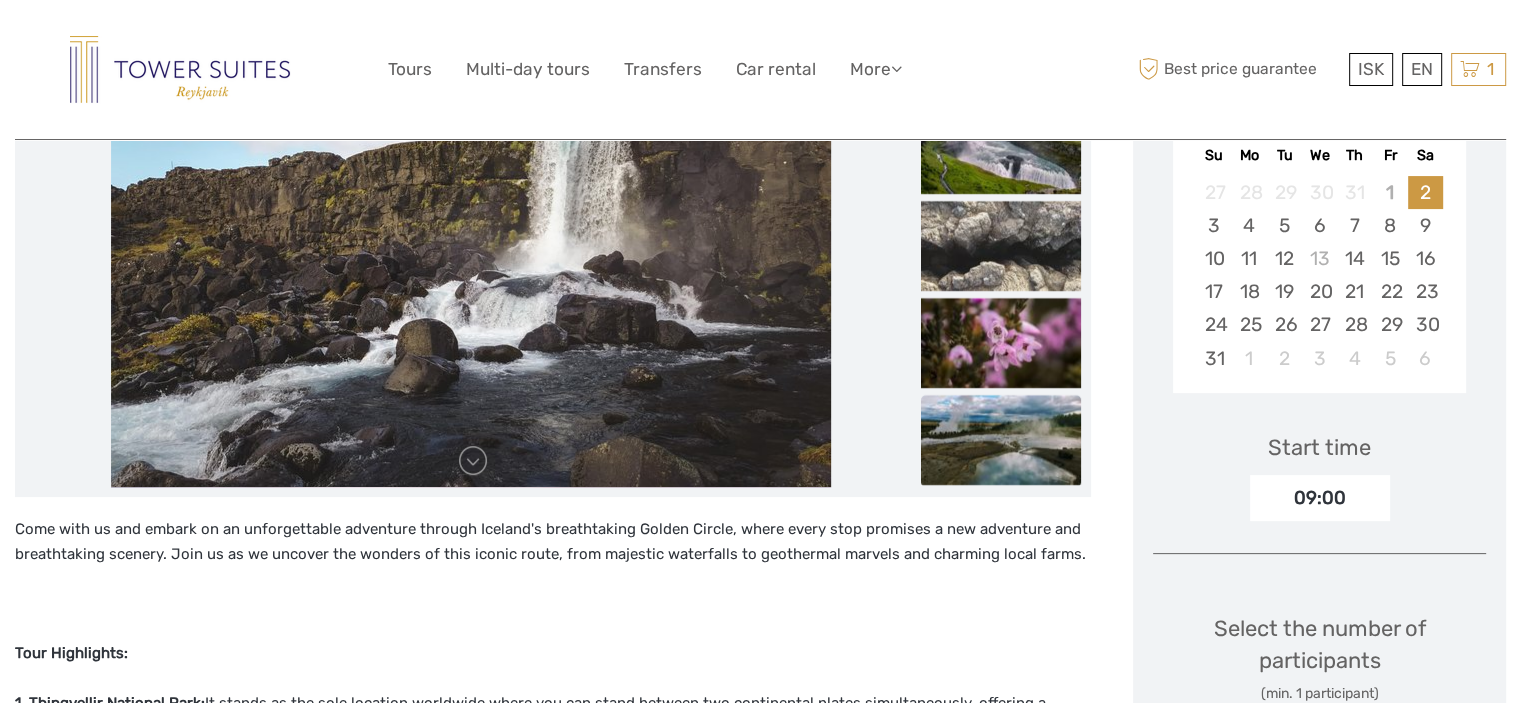 click at bounding box center (1001, 440) 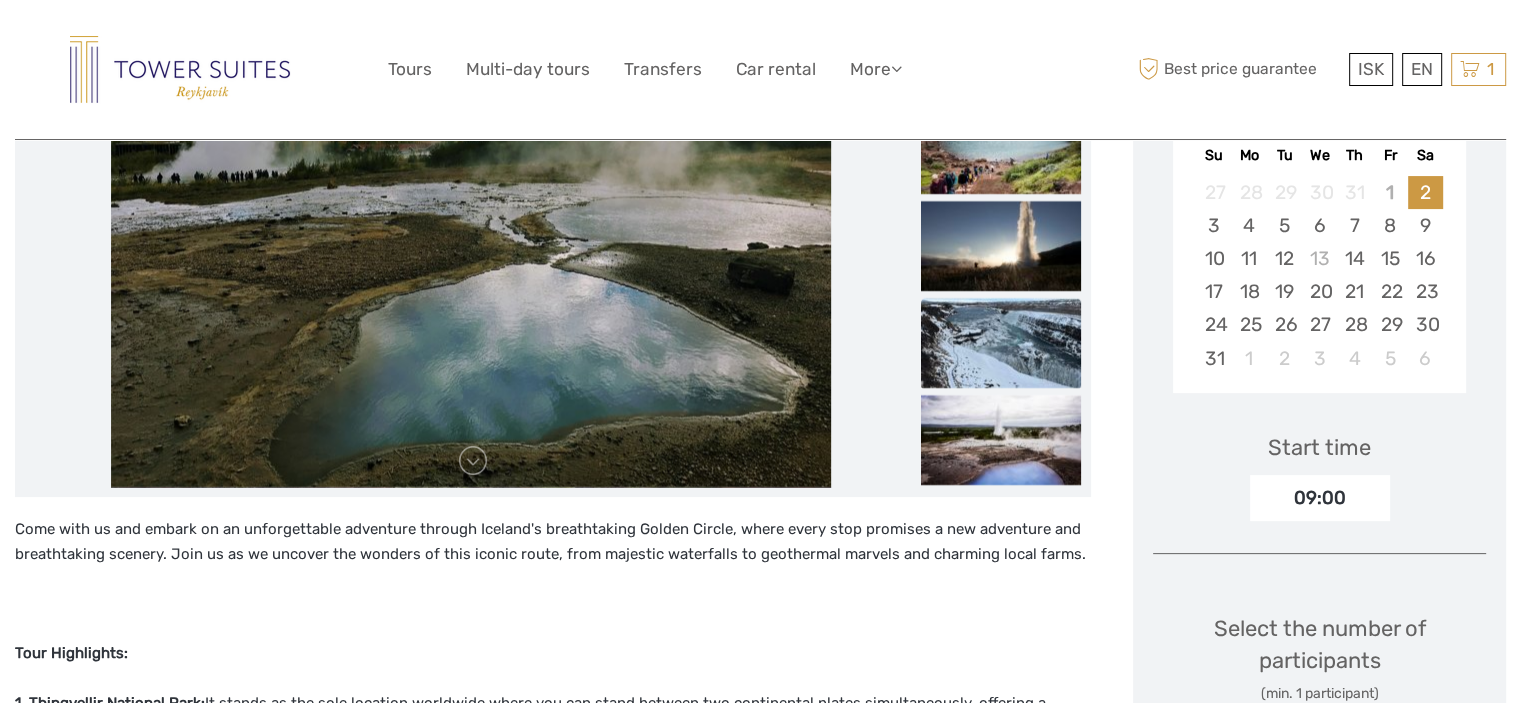click at bounding box center [1001, 343] 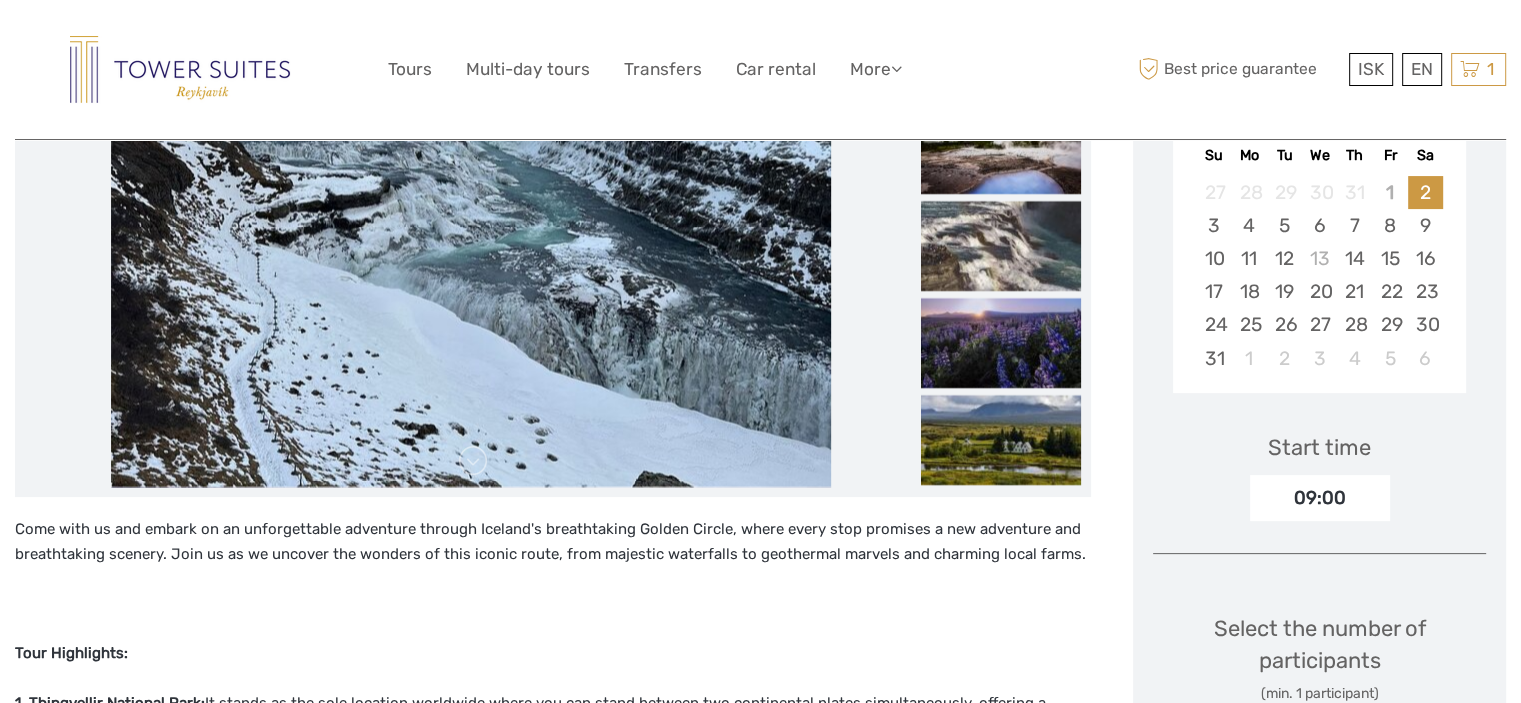 click at bounding box center [1001, 343] 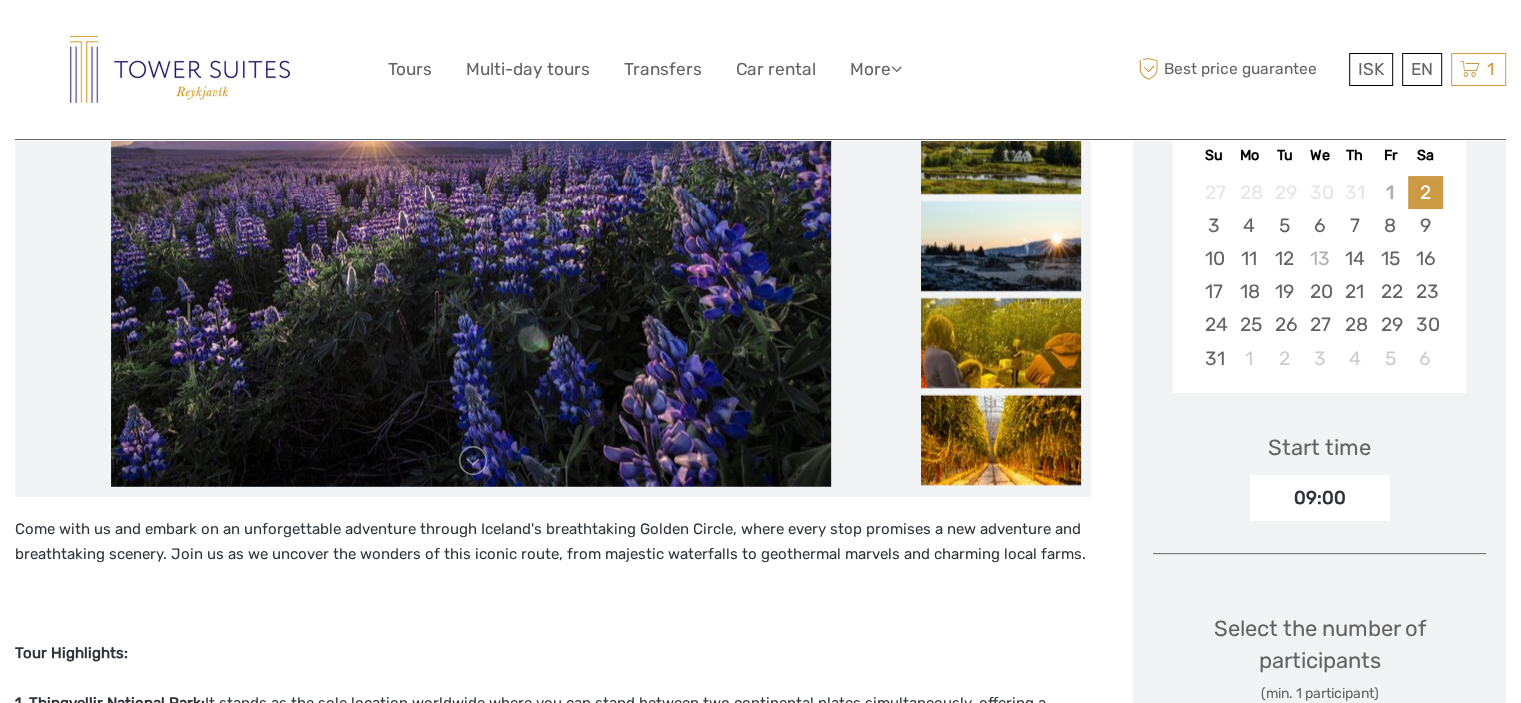 click at bounding box center (1001, 343) 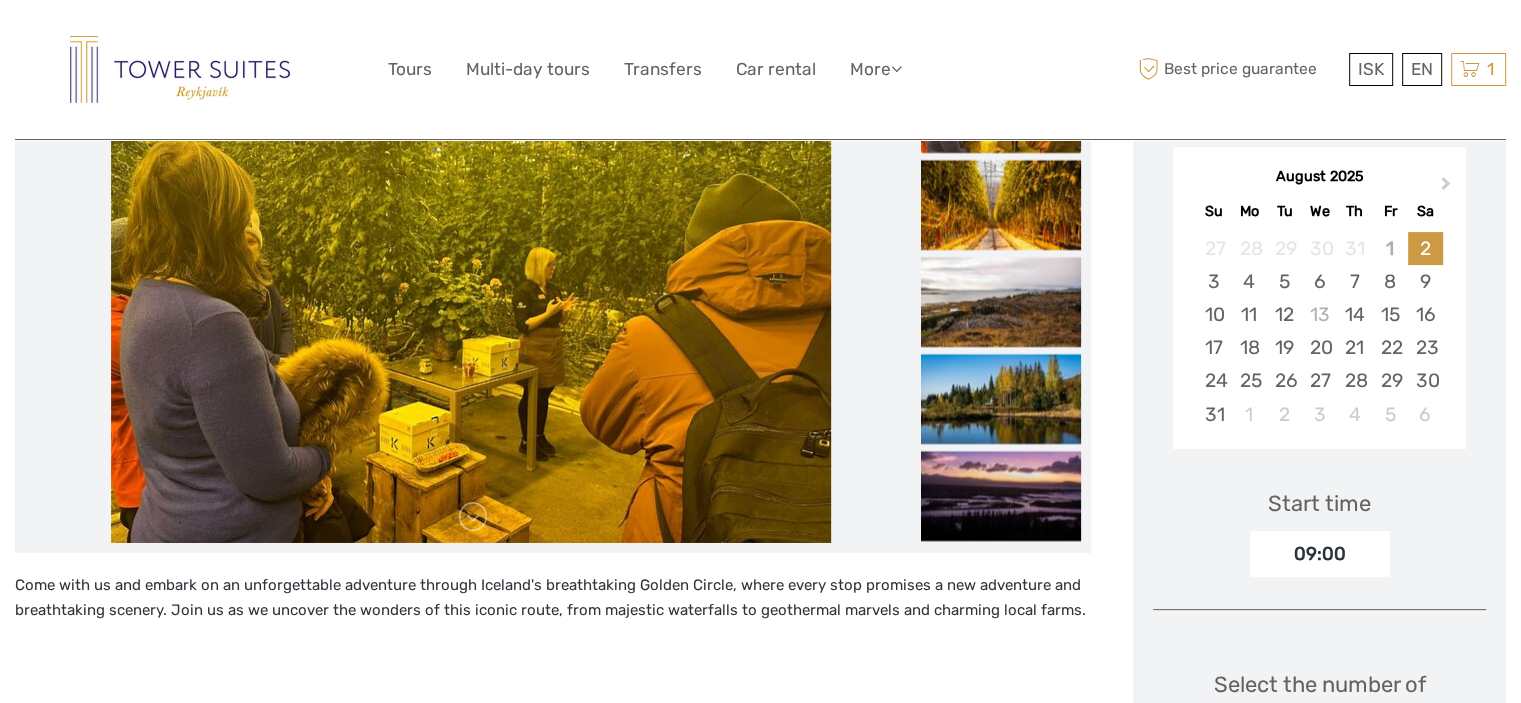 scroll, scrollTop: 300, scrollLeft: 0, axis: vertical 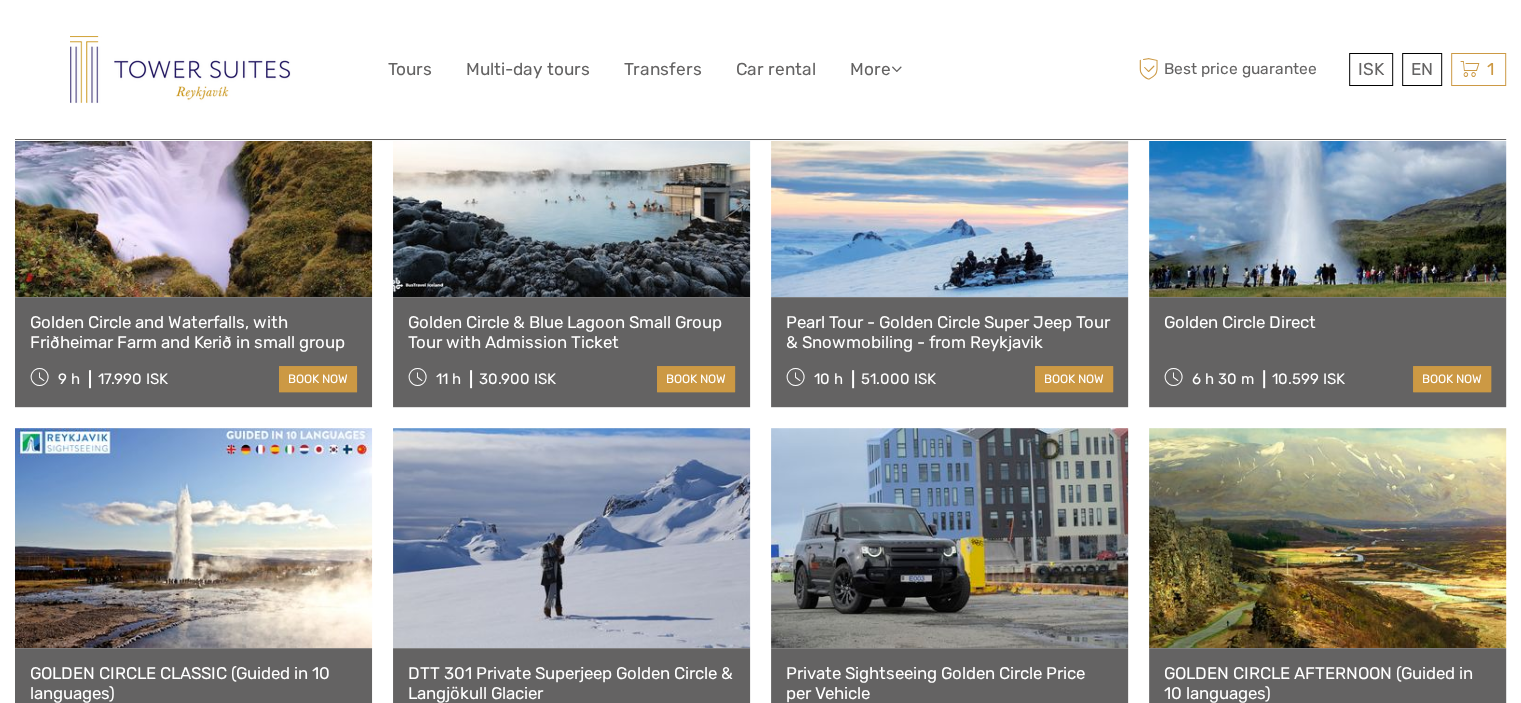 click at bounding box center [1327, 187] 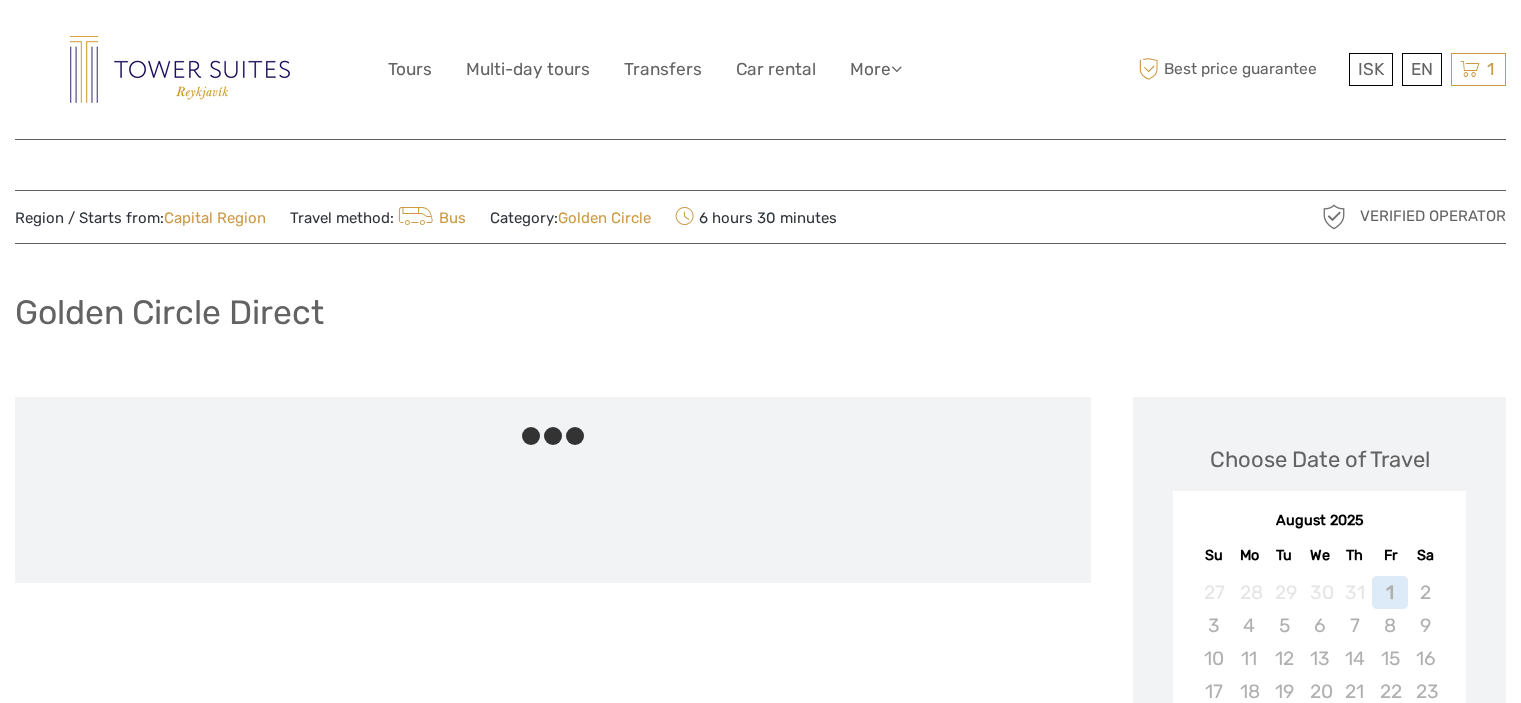 scroll, scrollTop: 0, scrollLeft: 0, axis: both 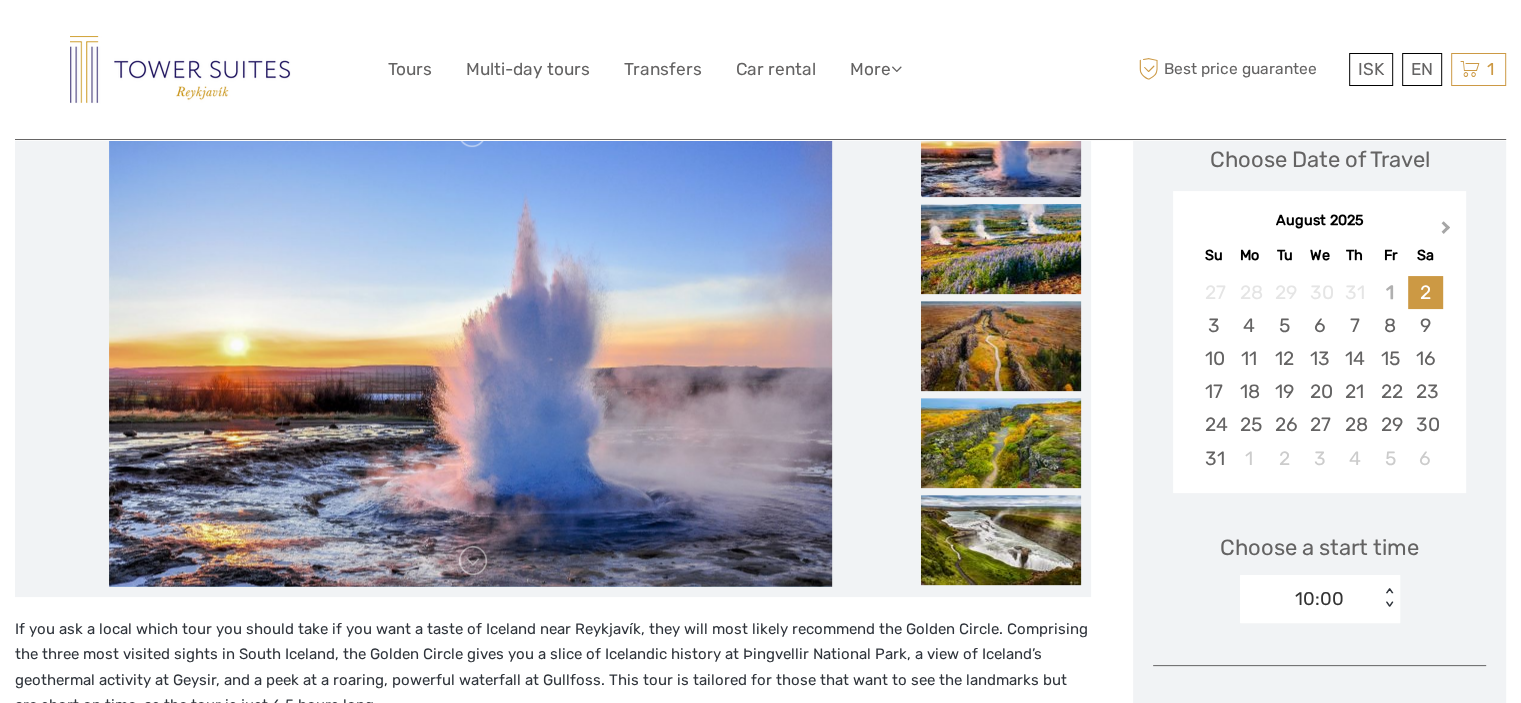 click on "Next Month" at bounding box center (1446, 231) 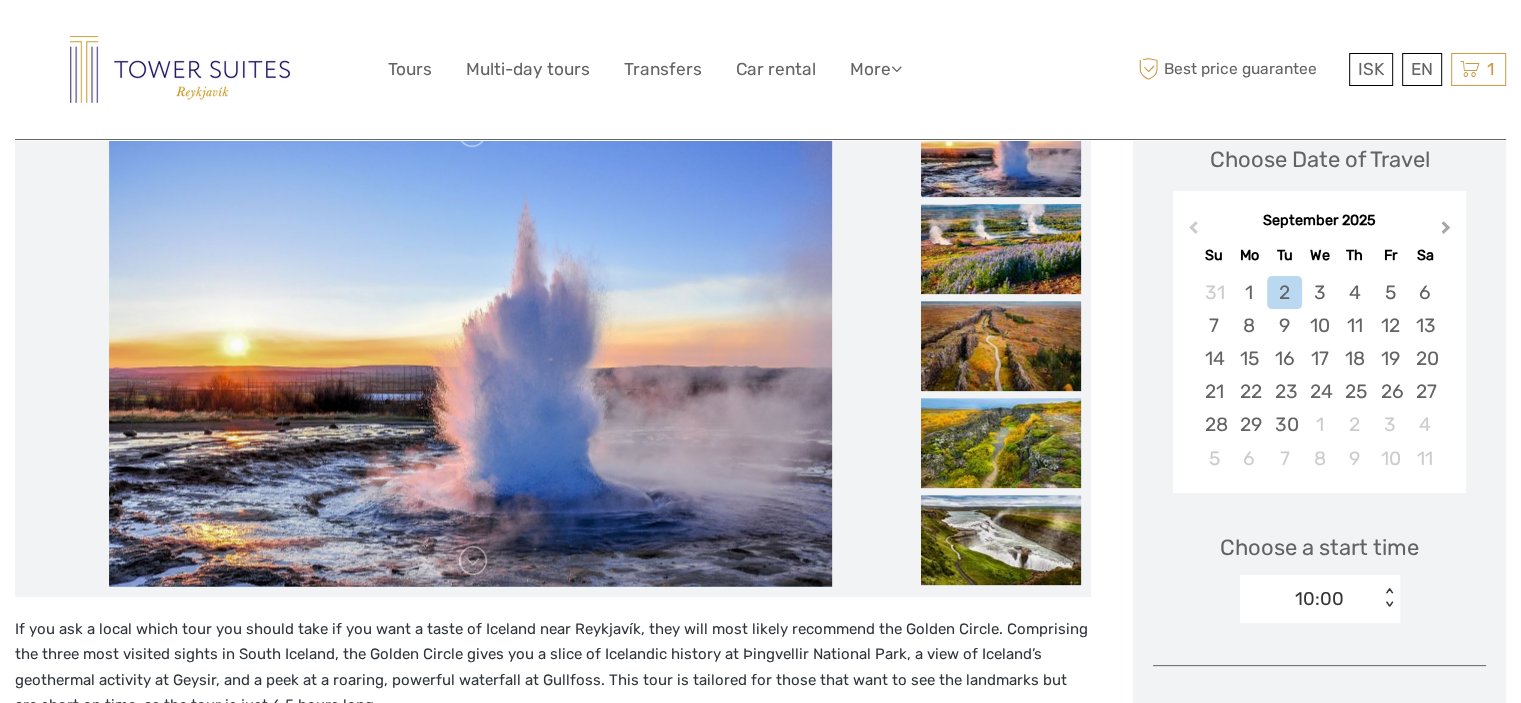 click on "Next Month" at bounding box center [1446, 231] 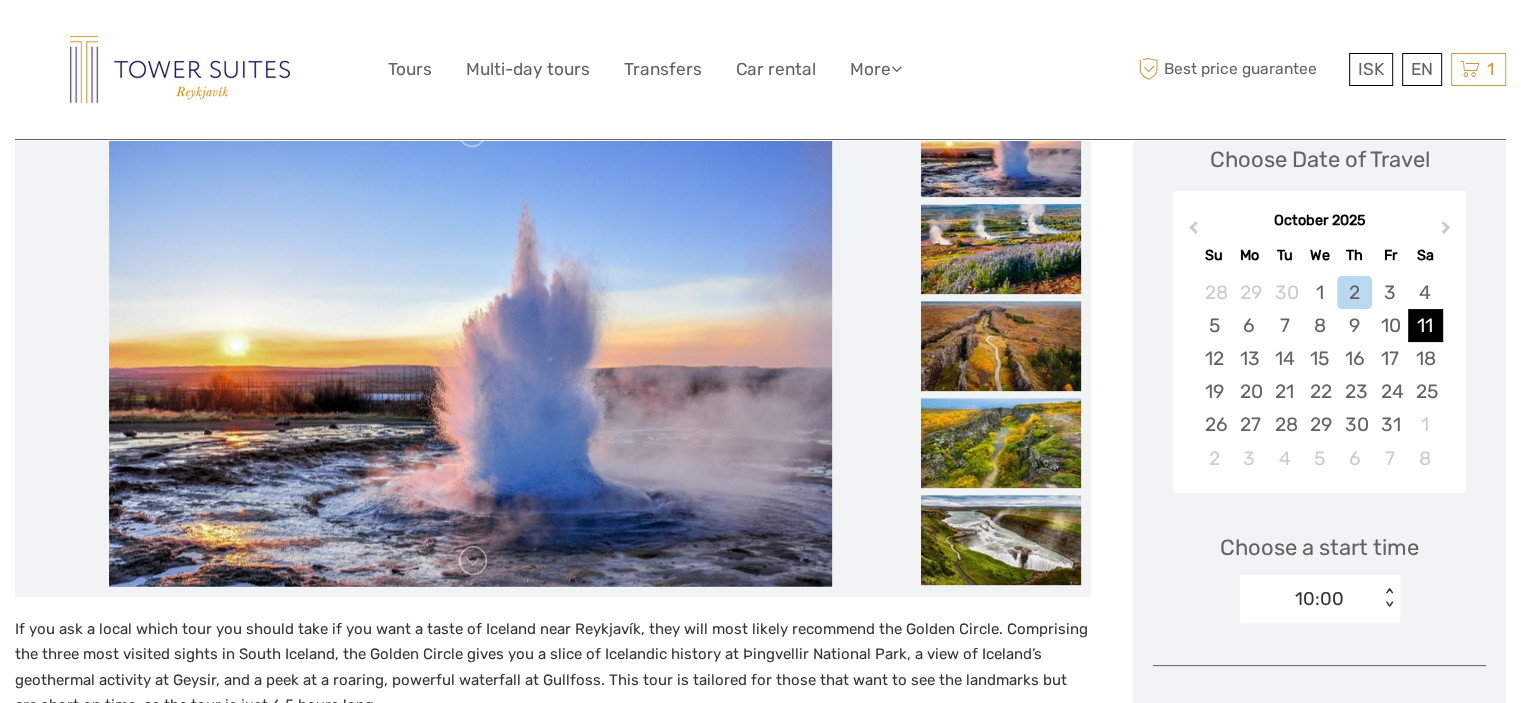 click on "11" at bounding box center (1425, 325) 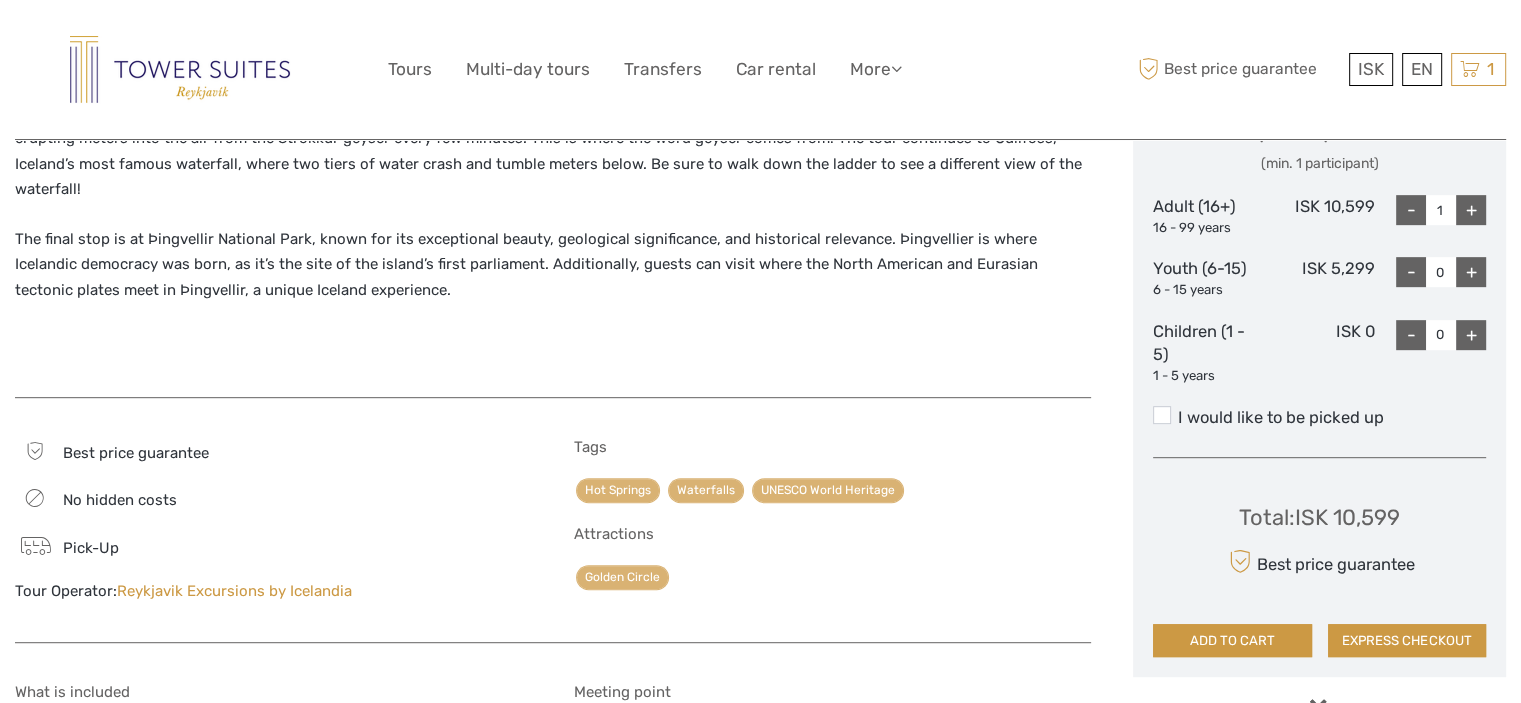 scroll, scrollTop: 1000, scrollLeft: 0, axis: vertical 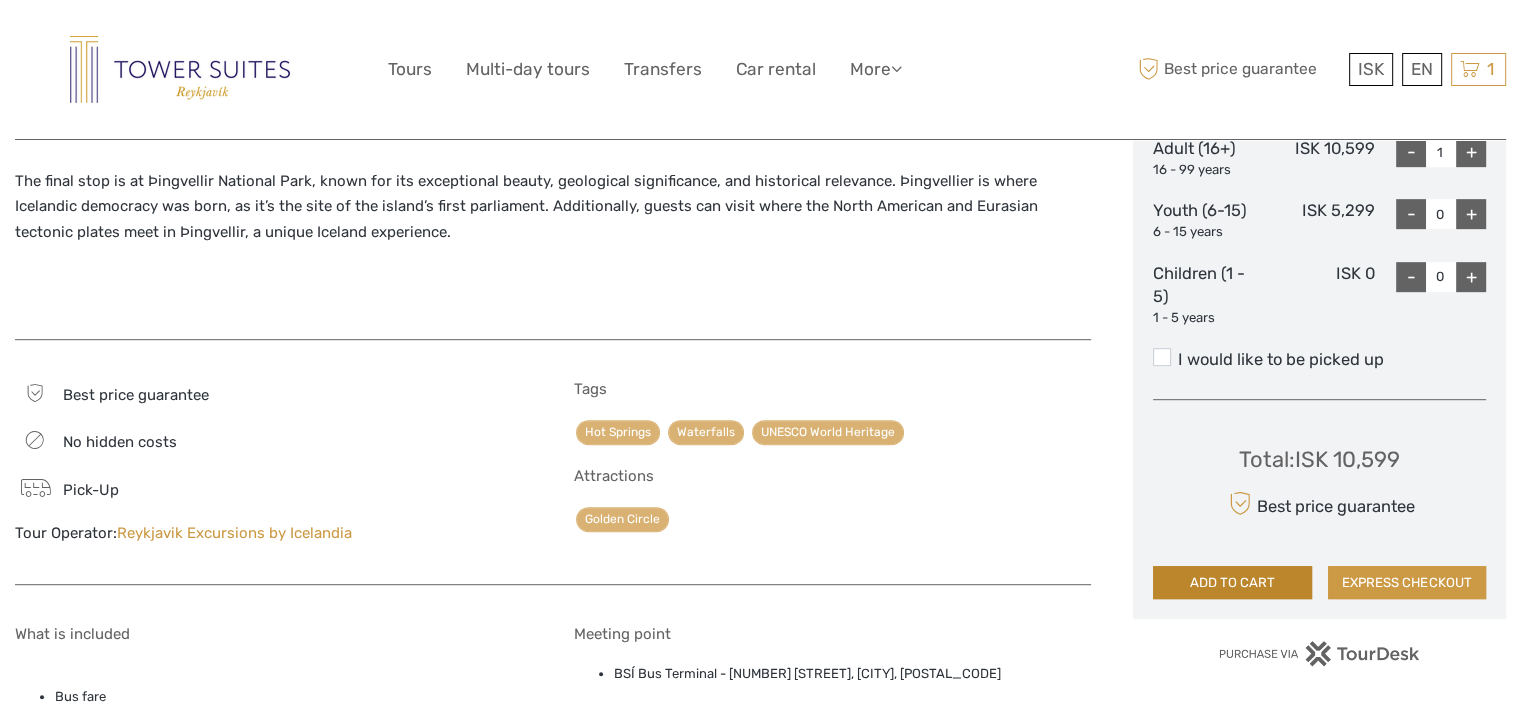 click on "ADD TO CART" at bounding box center [1232, 583] 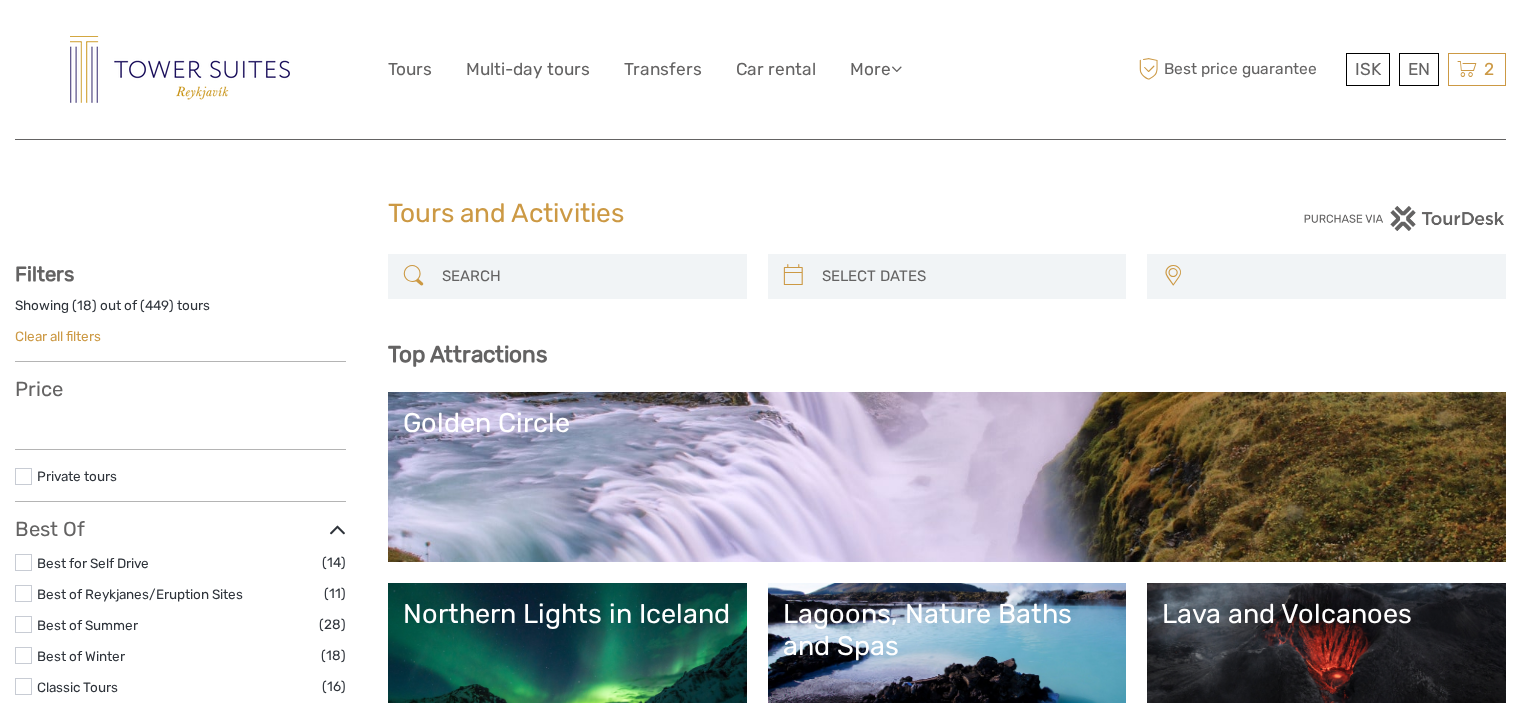 select 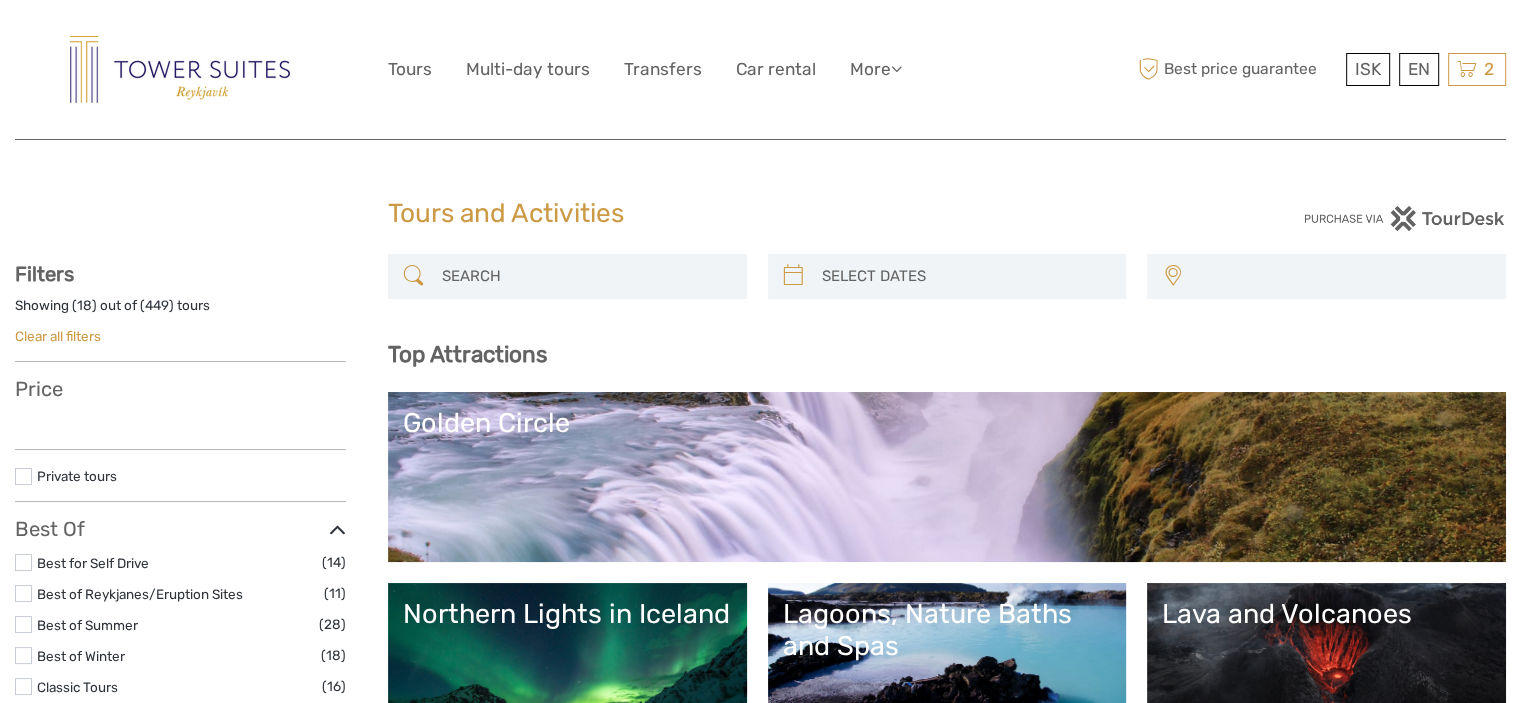 select 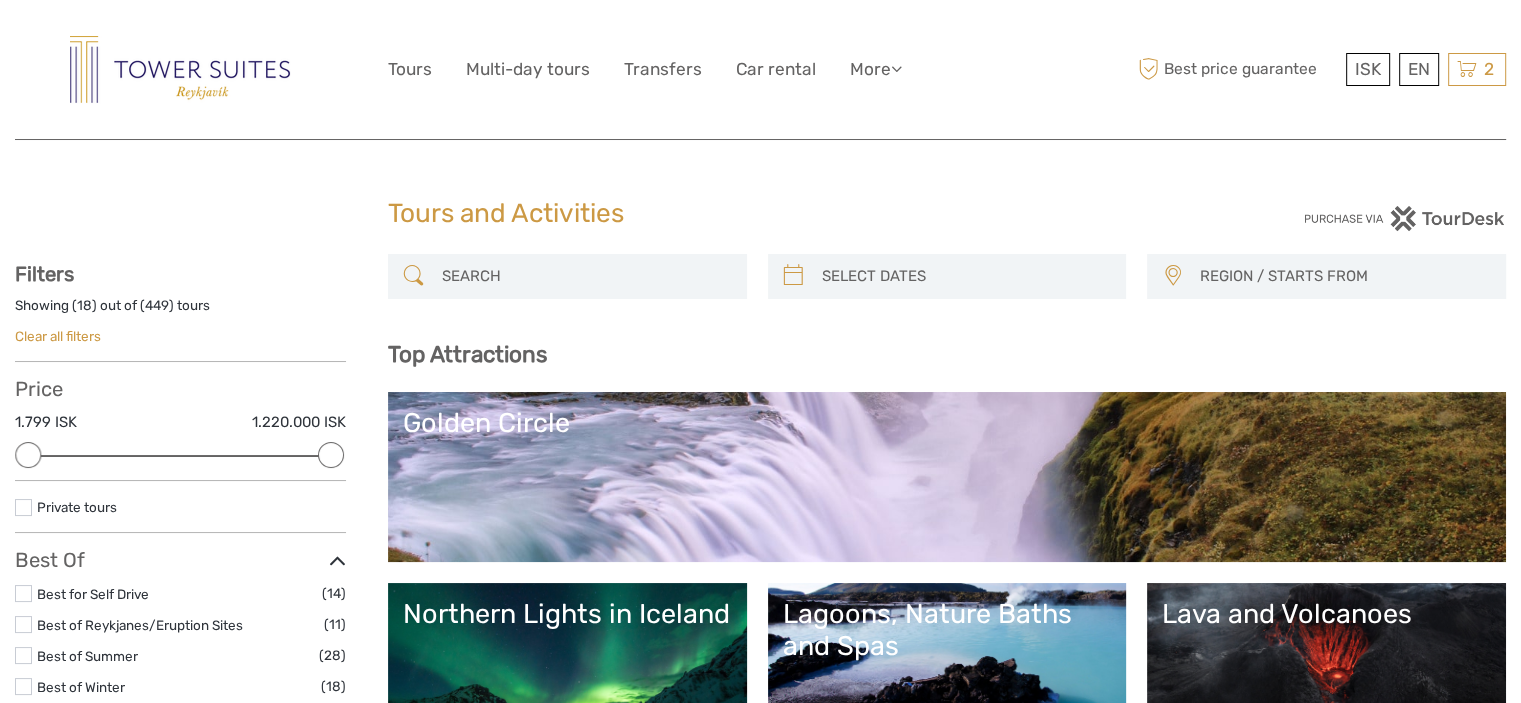 scroll, scrollTop: 0, scrollLeft: 0, axis: both 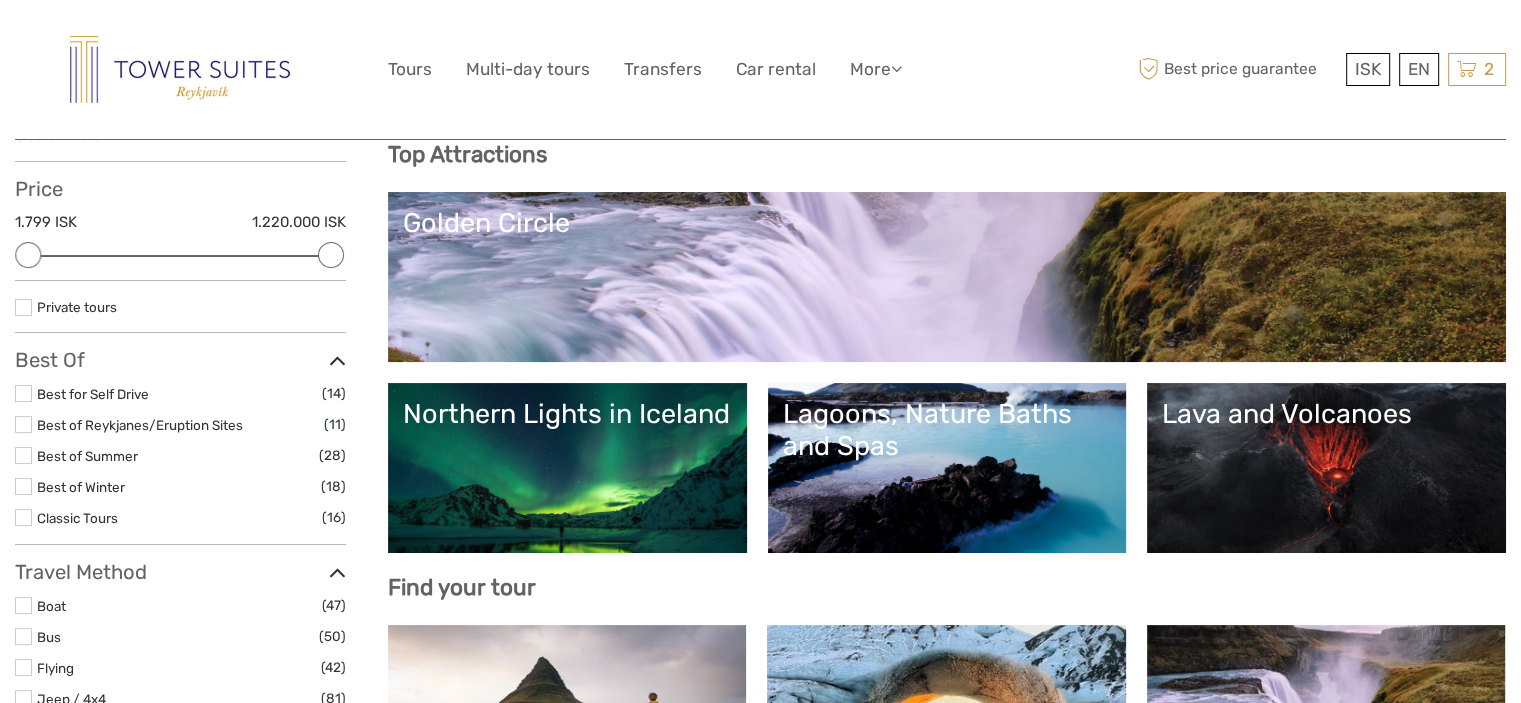 click on "Lagoons, Nature Baths and Spas" at bounding box center (947, 468) 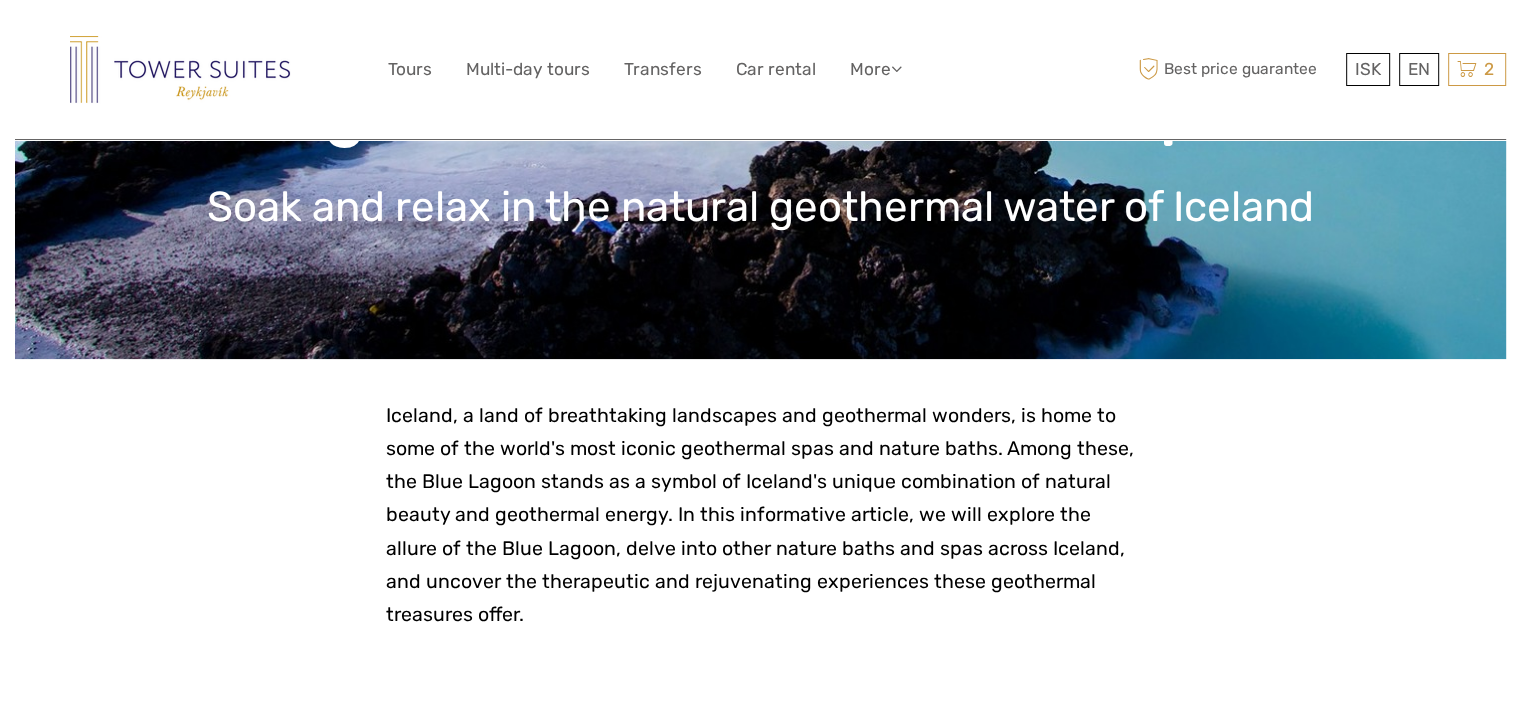 scroll, scrollTop: 400, scrollLeft: 0, axis: vertical 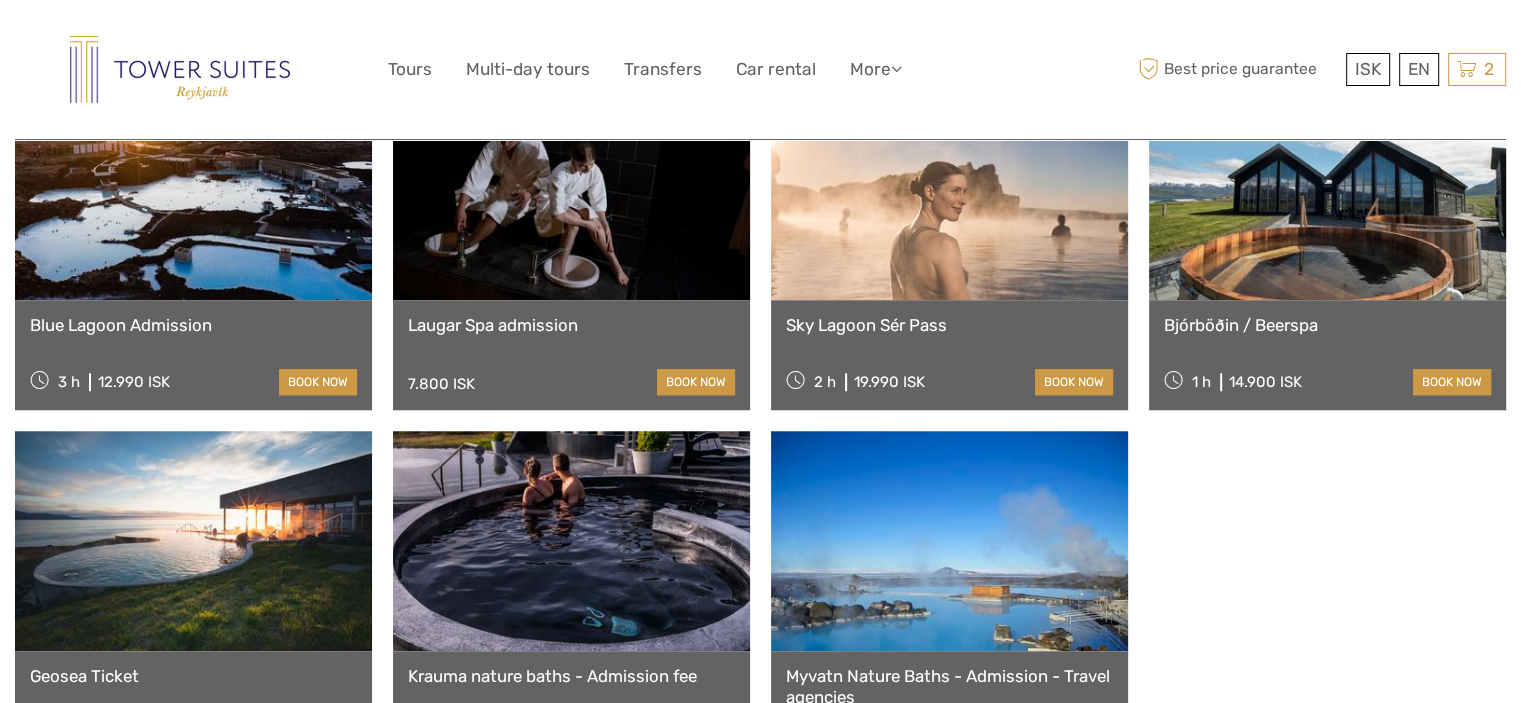 click at bounding box center (949, 190) 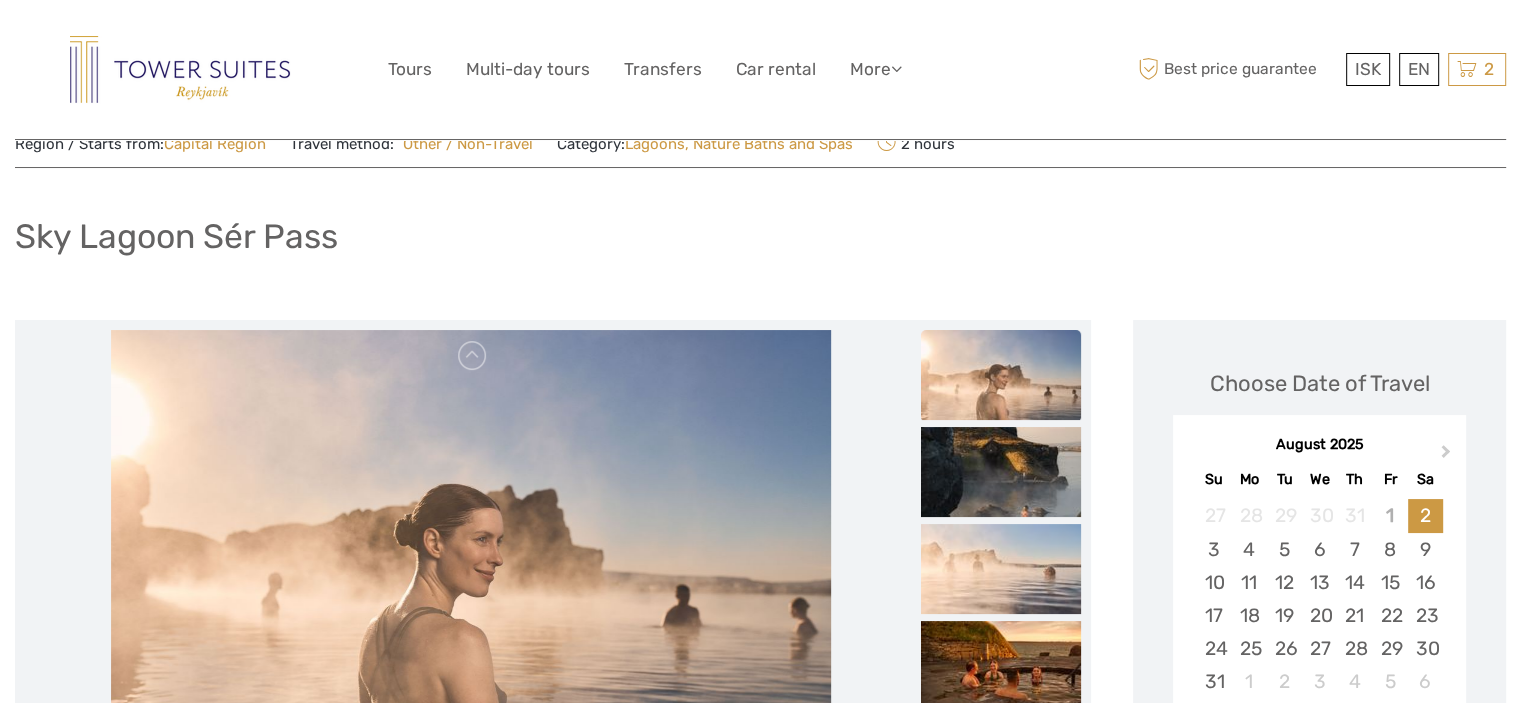 scroll, scrollTop: 200, scrollLeft: 0, axis: vertical 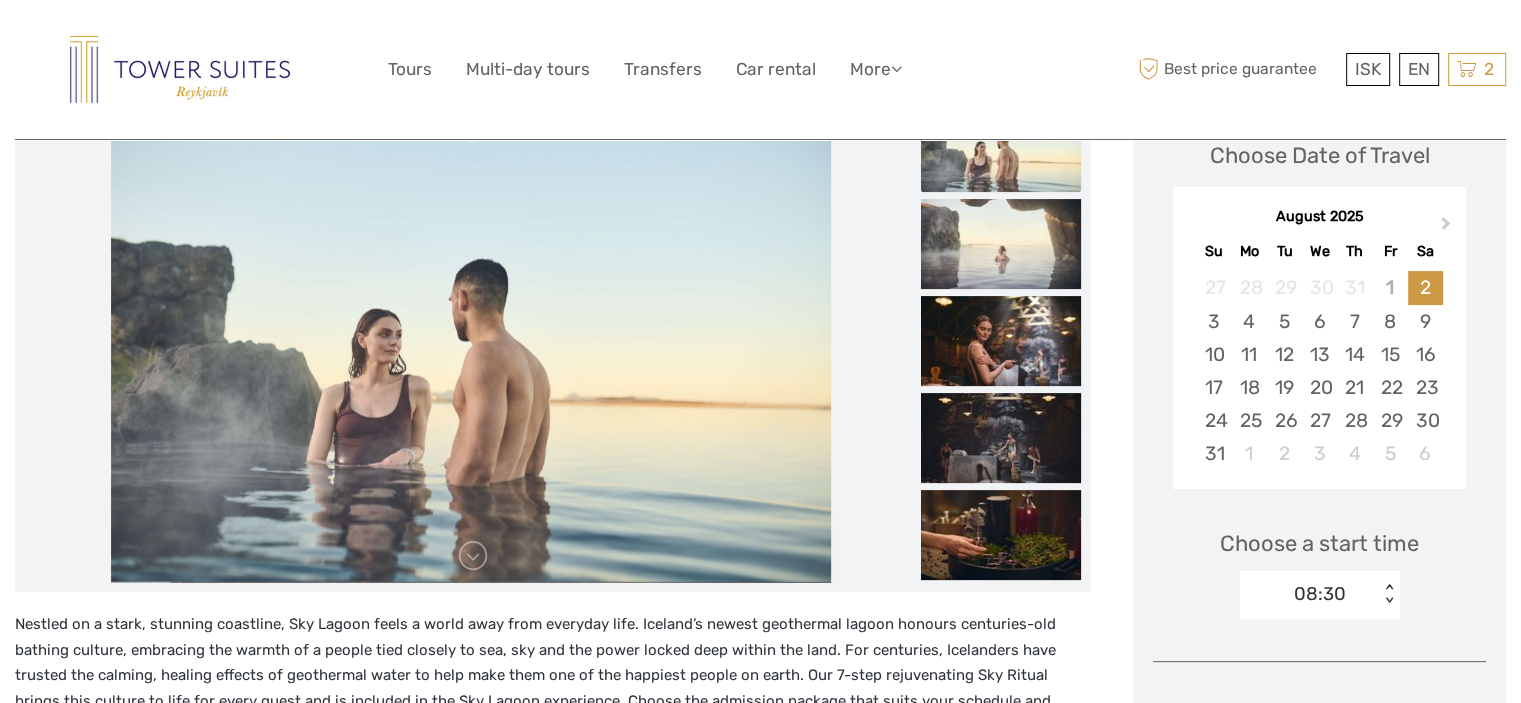 click on "08:30 < >" at bounding box center (1320, 595) 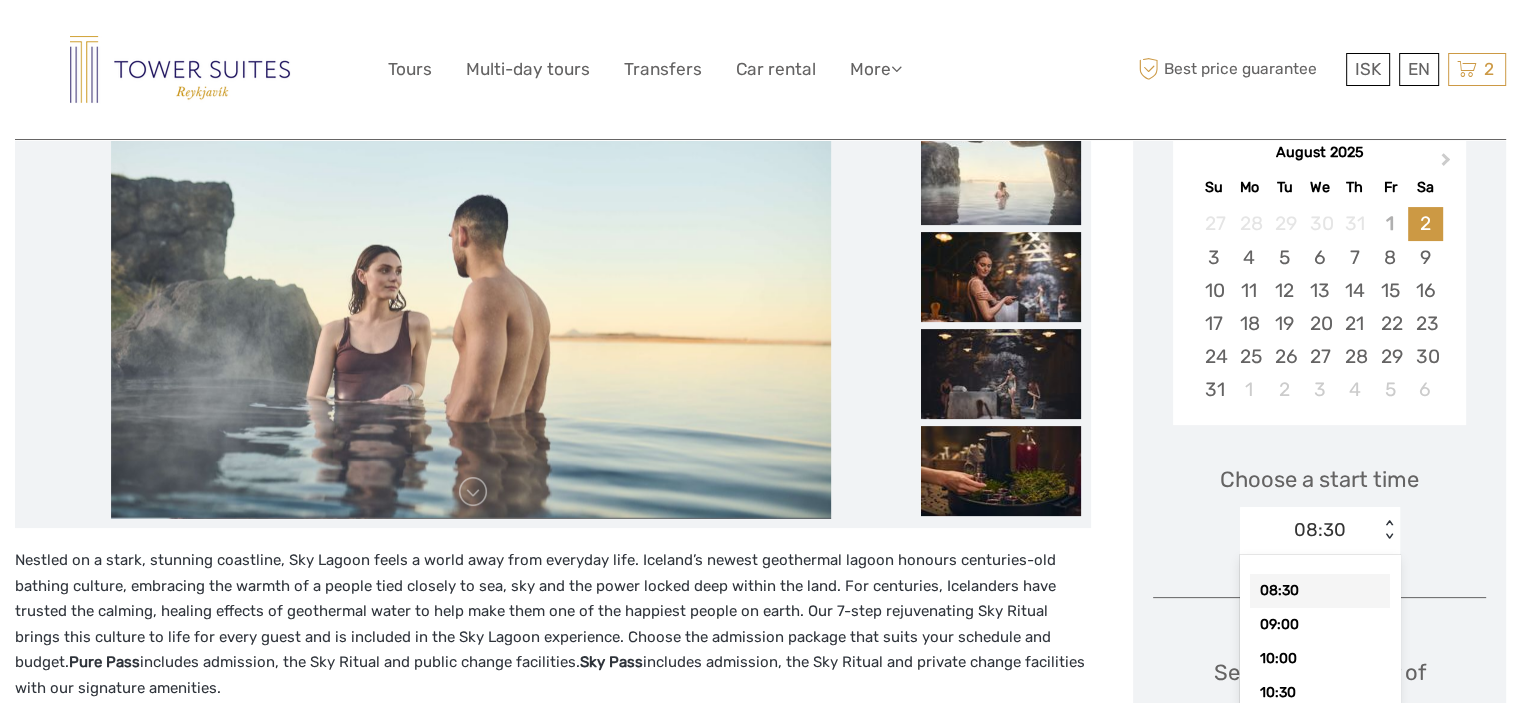 scroll, scrollTop: 373, scrollLeft: 0, axis: vertical 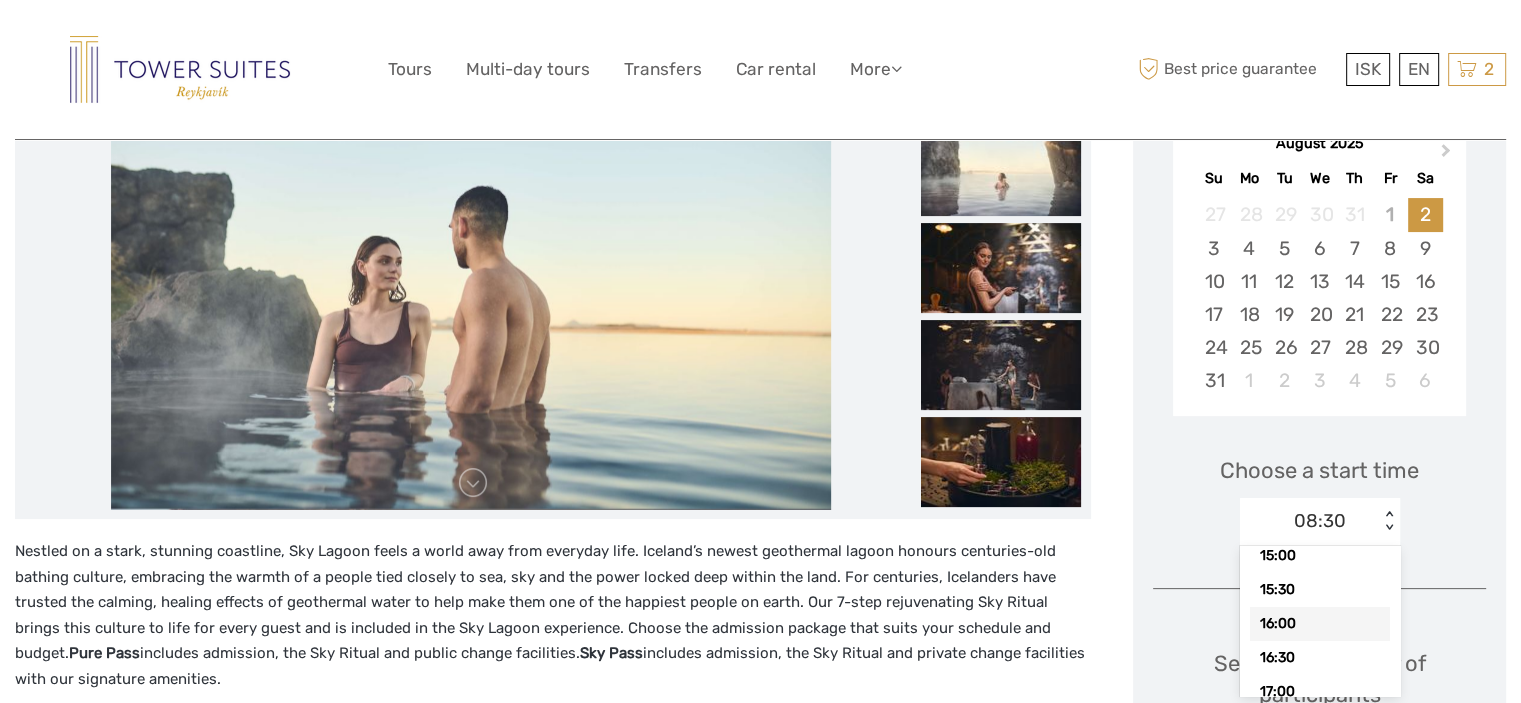 click on "Nestled on a stark, stunning coastline, Sky Lagoon feels a world away from everyday life. Iceland’s newest geothermal lagoon honours centuries-old bathing culture, embracing the warmth of a people tied closely to sea, sky and the power locked deep within the land.  For centuries, Icelanders have trusted the calming, healing effects of geothermal water to help make them one of the happiest people on earth. Our 7-step rejuvenating Sky Ritual brings this culture to life for every guest and is included in the Sky Lagoon experience. Choose the admission package that suits your schedule and budget.  Pure Pass  includes admission, the Sky Ritual and public change facilities.  Sky Pass  includes admission, the Sky Ritual and private change facilities with our signature amenities." at bounding box center [553, 615] 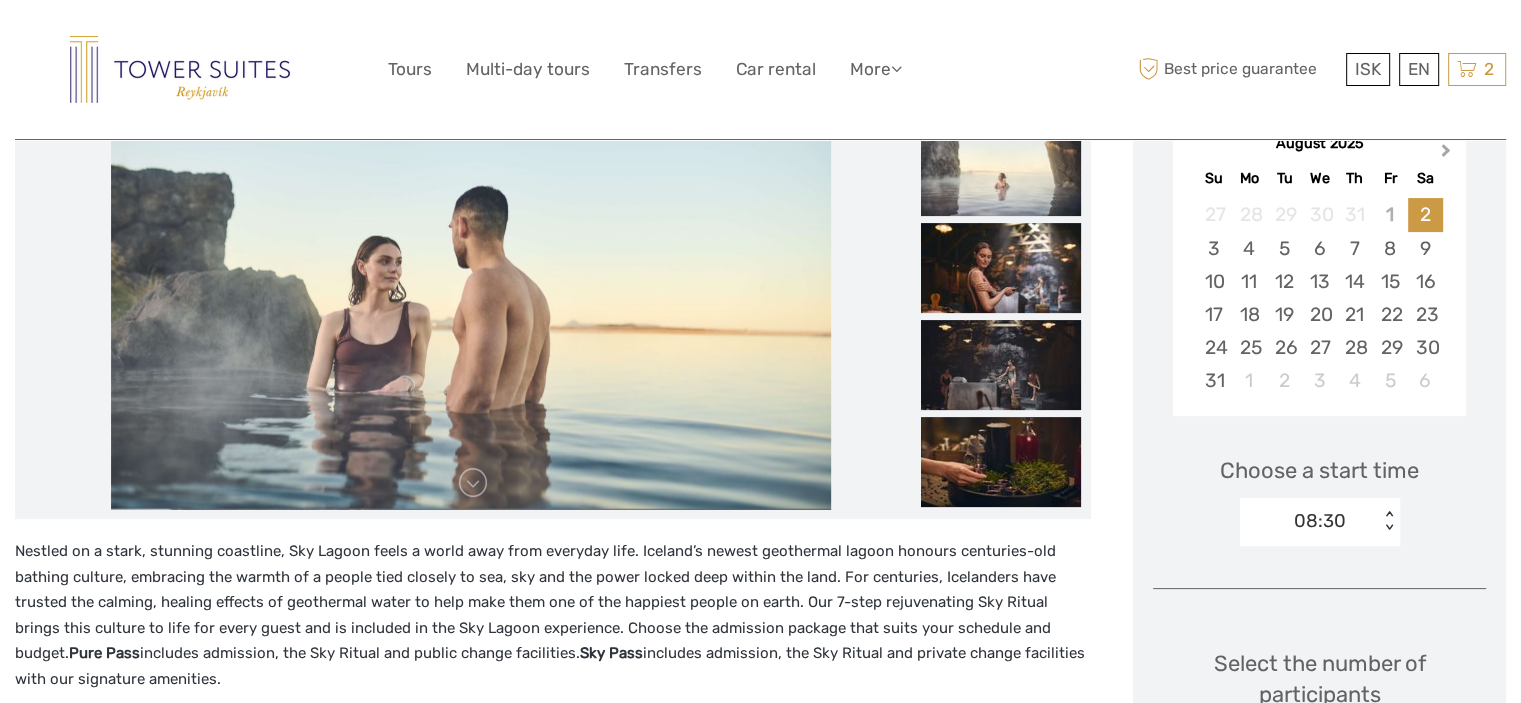 click on "Next Month" at bounding box center [1448, 155] 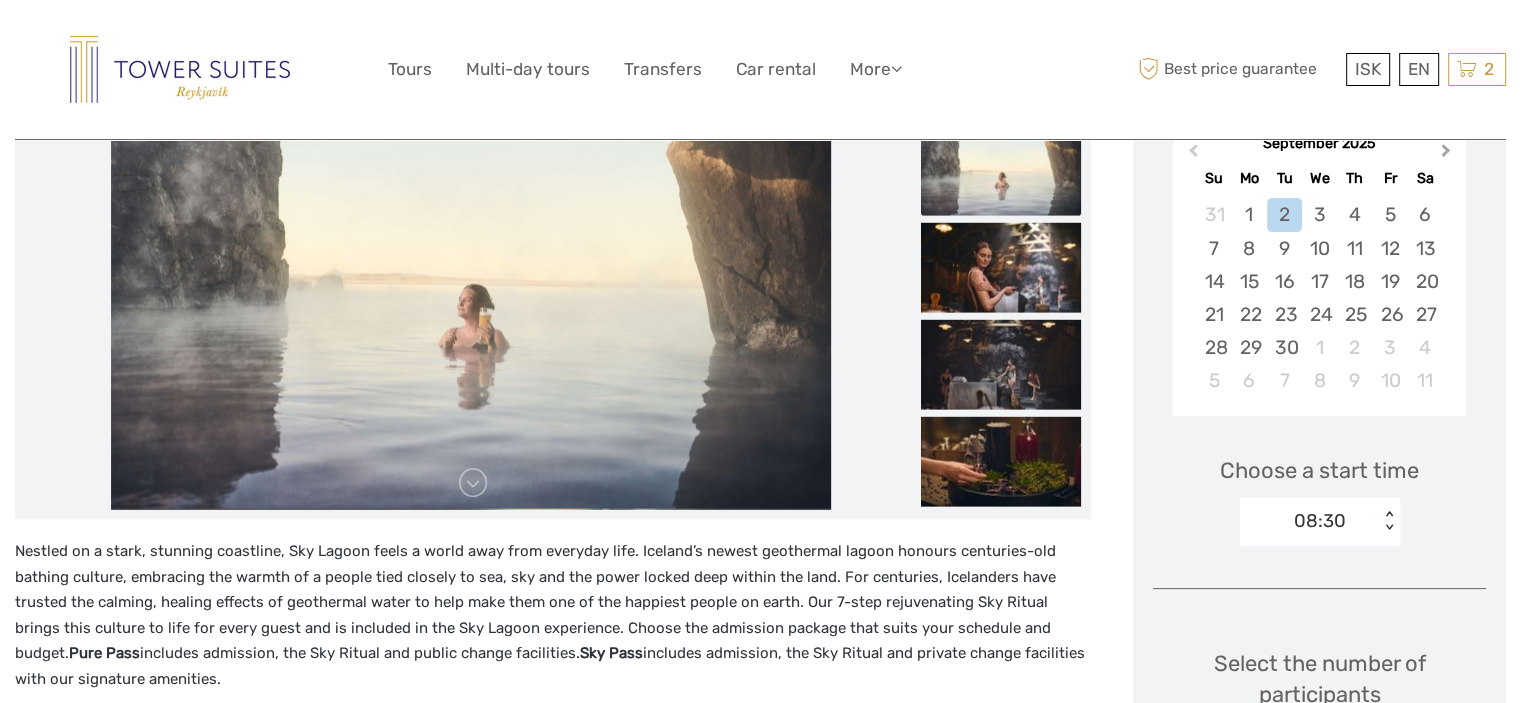 click on "Next Month" at bounding box center [1448, 155] 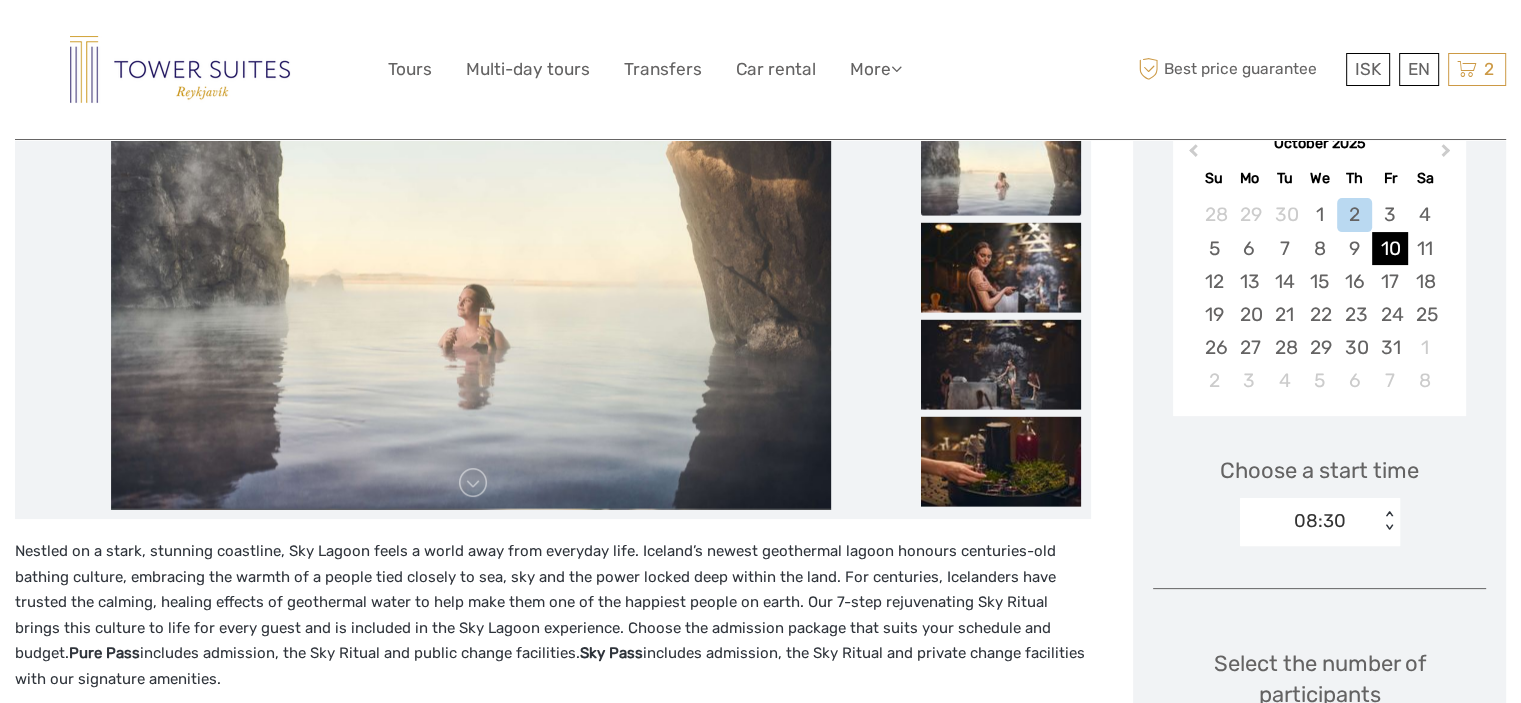 click on "10" at bounding box center (1389, 248) 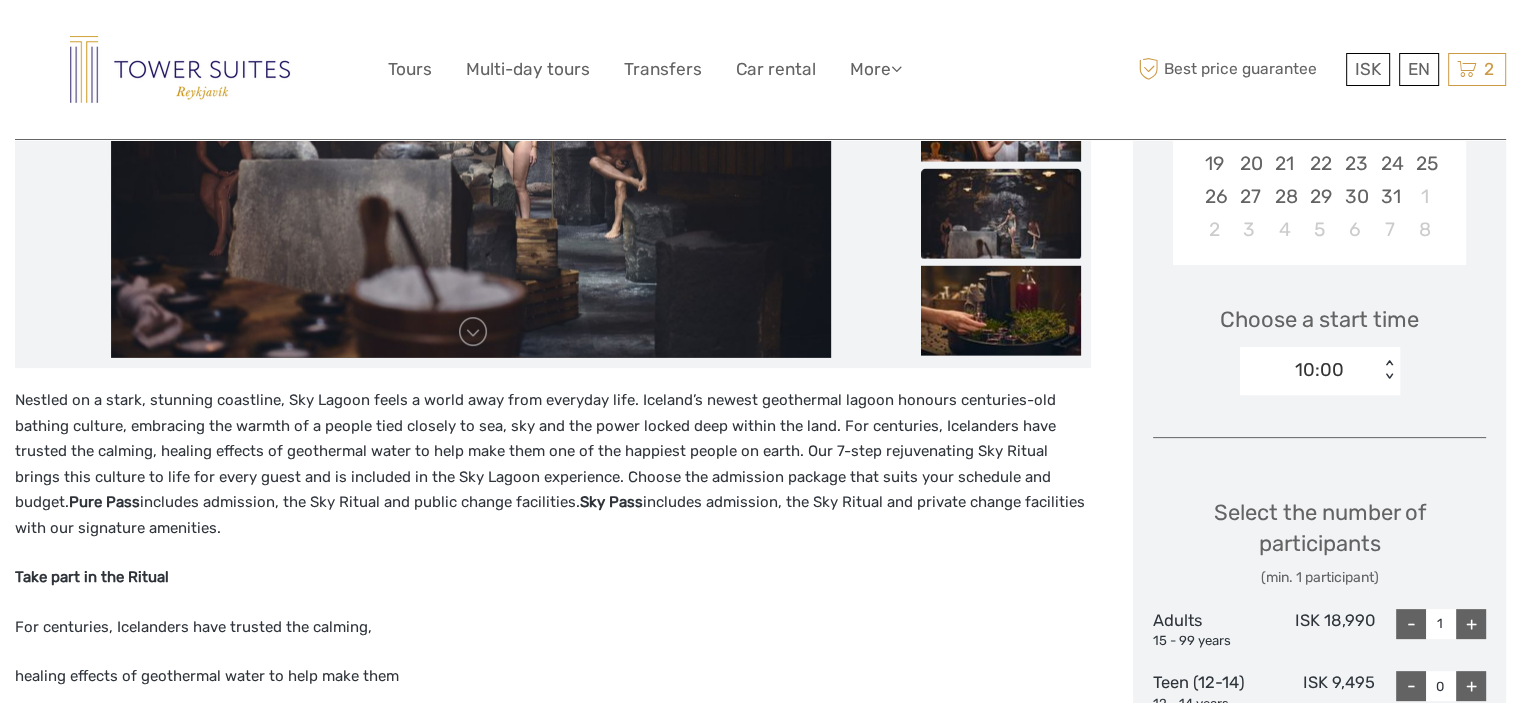 scroll, scrollTop: 573, scrollLeft: 0, axis: vertical 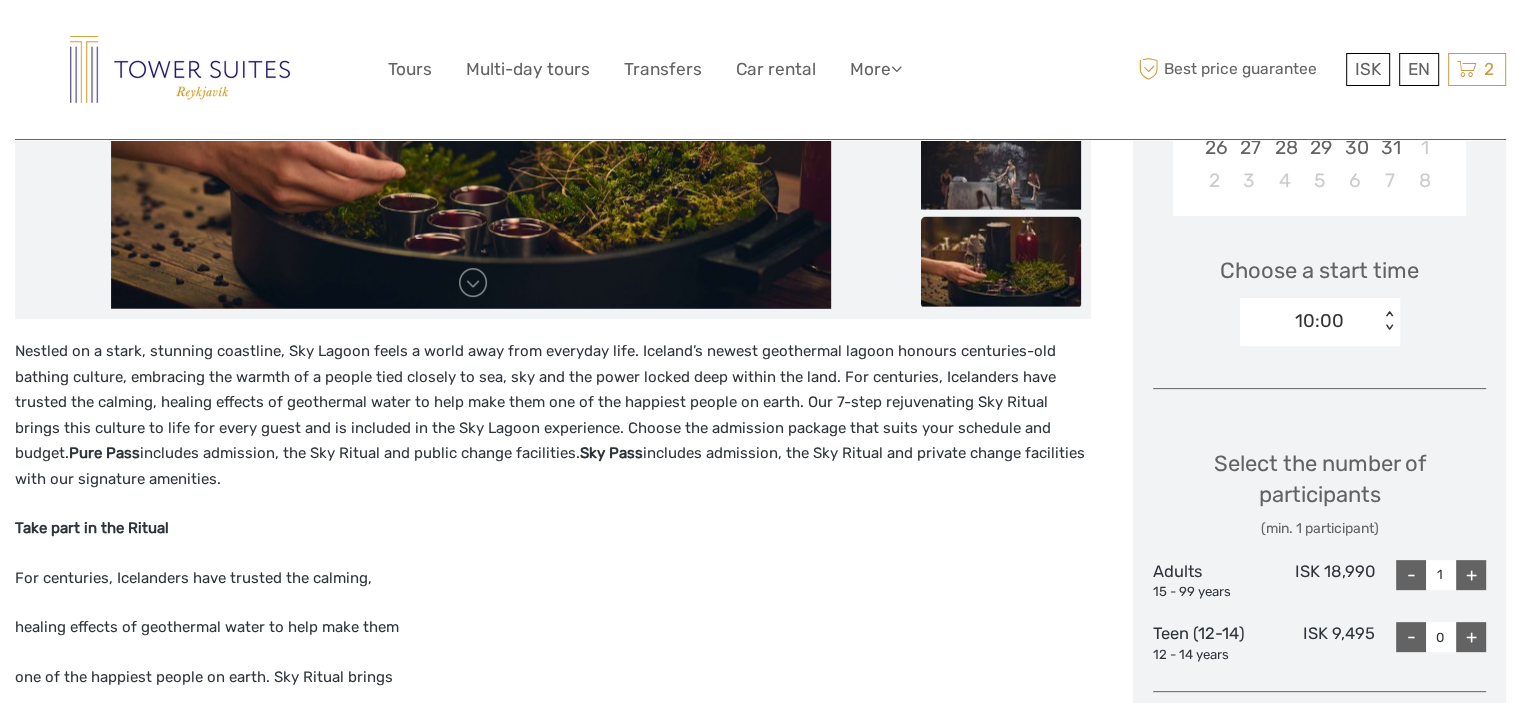 click on "Nestled on a stark, stunning coastline, Sky Lagoon feels a world away from everyday life. Iceland’s newest geothermal lagoon honours centuries-old bathing culture, embracing the warmth of a people tied closely to sea, sky and the power locked deep within the land.  For centuries, Icelanders have trusted the calming, healing effects of geothermal water to help make them one of the happiest people on earth. Our 7-step rejuvenating Sky Ritual brings this culture to life for every guest and is included in the Sky Lagoon experience. Choose the admission package that suits your schedule and budget.  Pure Pass  includes admission, the Sky Ritual and public change facilities.  Sky Pass  includes admission, the Sky Ritual and private change facilities with our signature amenities." at bounding box center [553, 415] 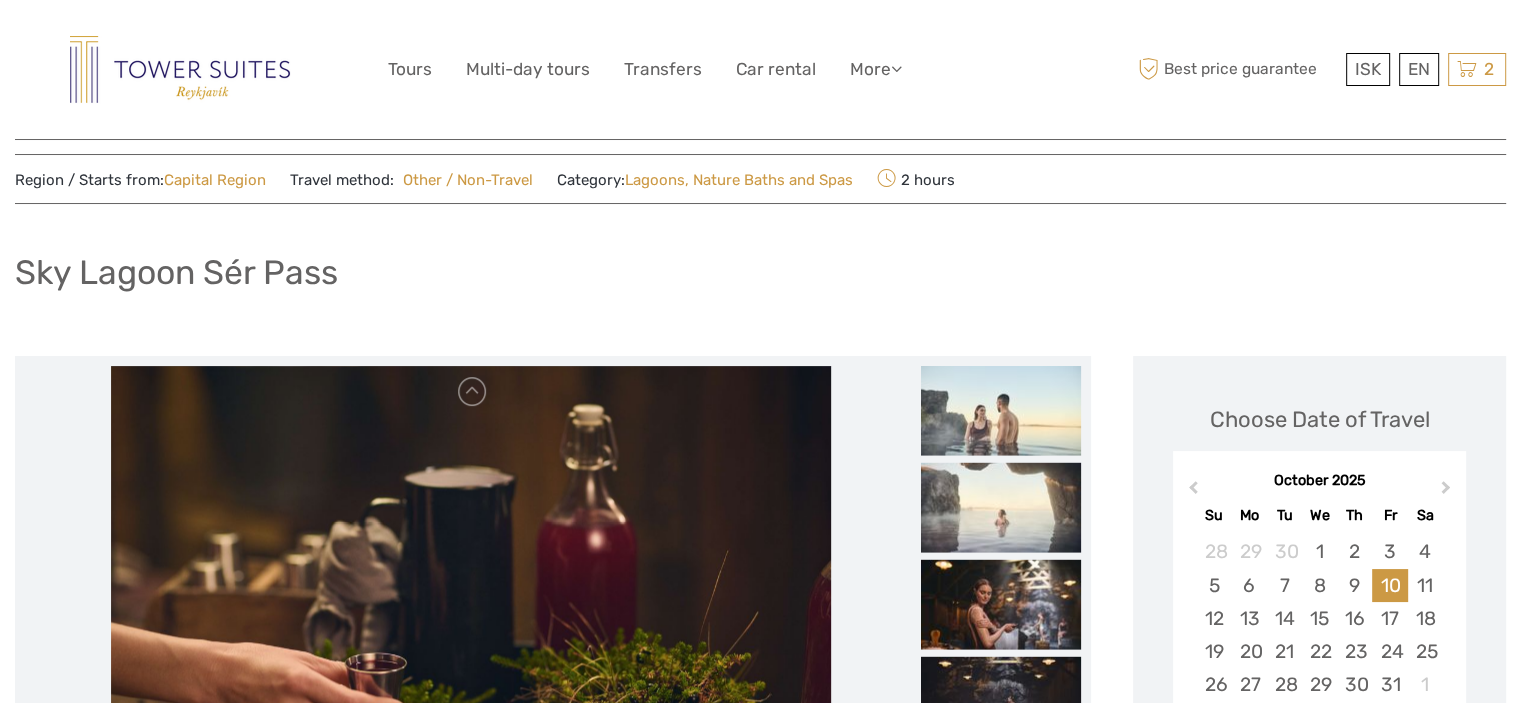 scroll, scrollTop: 0, scrollLeft: 0, axis: both 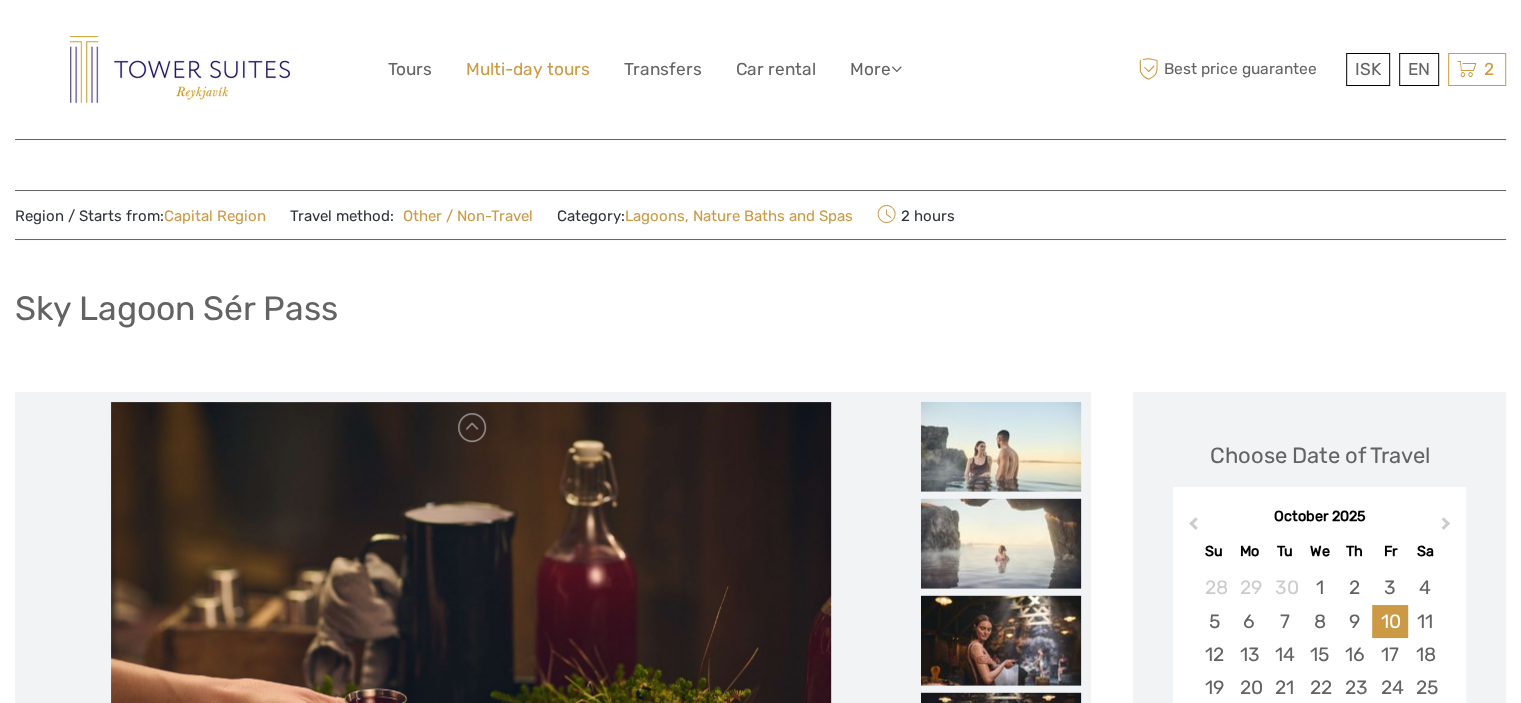 click on "Multi-day tours" at bounding box center [528, 69] 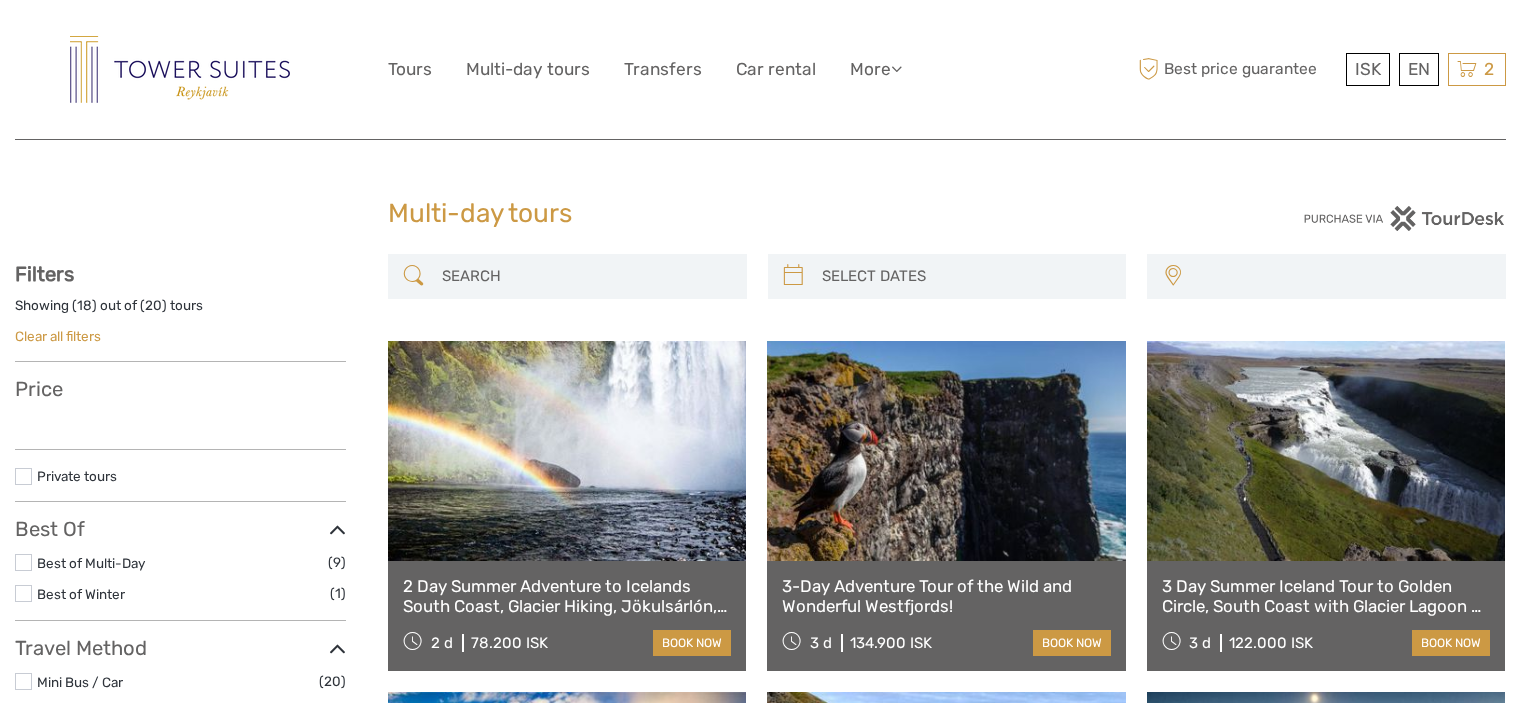 select 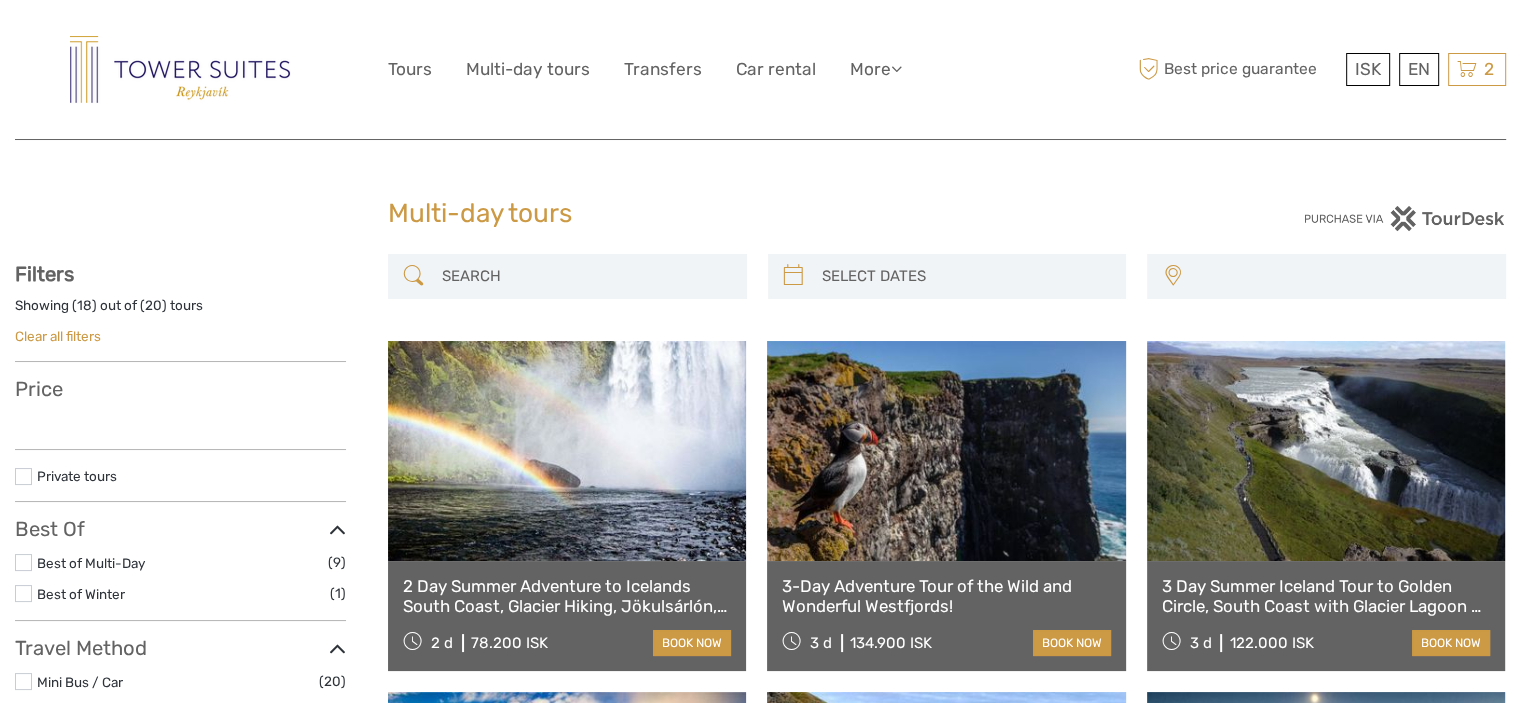 select 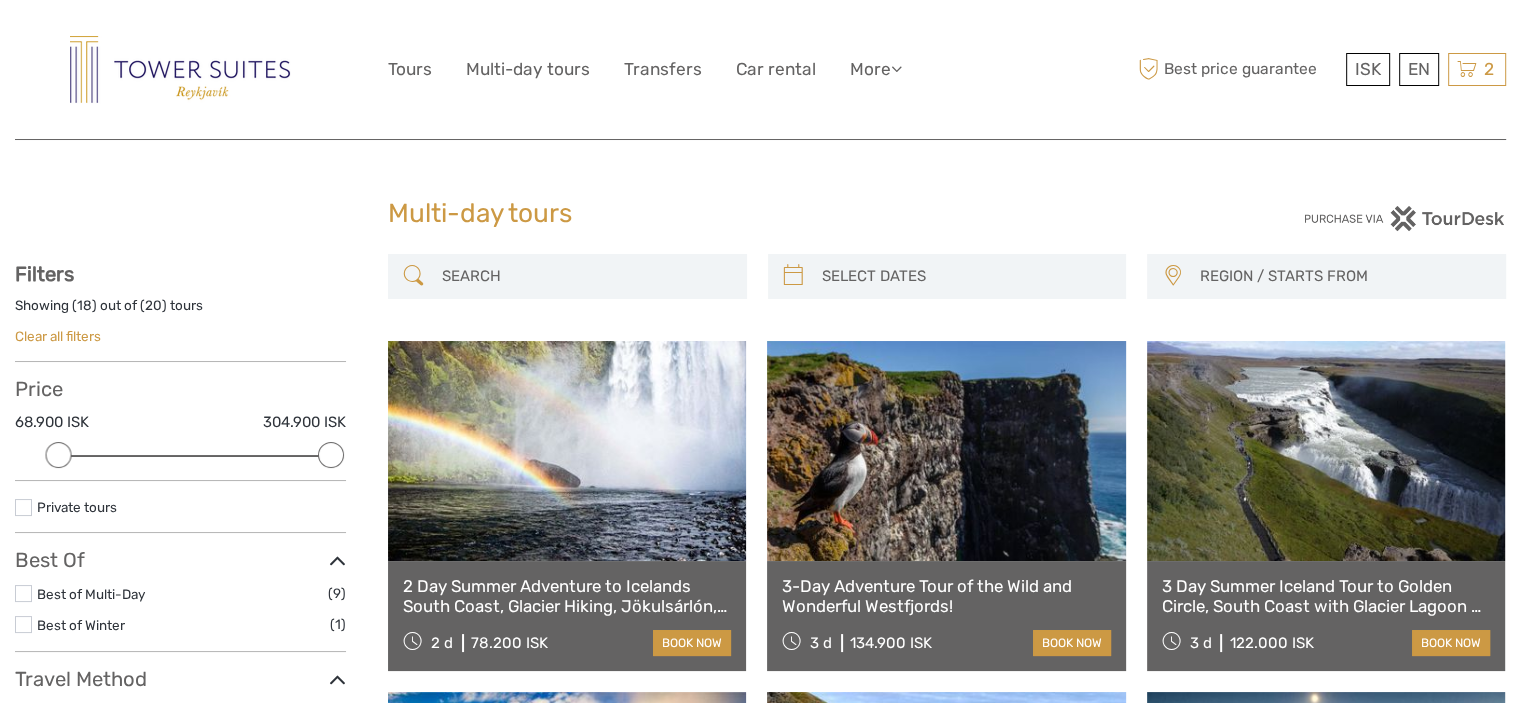 scroll, scrollTop: 0, scrollLeft: 0, axis: both 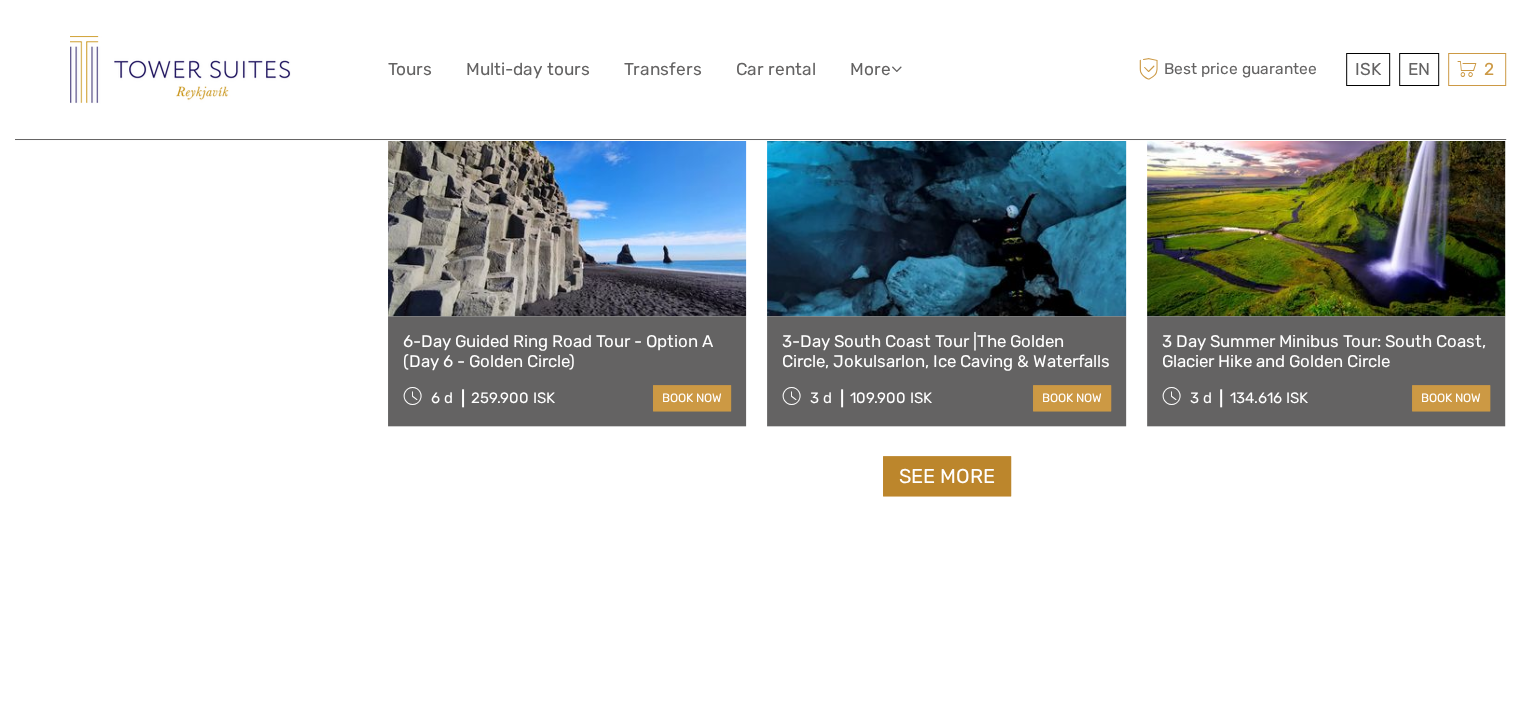 click on "See more" at bounding box center (947, 476) 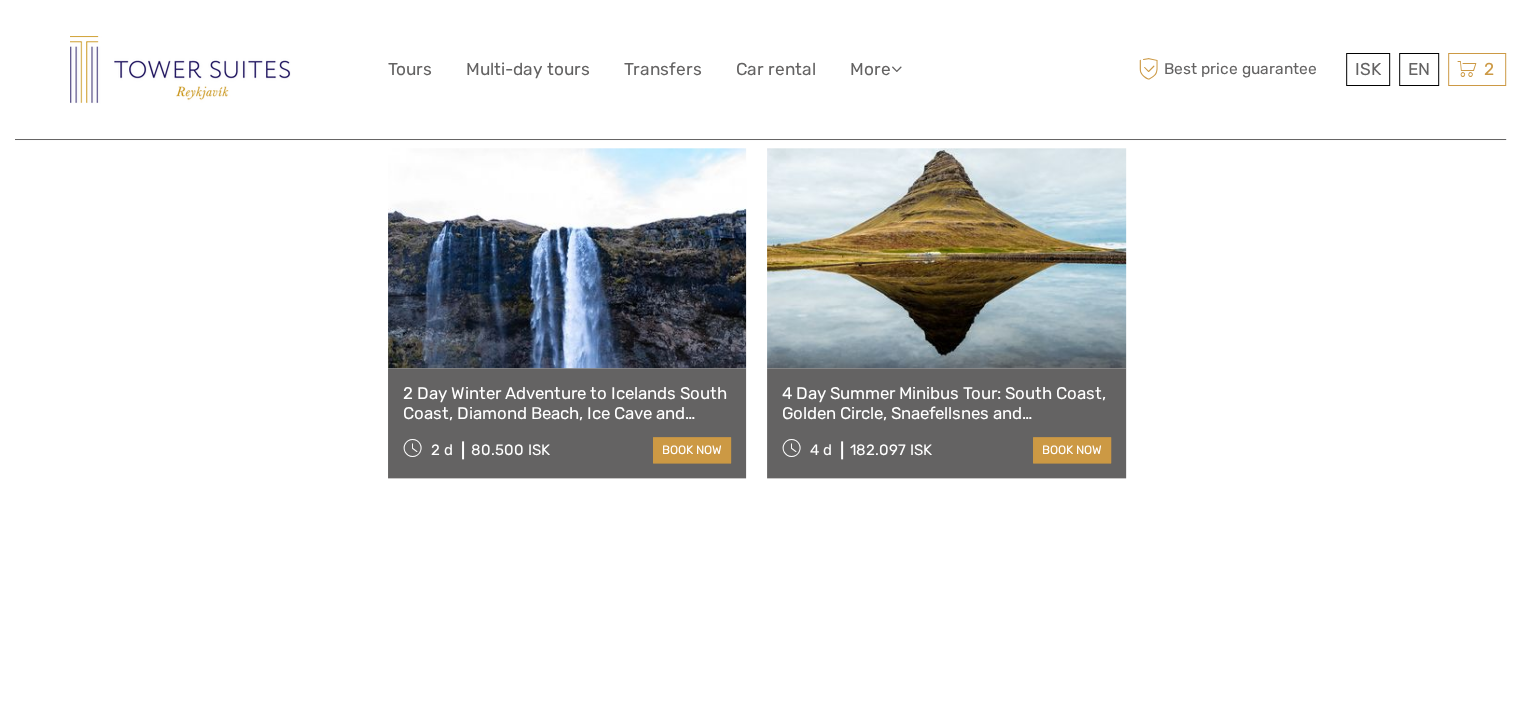 scroll, scrollTop: 2300, scrollLeft: 0, axis: vertical 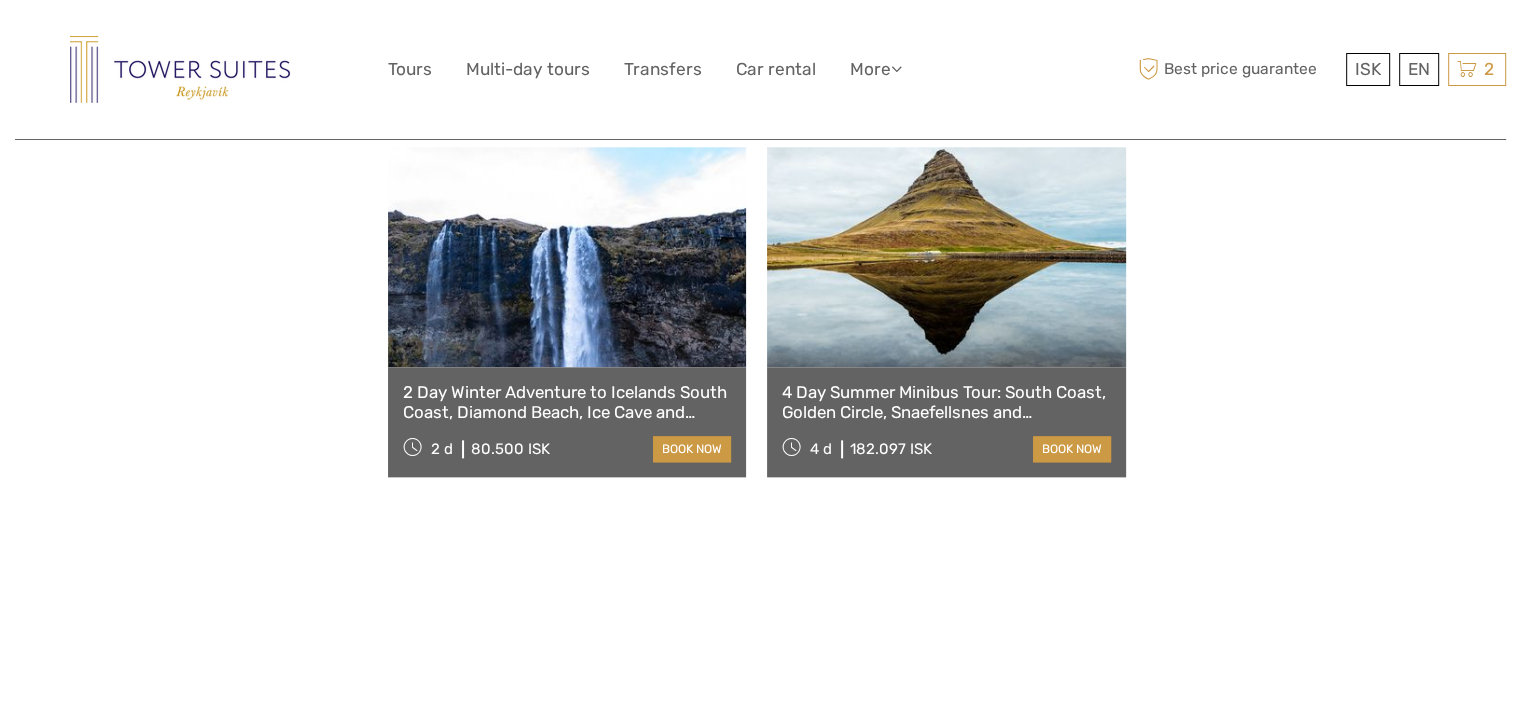 click at bounding box center [567, 257] 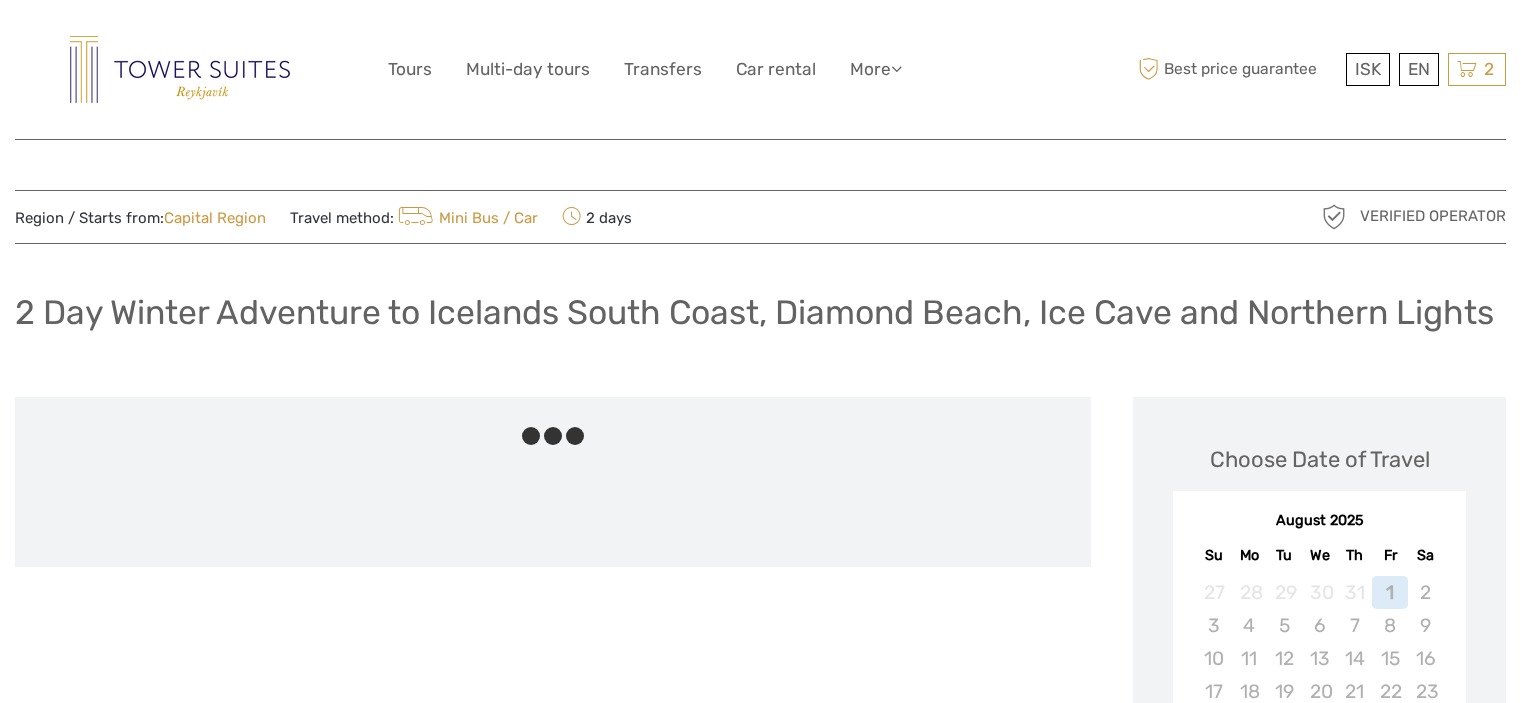 scroll, scrollTop: 0, scrollLeft: 0, axis: both 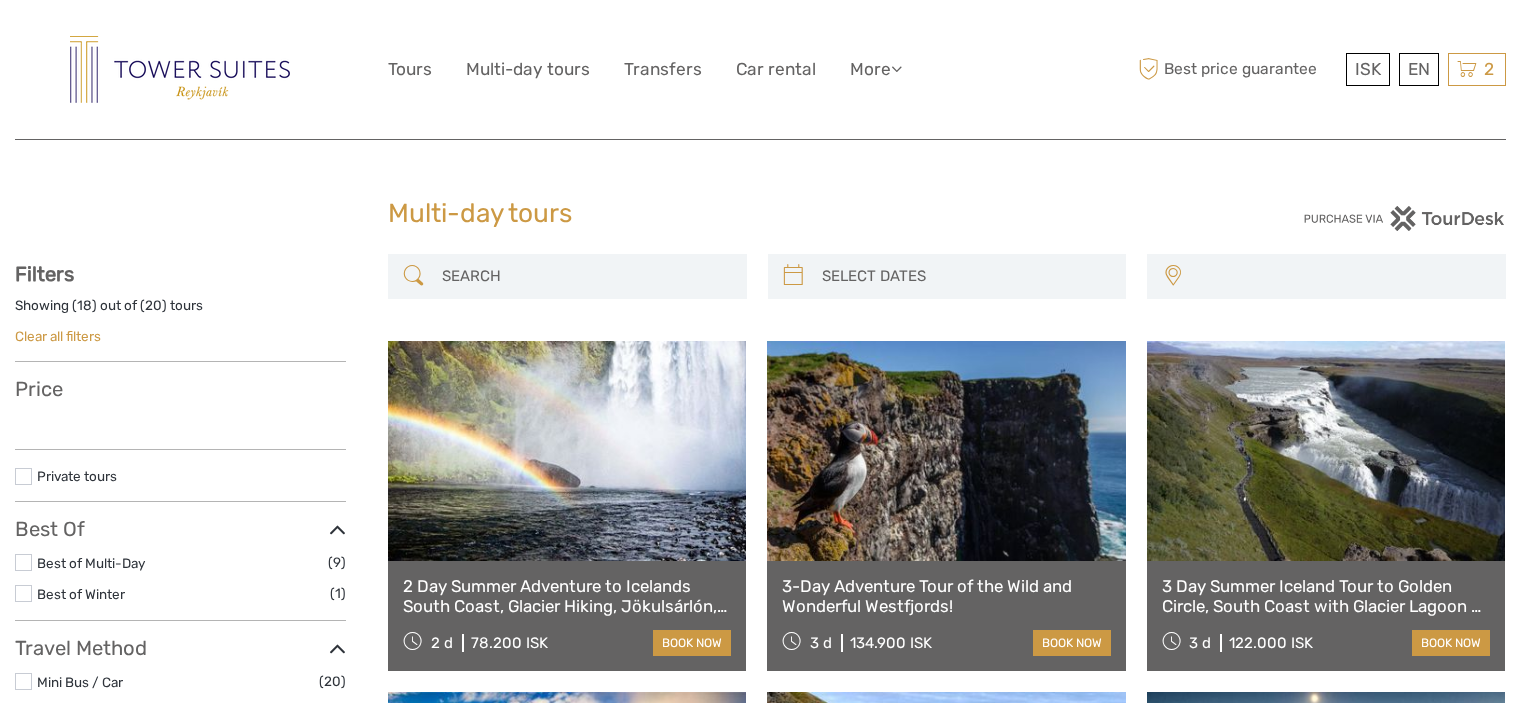 select 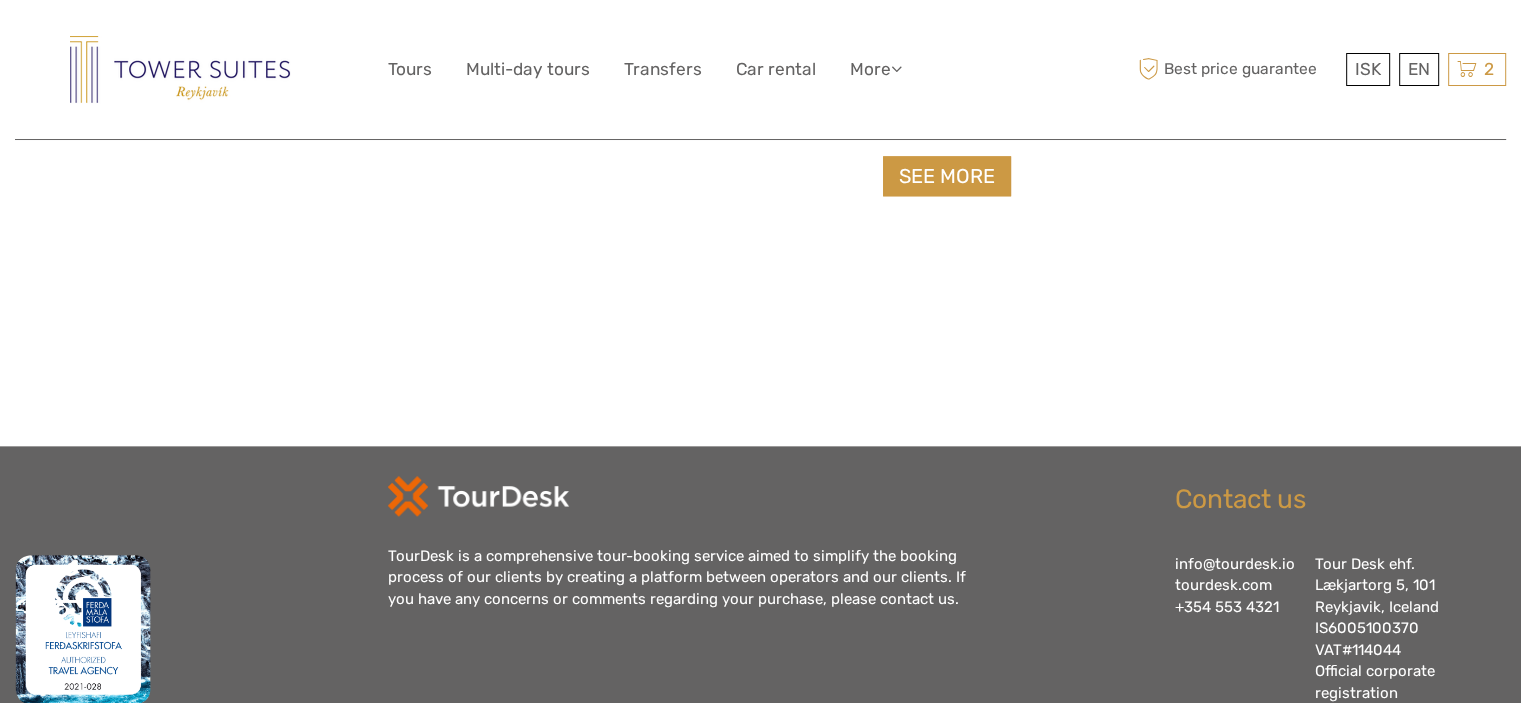 select 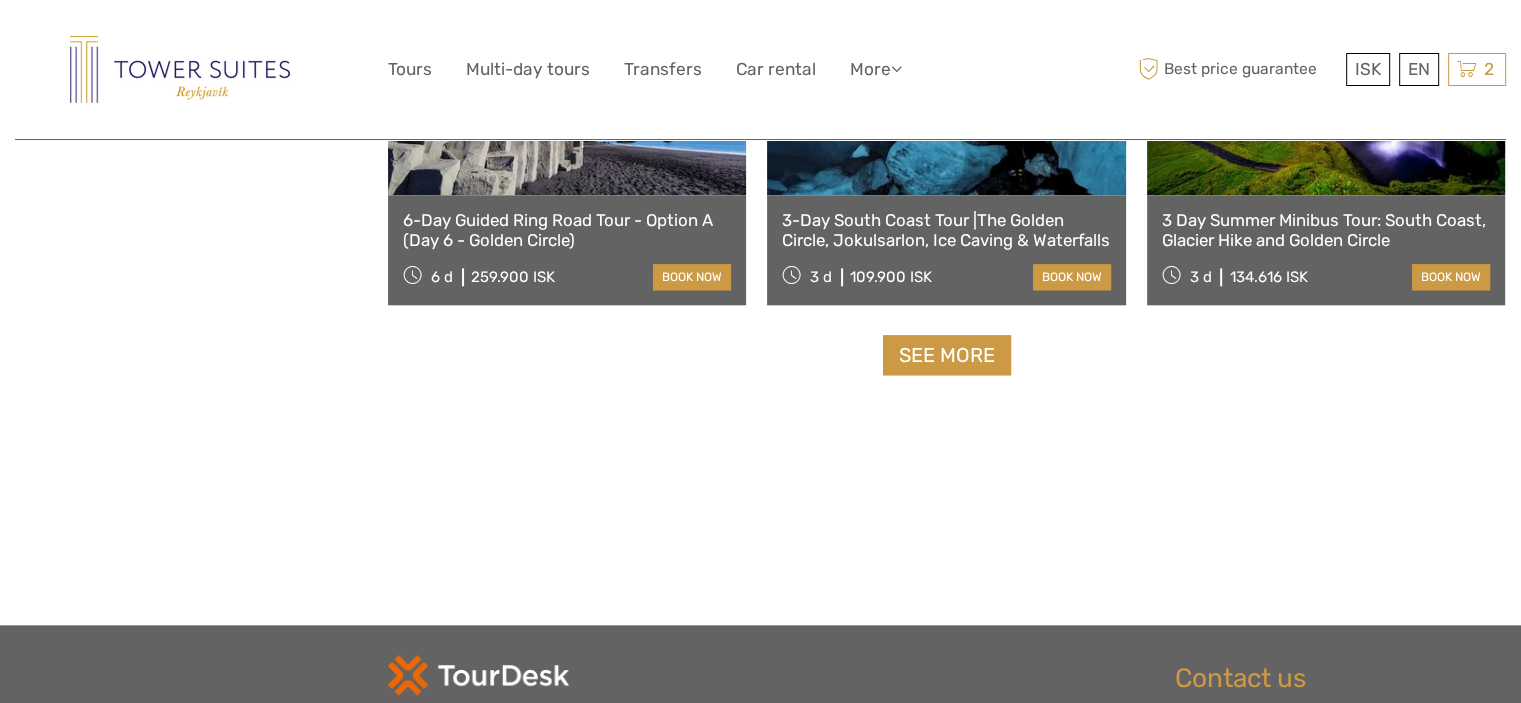 scroll, scrollTop: 1900, scrollLeft: 0, axis: vertical 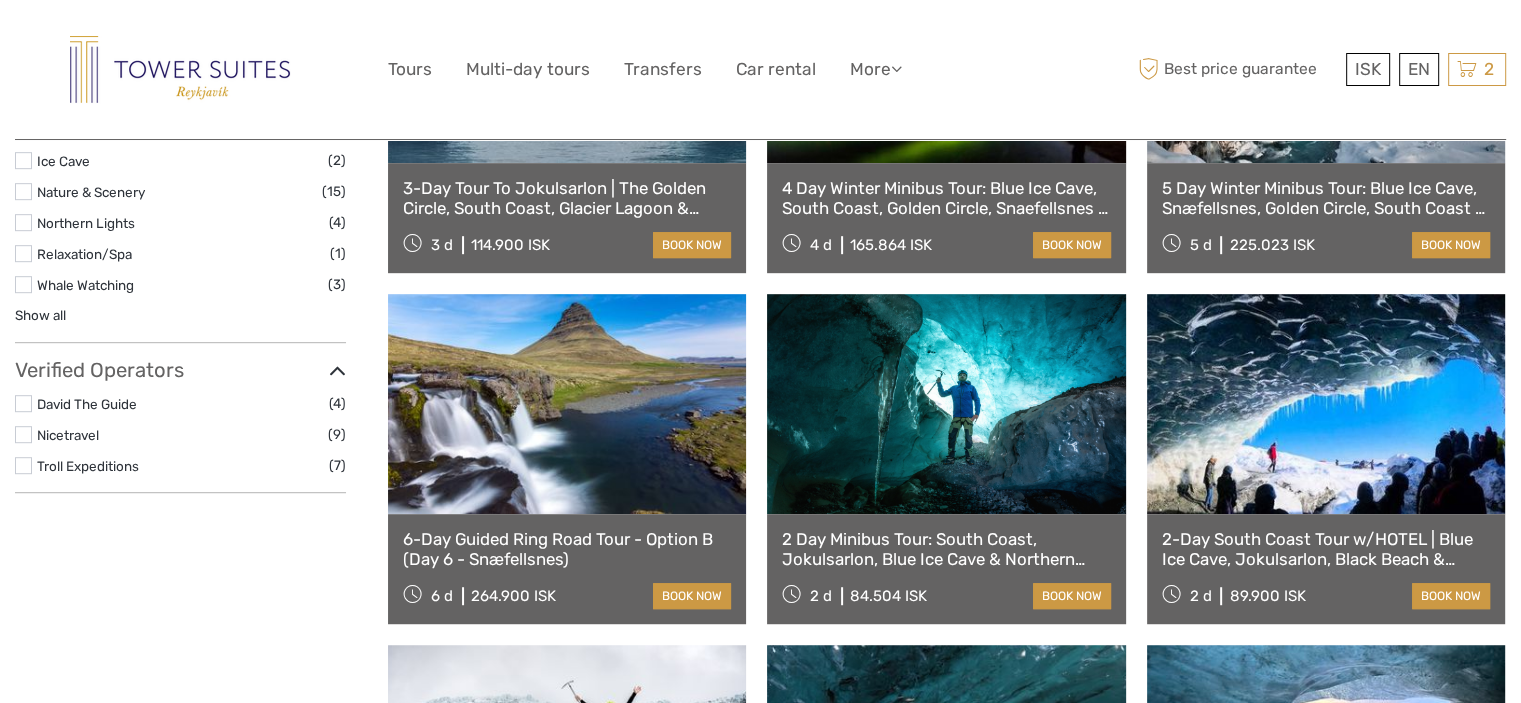 click at bounding box center [946, 404] 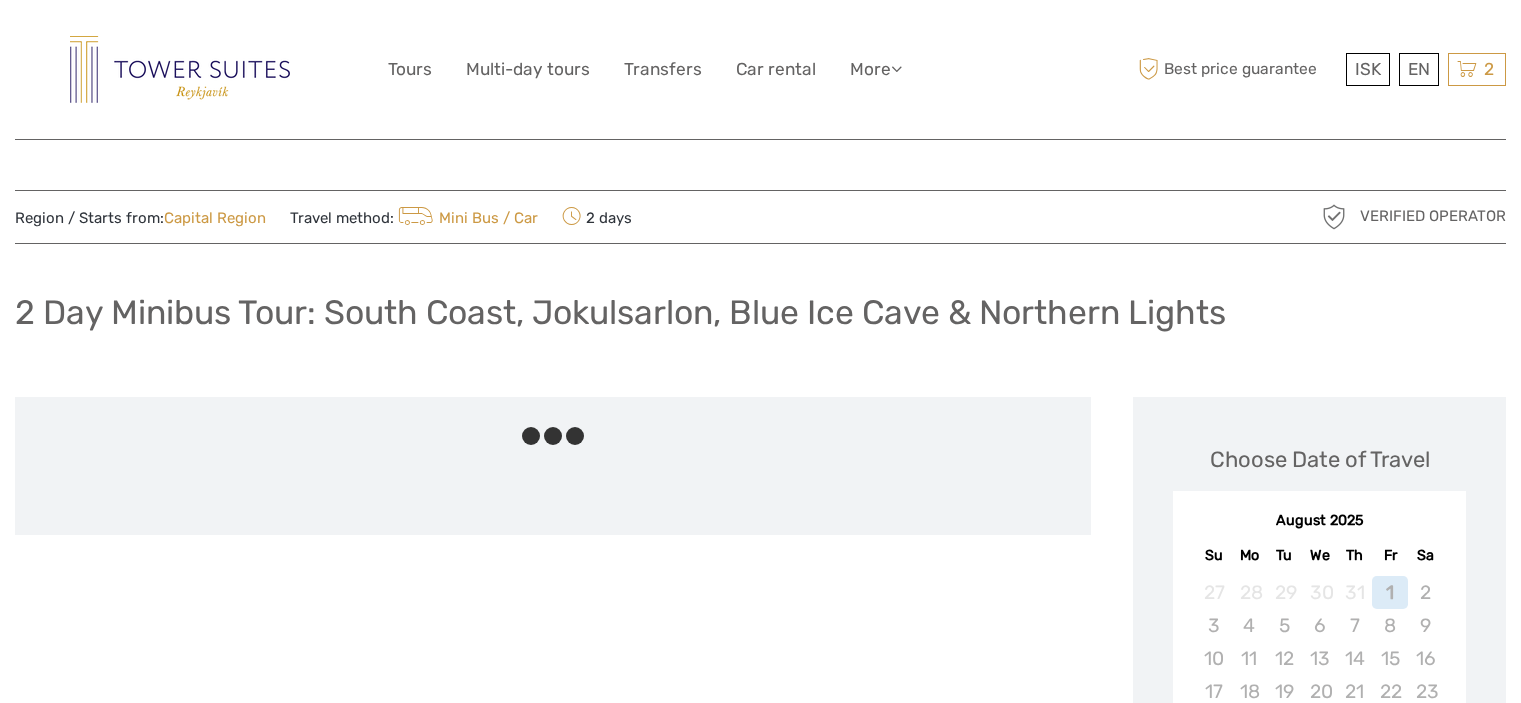 scroll, scrollTop: 0, scrollLeft: 0, axis: both 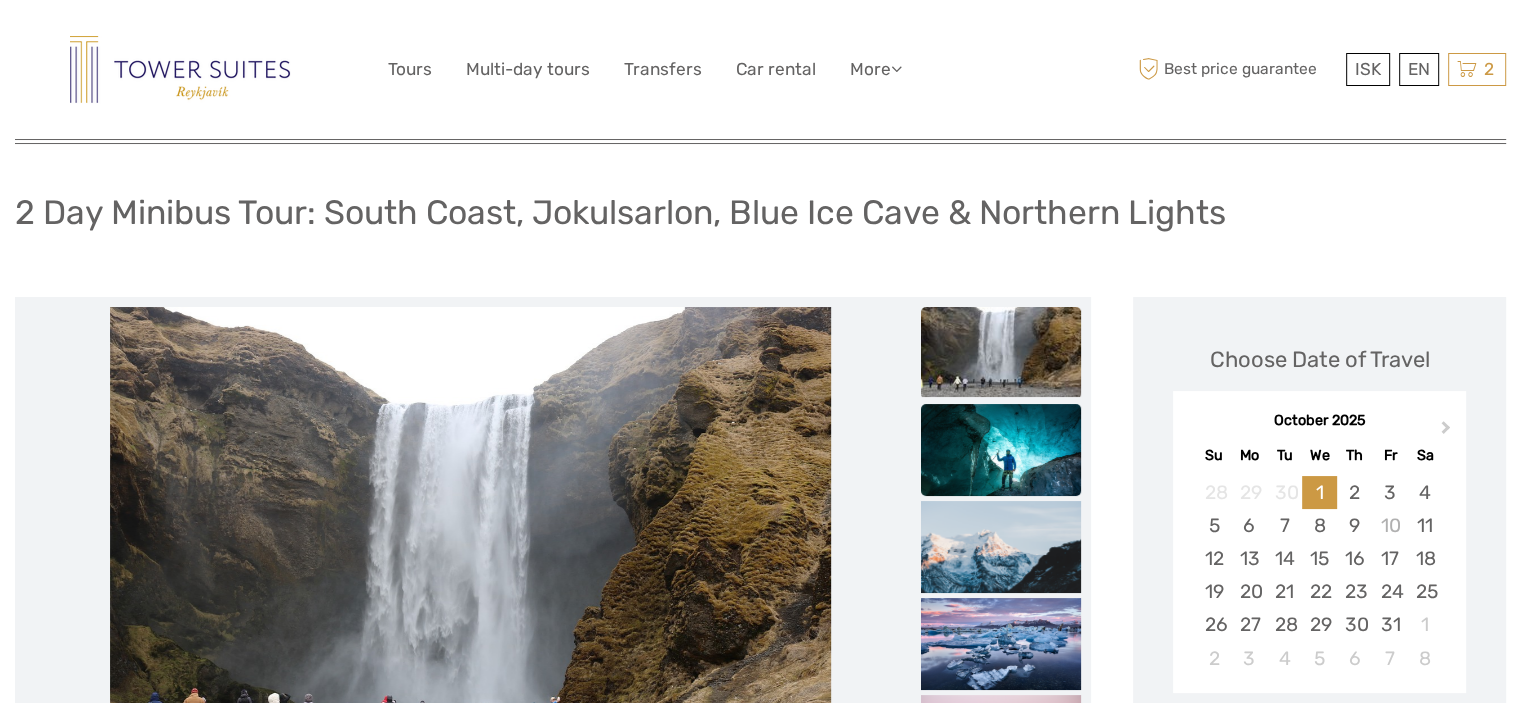 click at bounding box center (1001, 465) 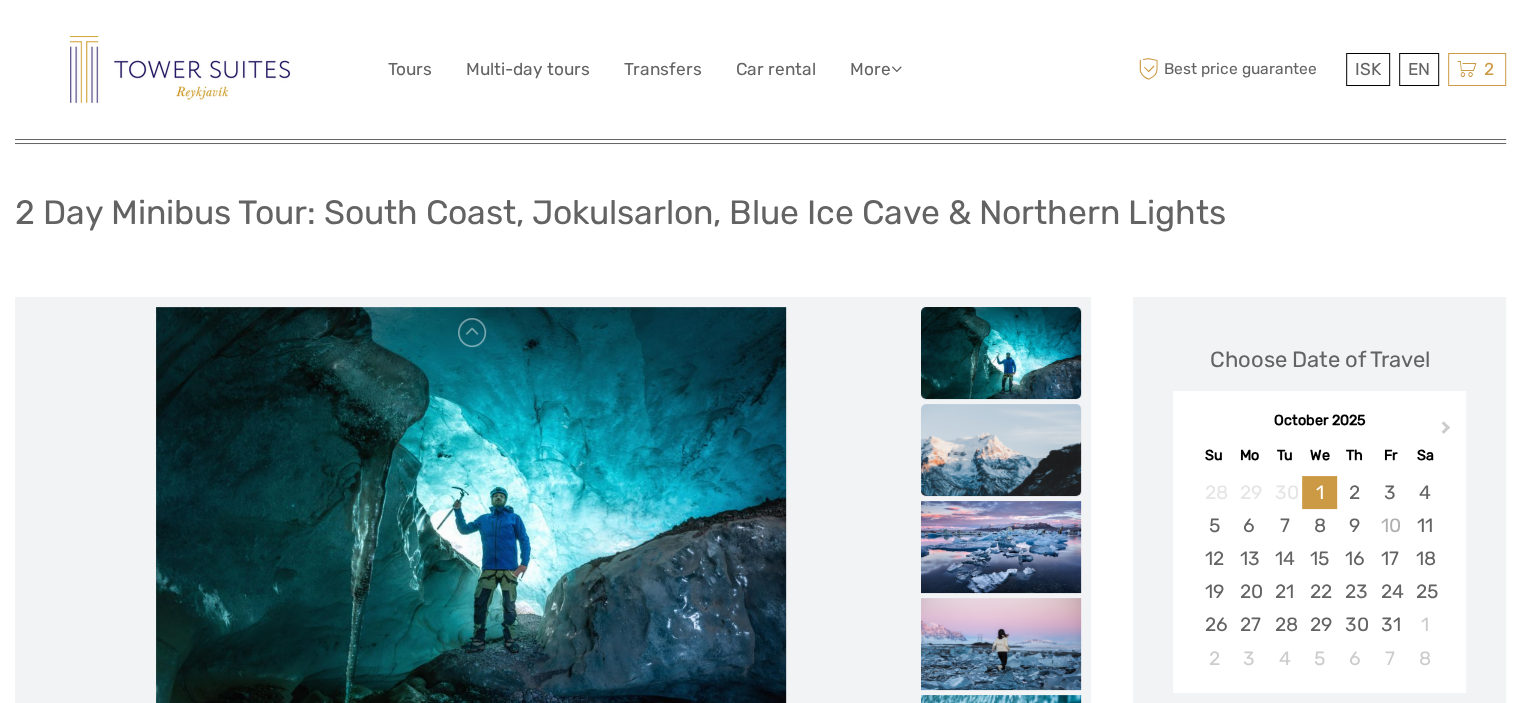 click at bounding box center [1001, 504] 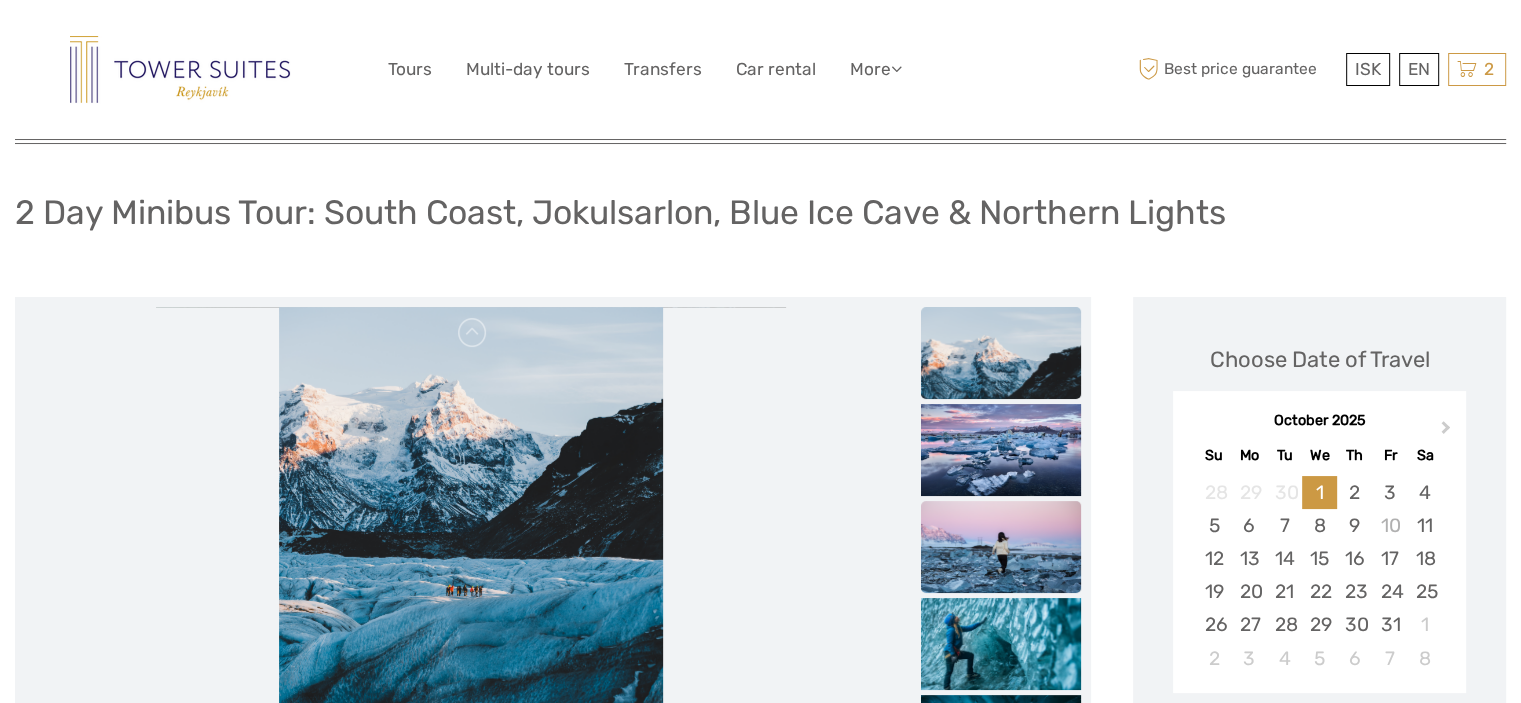 click at bounding box center (1001, 552) 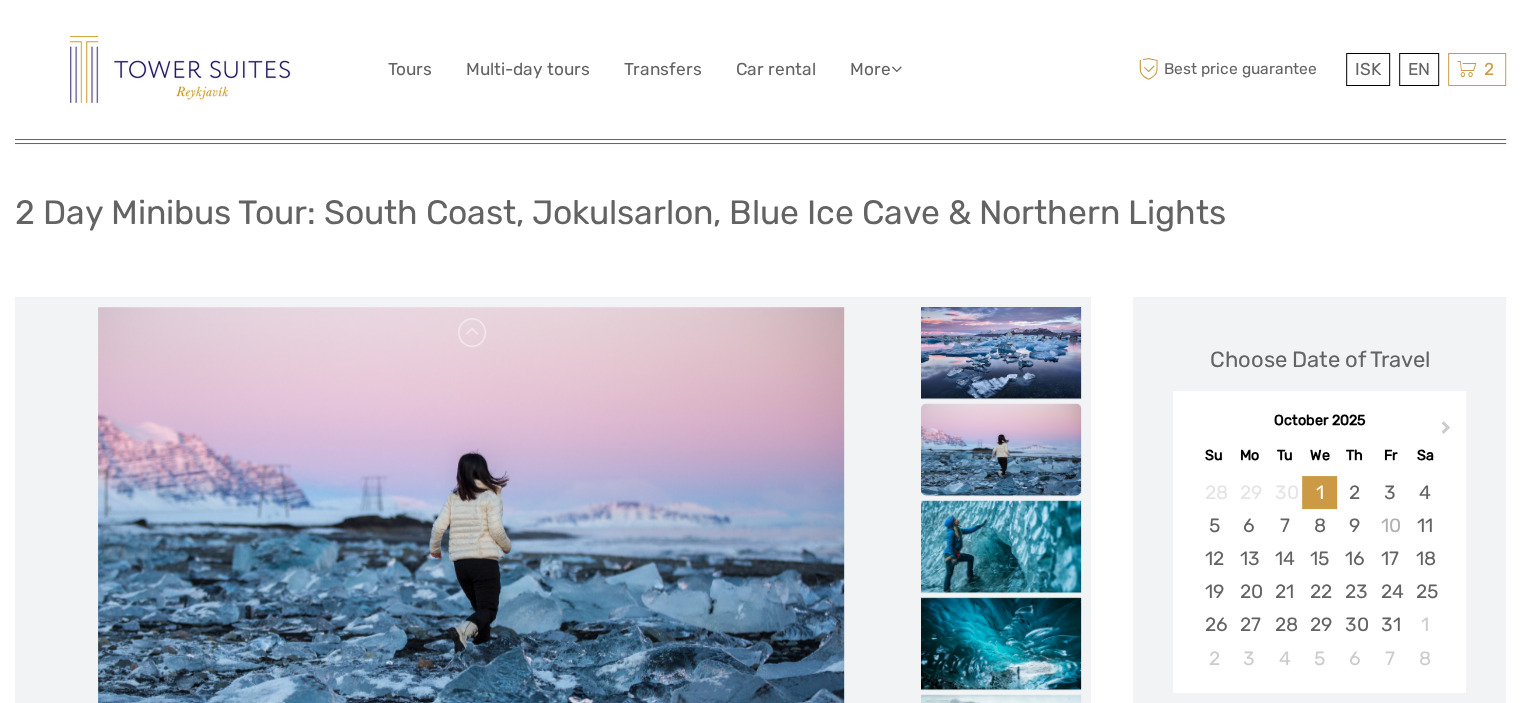 click at bounding box center (1001, 454) 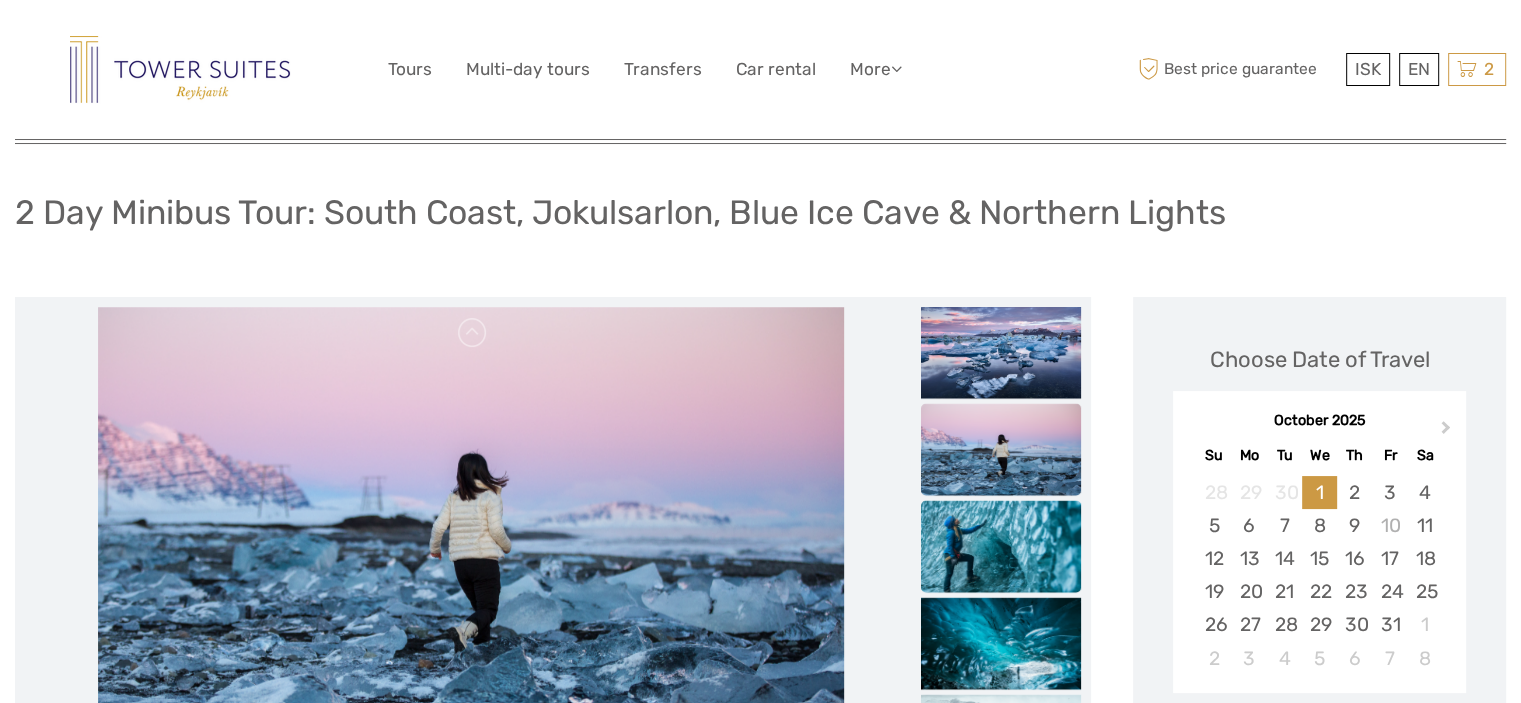 click at bounding box center [1001, 553] 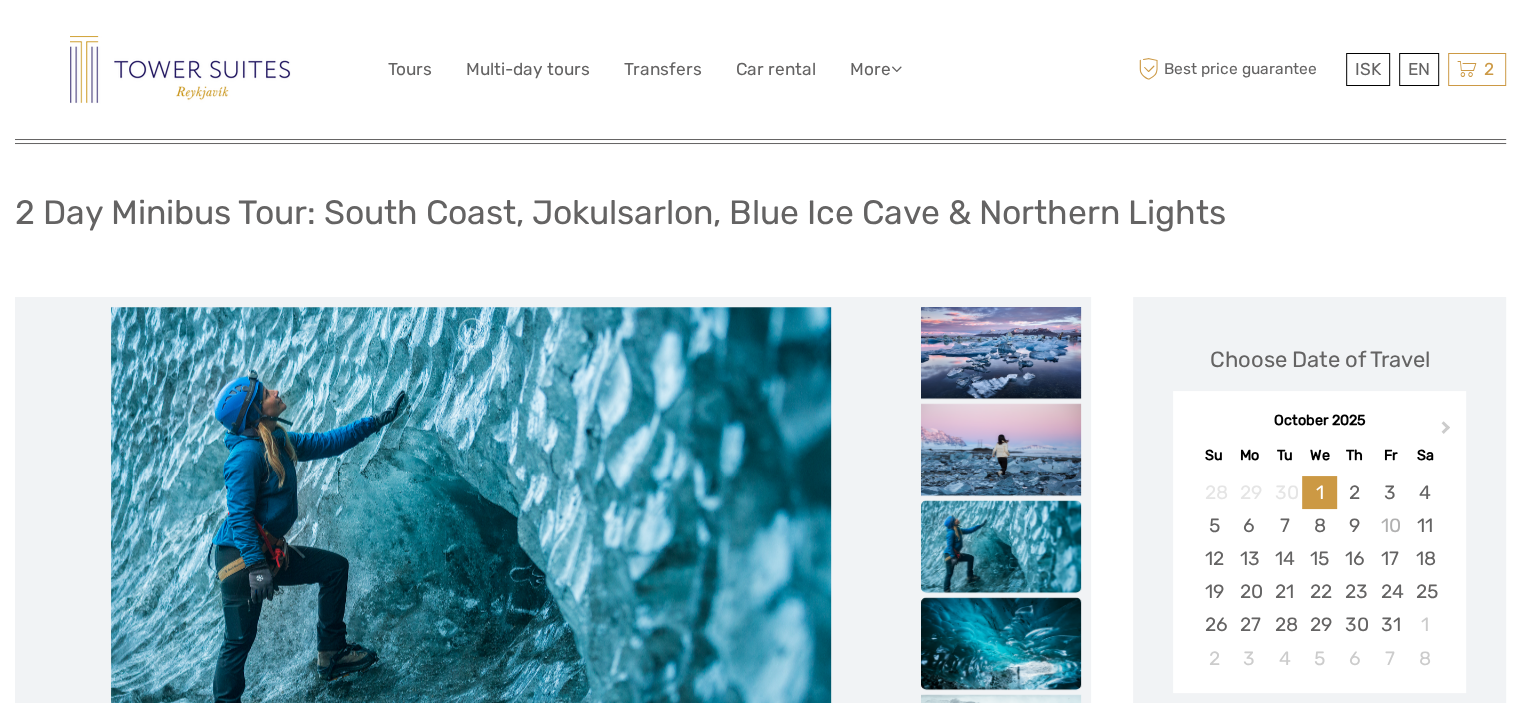 click at bounding box center [1001, 650] 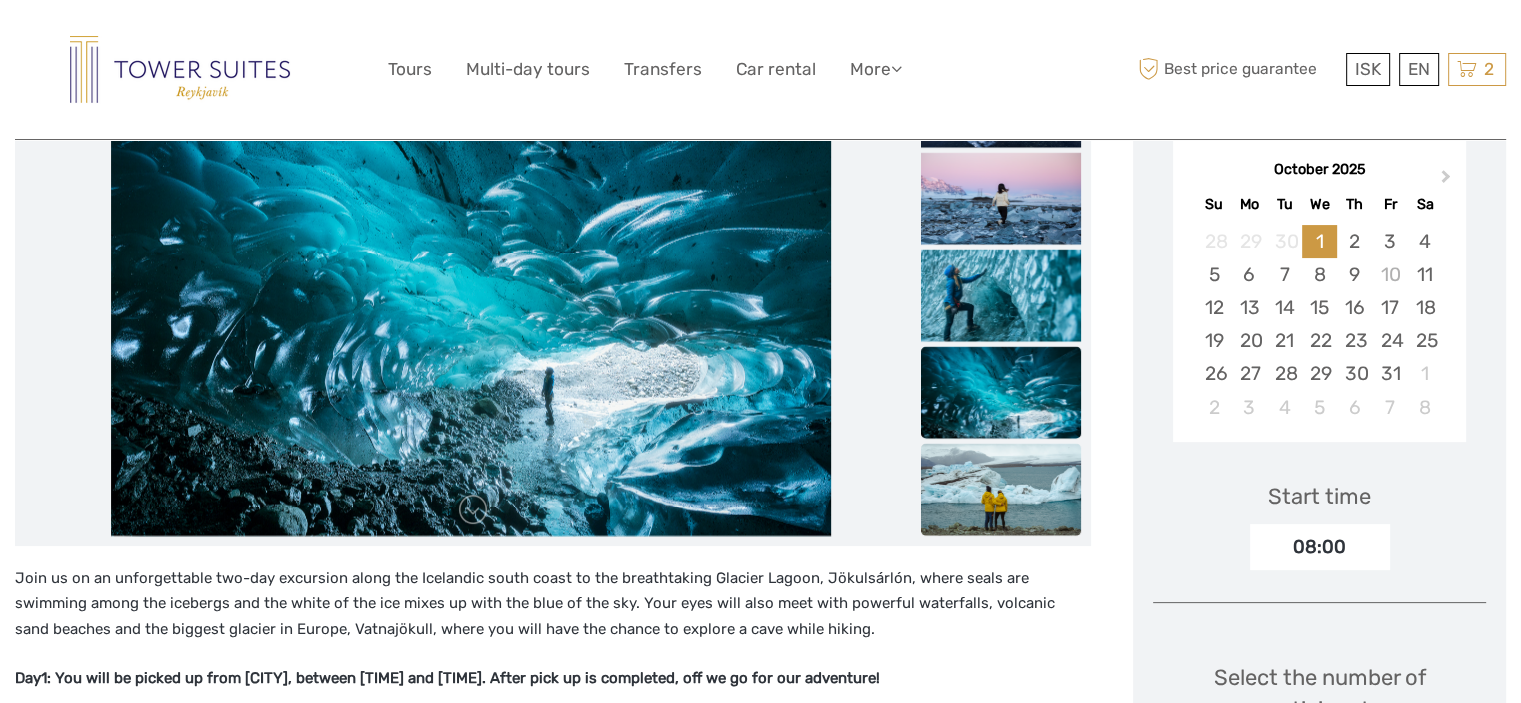 scroll, scrollTop: 400, scrollLeft: 0, axis: vertical 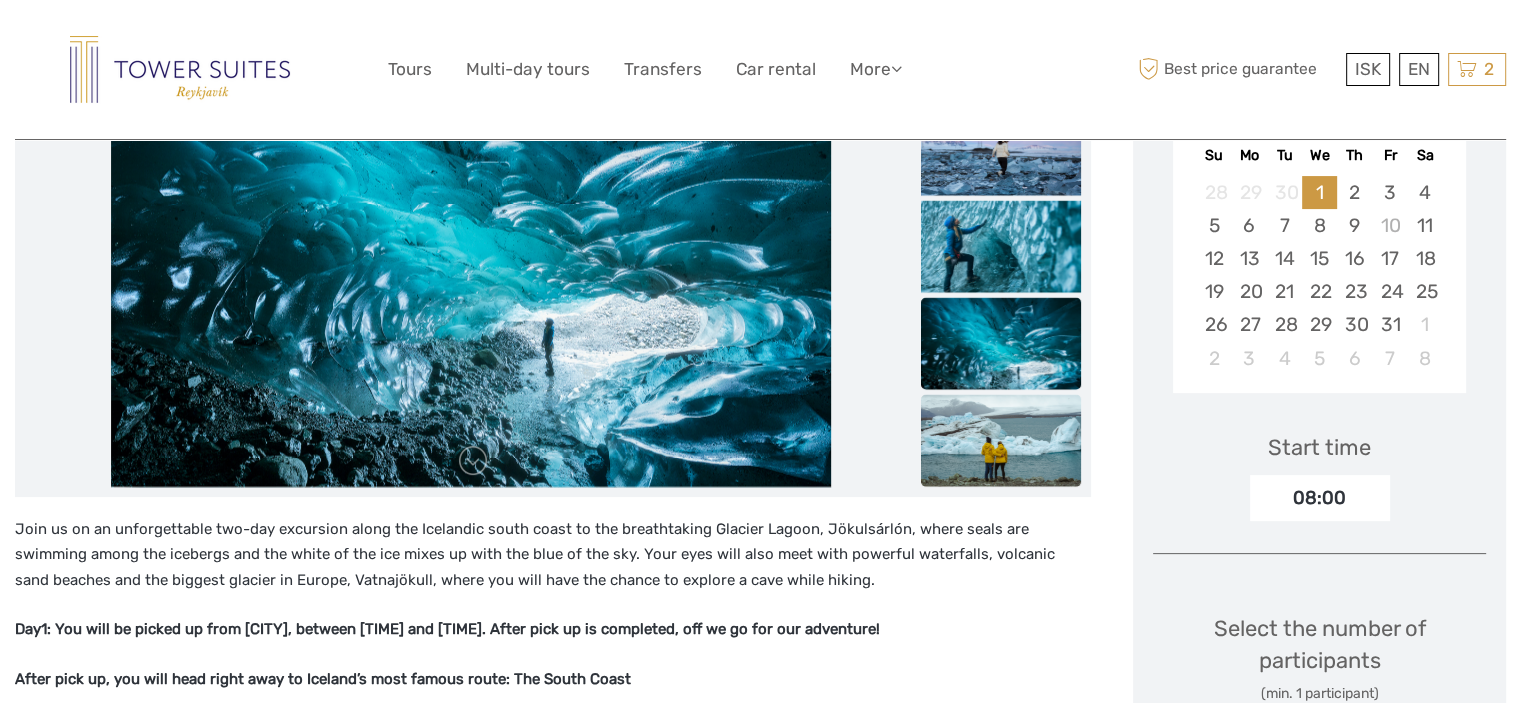 click at bounding box center [1001, 447] 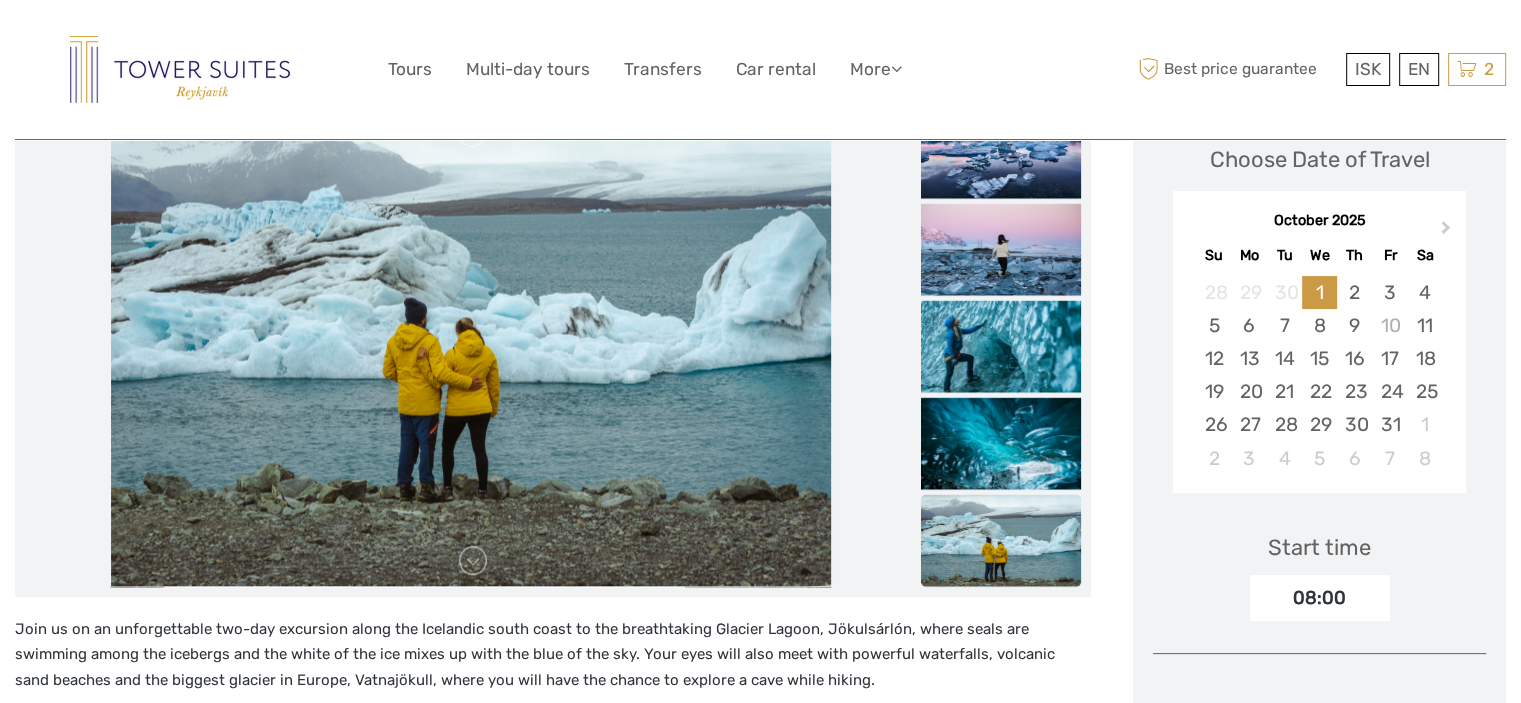 scroll, scrollTop: 200, scrollLeft: 0, axis: vertical 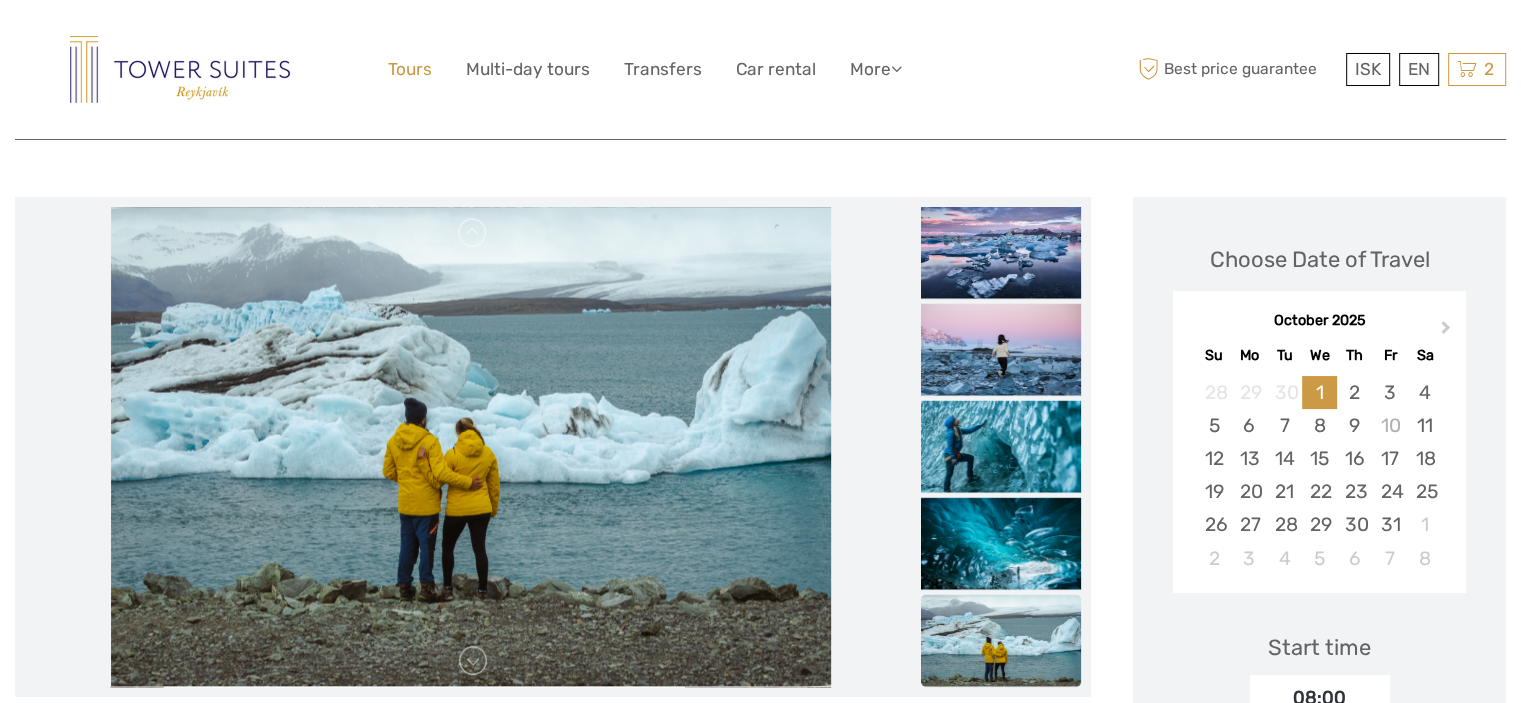 click on "Tours" at bounding box center [410, 69] 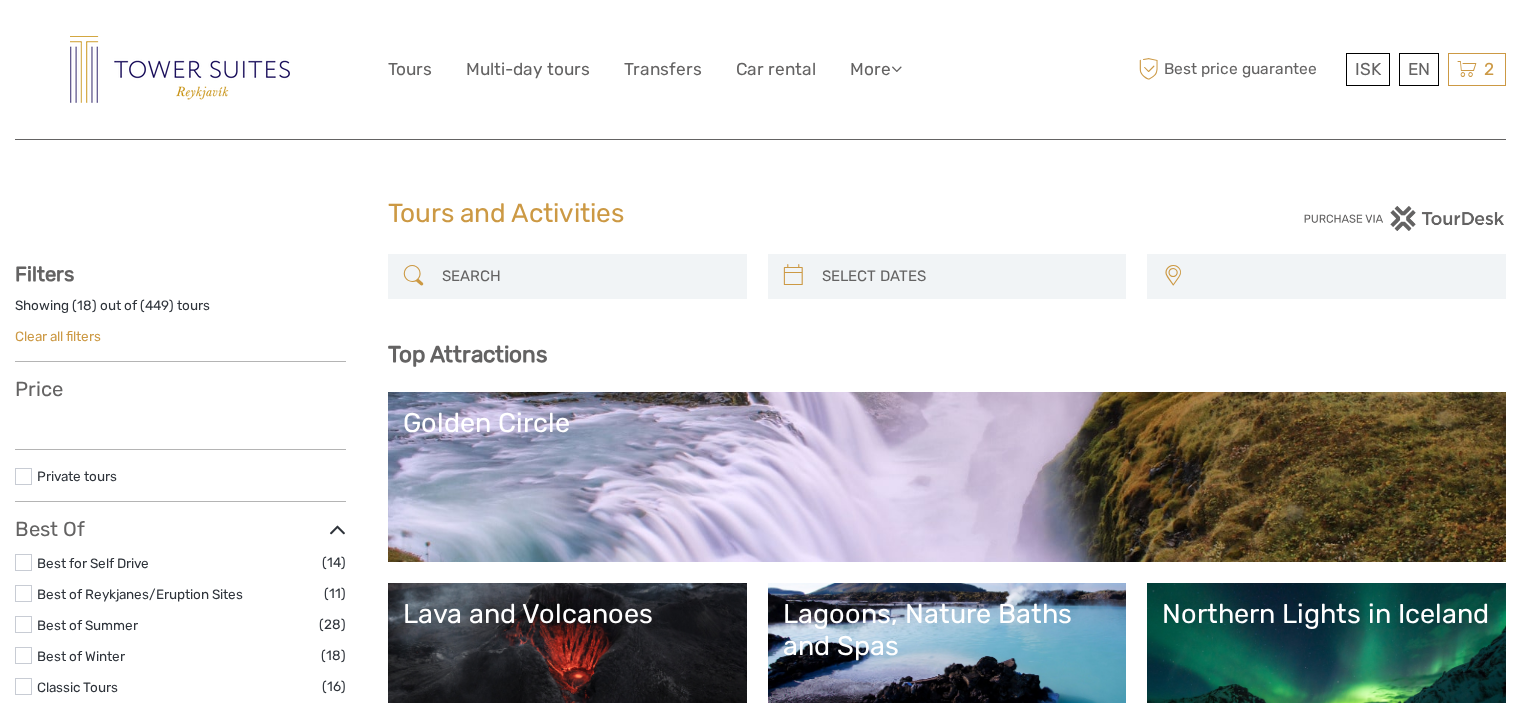 select 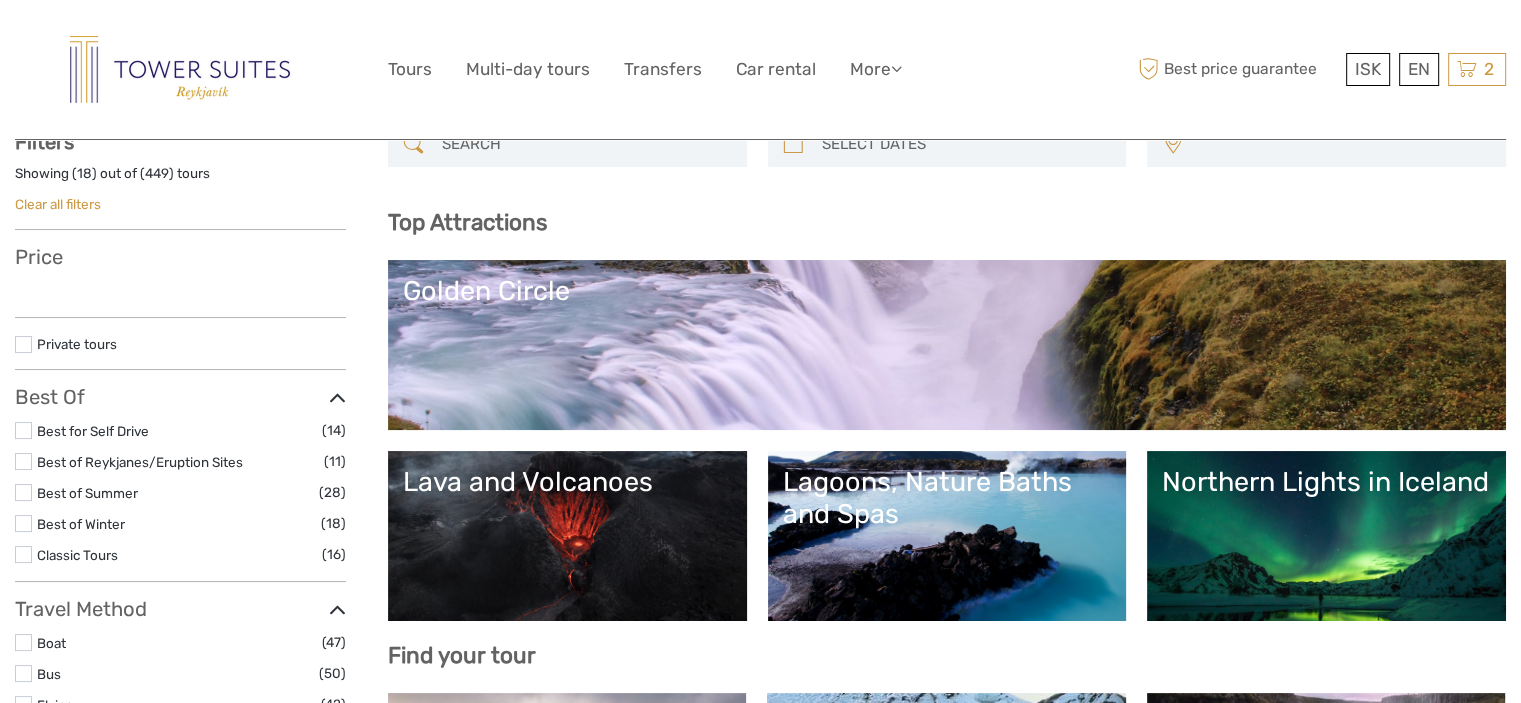 select 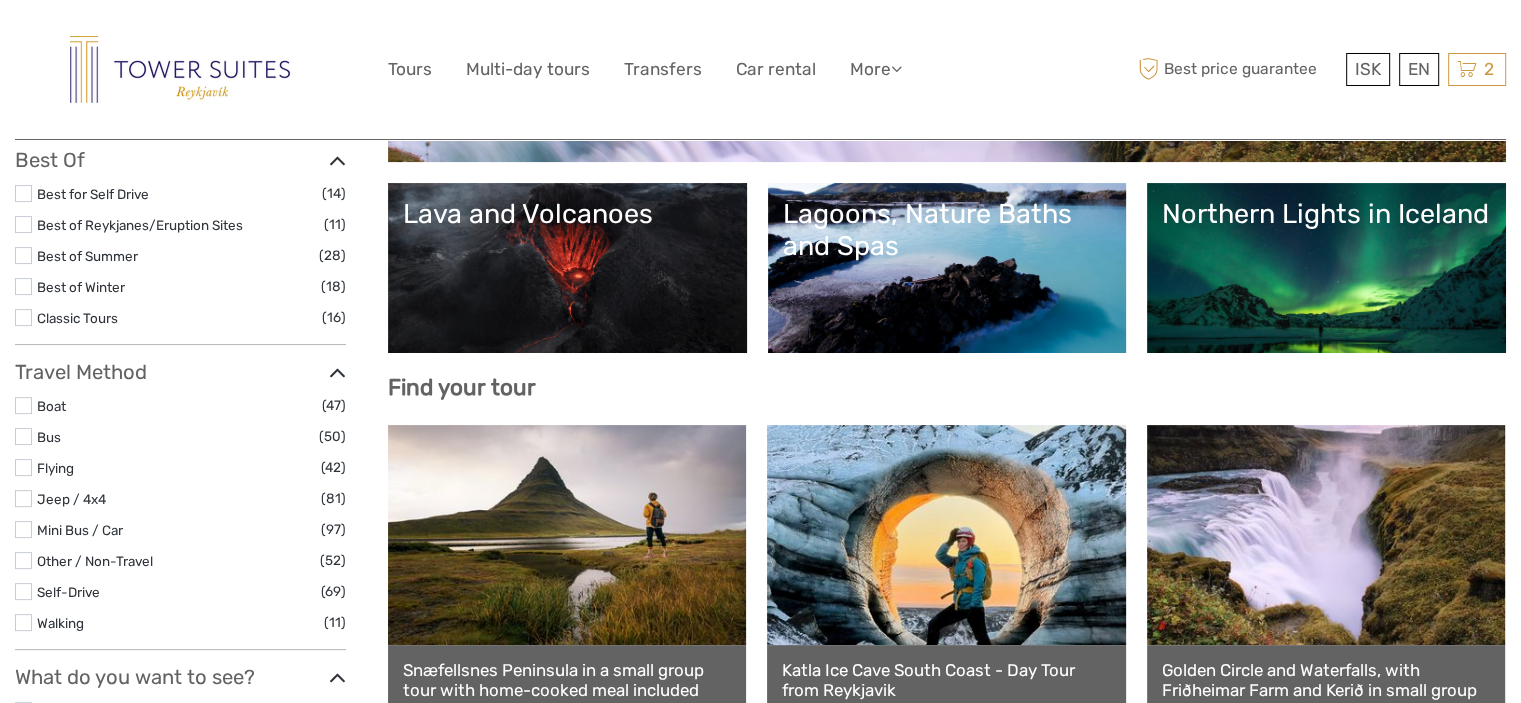 scroll, scrollTop: 300, scrollLeft: 0, axis: vertical 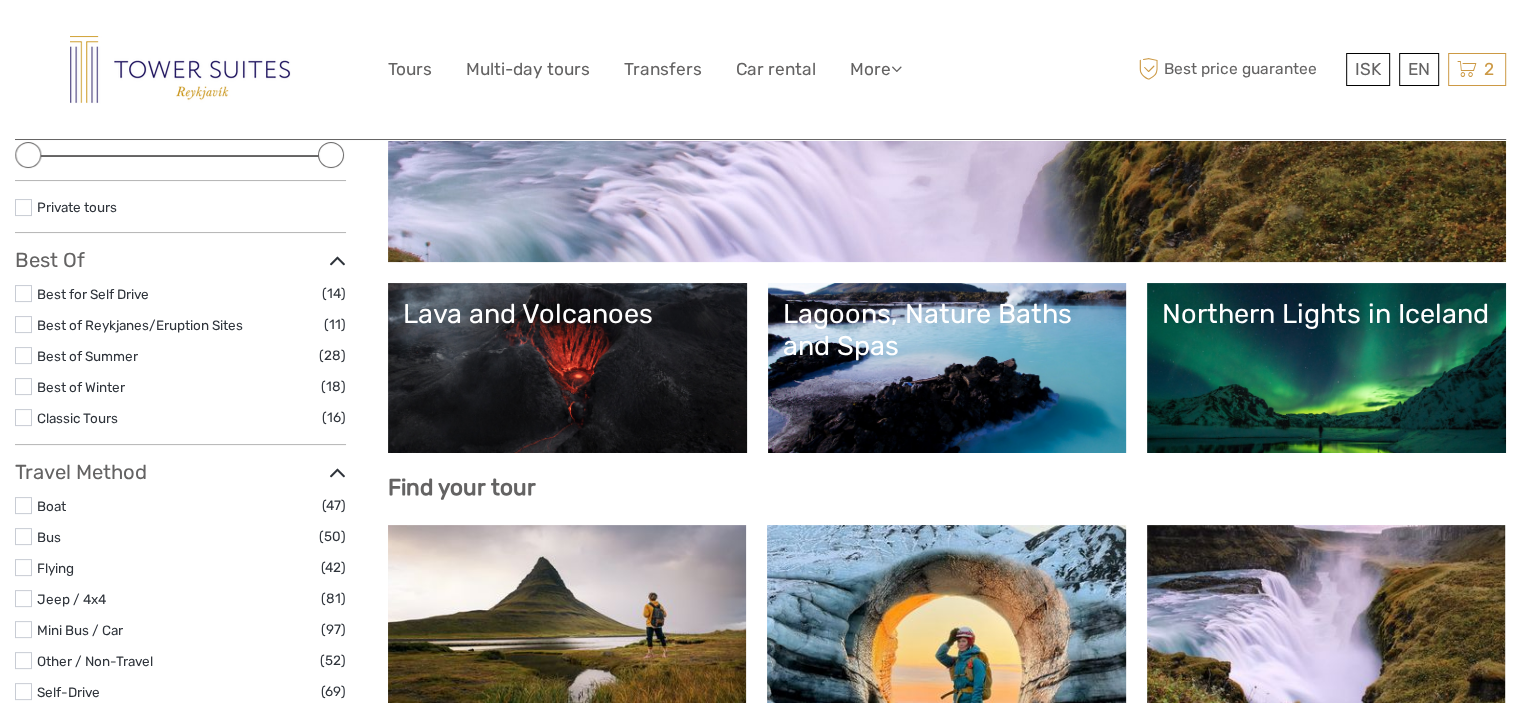 click on "Lagoons, Nature Baths and Spas" at bounding box center (947, 368) 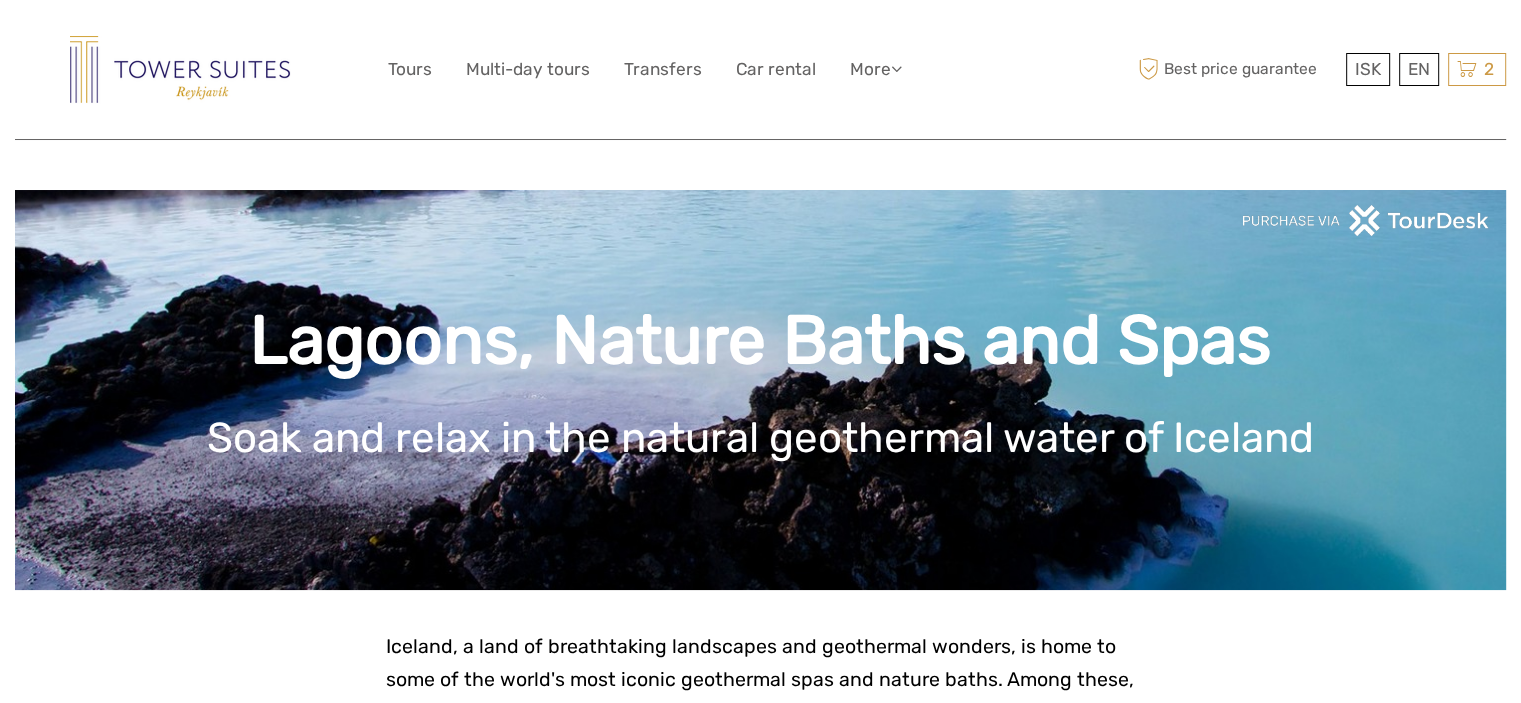 scroll, scrollTop: 15, scrollLeft: 0, axis: vertical 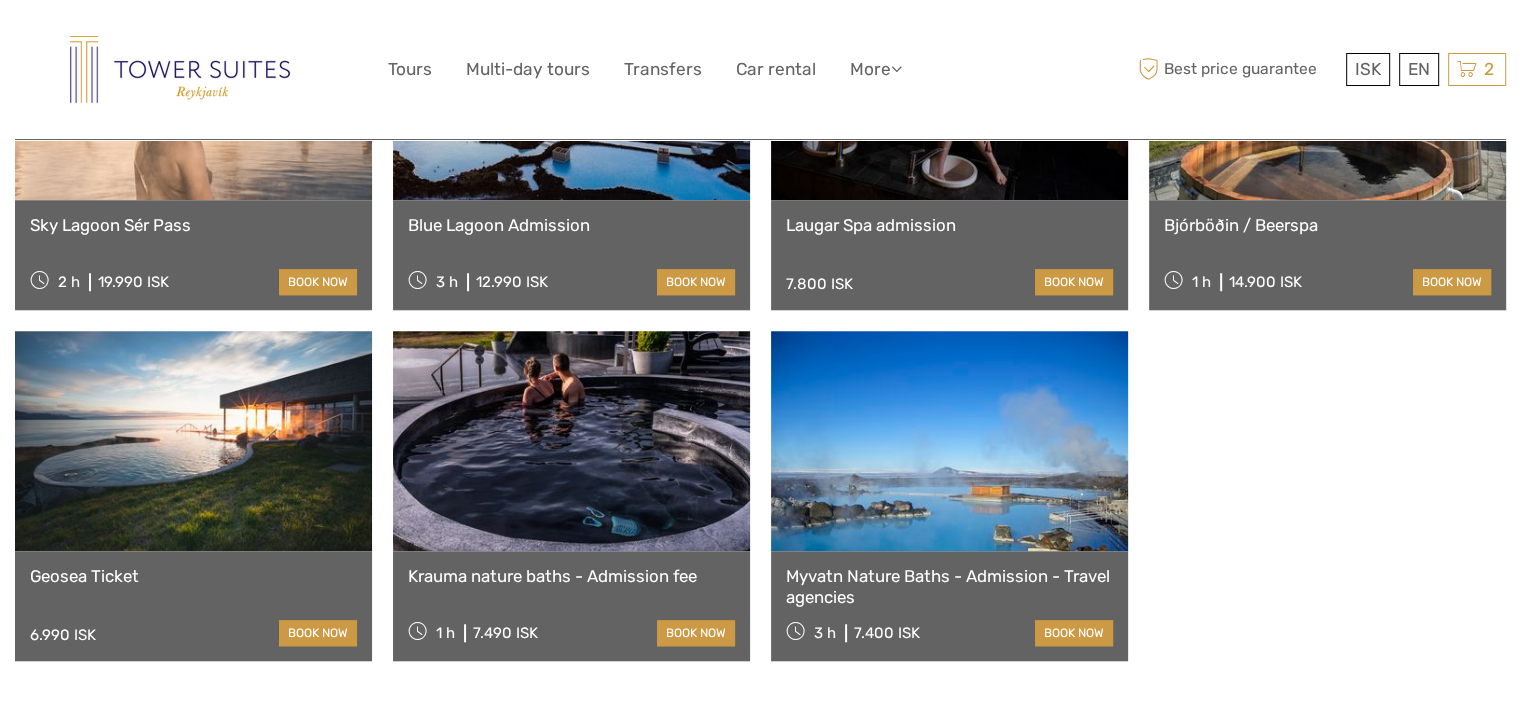 click at bounding box center (193, 90) 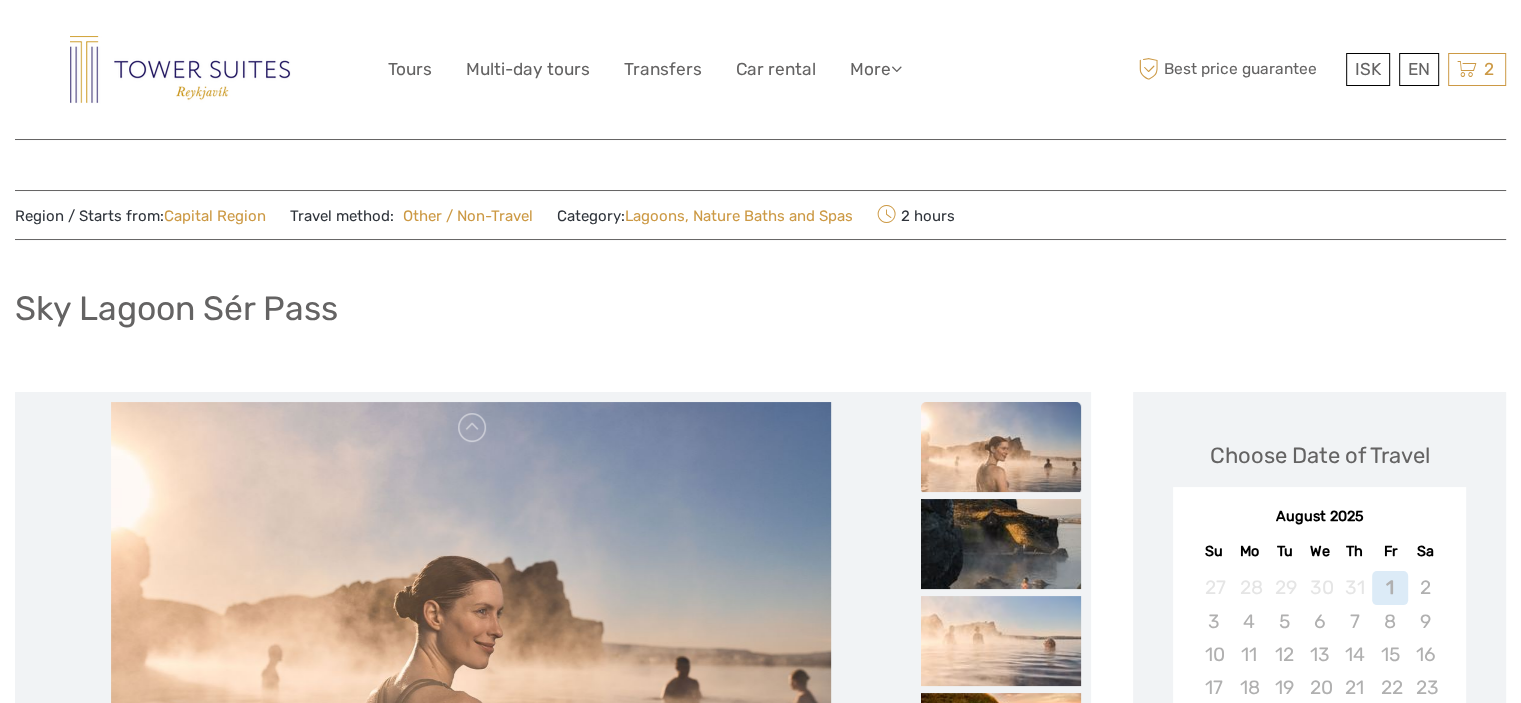 scroll, scrollTop: 600, scrollLeft: 0, axis: vertical 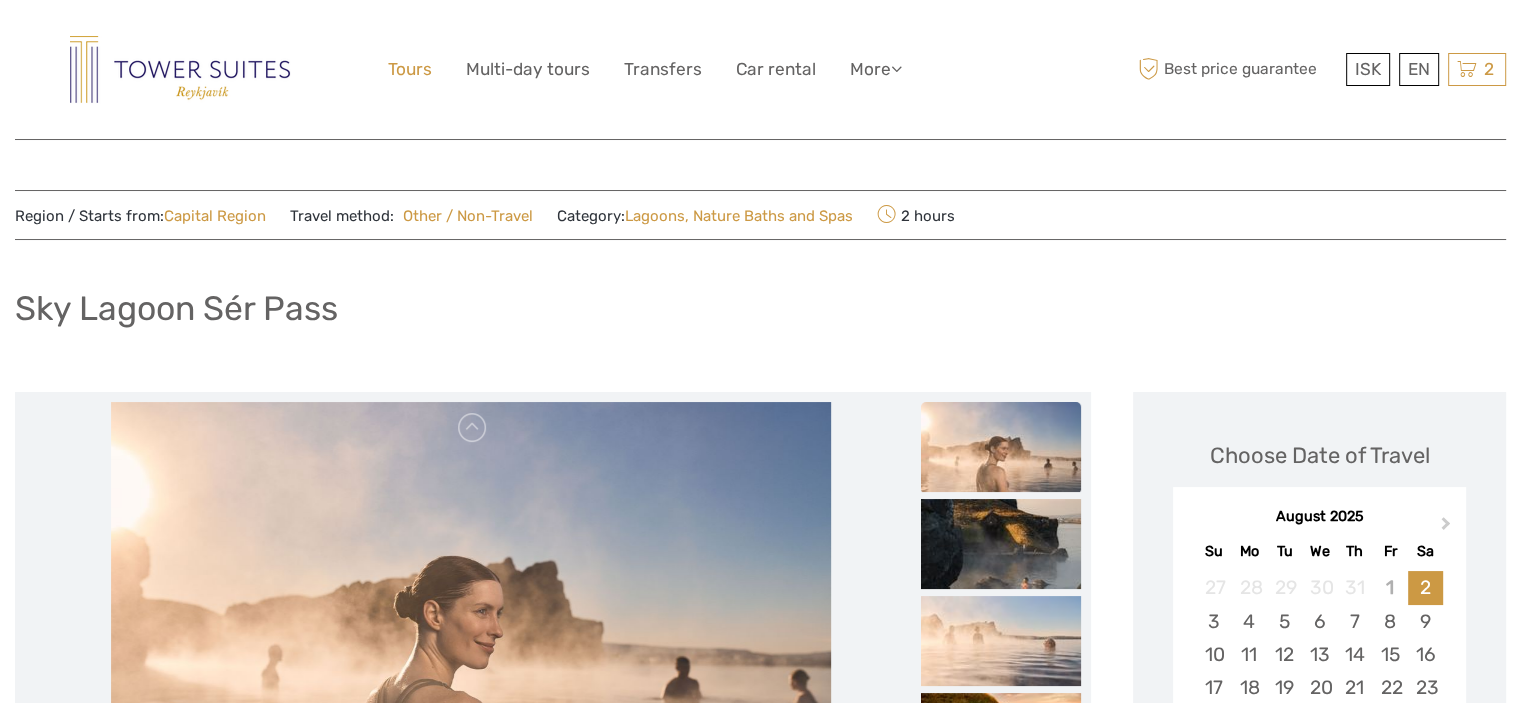 click on "Tours" at bounding box center [410, 69] 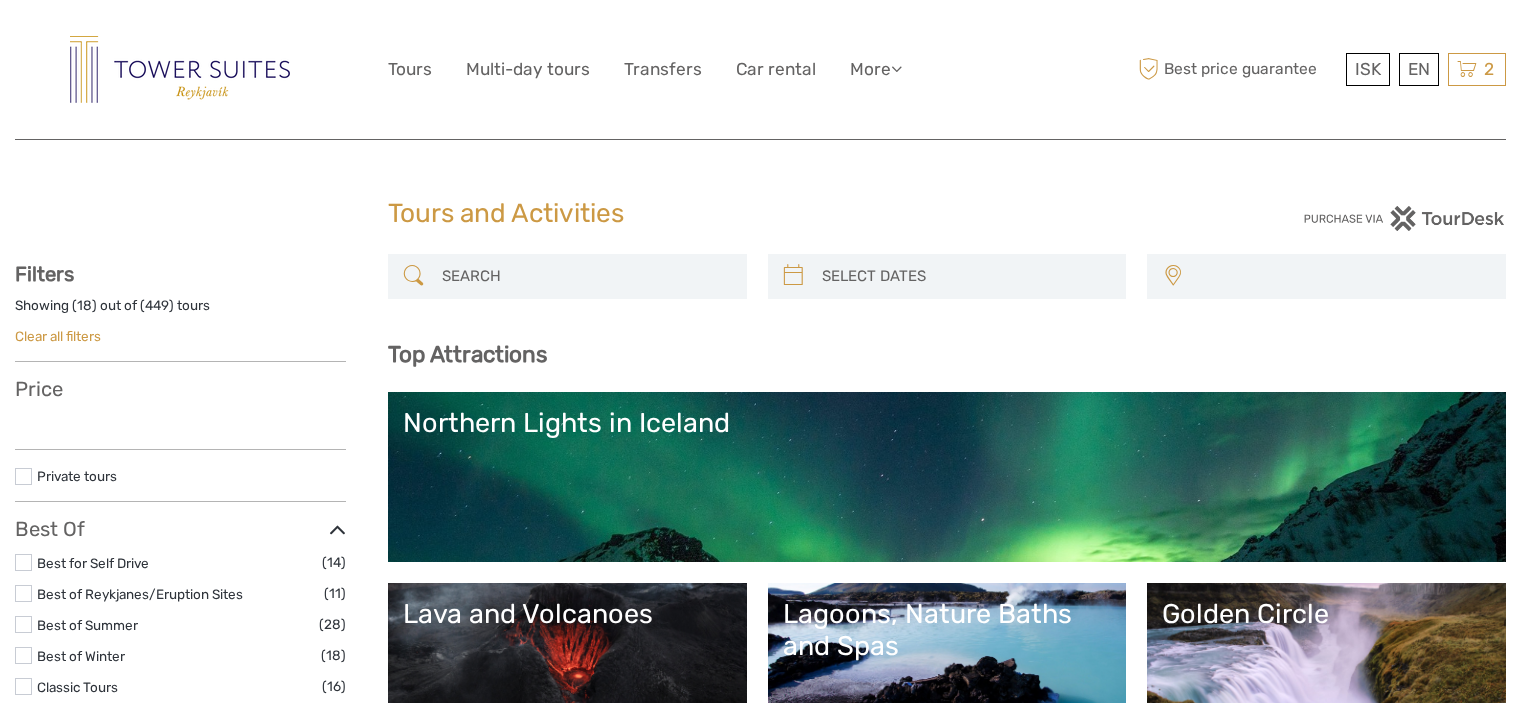 select 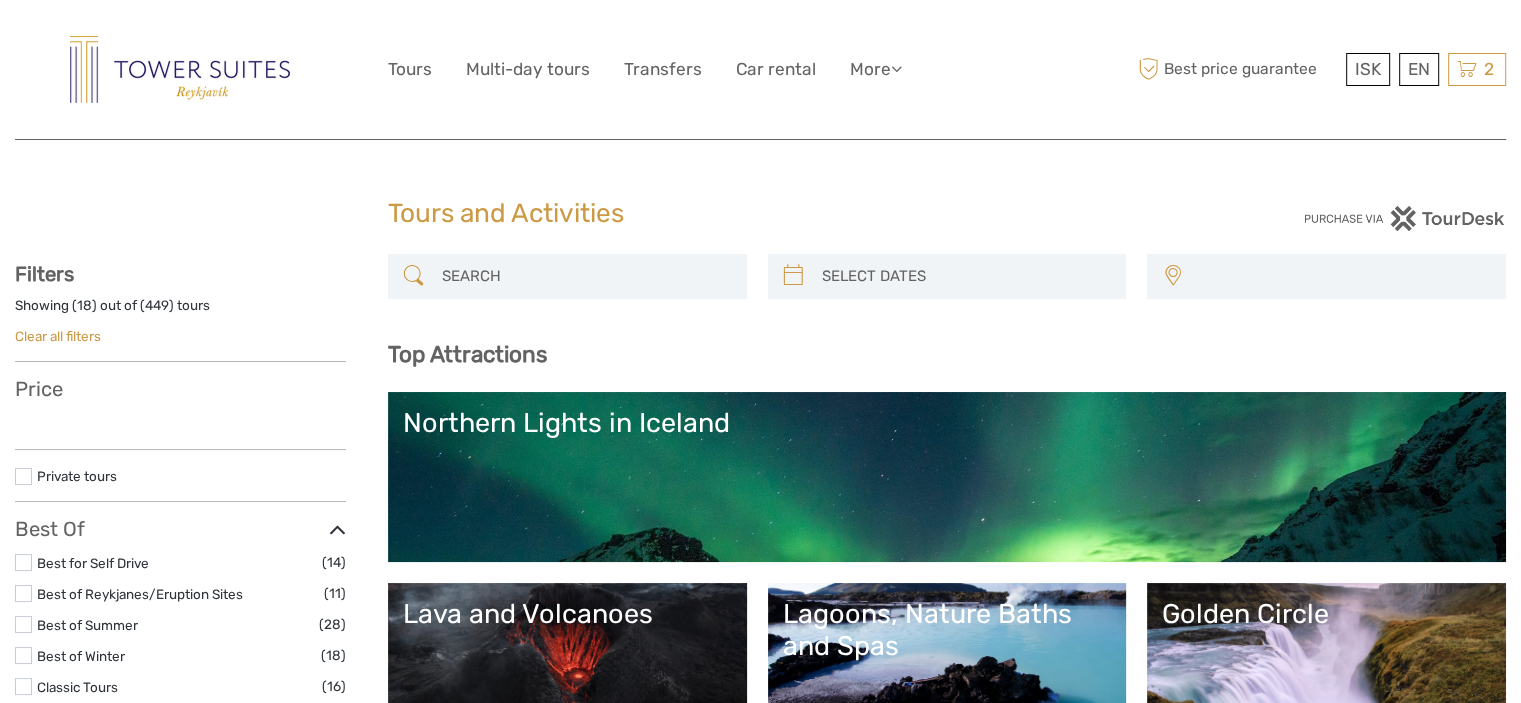 select 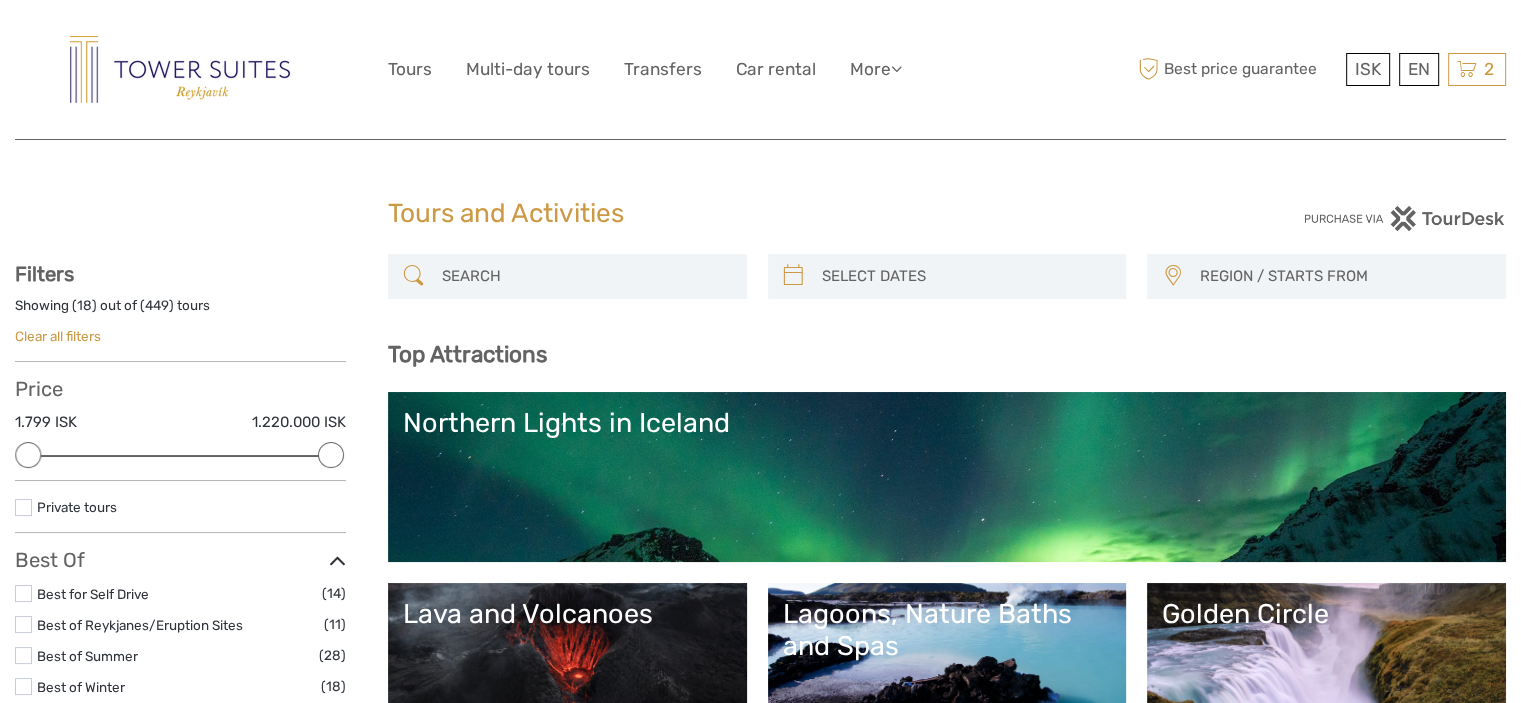click at bounding box center (585, 276) 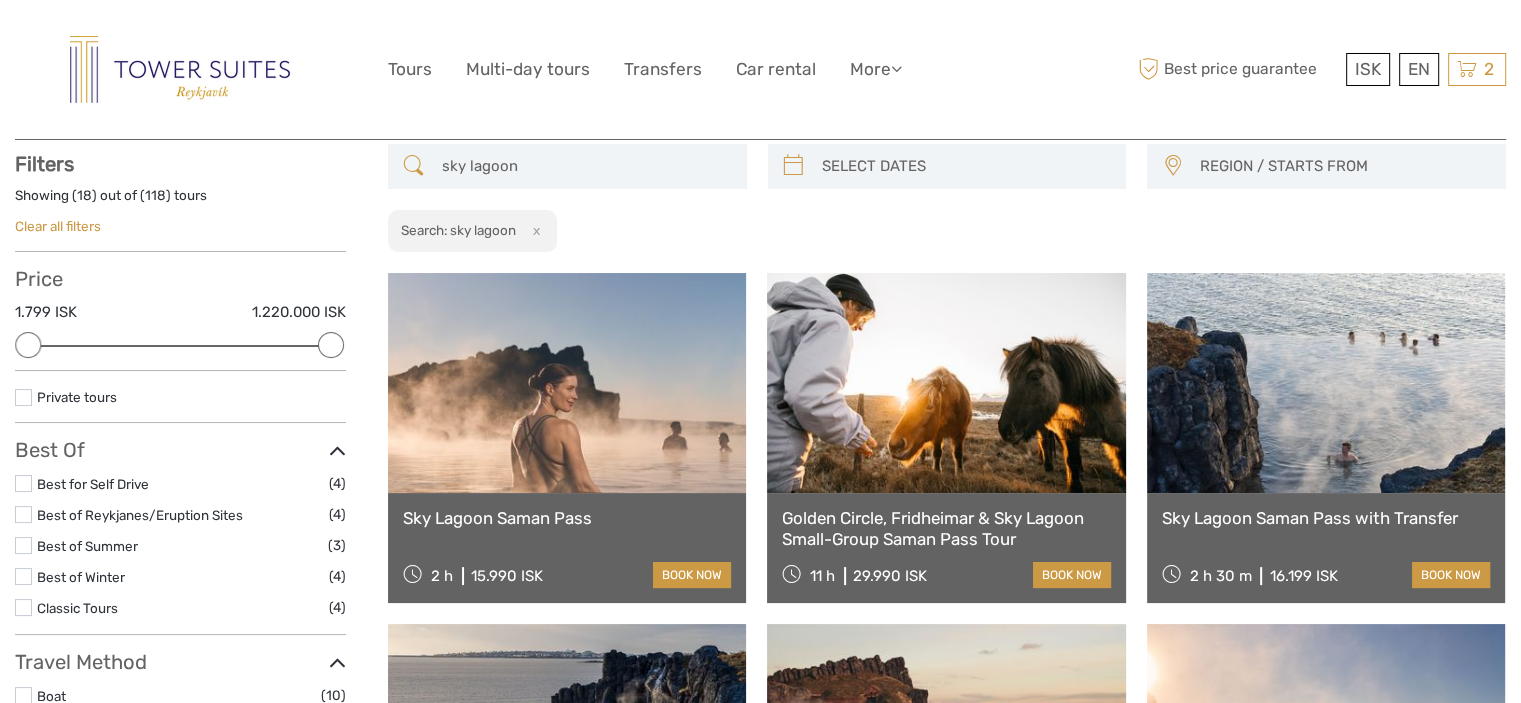 scroll, scrollTop: 113, scrollLeft: 0, axis: vertical 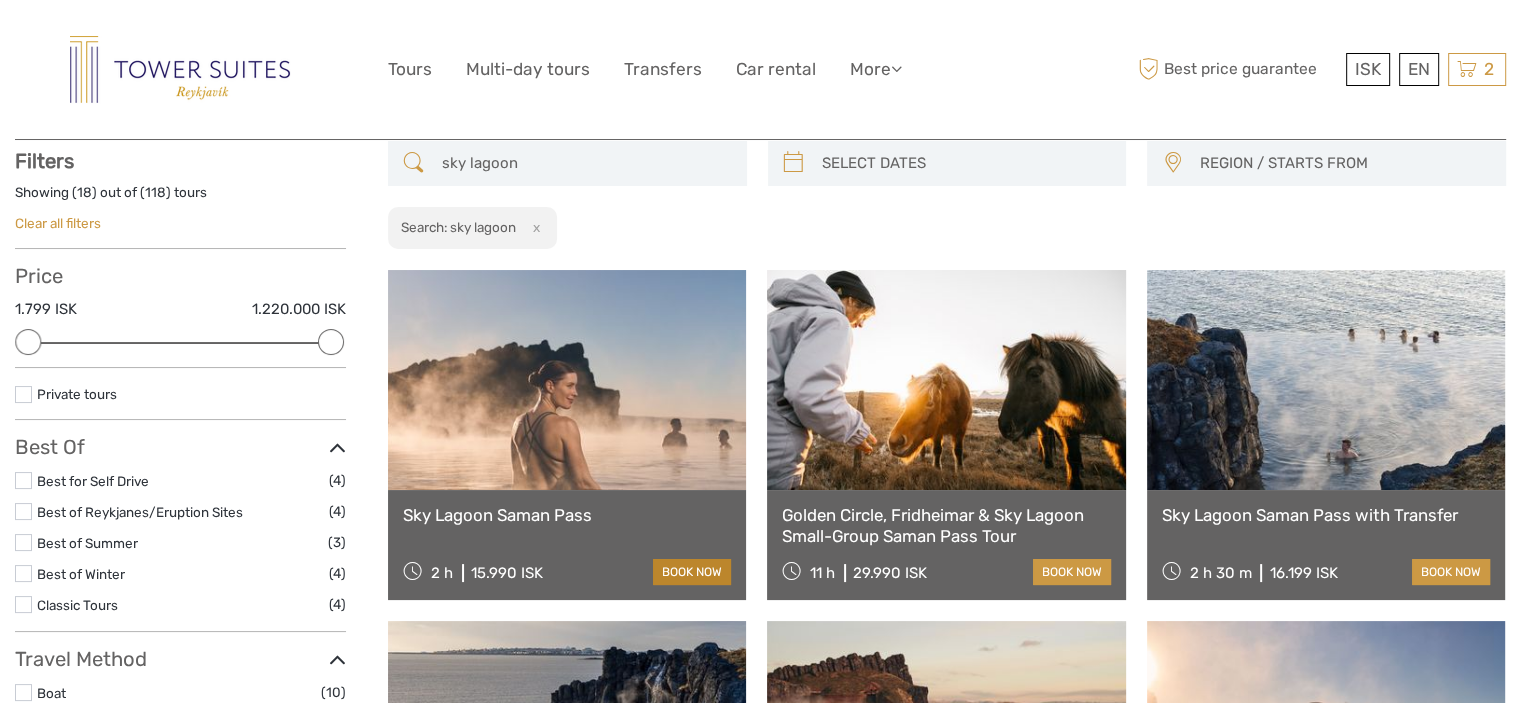 type on "sky lagoon" 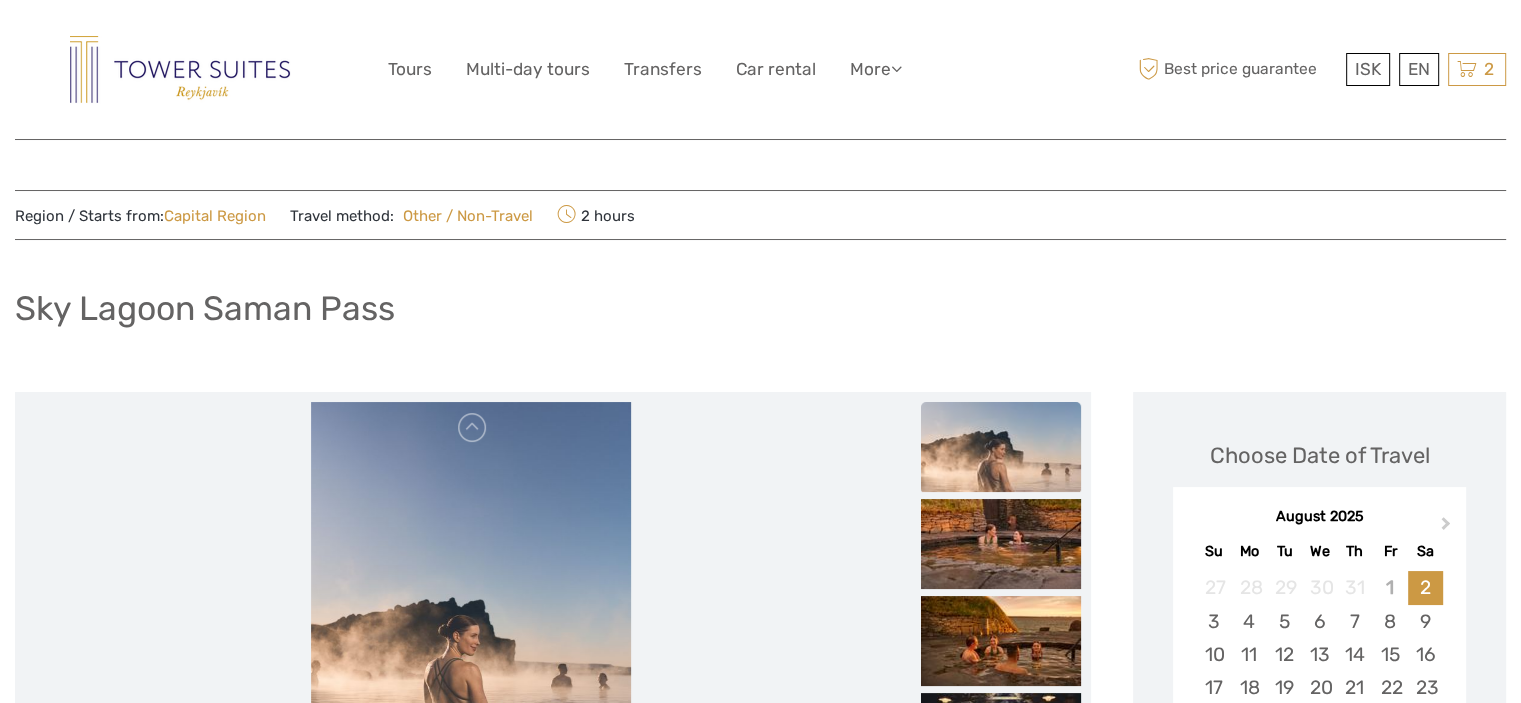 scroll, scrollTop: 88, scrollLeft: 0, axis: vertical 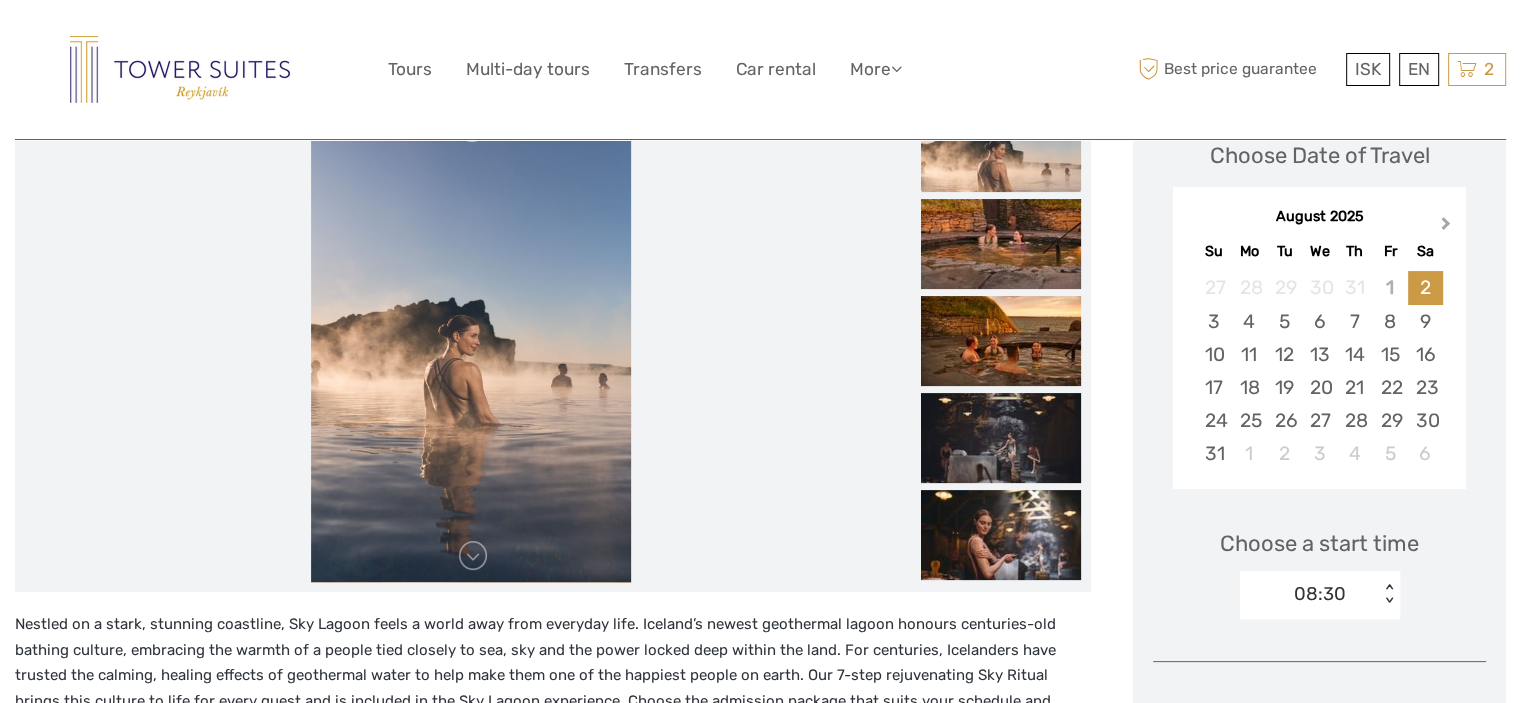 click on "Next Month" at bounding box center [1446, 227] 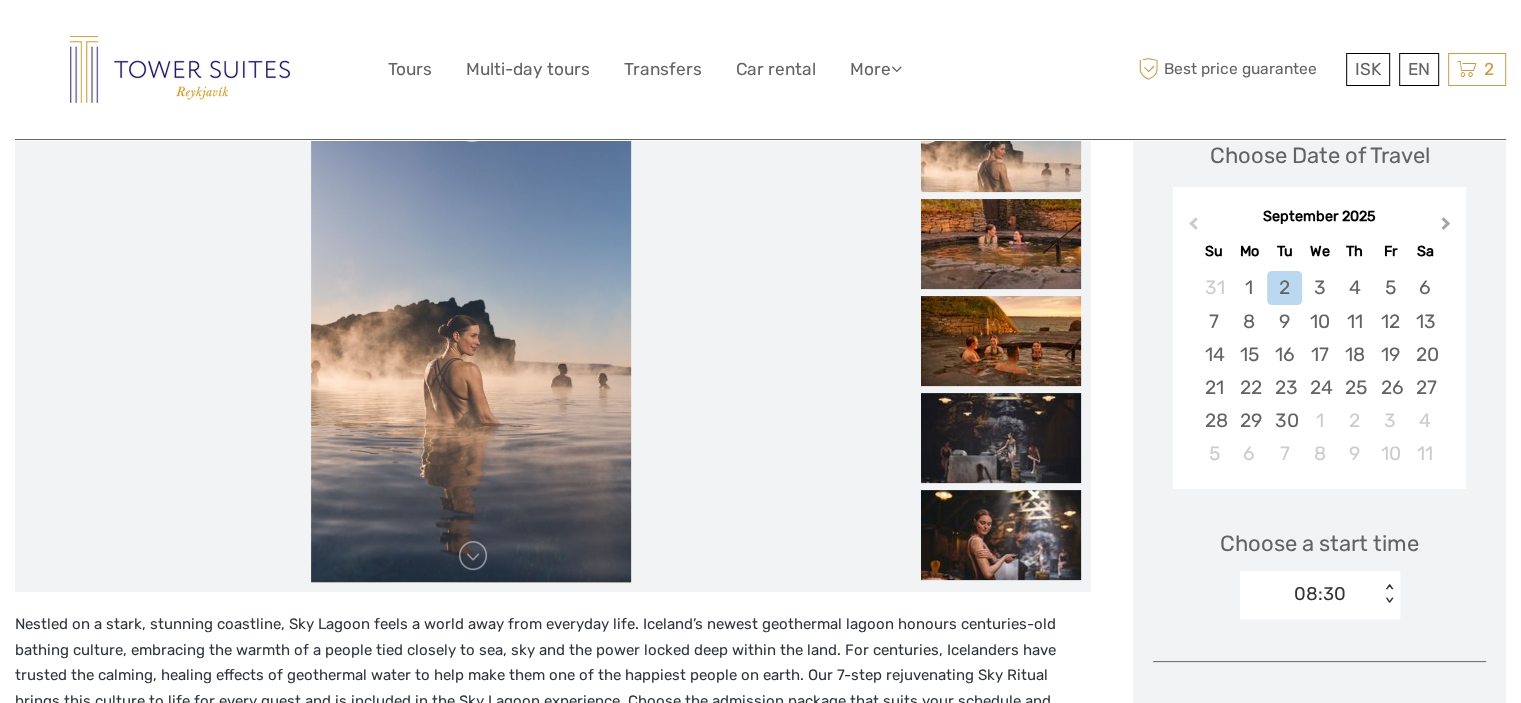 click on "Next Month" at bounding box center (1446, 227) 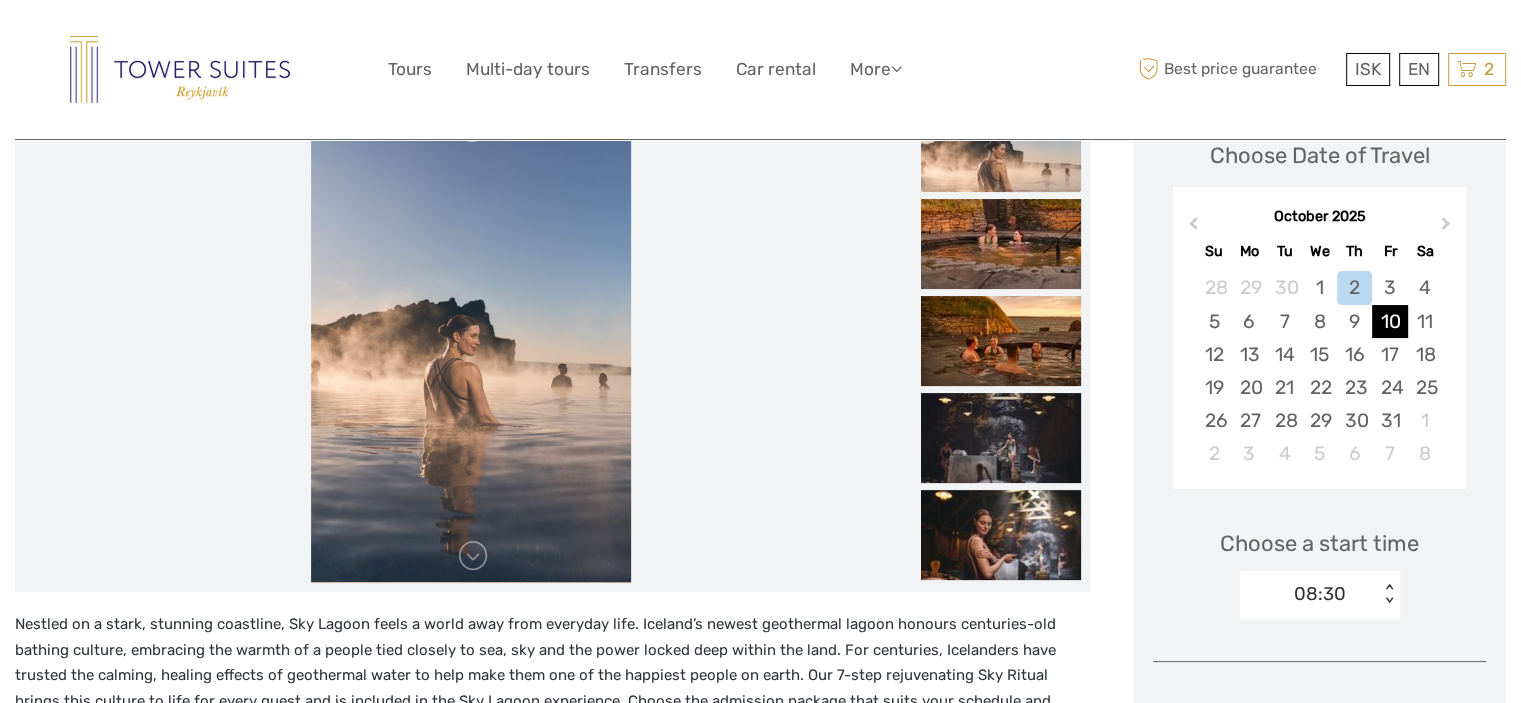 click on "10" at bounding box center (1389, 321) 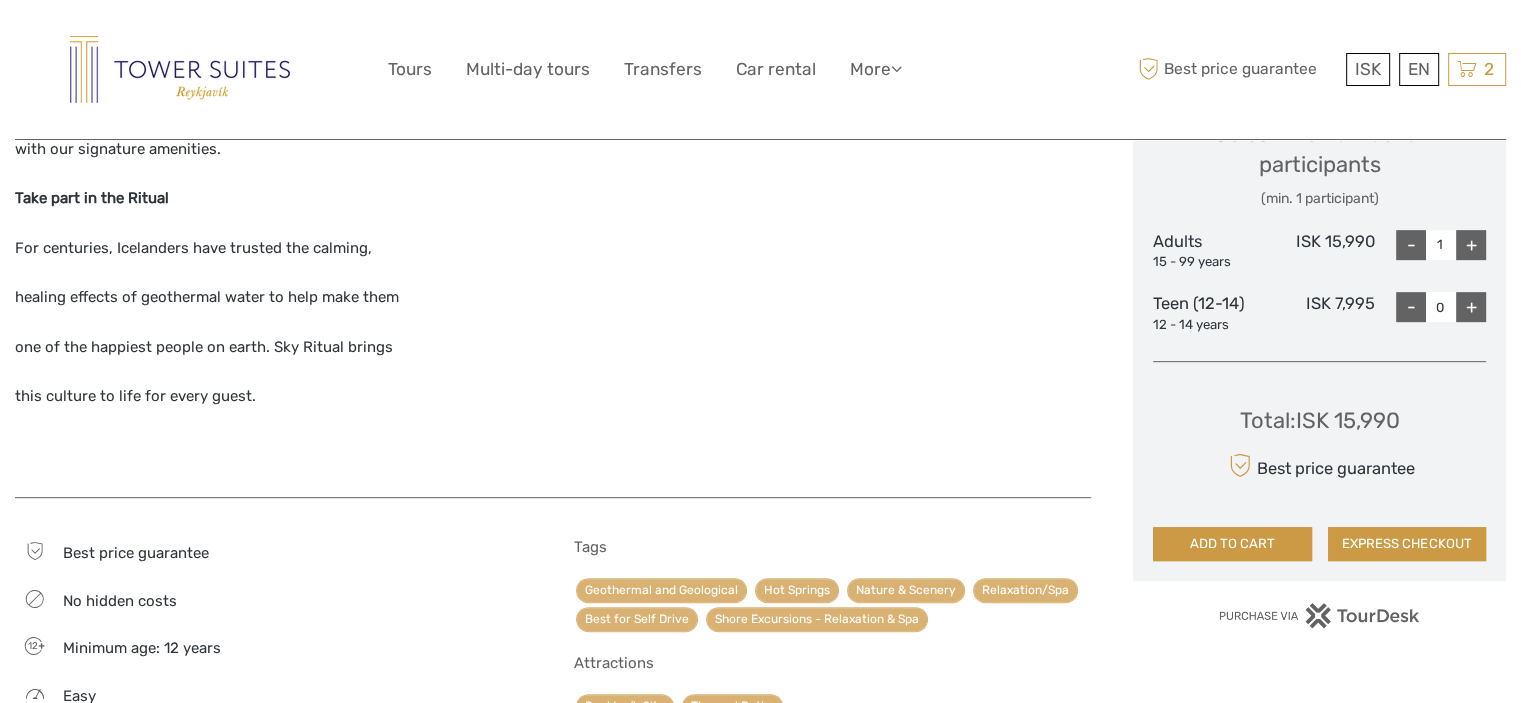 scroll, scrollTop: 1000, scrollLeft: 0, axis: vertical 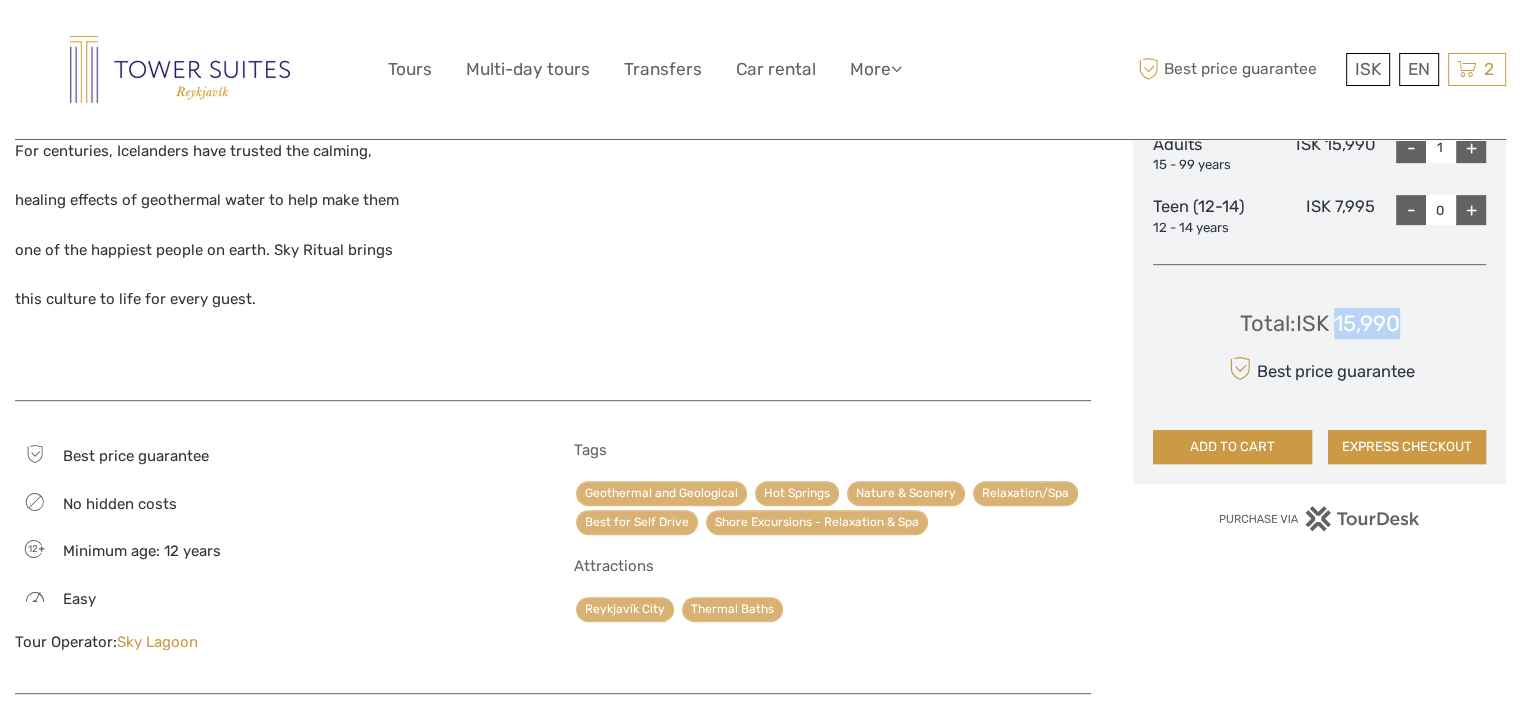 drag, startPoint x: 1338, startPoint y: 322, endPoint x: 1402, endPoint y: 325, distance: 64.070274 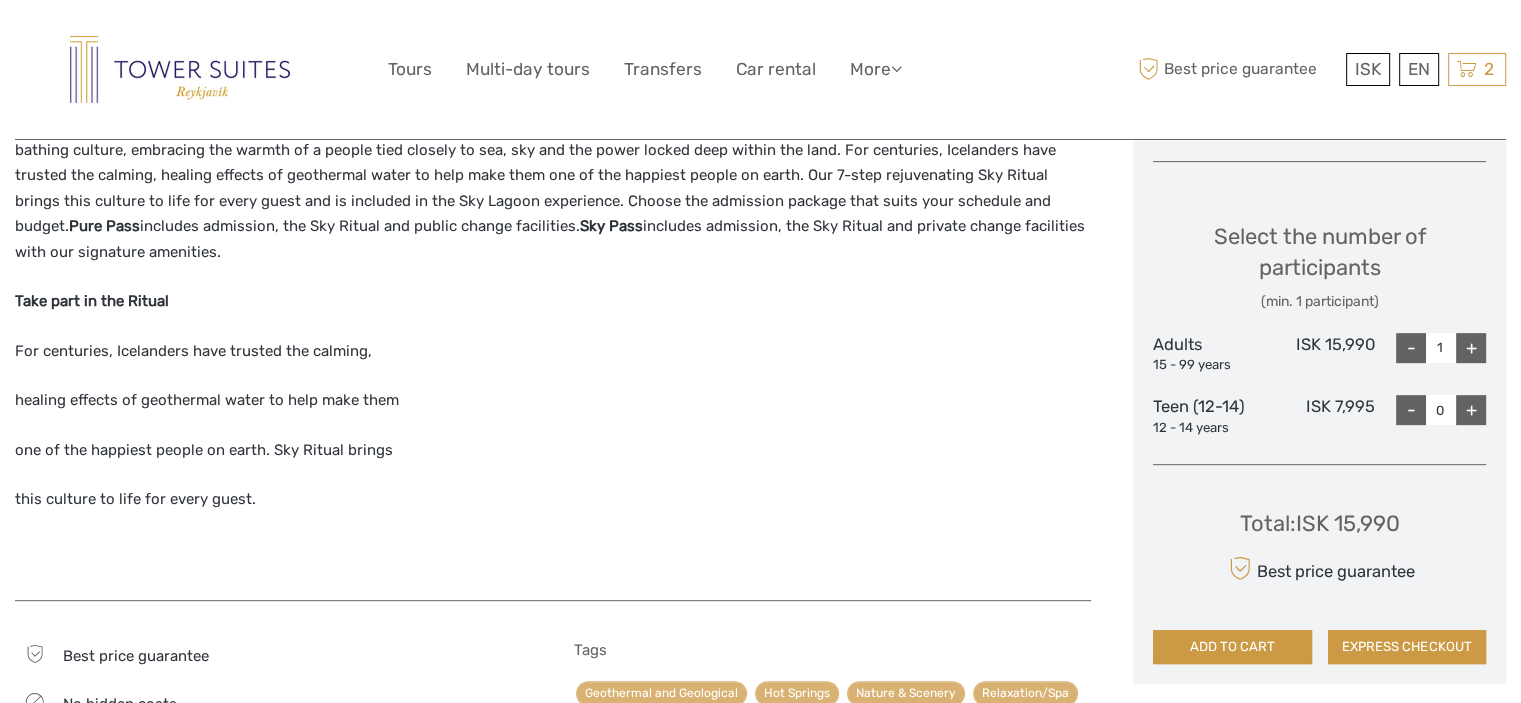 click on "Nestled on a stark, stunning coastline, Sky Lagoon feels a world away from everyday life. Iceland’s newest geothermal lagoon honours centuries-old bathing culture, embracing the warmth of a people tied closely to sea, sky and the power locked deep within the land.  For centuries, Icelanders have trusted the calming, healing effects of geothermal water to help make them one of the happiest people on earth. Our 7-step rejuvenating Sky Ritual brings this culture to life for every guest and is included in the Sky Lagoon experience. Choose the admission package that suits your schedule and budget.  Pure Pass  includes admission, the Sky Ritual and public change facilities.  Sky Pass  includes admission, the Sky Ritual and private change facilities with our signature amenities.
Take part in the Ritual
For centuries, Icelanders have trusted the calming,
healing effects of geothermal water to help make them
one of the happiest people on earth. Sky Ritual brings" at bounding box center (553, 345) 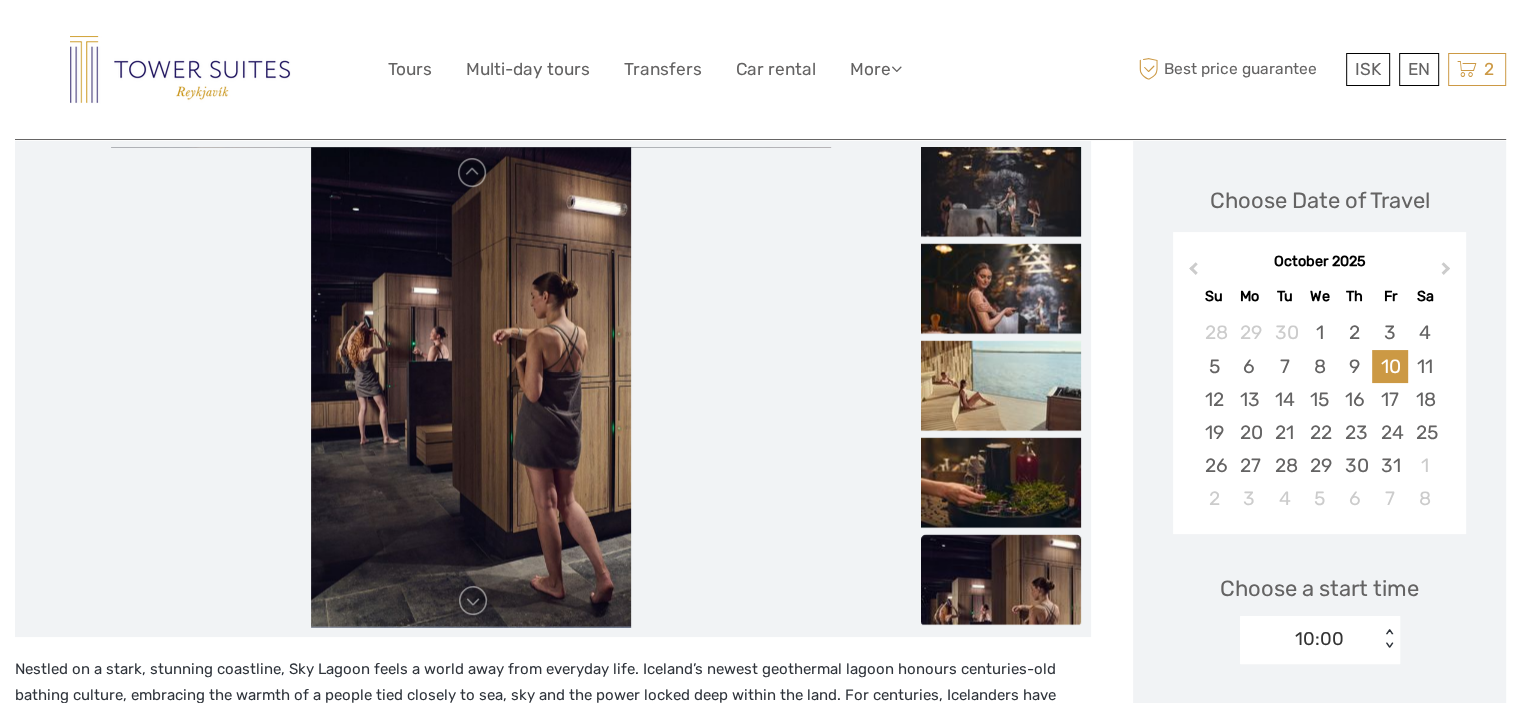 scroll, scrollTop: 300, scrollLeft: 0, axis: vertical 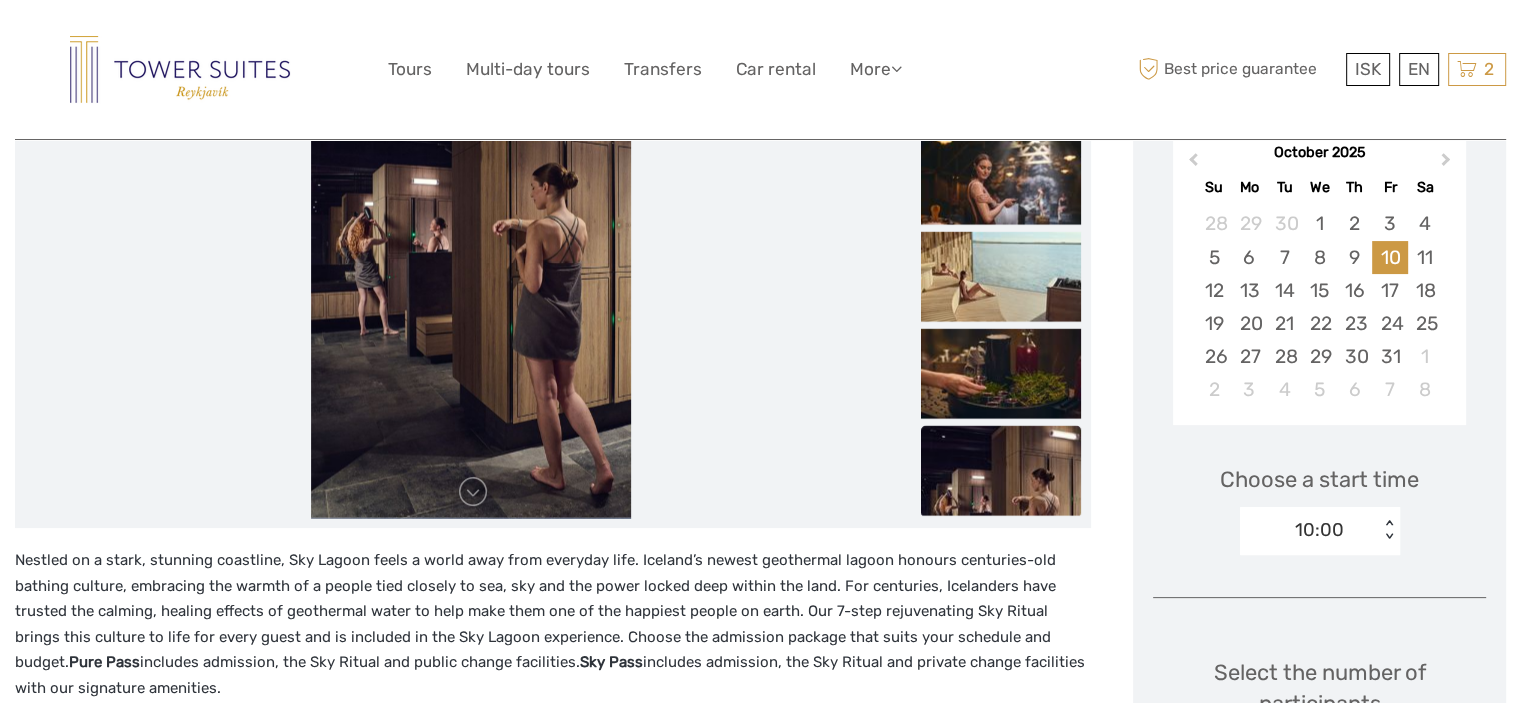 click on "10:00 < >" at bounding box center (1320, 531) 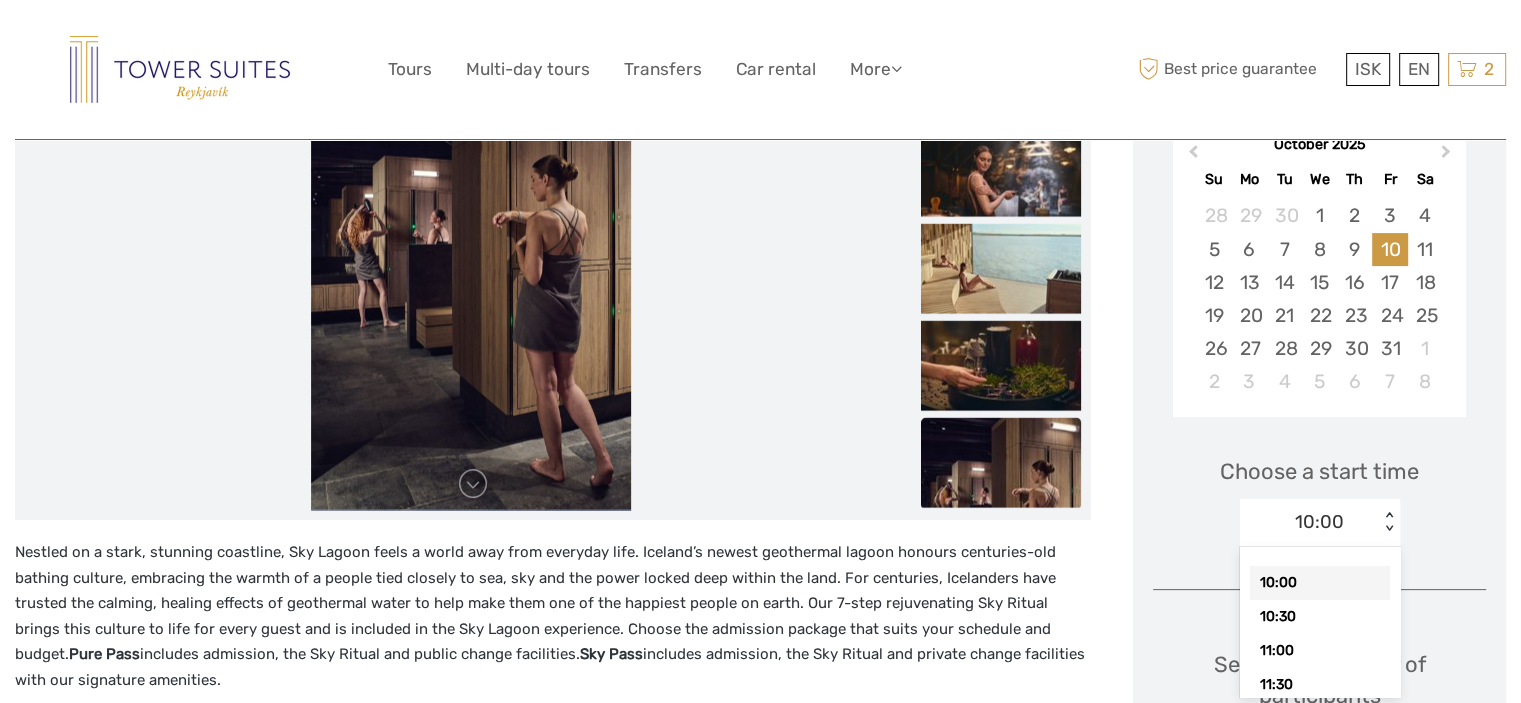 scroll, scrollTop: 373, scrollLeft: 0, axis: vertical 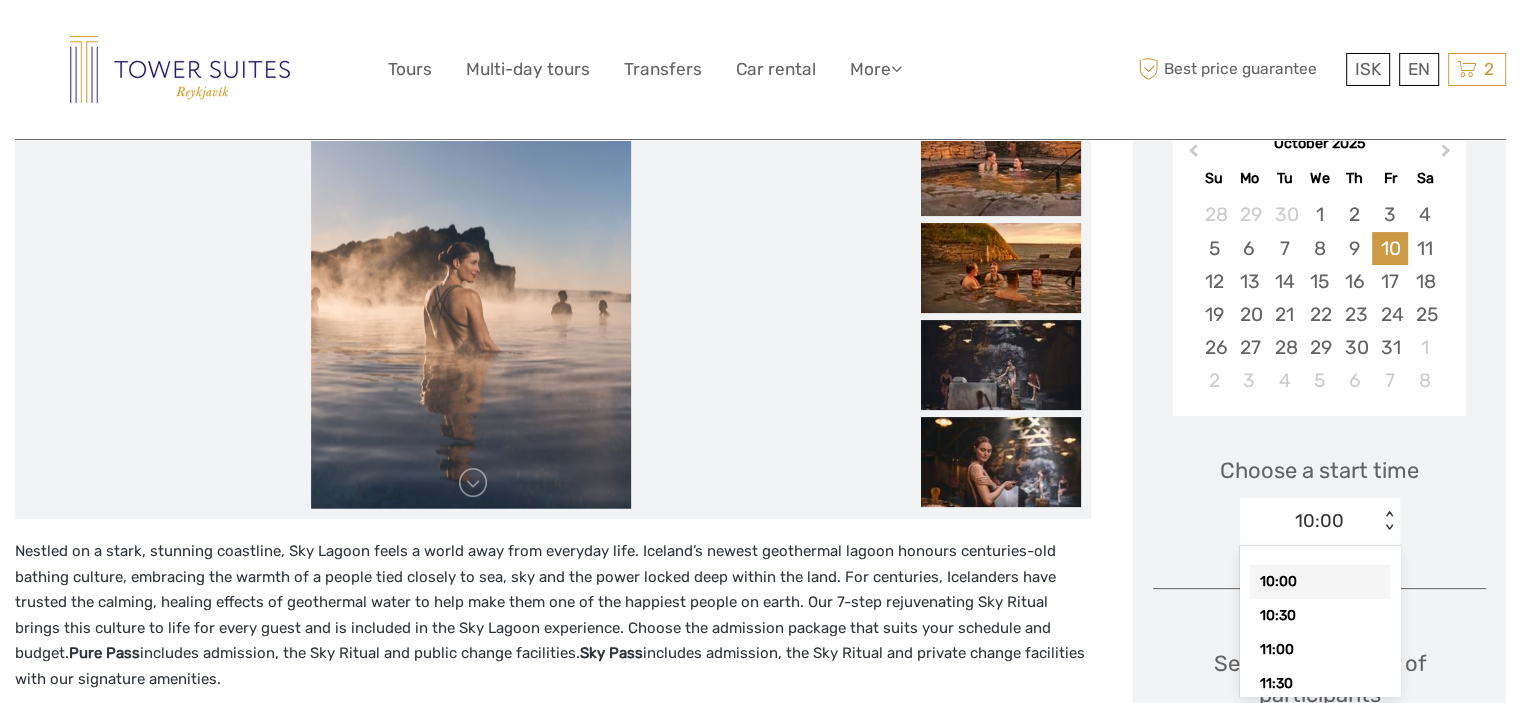 click on "10:00" at bounding box center (1320, 582) 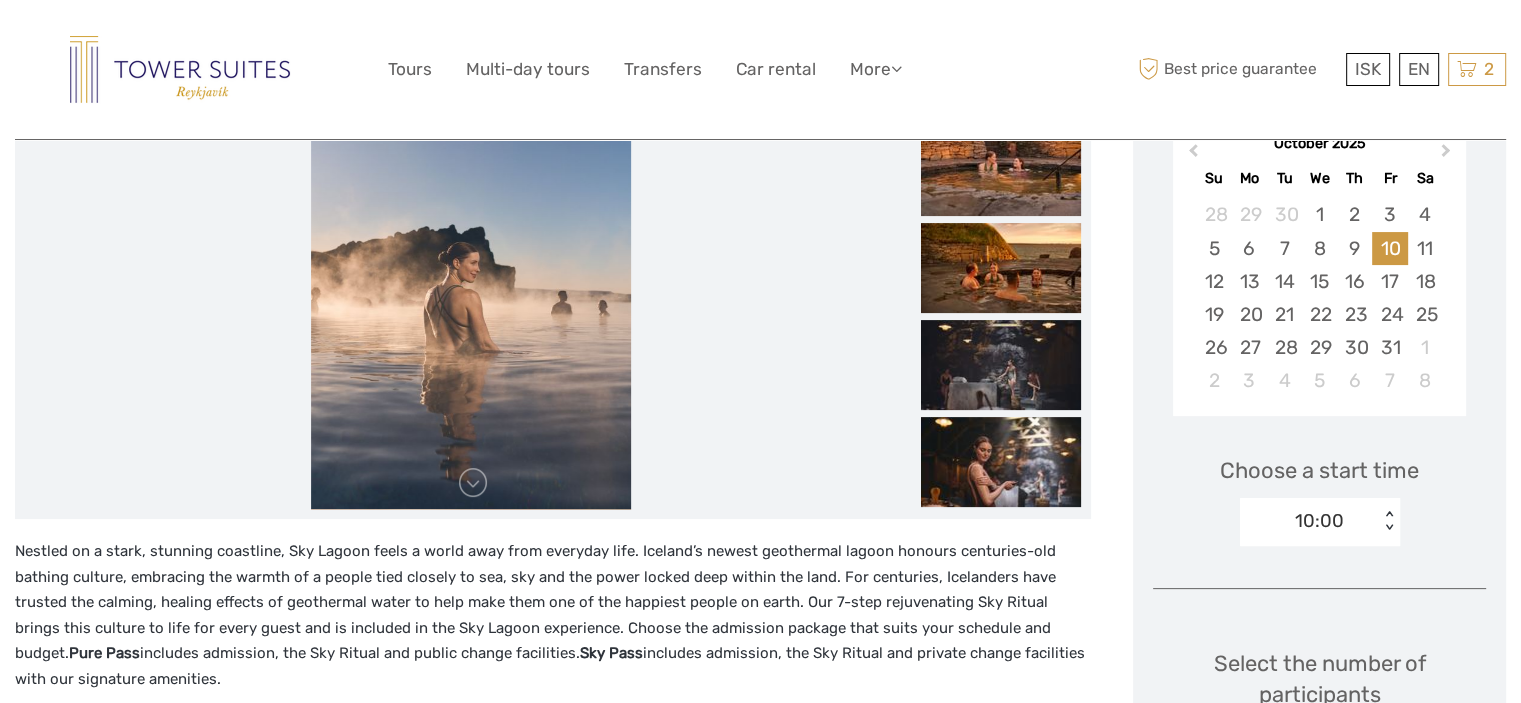 drag, startPoint x: 1490, startPoint y: 529, endPoint x: 1478, endPoint y: 533, distance: 12.649111 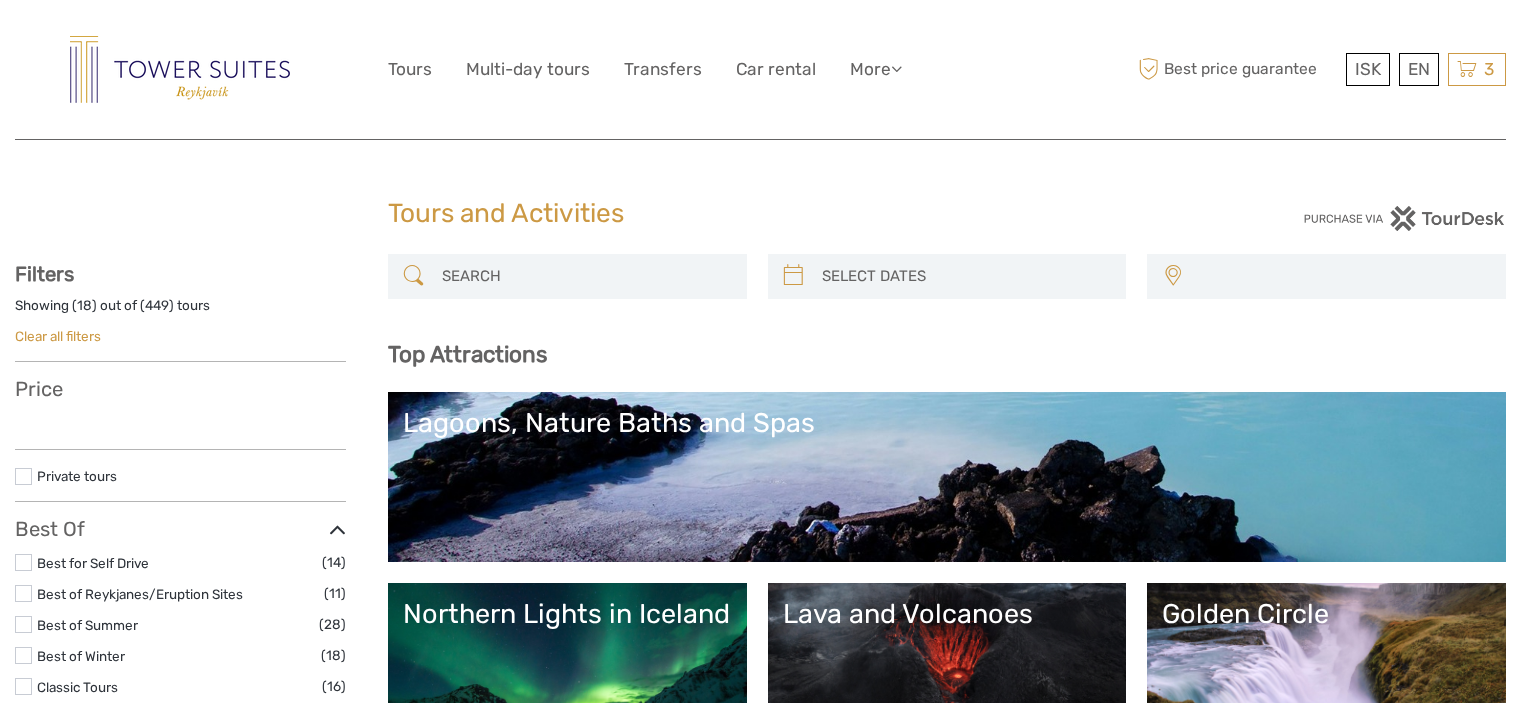 select 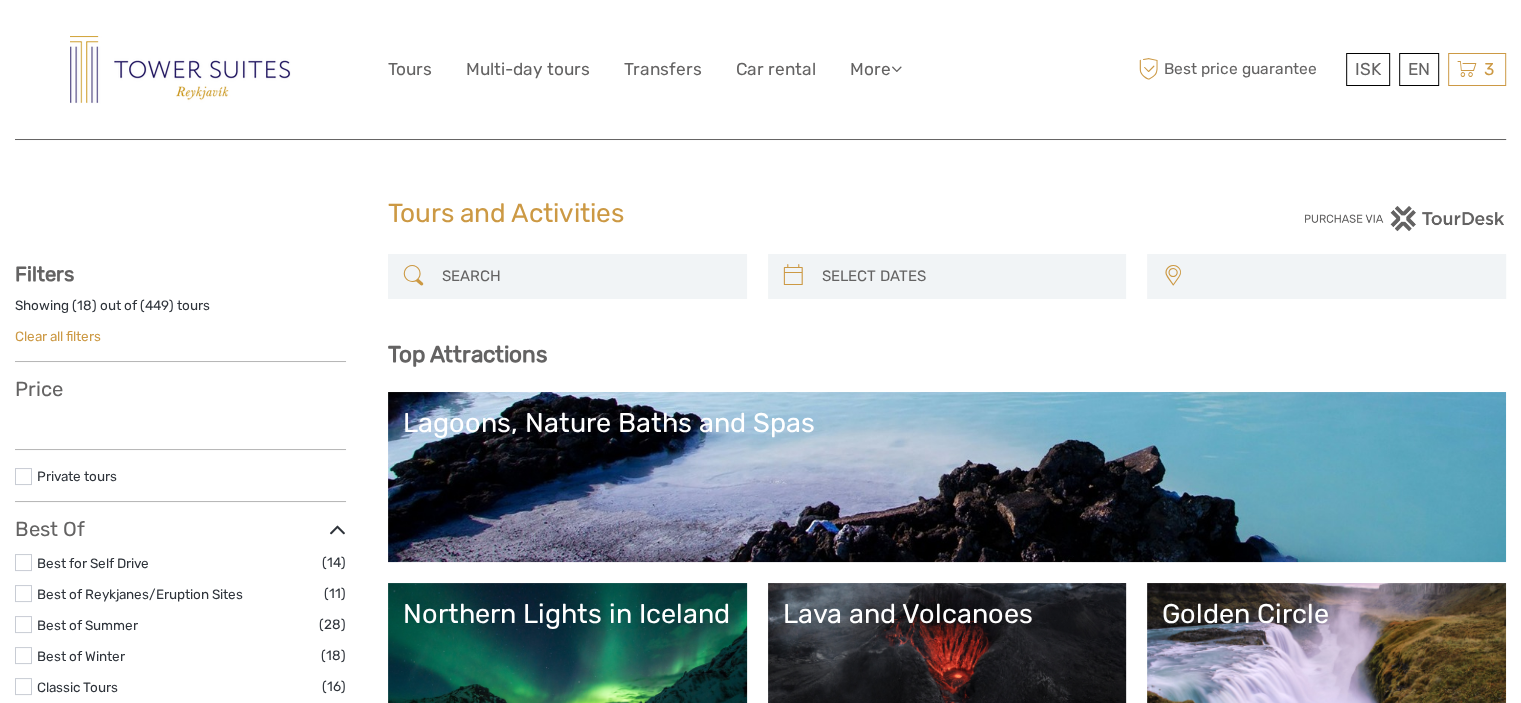 select 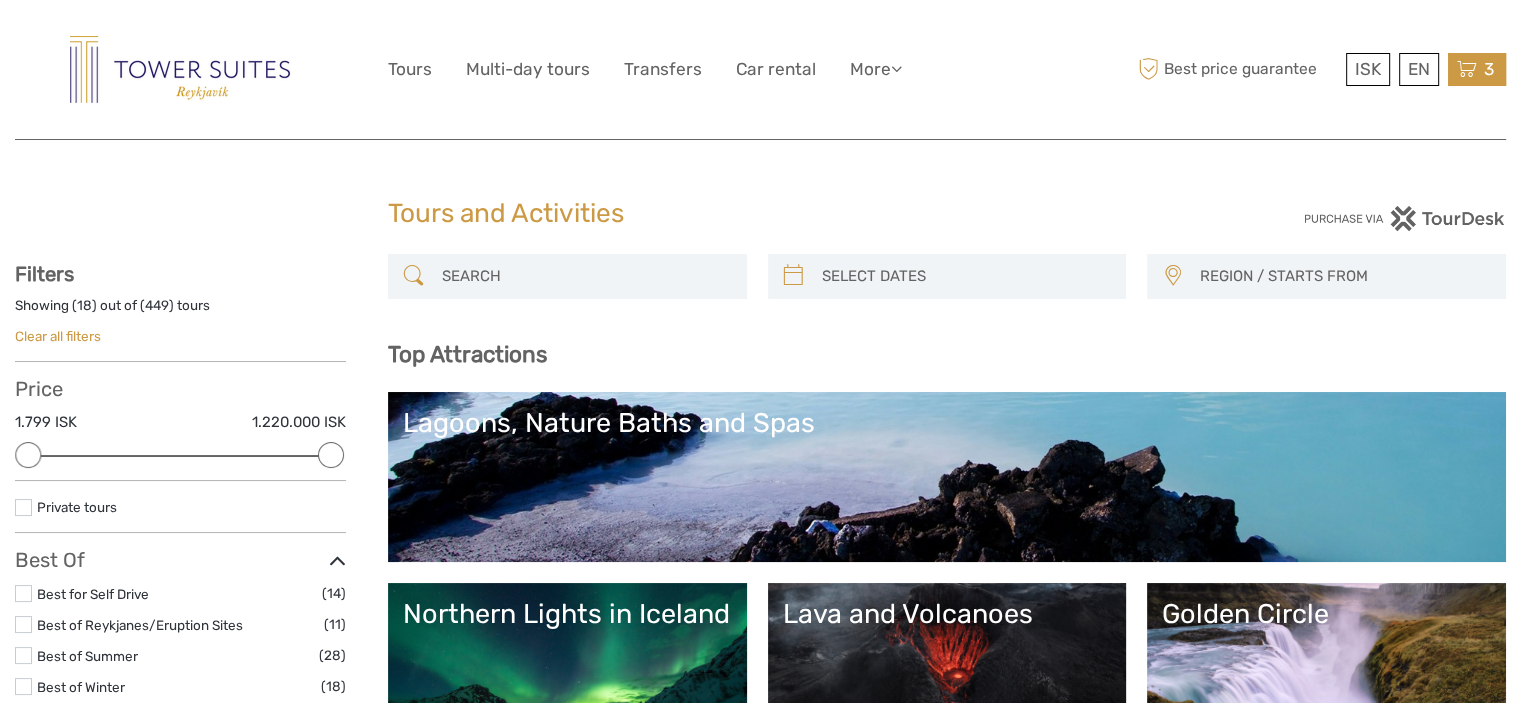 scroll, scrollTop: 0, scrollLeft: 0, axis: both 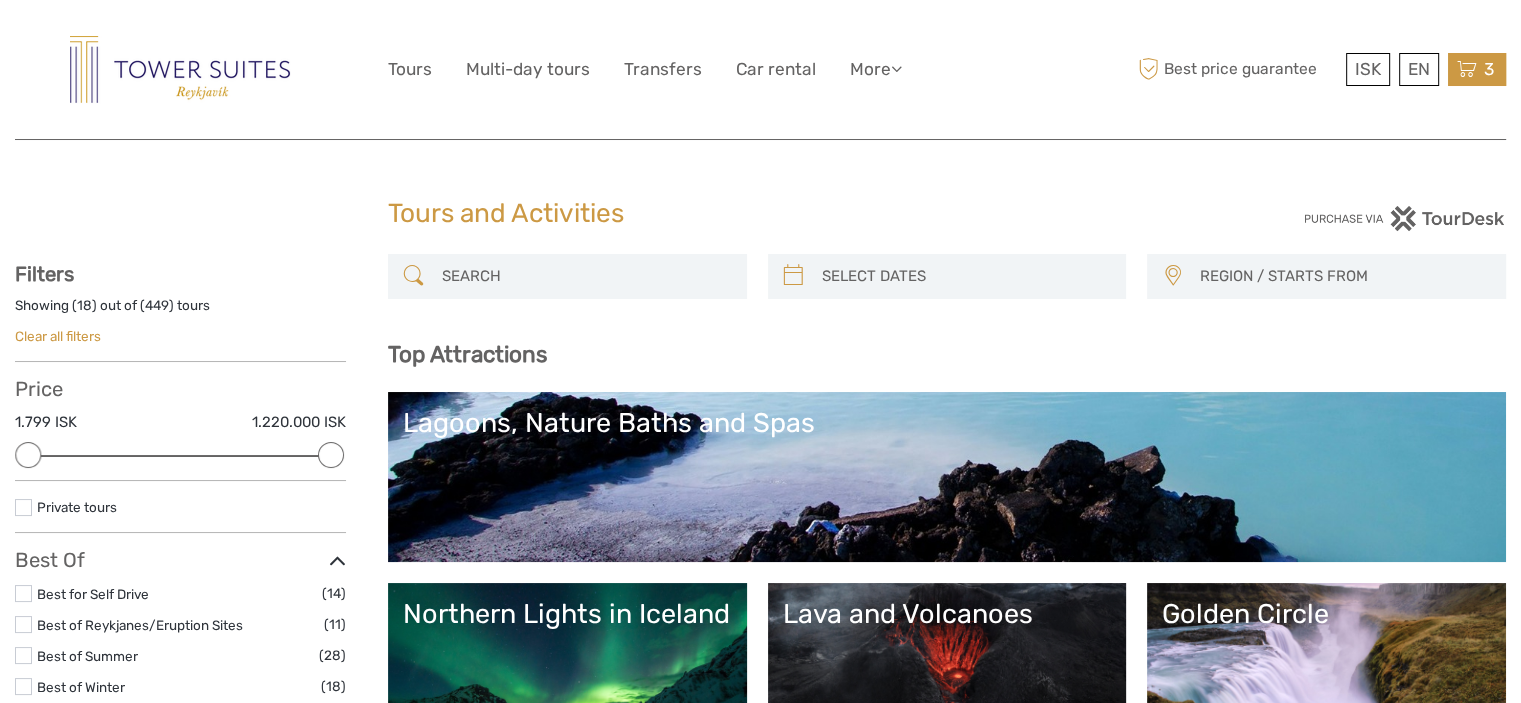 click at bounding box center (1467, 69) 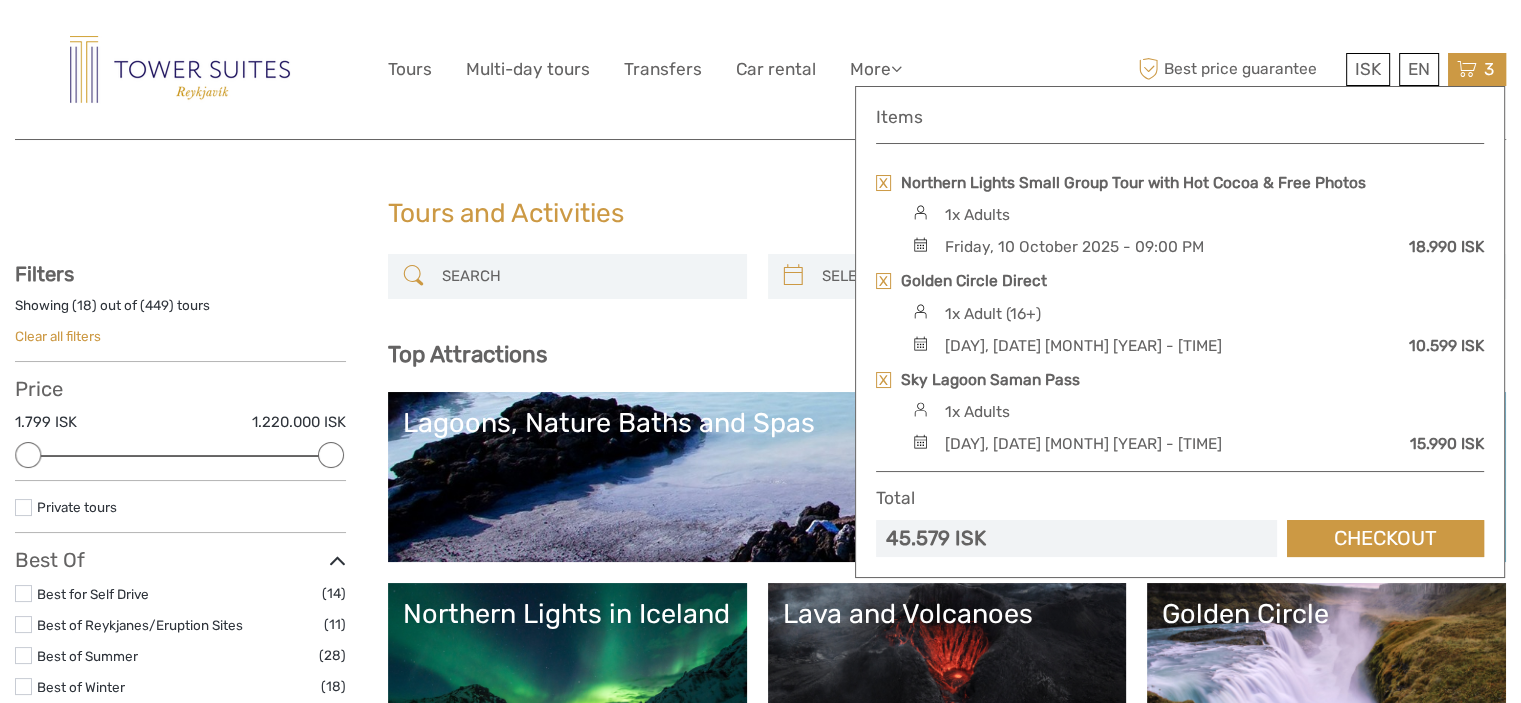 click on "Tours and Activities" at bounding box center [761, 214] 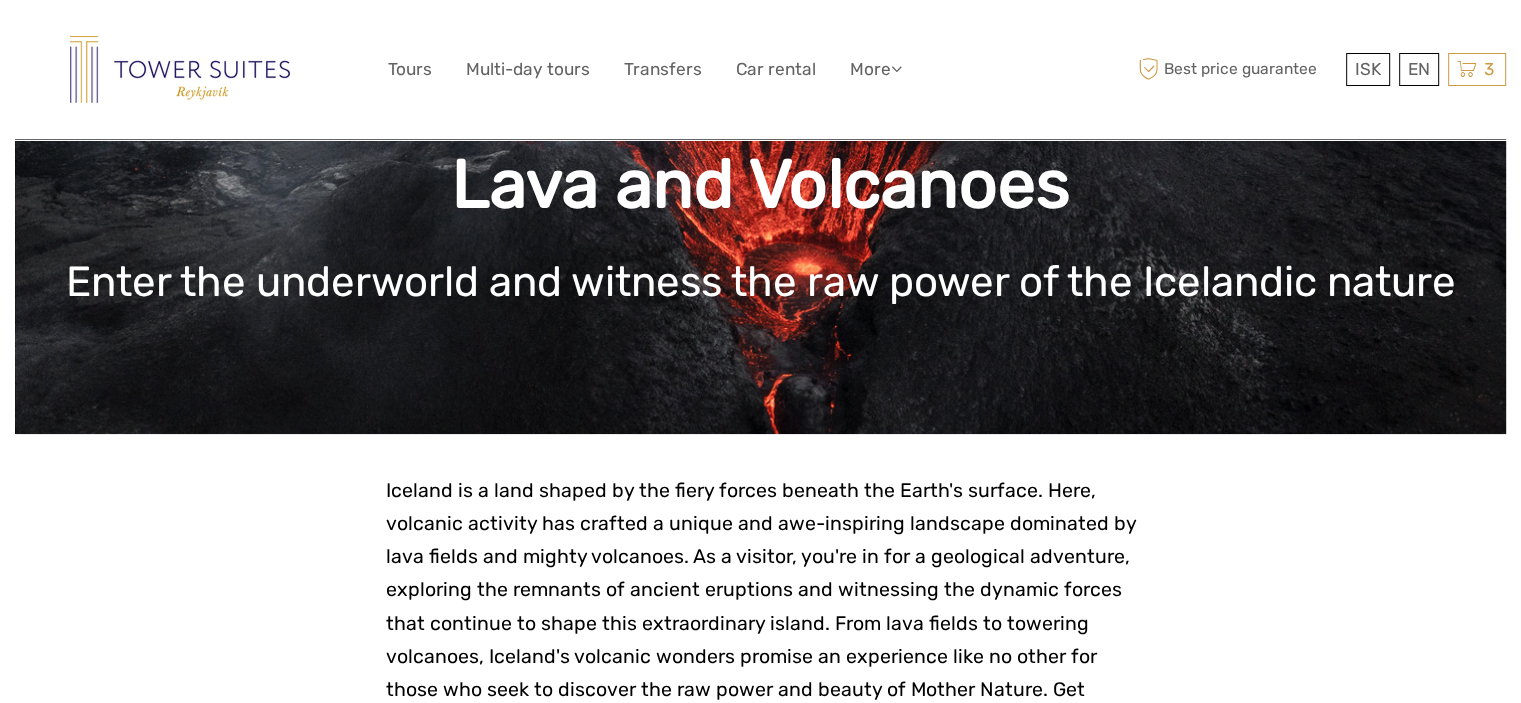 scroll, scrollTop: 400, scrollLeft: 0, axis: vertical 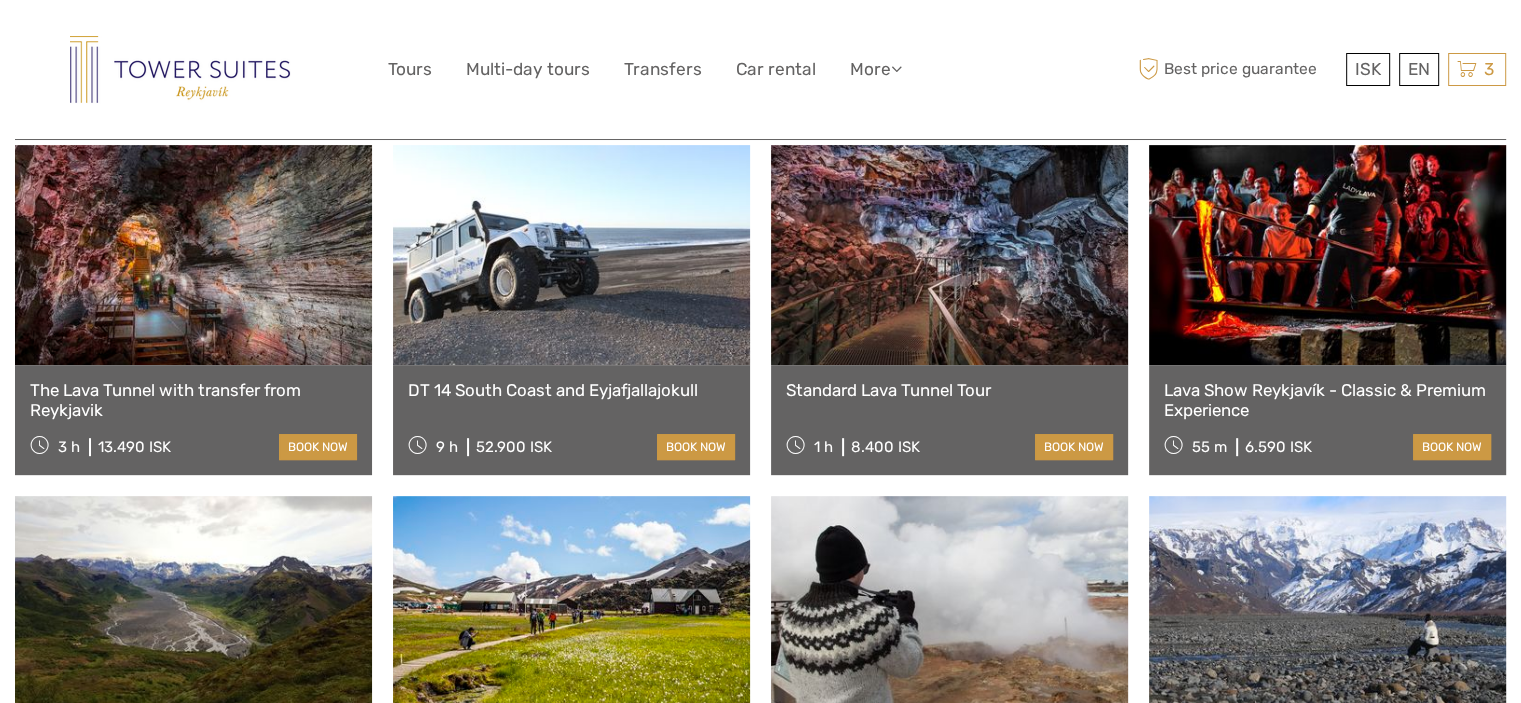 click on "The Lava Tunnel with transfer from Reykjavik" at bounding box center [193, 400] 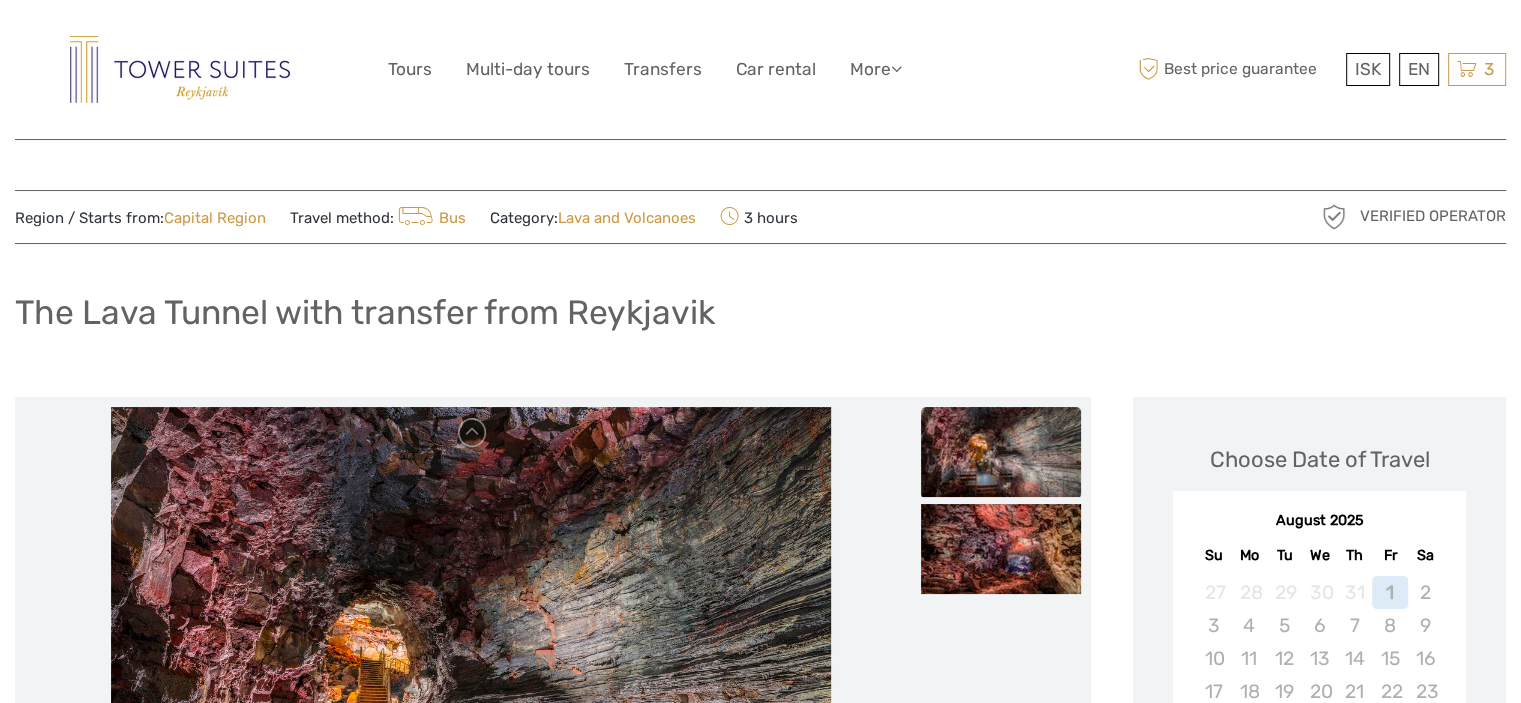 scroll, scrollTop: 400, scrollLeft: 0, axis: vertical 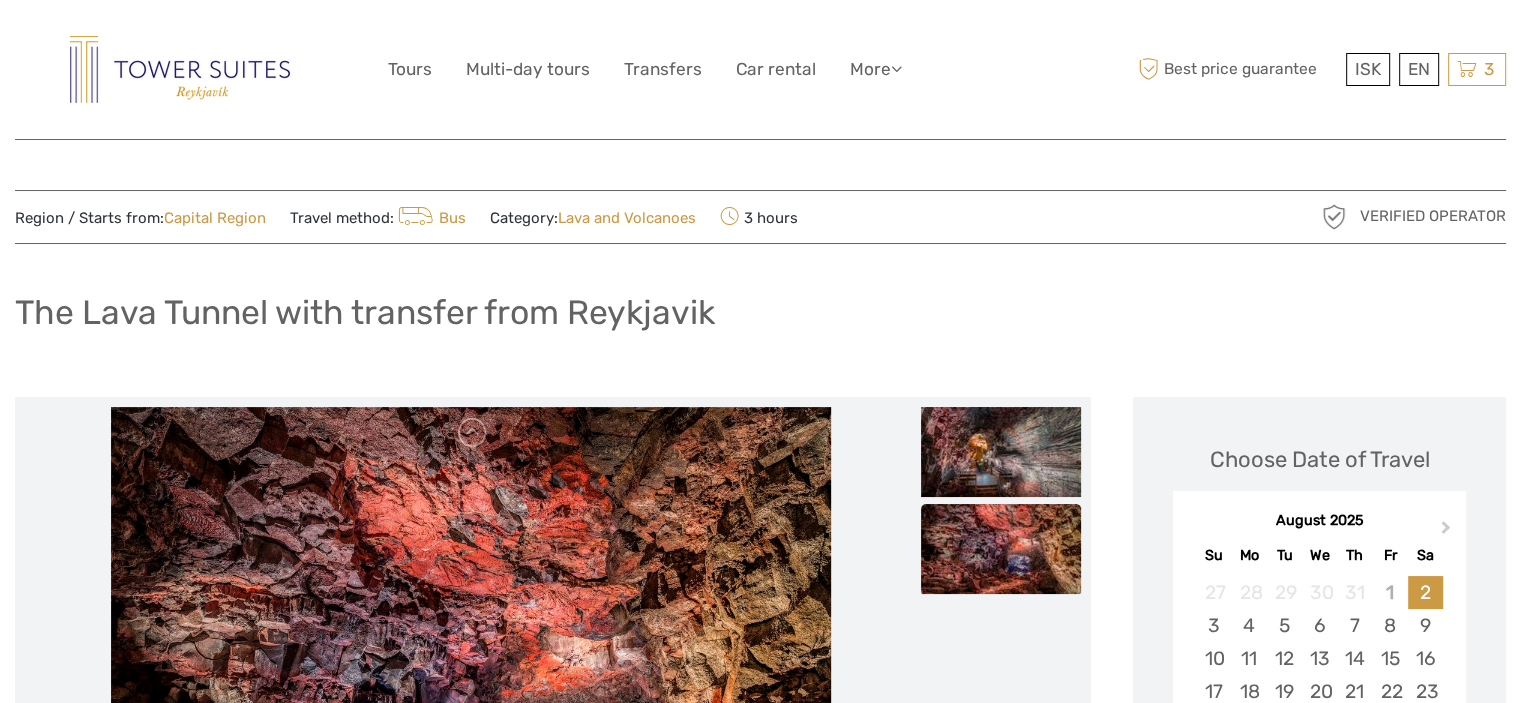 click at bounding box center [1001, 549] 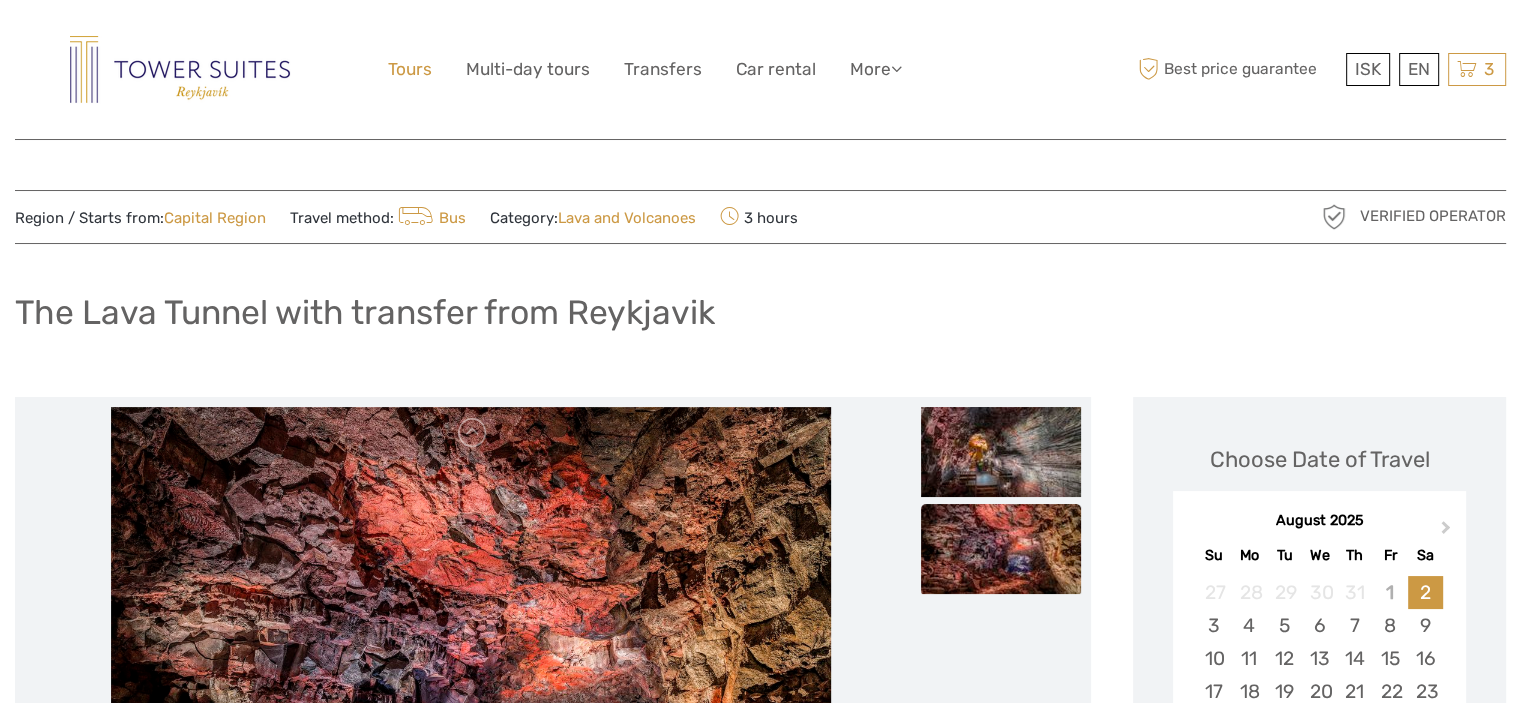 click on "Tours" at bounding box center [410, 69] 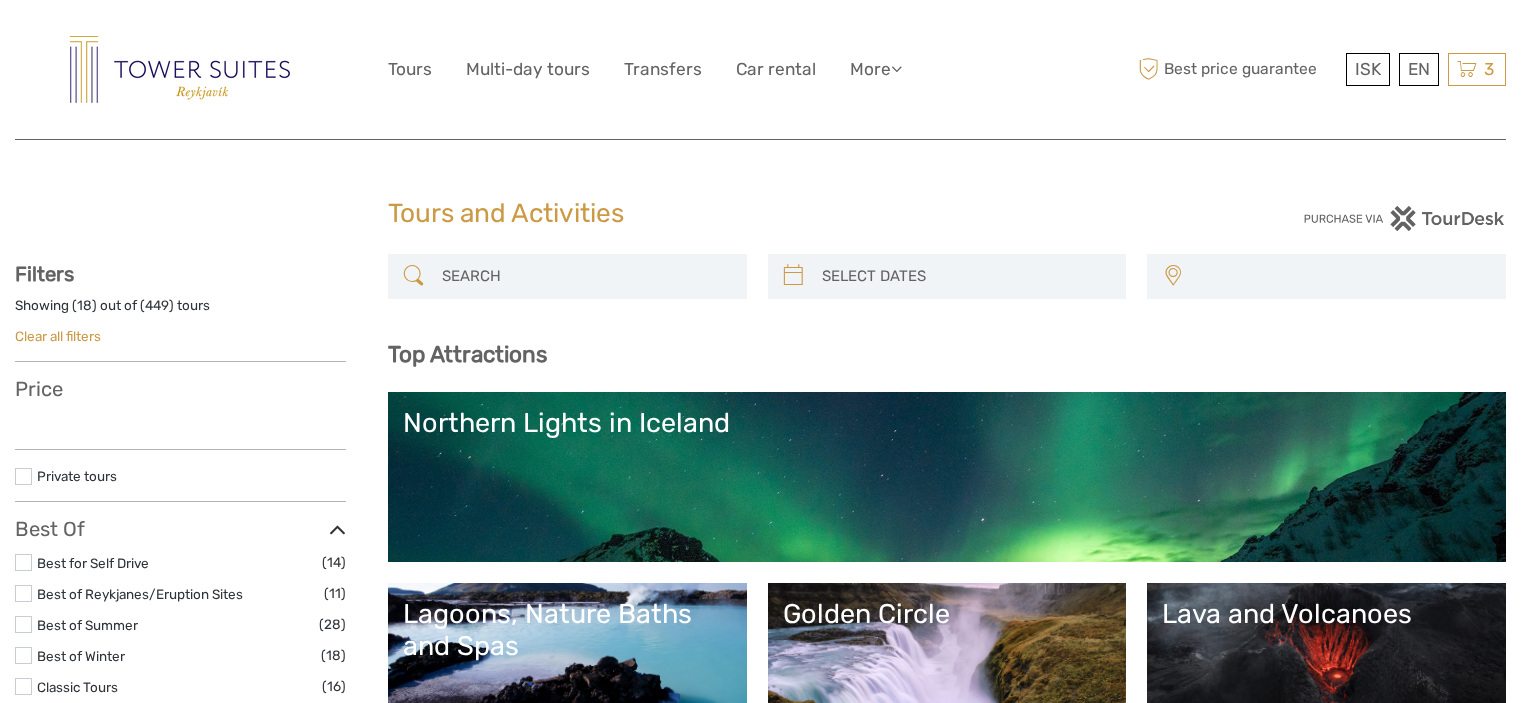 select 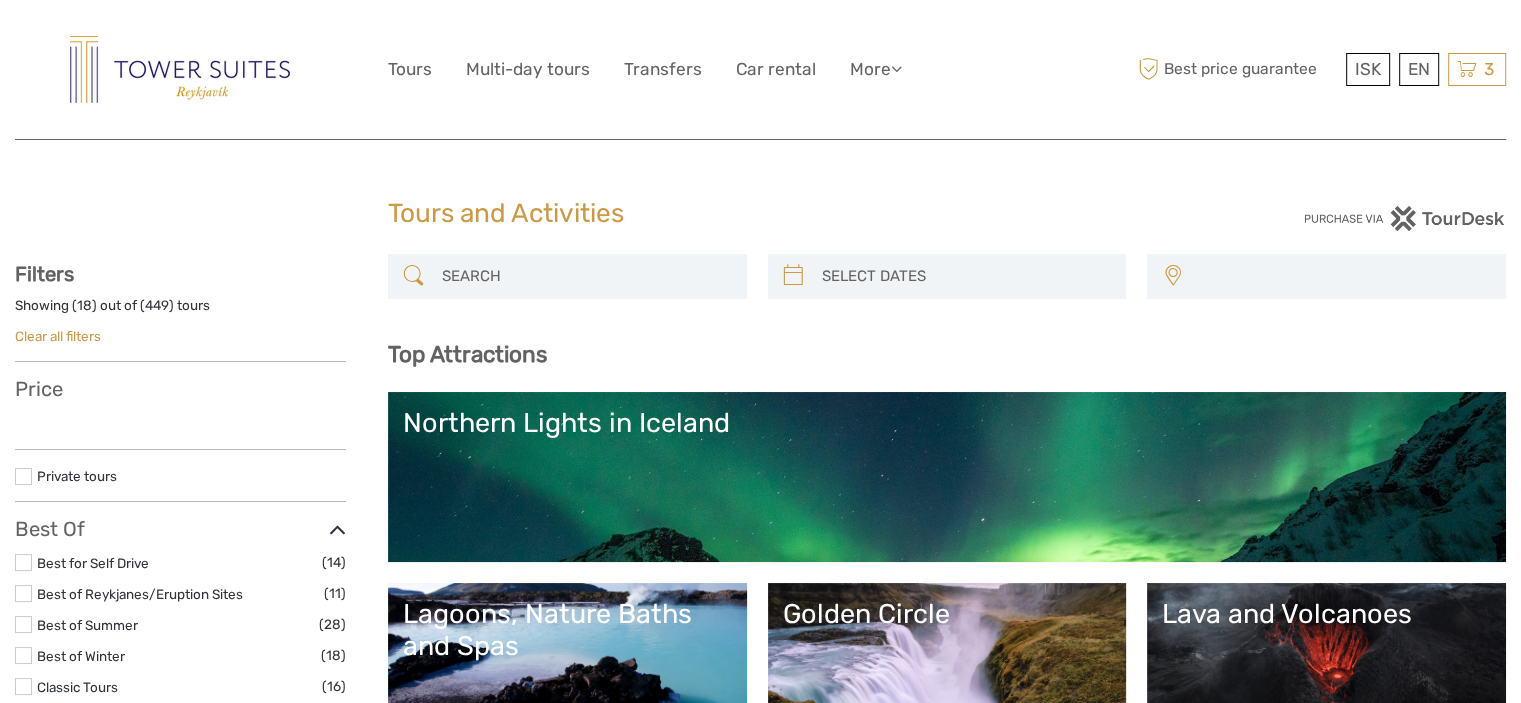 select 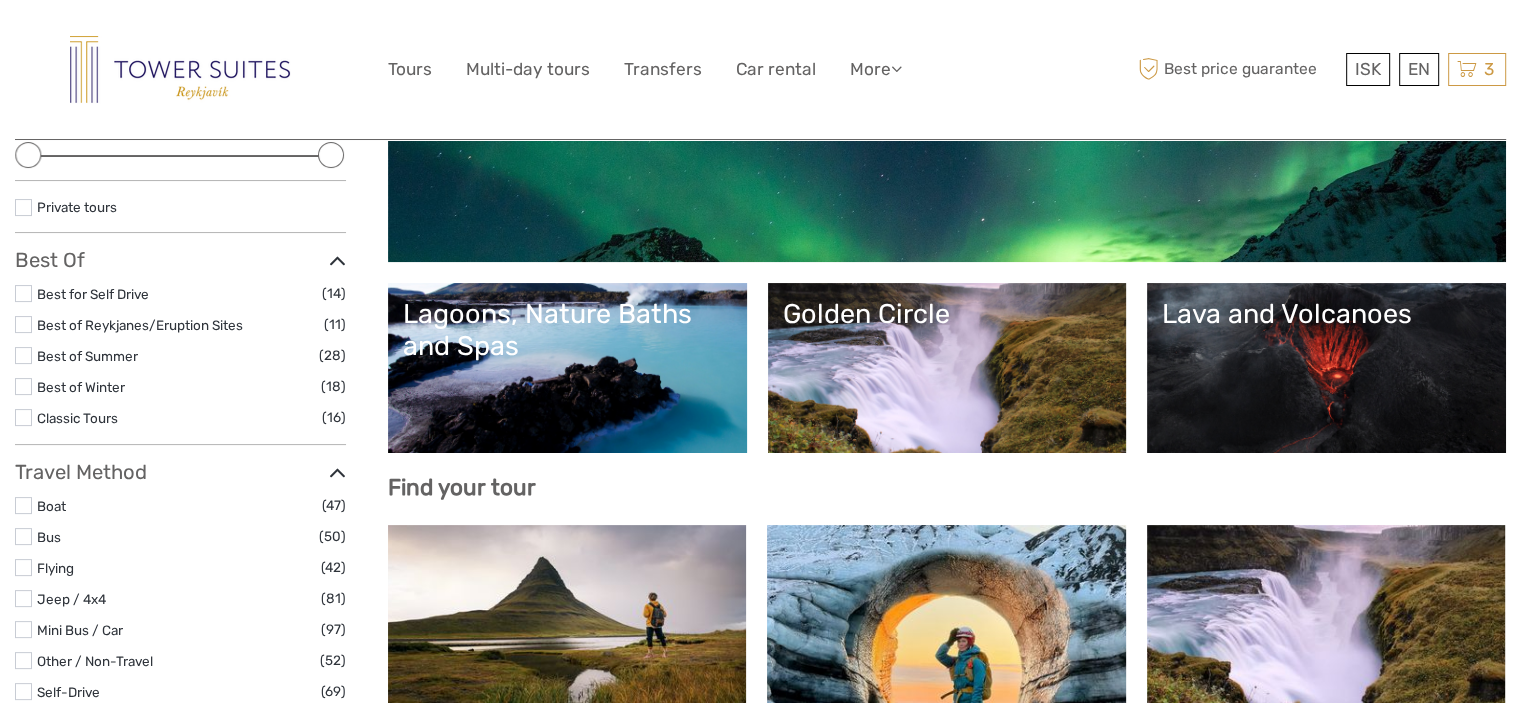 scroll, scrollTop: 600, scrollLeft: 0, axis: vertical 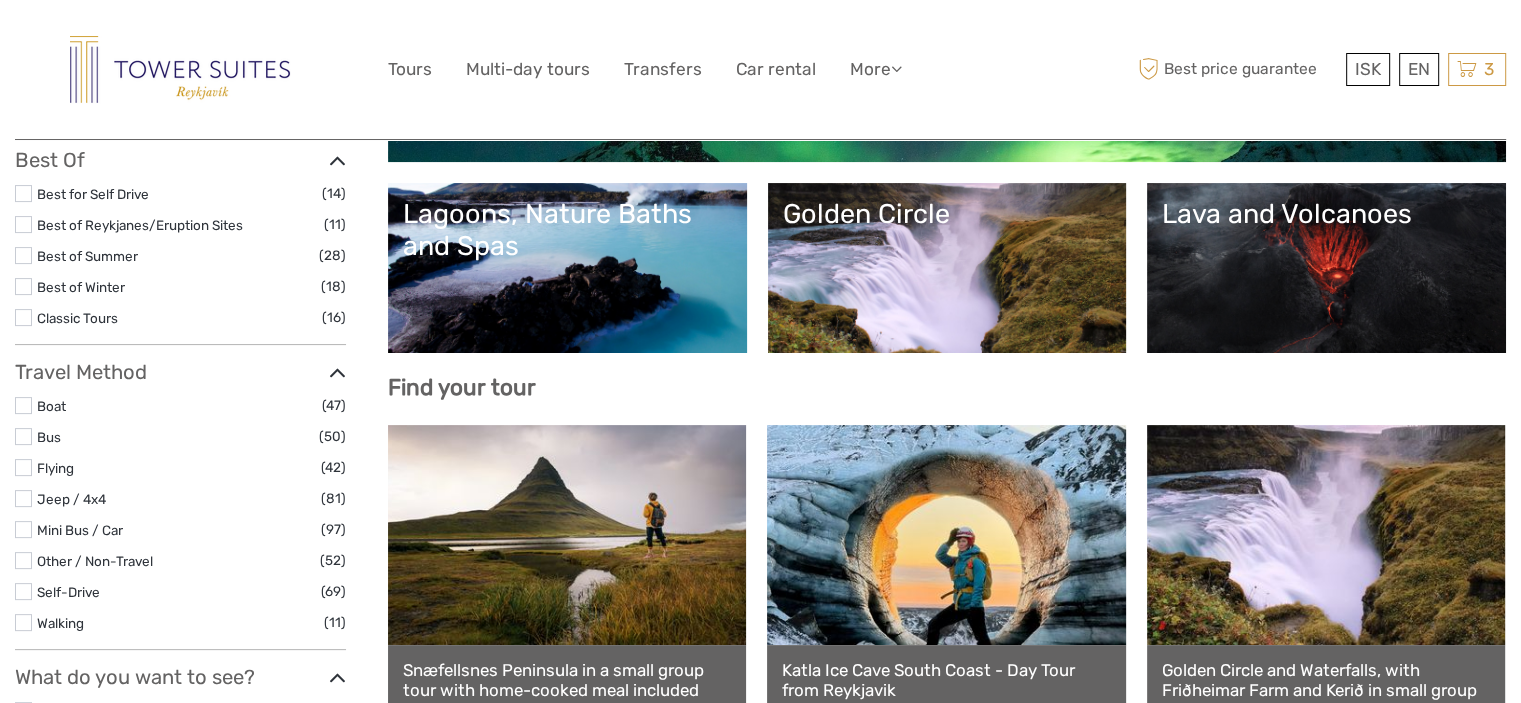 click on "Lava and Volcanoes" at bounding box center (1326, 268) 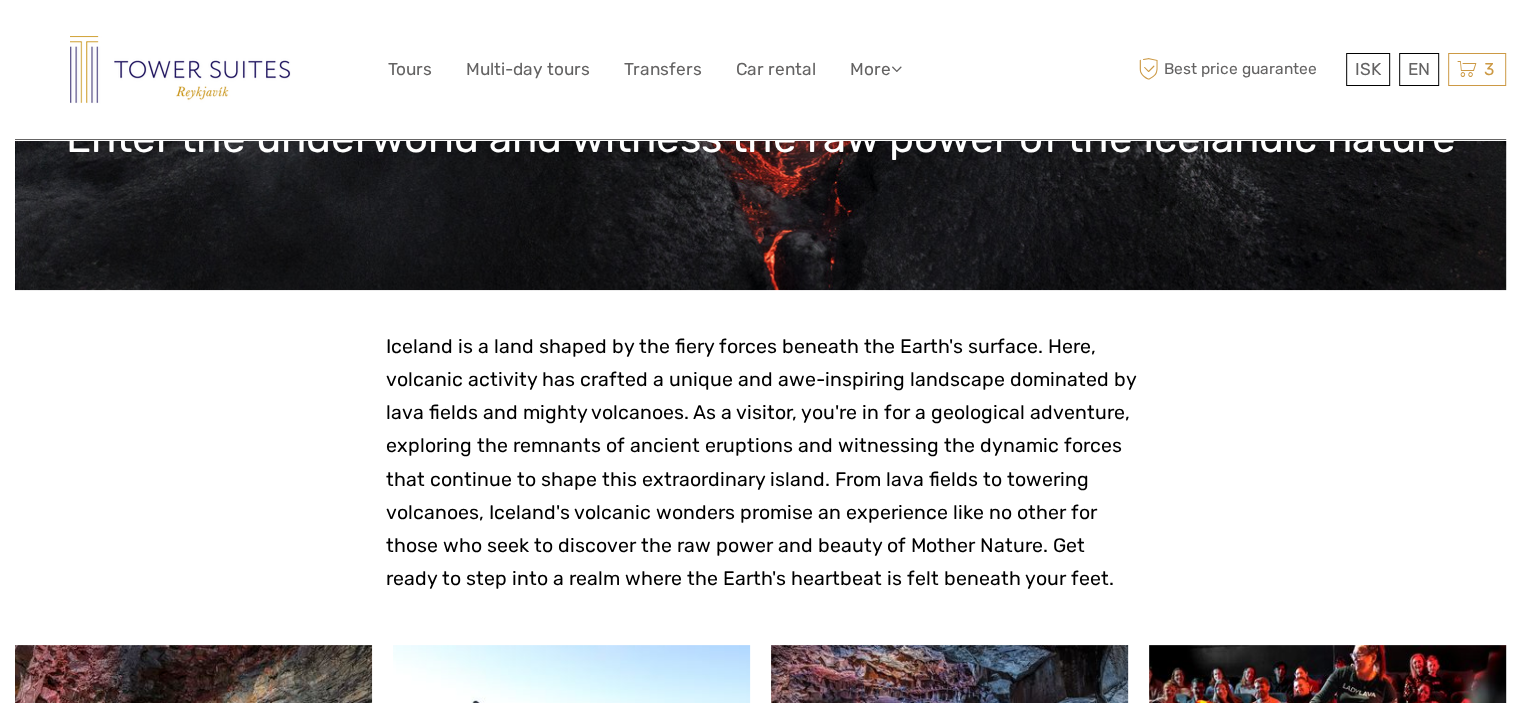 scroll, scrollTop: 700, scrollLeft: 0, axis: vertical 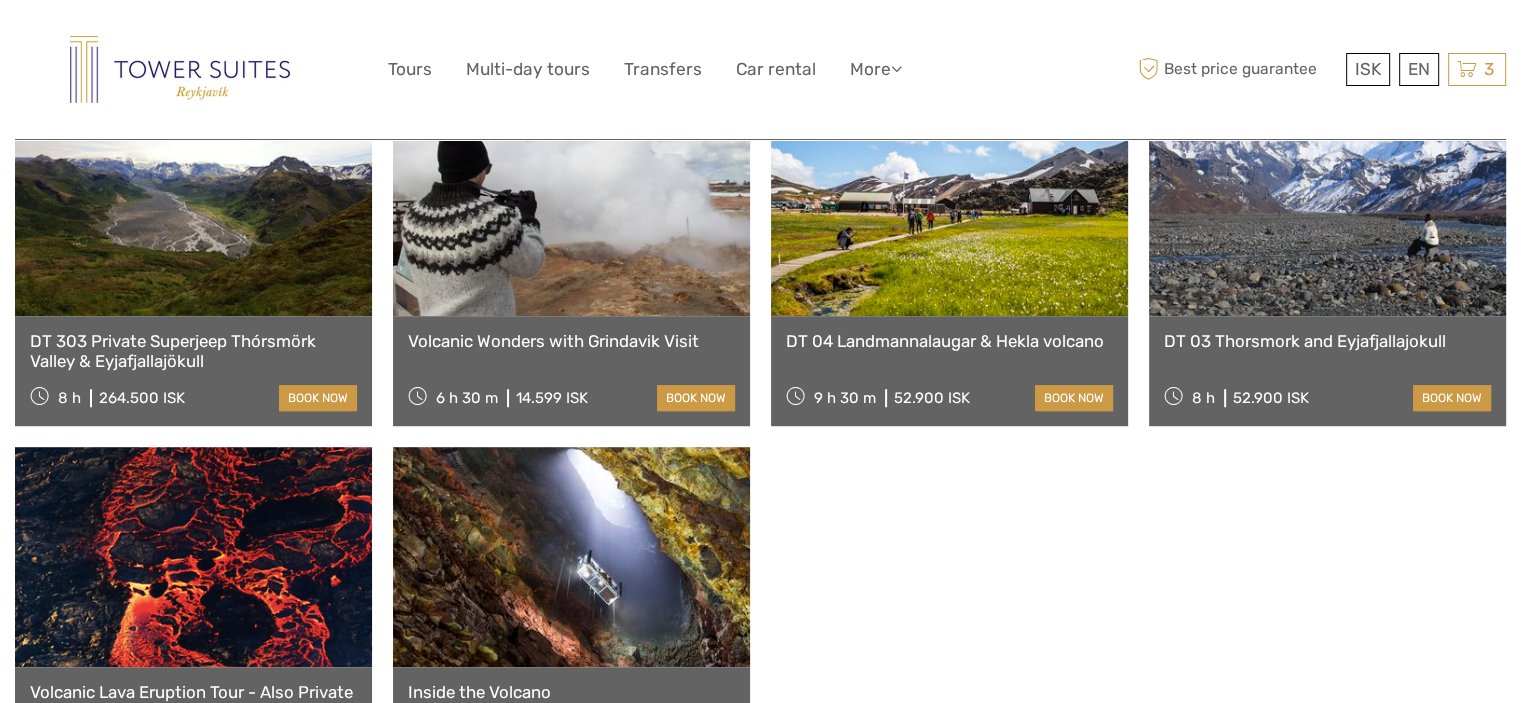 click on "Volcanic Wonders with Grindavik Visit" at bounding box center (571, 341) 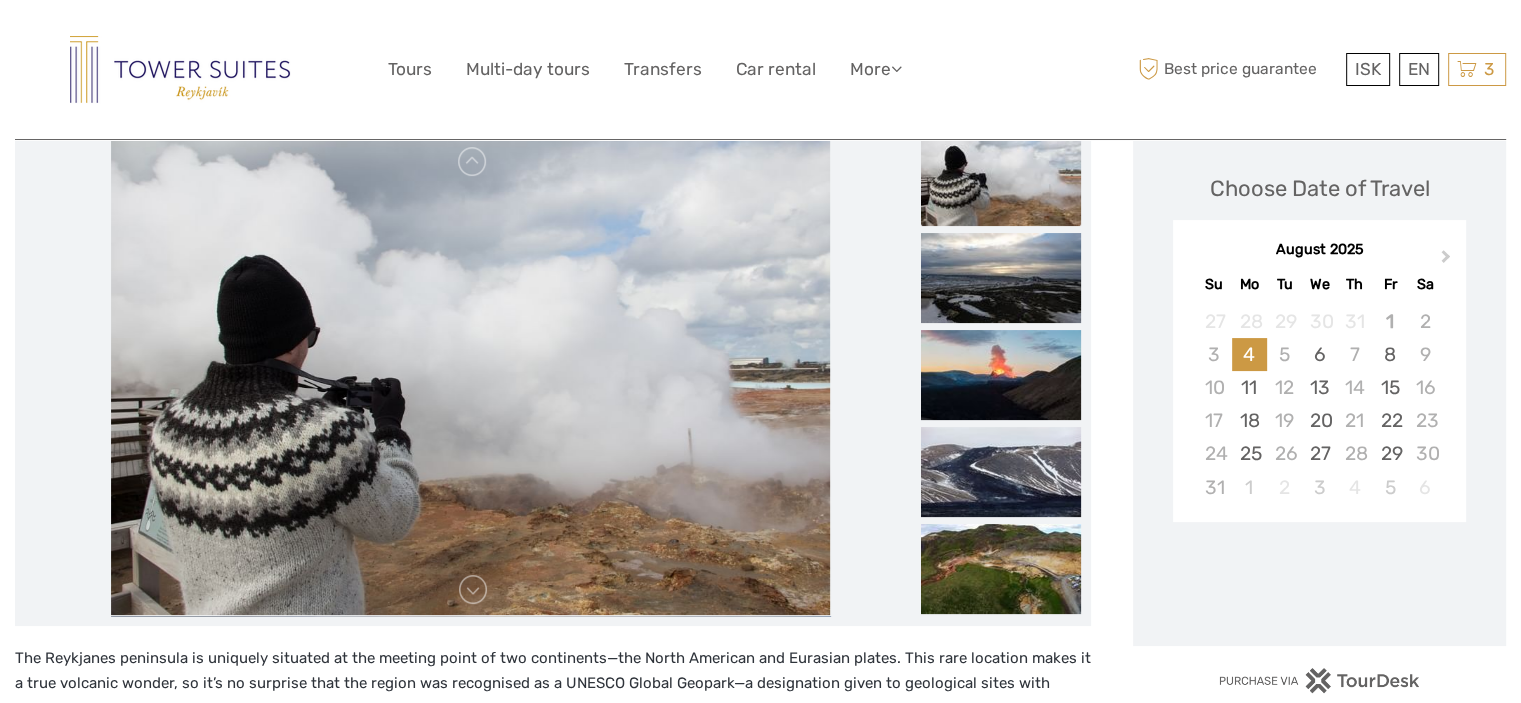 scroll, scrollTop: 300, scrollLeft: 0, axis: vertical 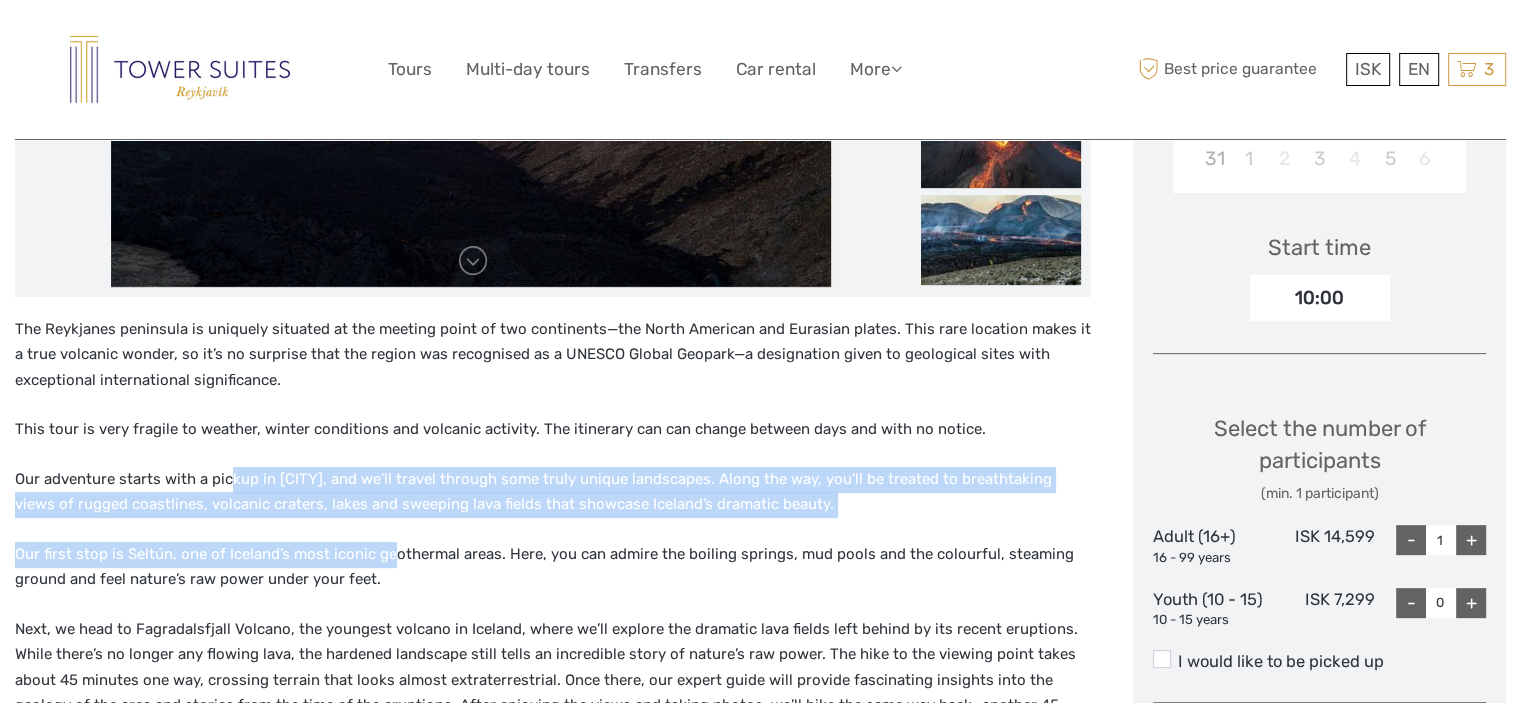 drag, startPoint x: 226, startPoint y: 446, endPoint x: 394, endPoint y: 520, distance: 183.57559 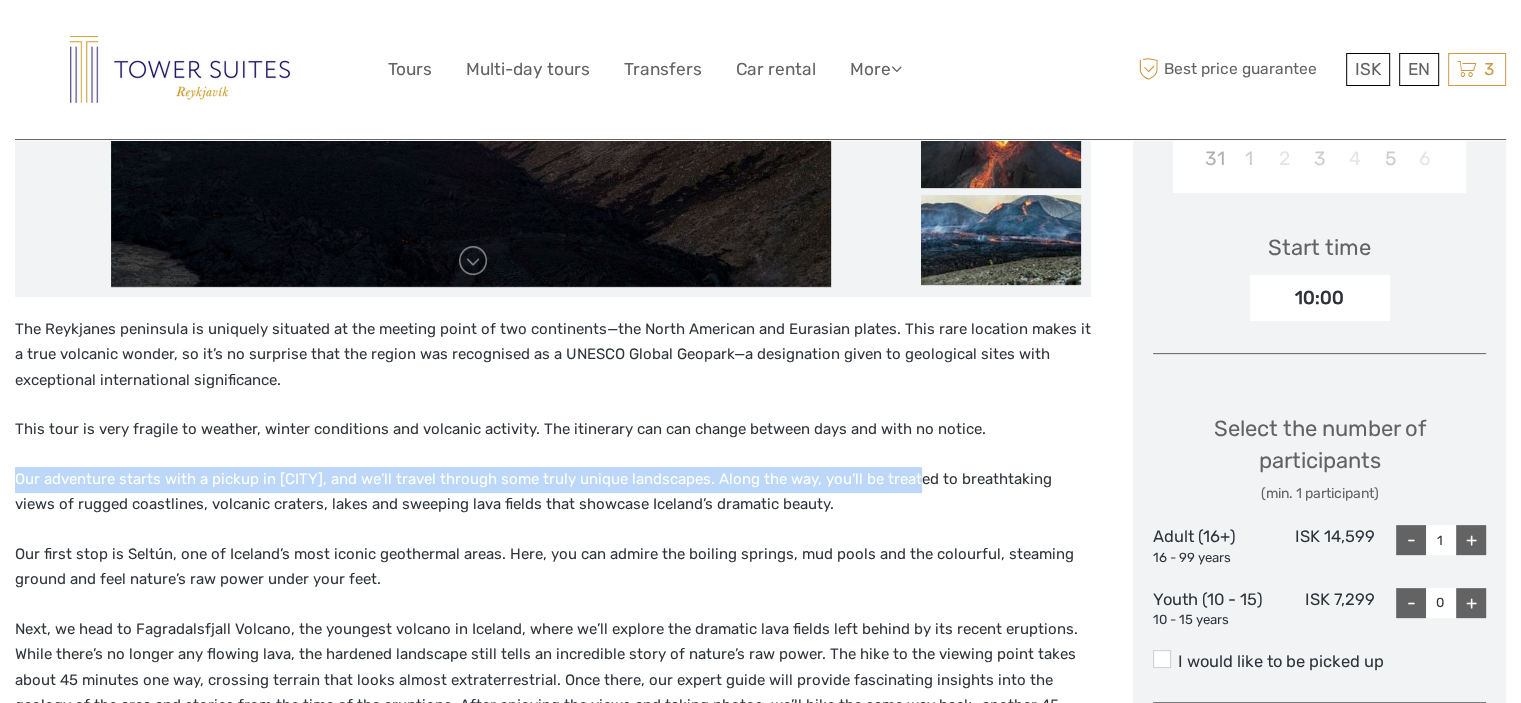 drag, startPoint x: 10, startPoint y: 476, endPoint x: 907, endPoint y: 491, distance: 897.1254 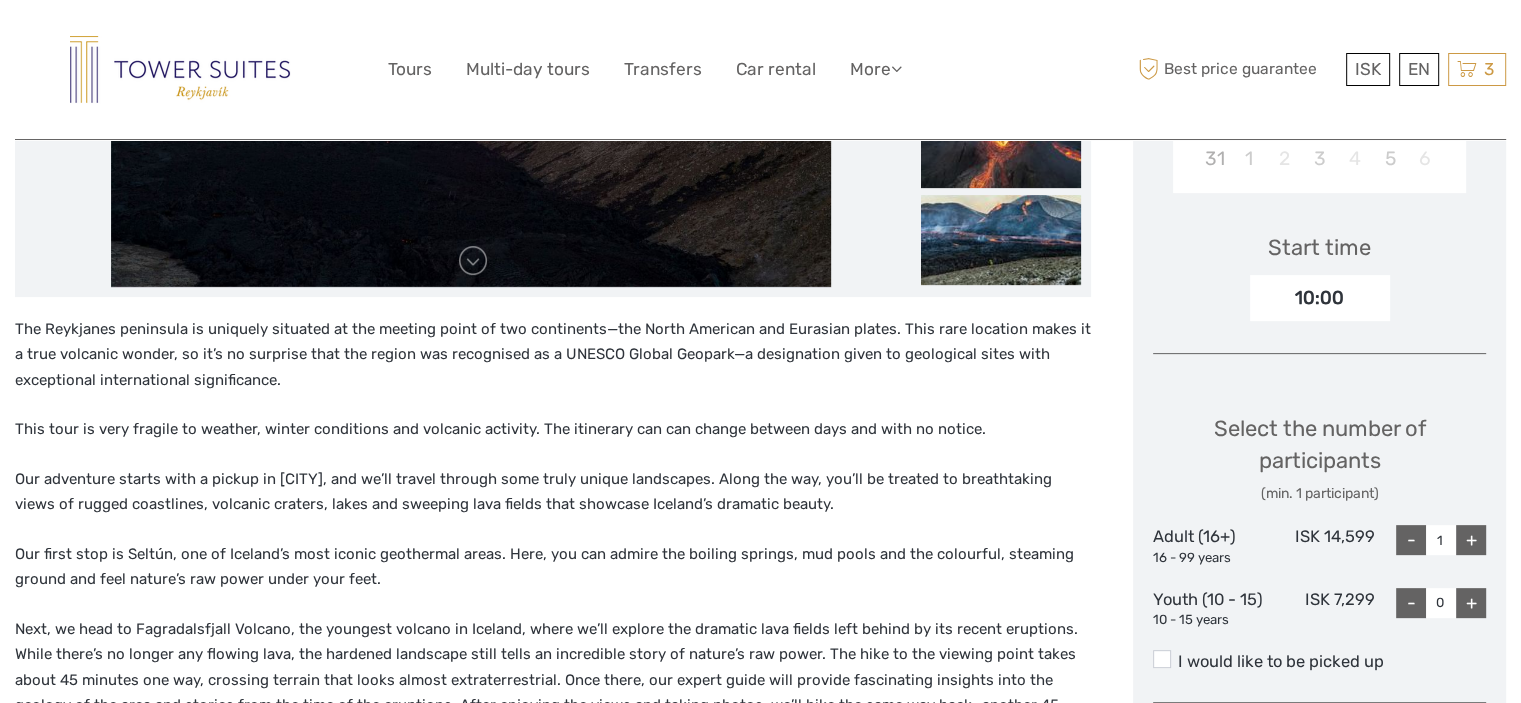drag, startPoint x: 908, startPoint y: 512, endPoint x: 906, endPoint y: 434, distance: 78.025635 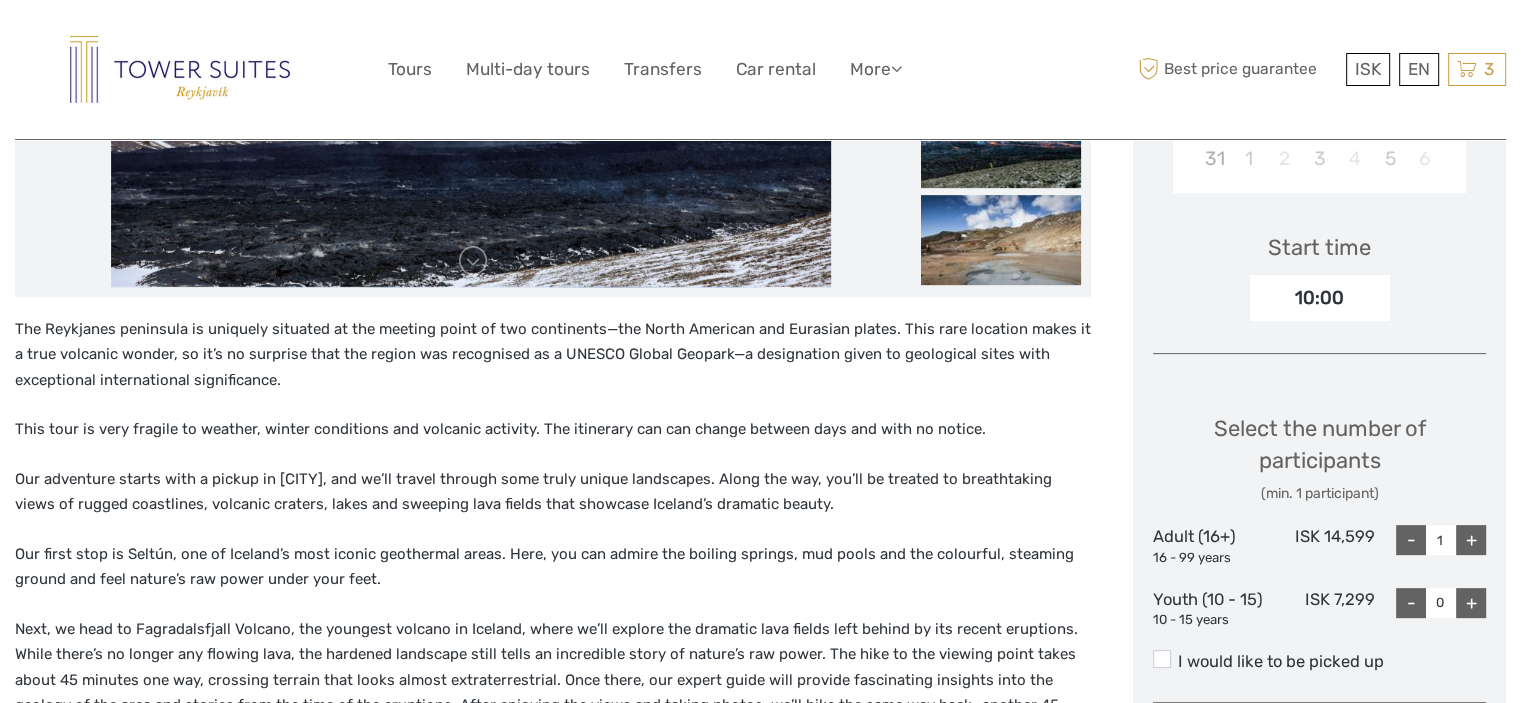 click on "Our adventure starts with a pickup in Reykjavík, and we’ll travel through some truly unique landscapes. Along the way, you’ll be treated to breathtaking views of rugged coastlines, volcanic craters, lakes and sweeping lava fields that showcase Iceland’s dramatic beauty." at bounding box center [553, 492] 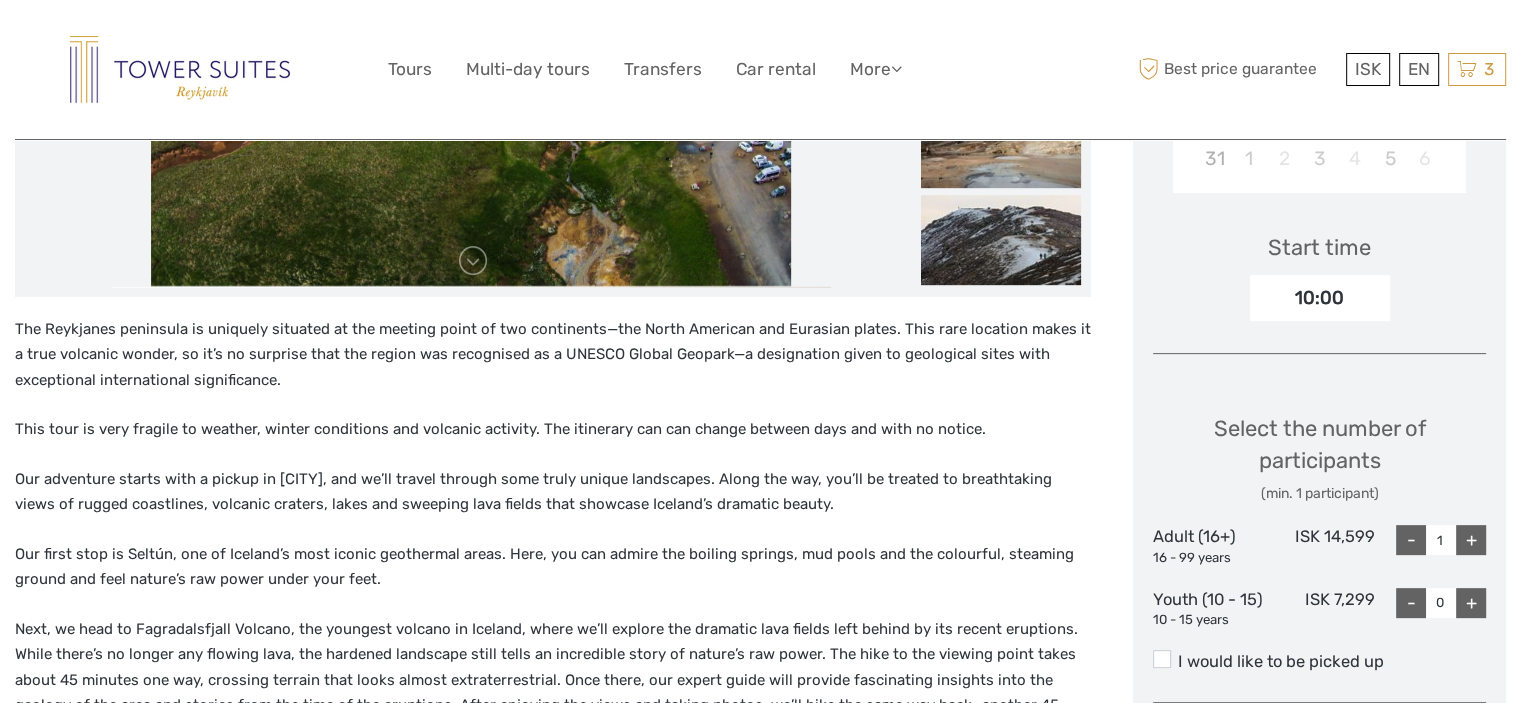 drag, startPoint x: 844, startPoint y: 505, endPoint x: 15, endPoint y: 477, distance: 829.4727 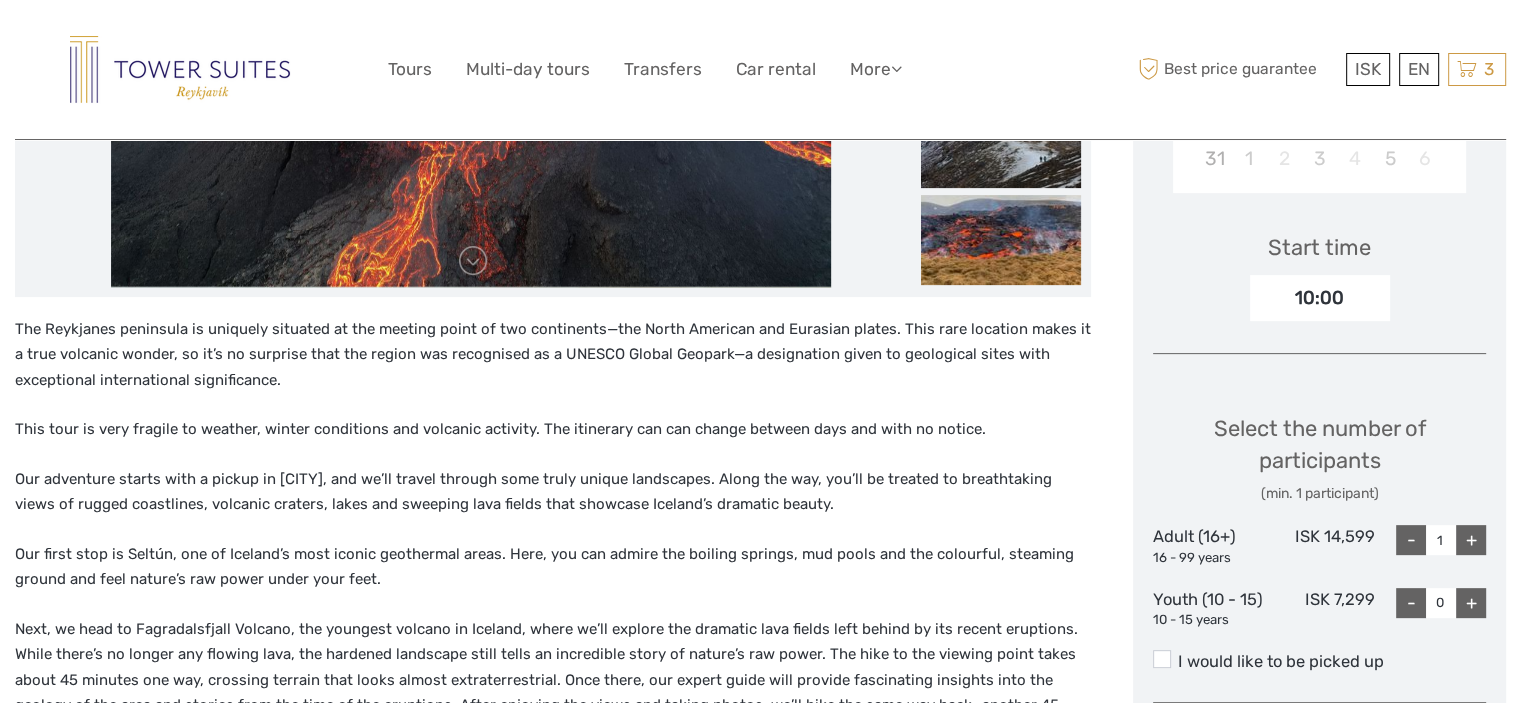 drag, startPoint x: 881, startPoint y: 512, endPoint x: 883, endPoint y: 443, distance: 69.02898 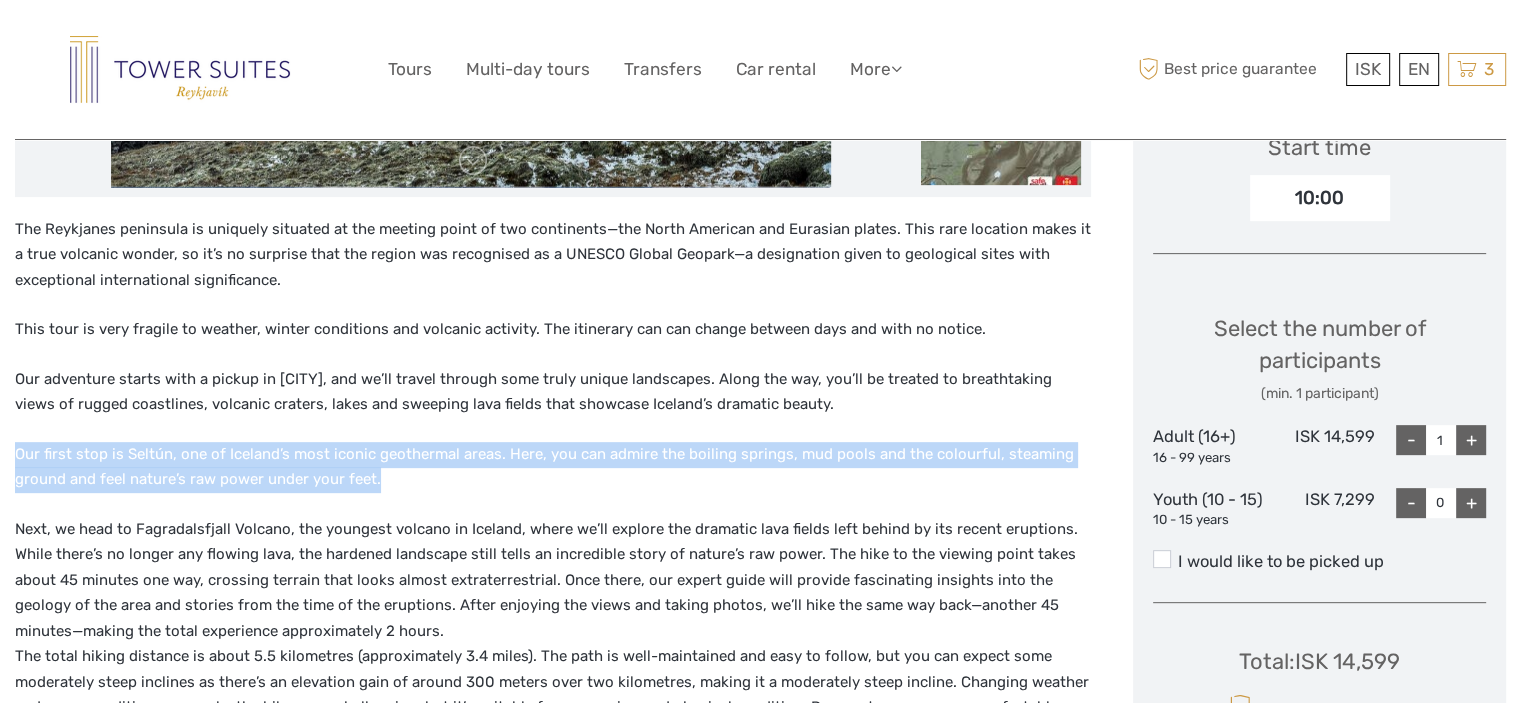 drag, startPoint x: 12, startPoint y: 453, endPoint x: 476, endPoint y: 474, distance: 464.47498 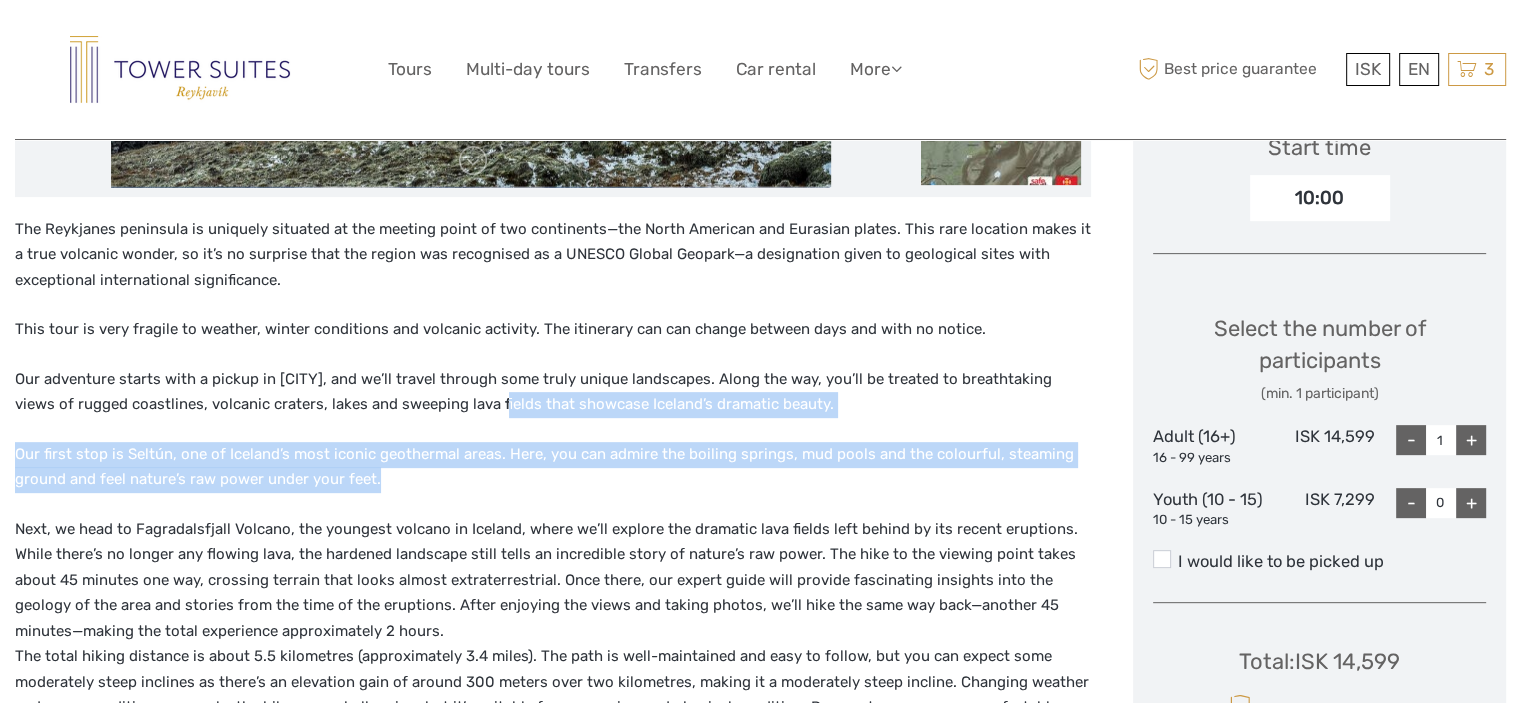 drag, startPoint x: 476, startPoint y: 474, endPoint x: 485, endPoint y: 415, distance: 59.682495 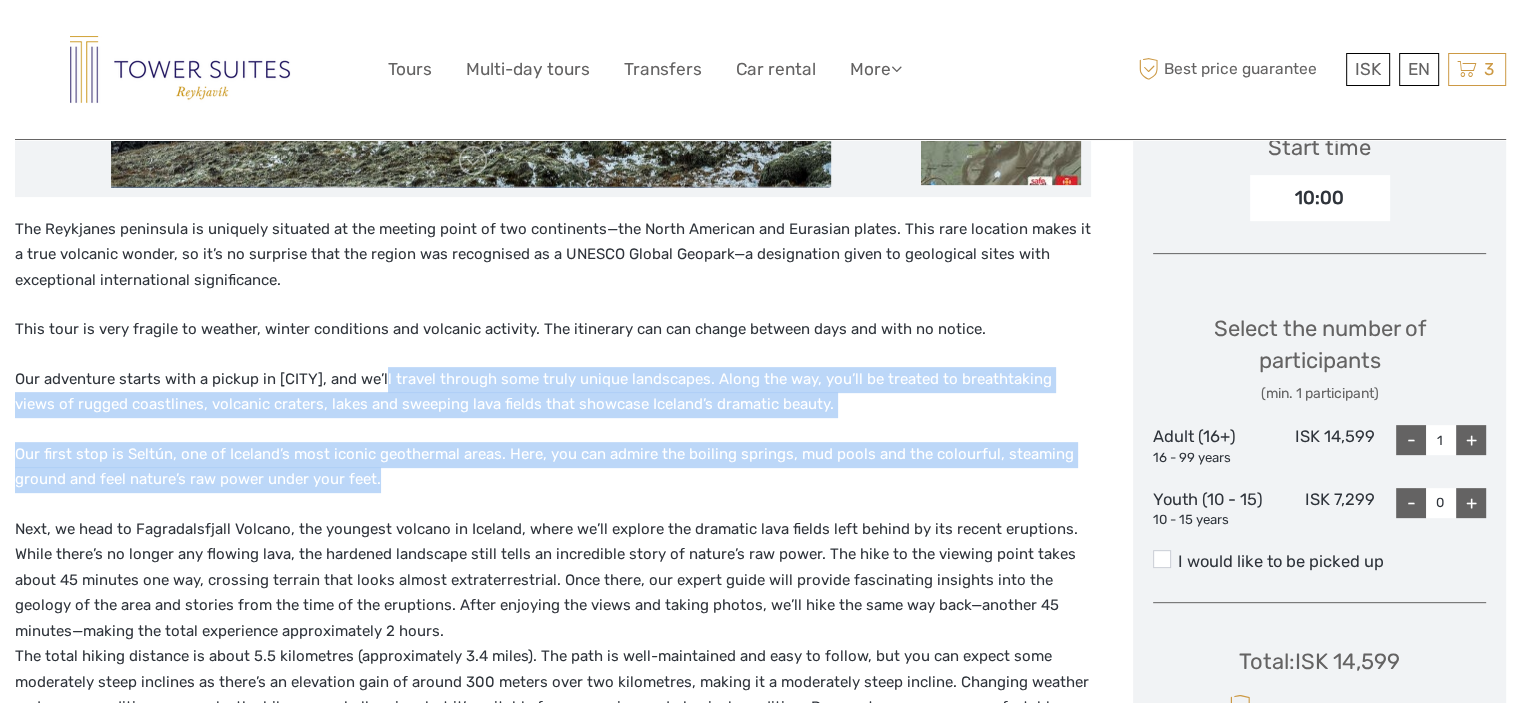 drag, startPoint x: 429, startPoint y: 486, endPoint x: 388, endPoint y: 375, distance: 118.33005 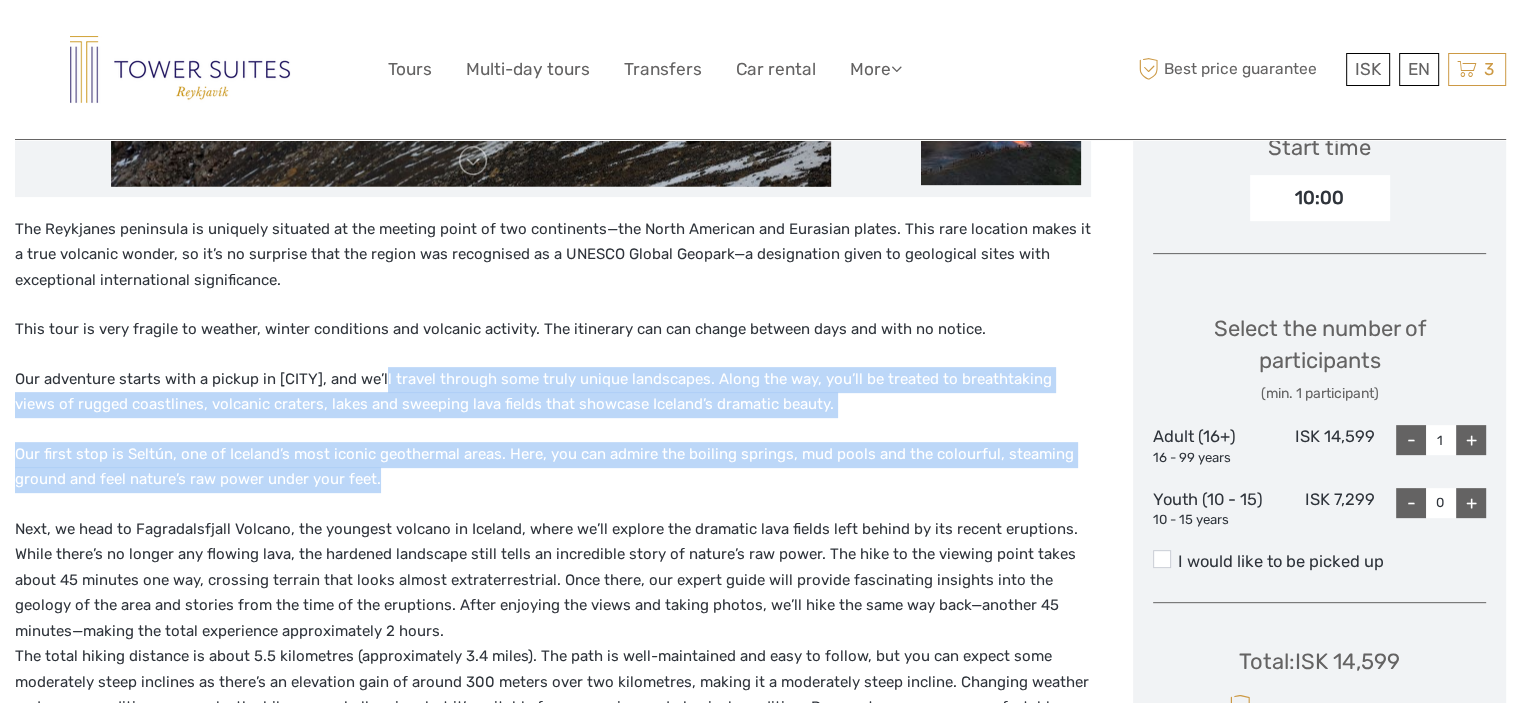 click on "Our first stop is Seltún, one of Iceland’s most iconic geothermal areas. Here, you can admire the boiling springs, mud pools and the colourful, steaming ground and feel nature’s raw power under your feet." at bounding box center (553, 467) 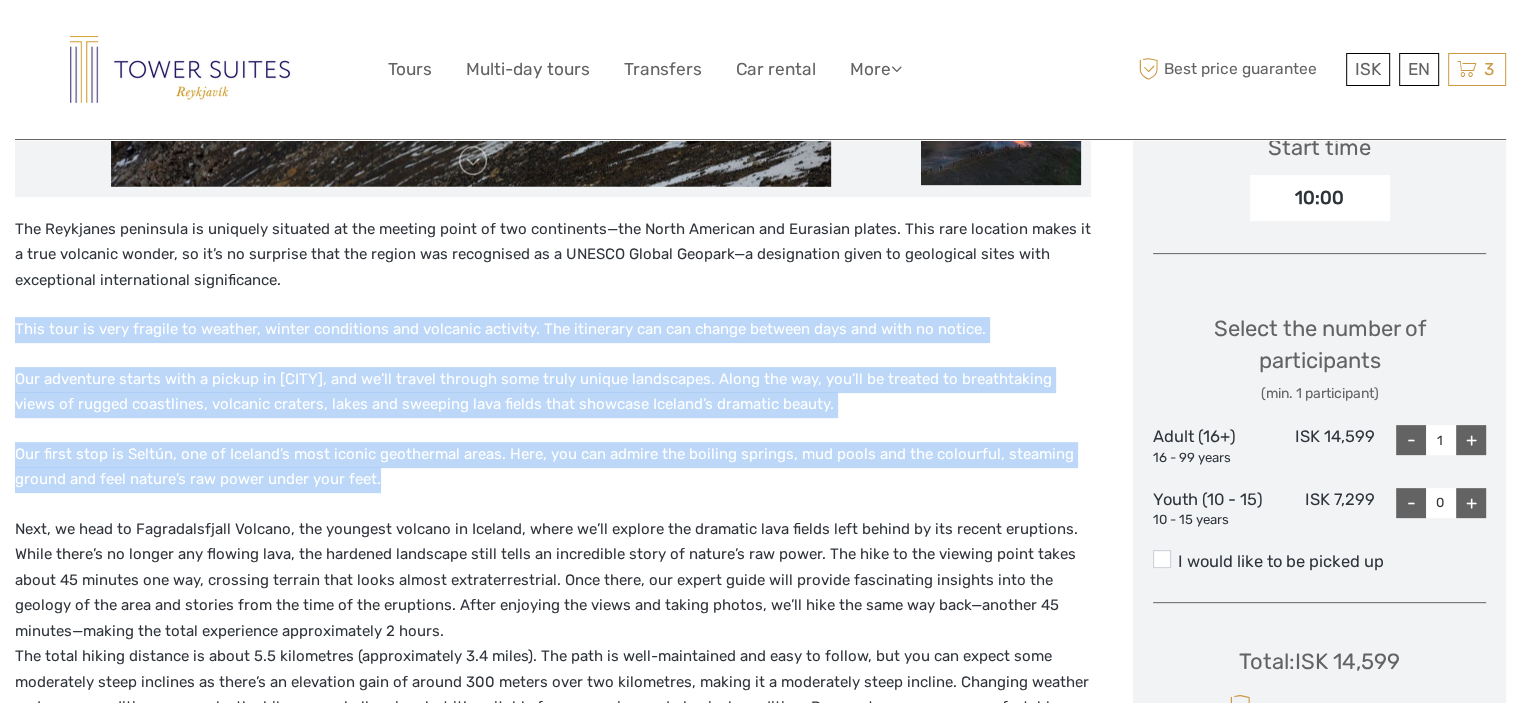 drag, startPoint x: 428, startPoint y: 483, endPoint x: 6, endPoint y: 334, distance: 447.53214 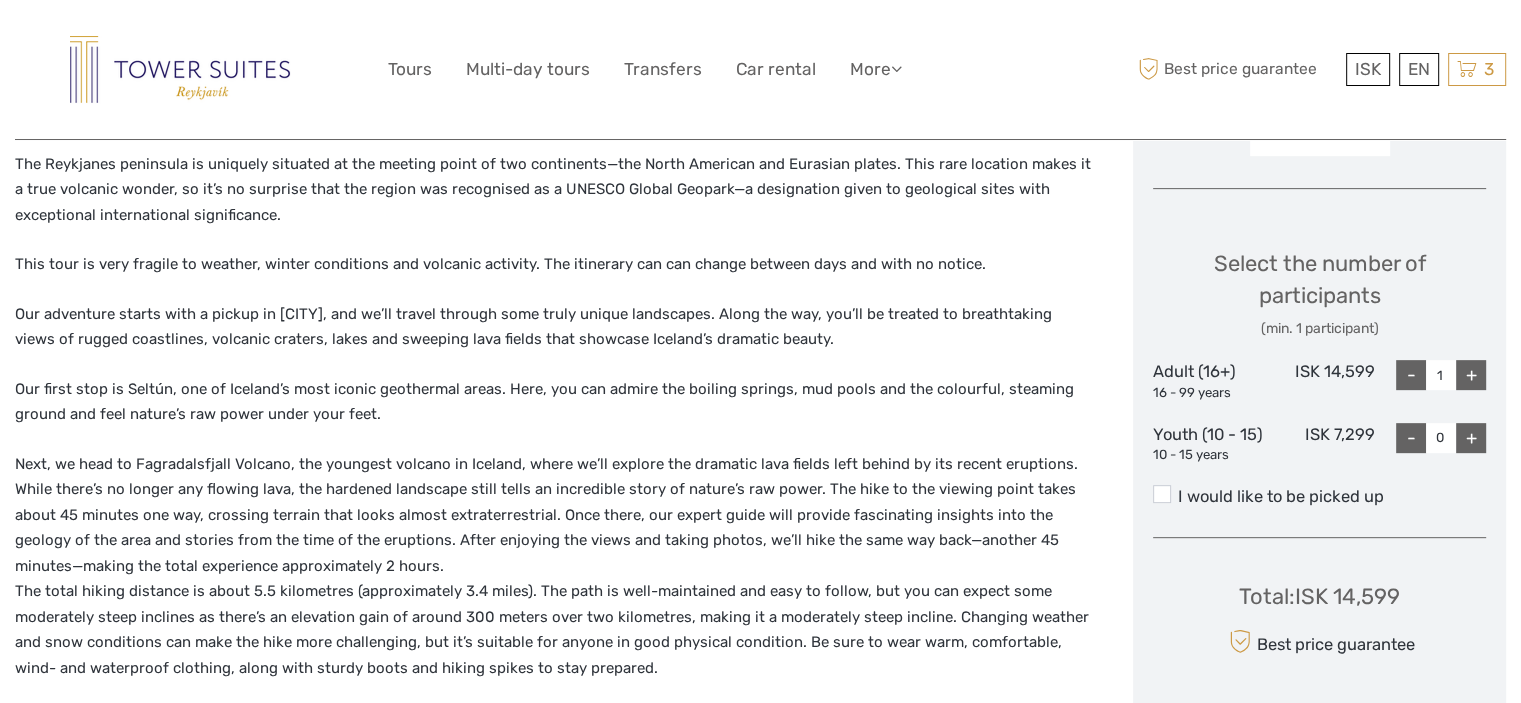 scroll, scrollTop: 800, scrollLeft: 0, axis: vertical 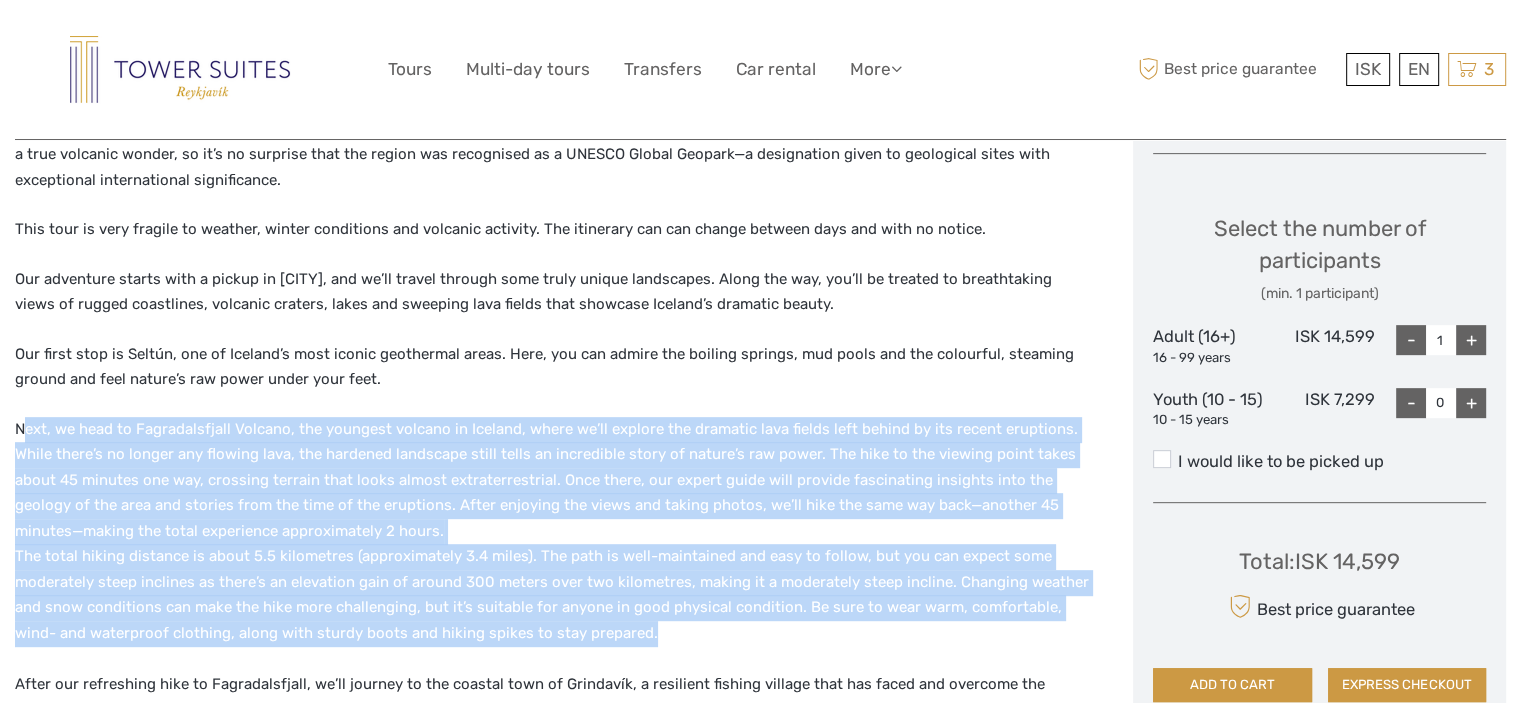 drag, startPoint x: 20, startPoint y: 424, endPoint x: 606, endPoint y: 631, distance: 621.48615 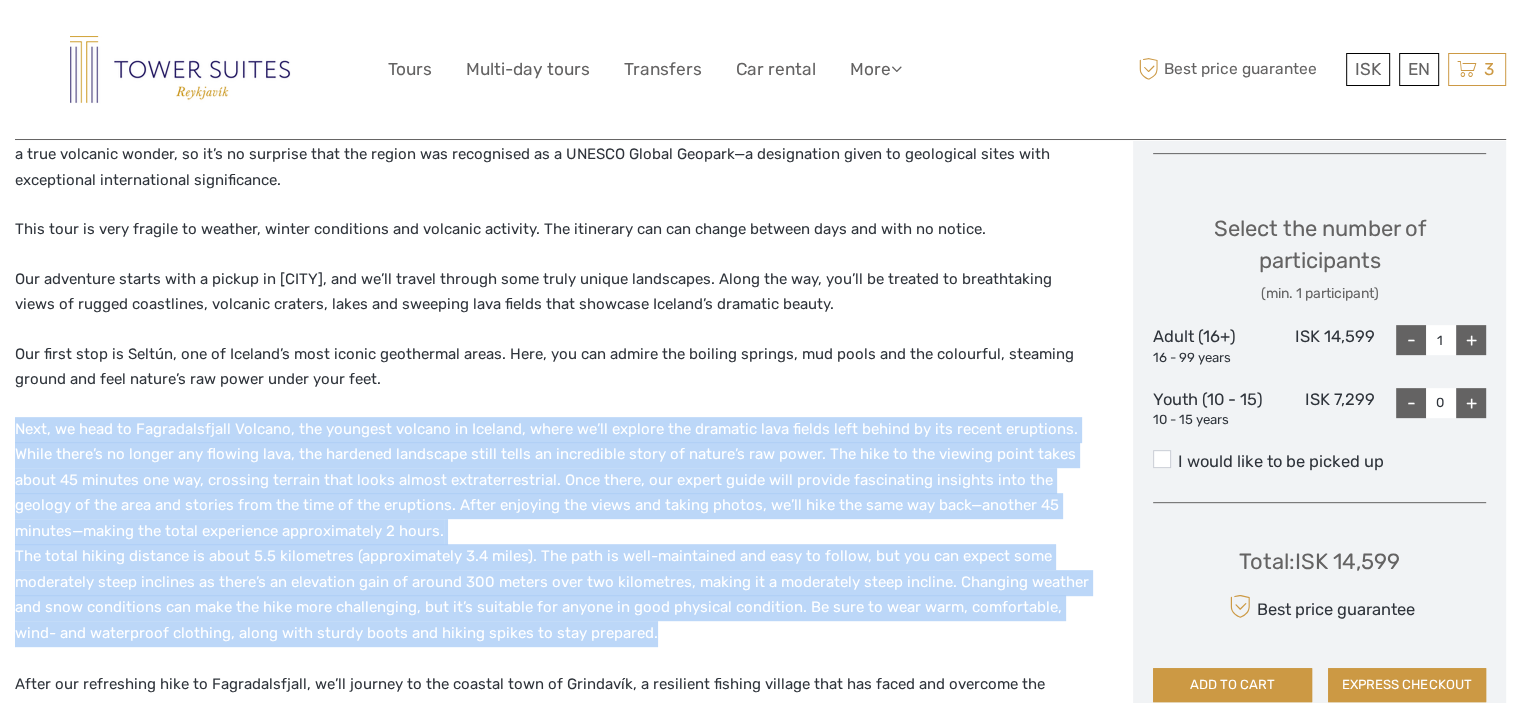 drag, startPoint x: 548, startPoint y: 627, endPoint x: 9, endPoint y: 422, distance: 576.668 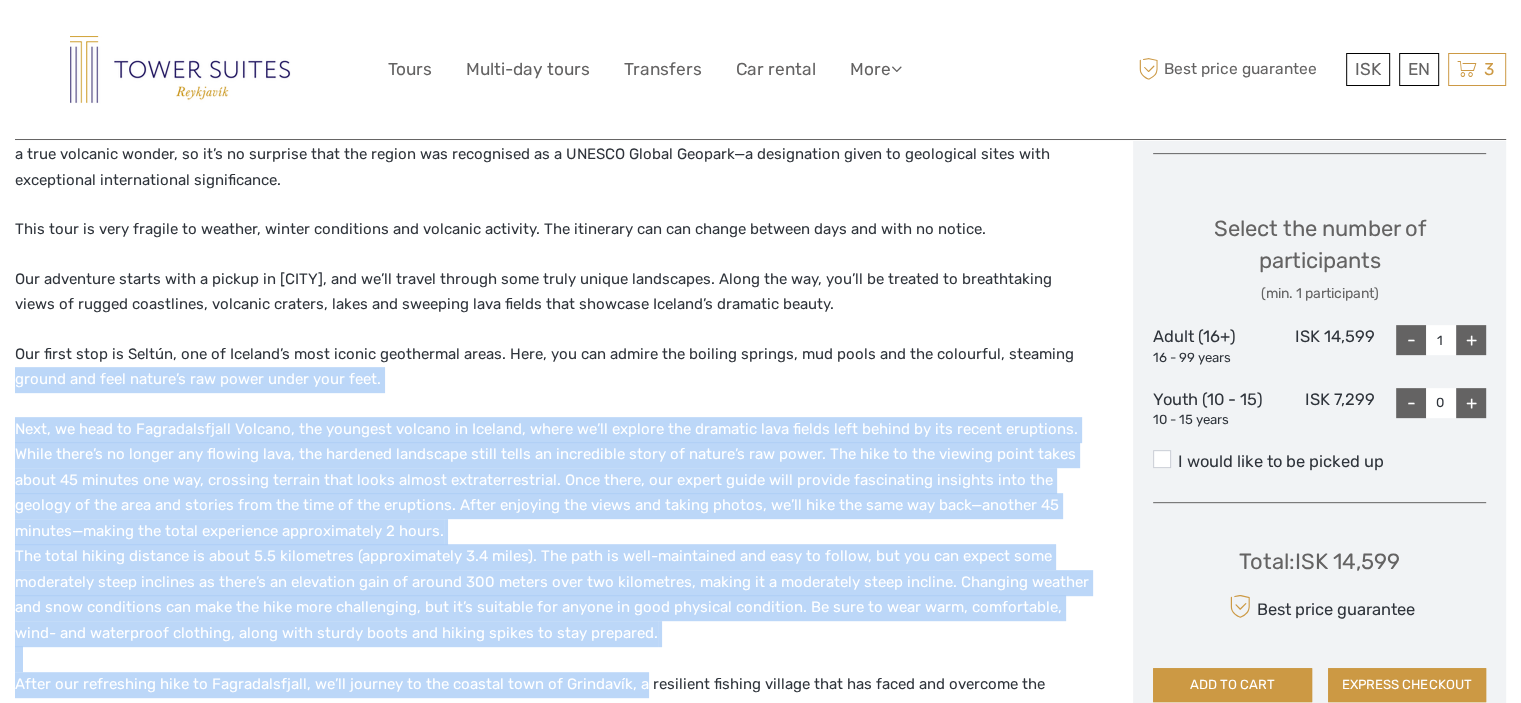 drag, startPoint x: 16, startPoint y: 390, endPoint x: 629, endPoint y: 671, distance: 674.33673 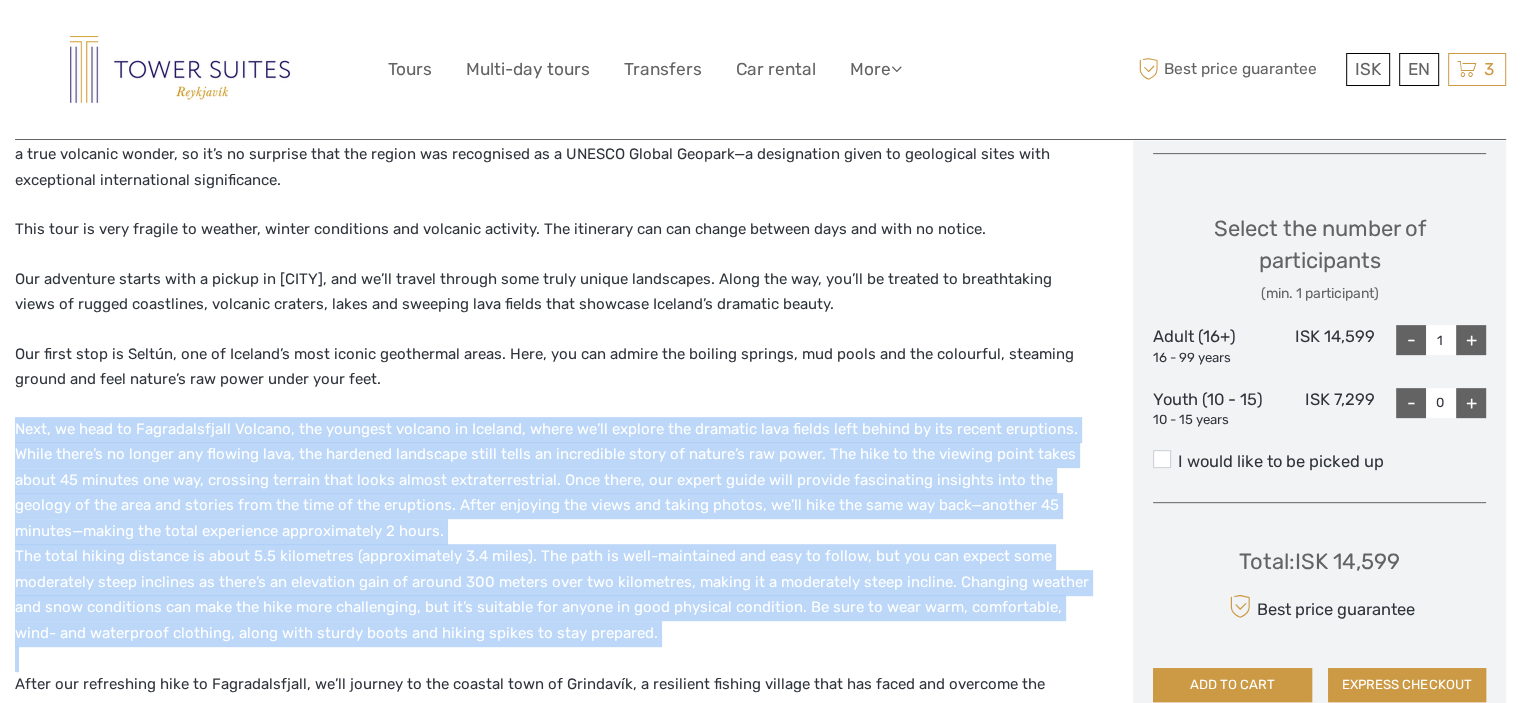 drag, startPoint x: 623, startPoint y: 655, endPoint x: 12, endPoint y: 393, distance: 664.8045 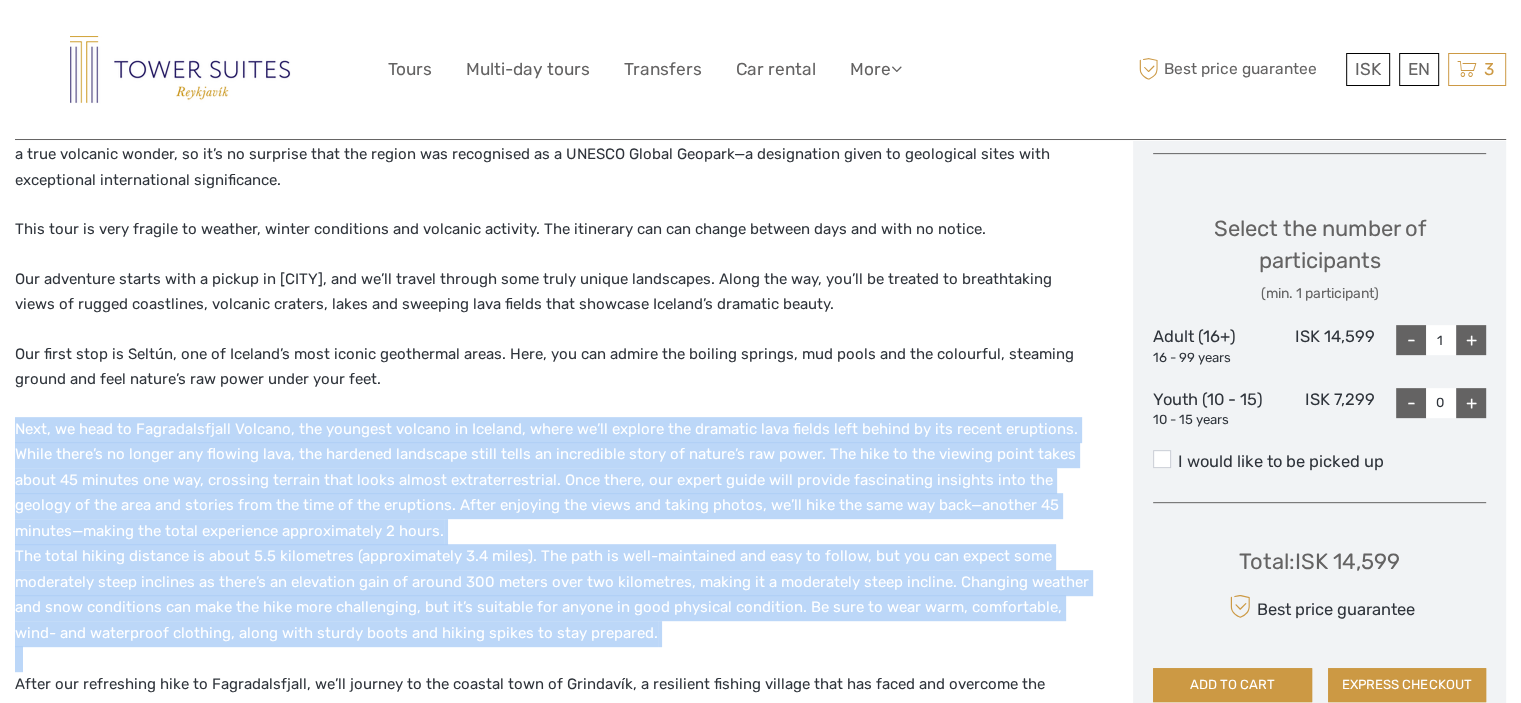 drag, startPoint x: 15, startPoint y: 393, endPoint x: 485, endPoint y: 657, distance: 539.0696 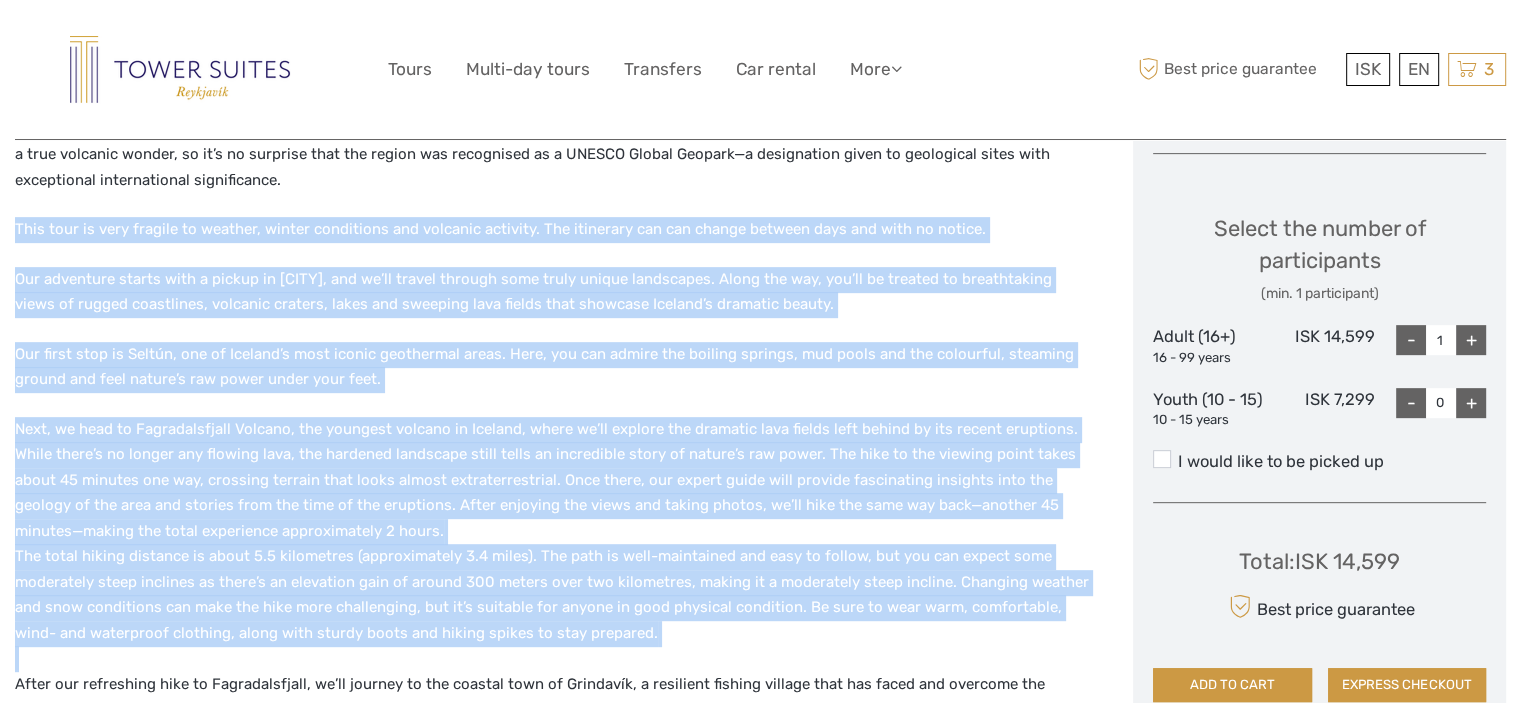 drag, startPoint x: 300, startPoint y: 665, endPoint x: 13, endPoint y: 239, distance: 513.65845 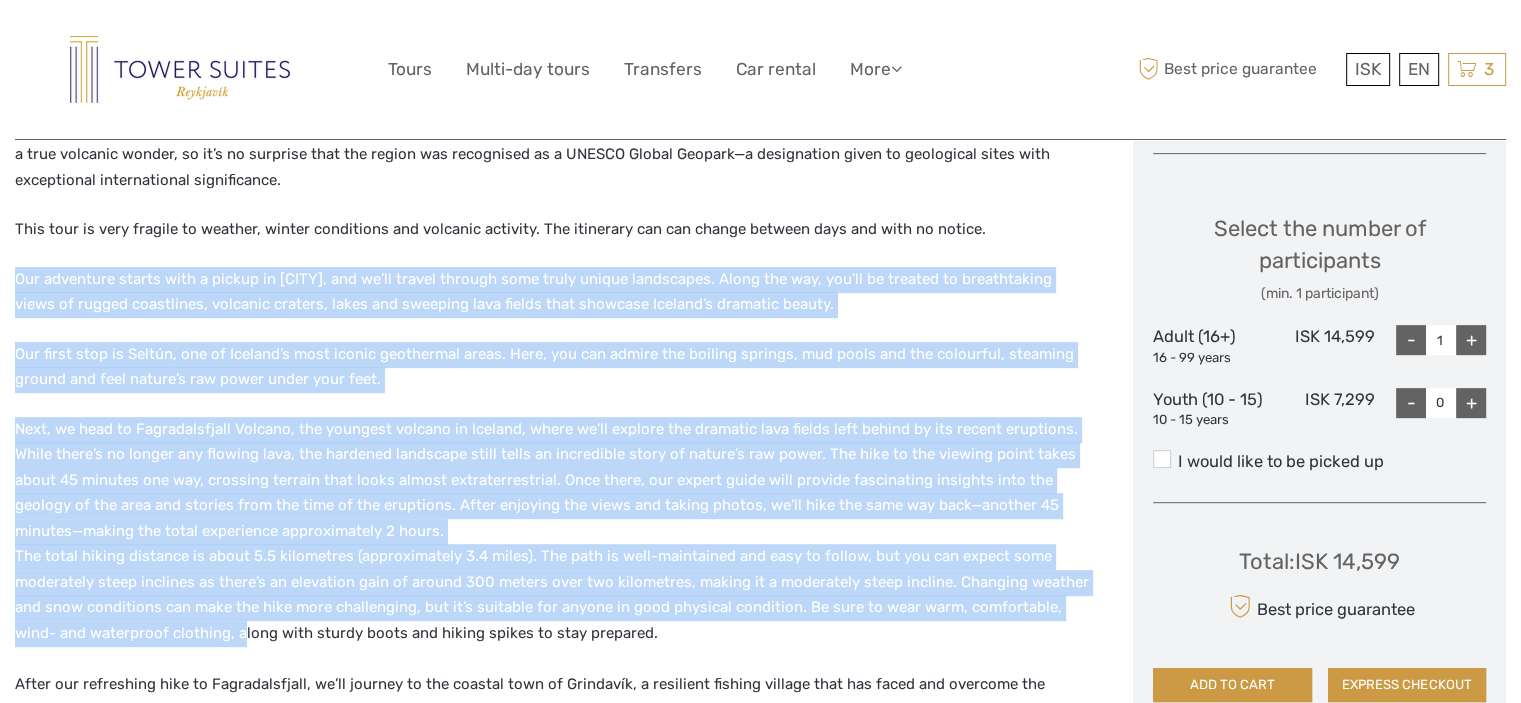 drag, startPoint x: 14, startPoint y: 253, endPoint x: 196, endPoint y: 638, distance: 425.85092 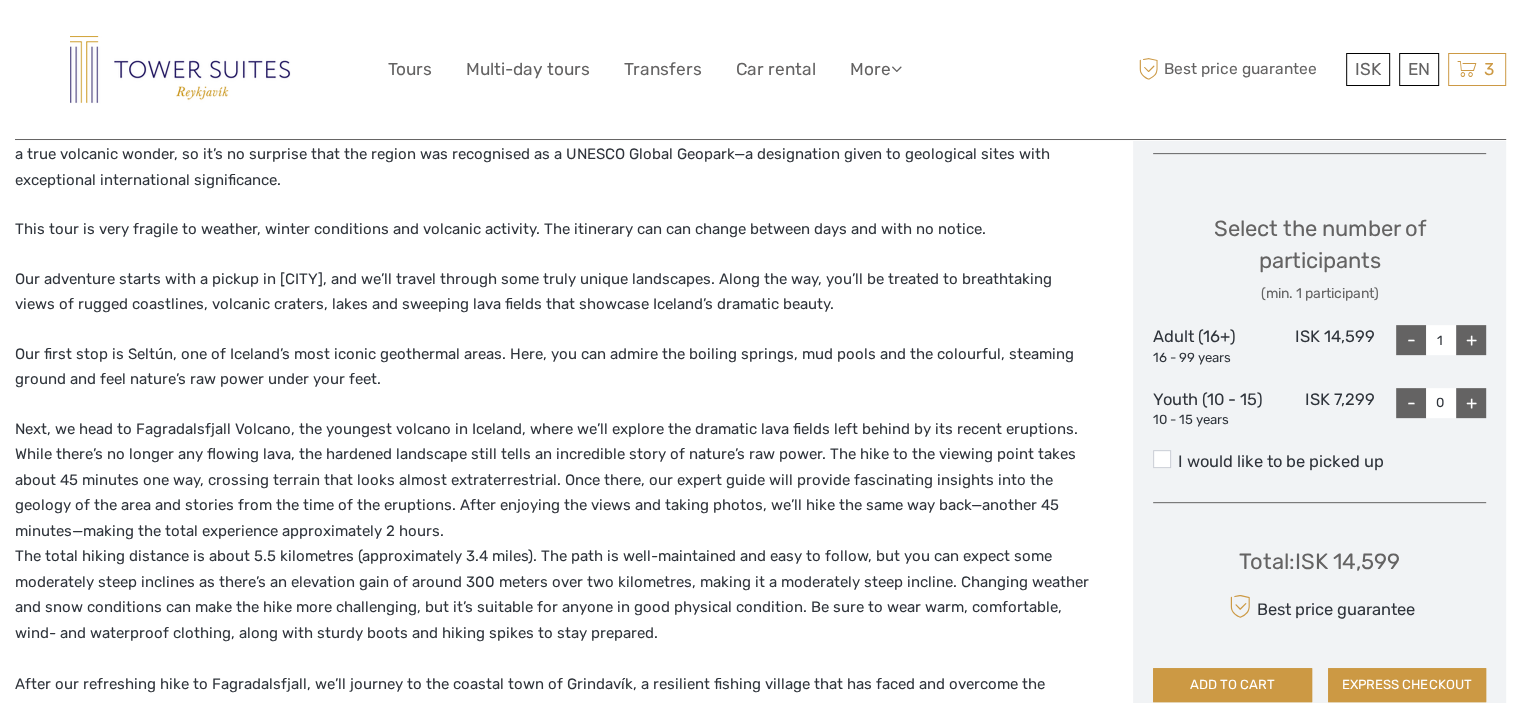 click on "Next, we head to Fagradalsfjall Volcano, the youngest volcano in Iceland, where we’ll explore the dramatic lava fields left behind by its recent eruptions. While there’s no longer any flowing lava, the hardened landscape still tells an incredible story of nature’s raw power. The hike to the viewing point takes about 45 minutes one way, crossing terrain that looks almost extraterrestrial. Once there, our expert guide will provide fascinating insights into the geology of the area and stories from the time of the eruptions. After enjoying the views and taking photos, we’ll hike the same way back—another 45 minutes—making the total experience approximately 2 hours." at bounding box center (553, 595) 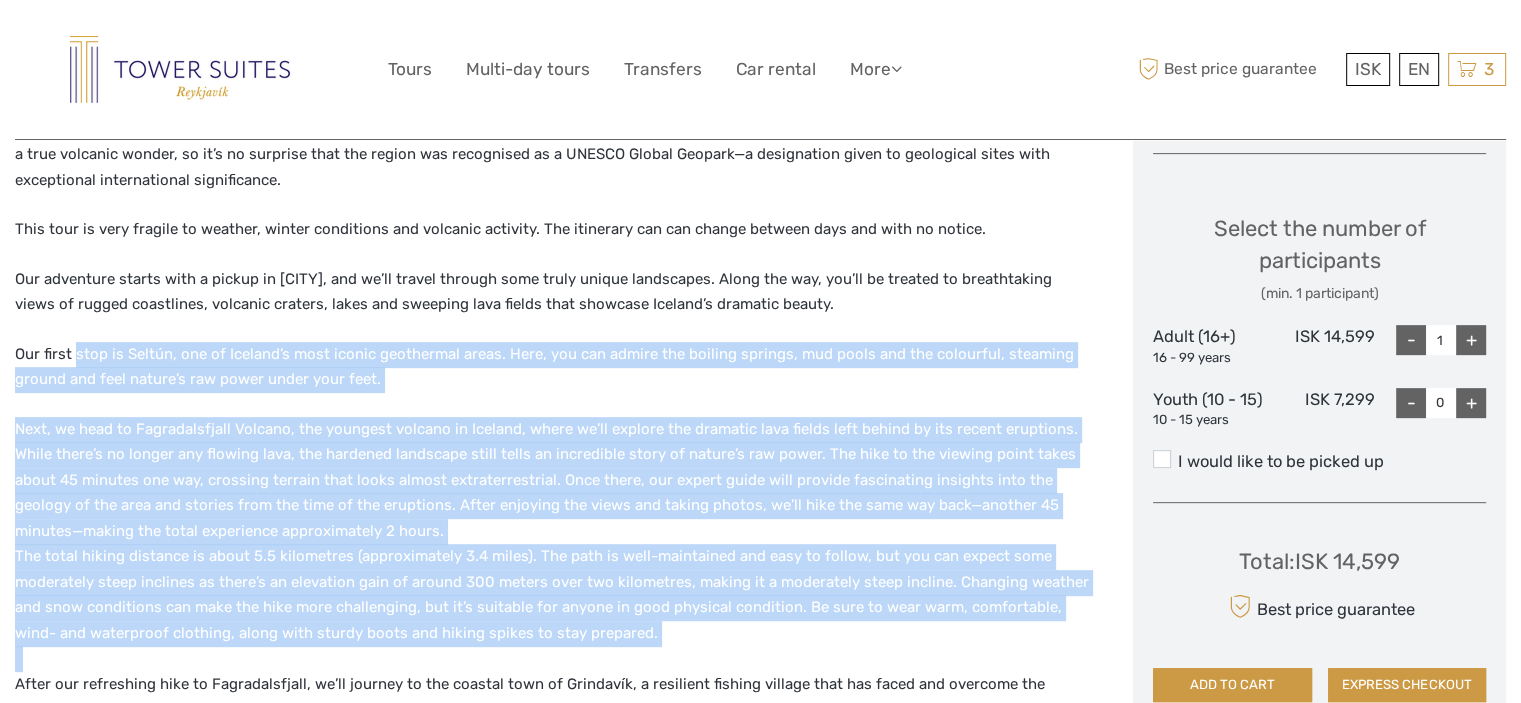 drag, startPoint x: 189, startPoint y: 662, endPoint x: 94, endPoint y: 331, distance: 344.3632 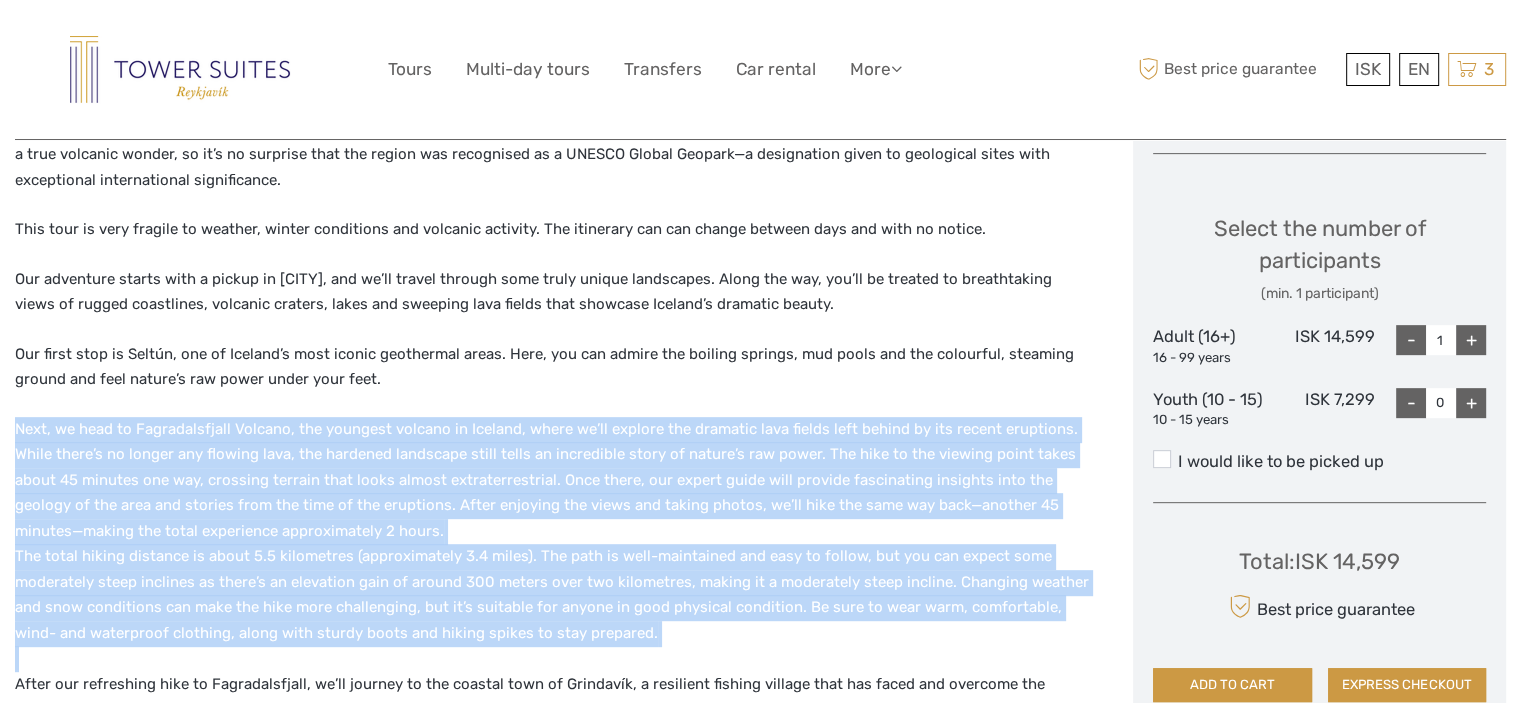 drag, startPoint x: 712, startPoint y: 384, endPoint x: 792, endPoint y: 654, distance: 281.60257 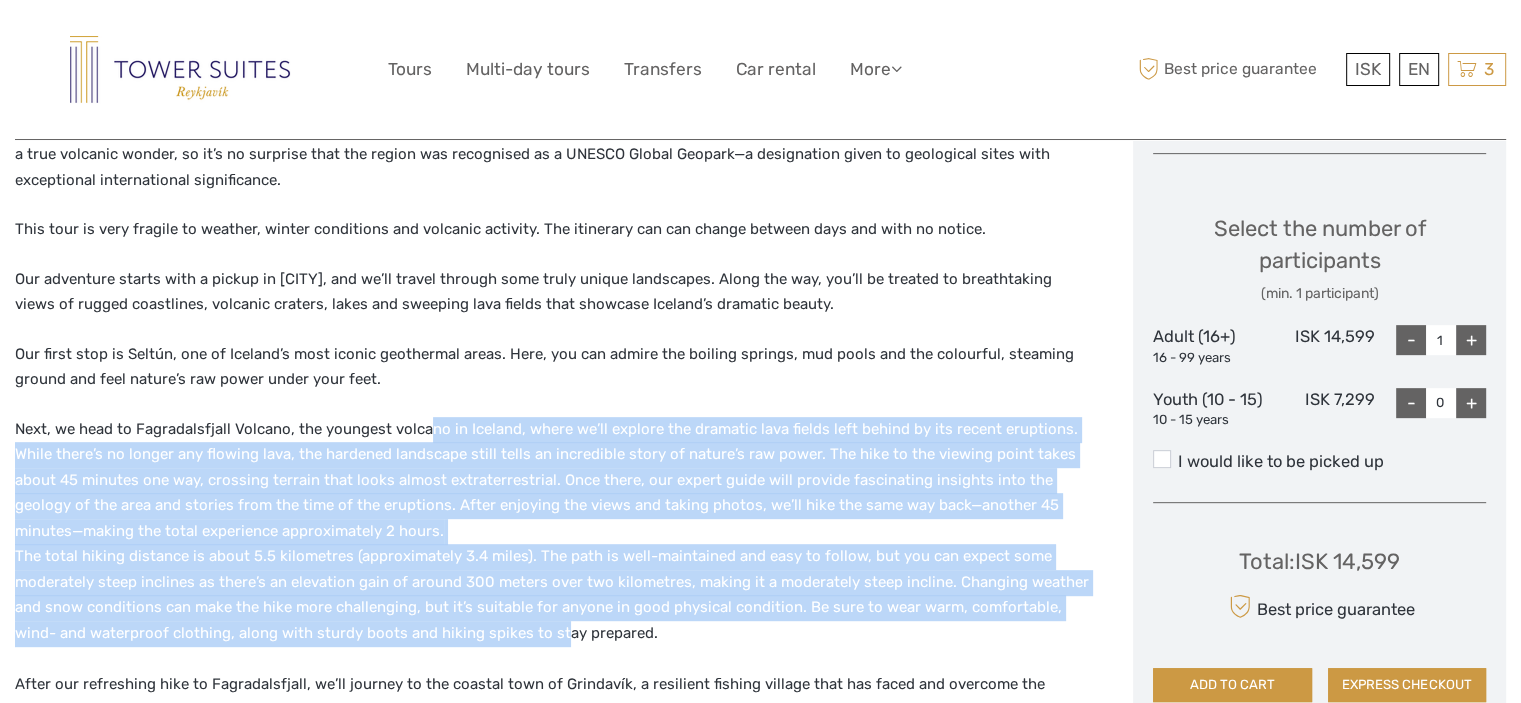 drag, startPoint x: 427, startPoint y: 396, endPoint x: 509, endPoint y: 637, distance: 254.56827 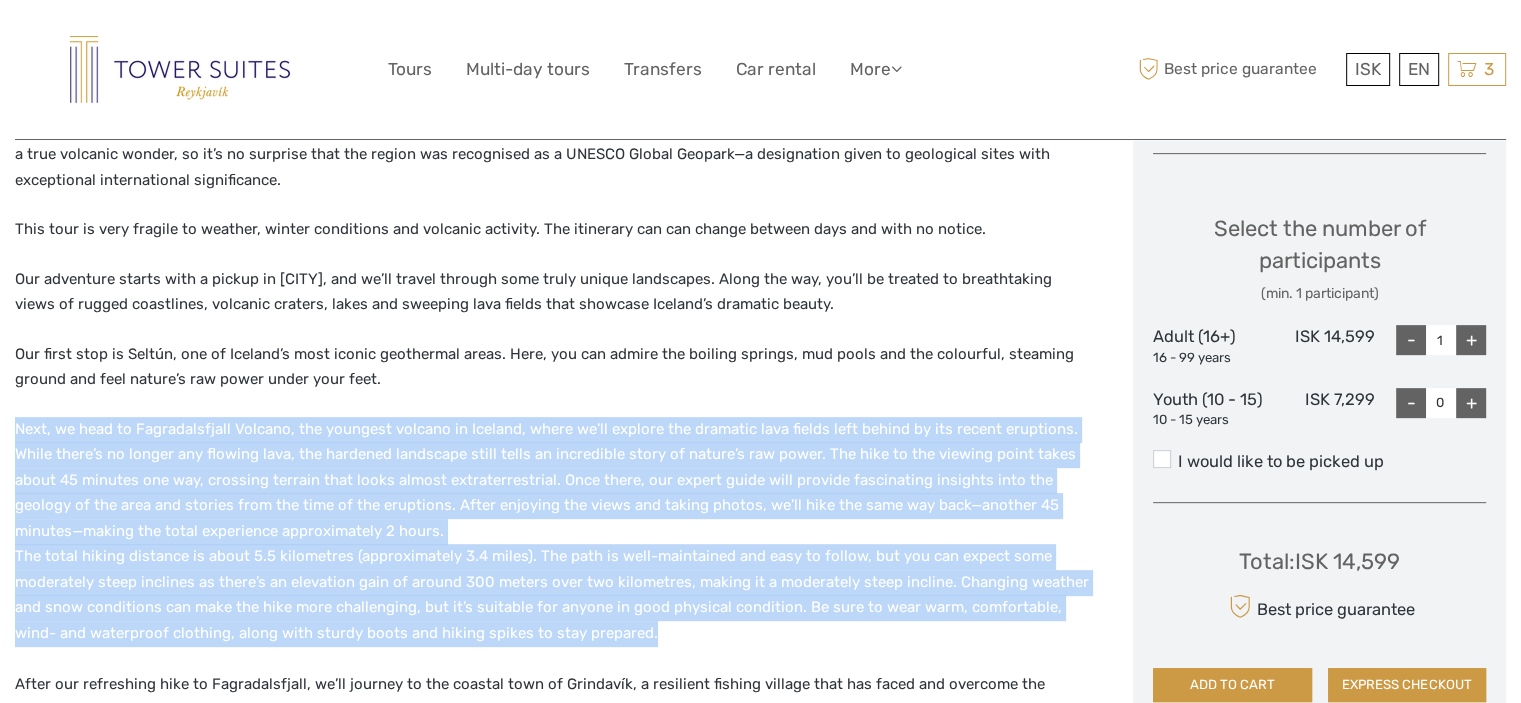 drag, startPoint x: 680, startPoint y: 630, endPoint x: 0, endPoint y: 400, distance: 717.844 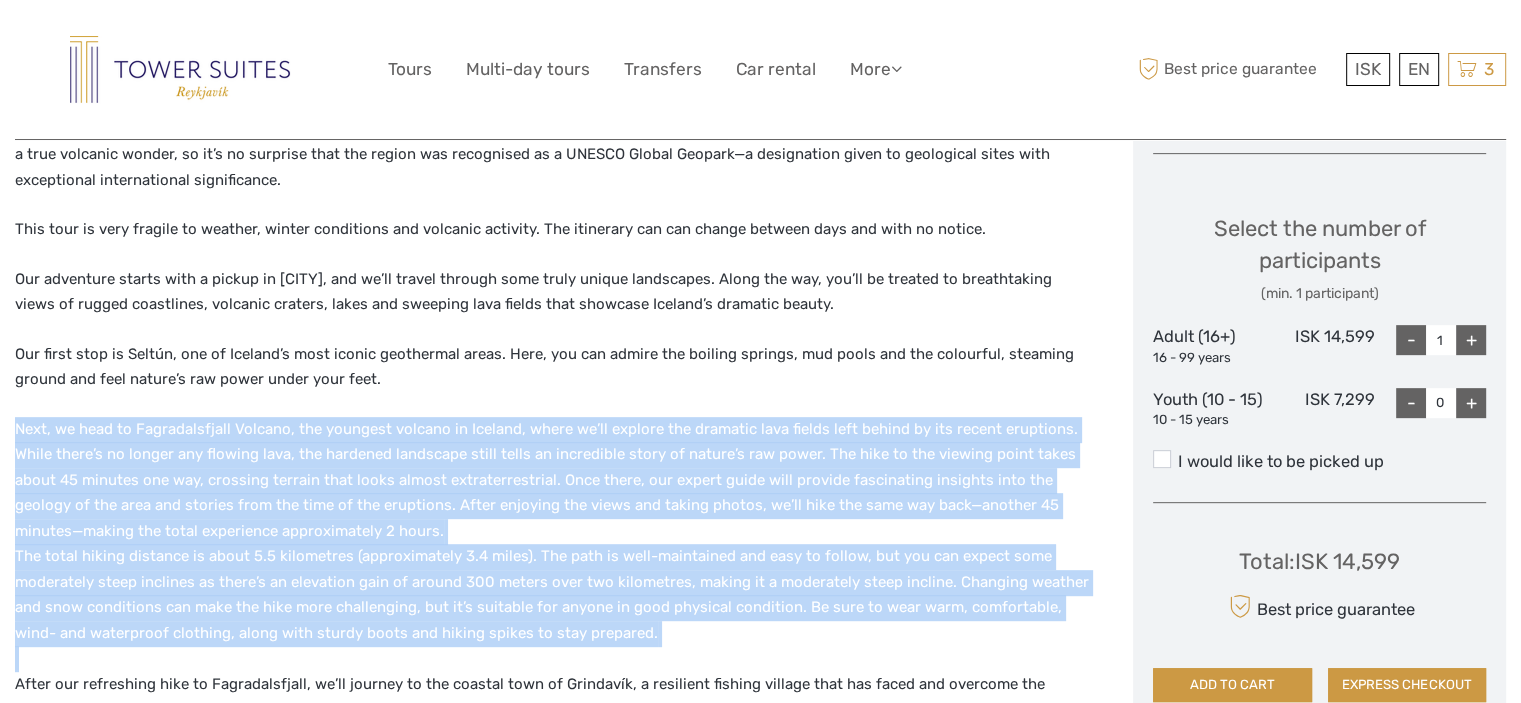 drag, startPoint x: 982, startPoint y: 646, endPoint x: 7, endPoint y: 398, distance: 1006.0462 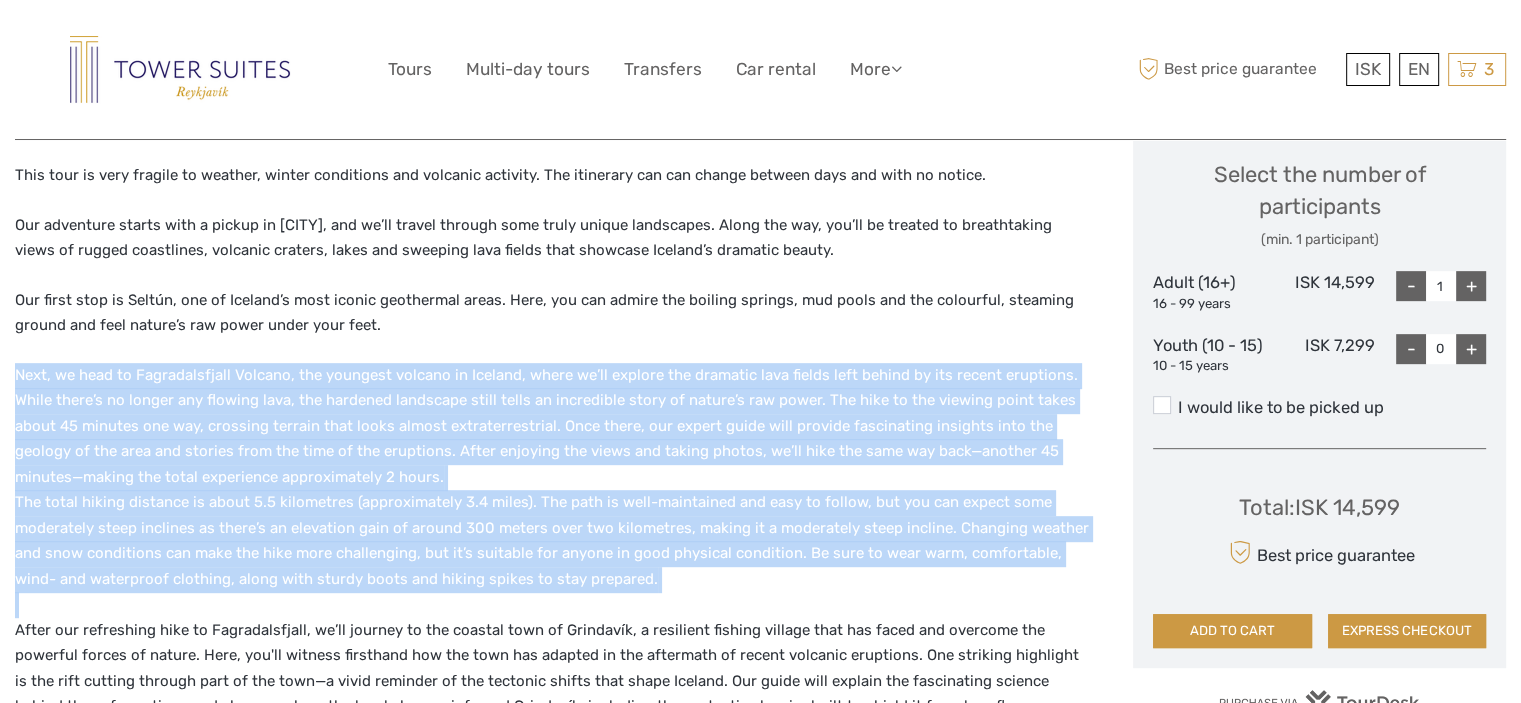 scroll, scrollTop: 900, scrollLeft: 0, axis: vertical 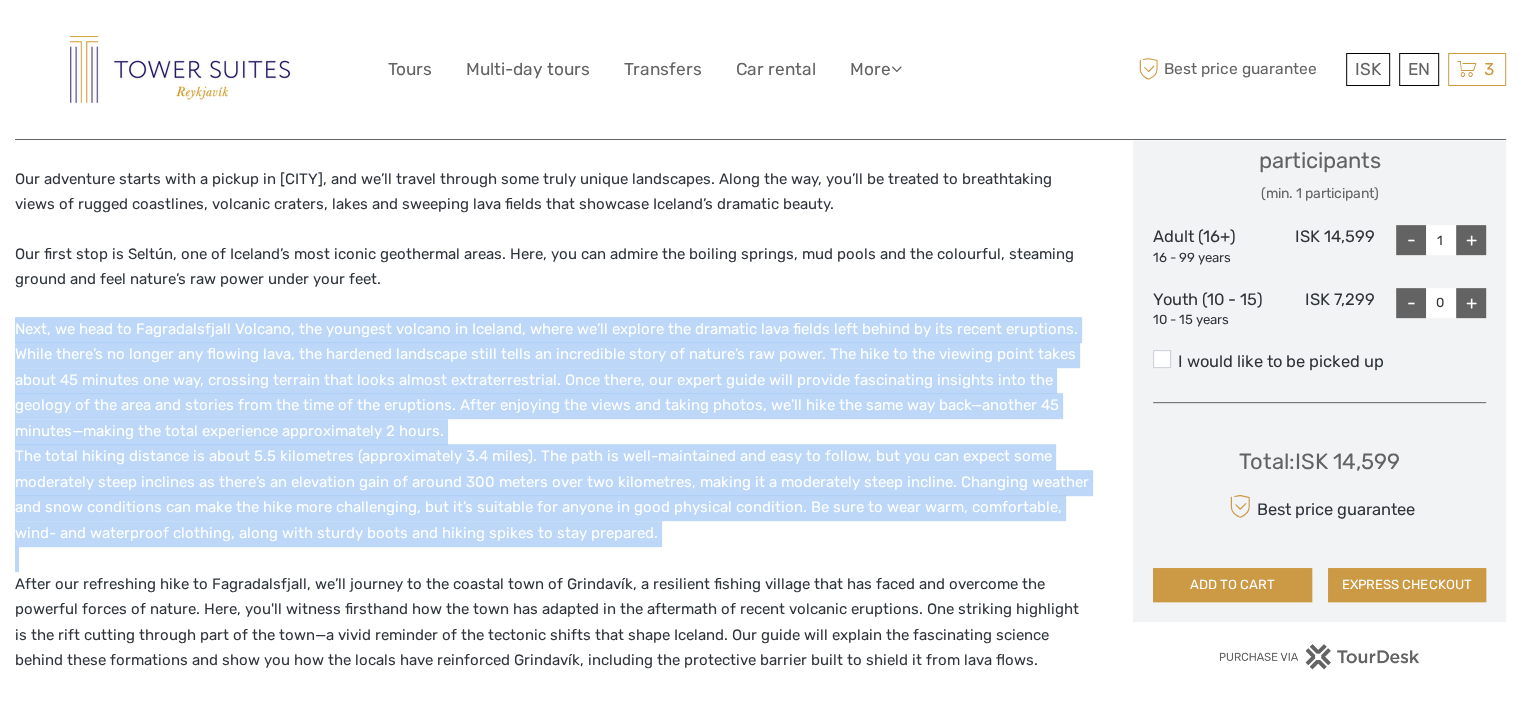 click on "Next, we head to Fagradalsfjall Volcano, the youngest volcano in Iceland, where we’ll explore the dramatic lava fields left behind by its recent eruptions. While there’s no longer any flowing lava, the hardened landscape still tells an incredible story of nature’s raw power. The hike to the viewing point takes about 45 minutes one way, crossing terrain that looks almost extraterrestrial. Once there, our expert guide will provide fascinating insights into the geology of the area and stories from the time of the eruptions. After enjoying the views and taking photos, we’ll hike the same way back—another 45 minutes—making the total experience approximately 2 hours." at bounding box center [553, 495] 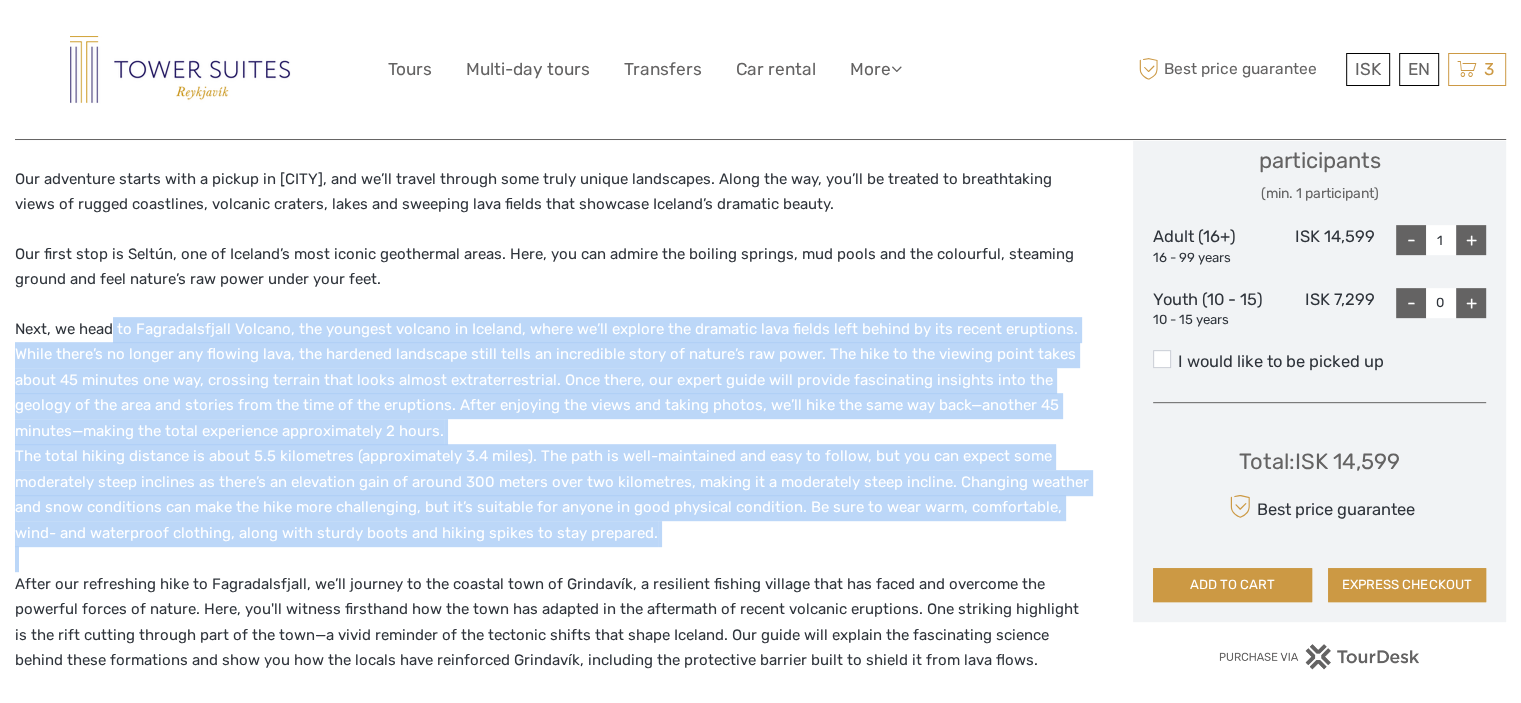 drag, startPoint x: 110, startPoint y: 296, endPoint x: 725, endPoint y: 552, distance: 666.1539 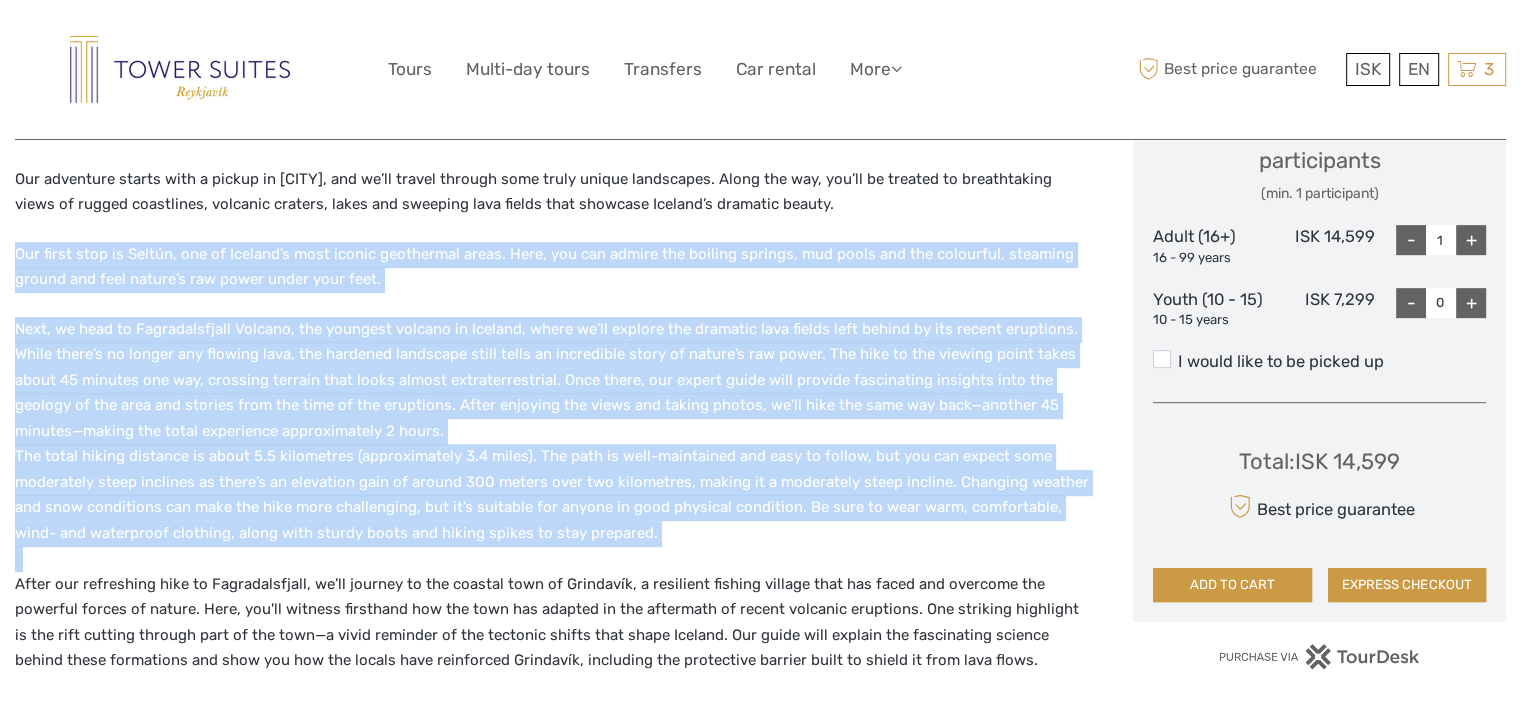 drag, startPoint x: 727, startPoint y: 554, endPoint x: 11, endPoint y: 253, distance: 776.6962 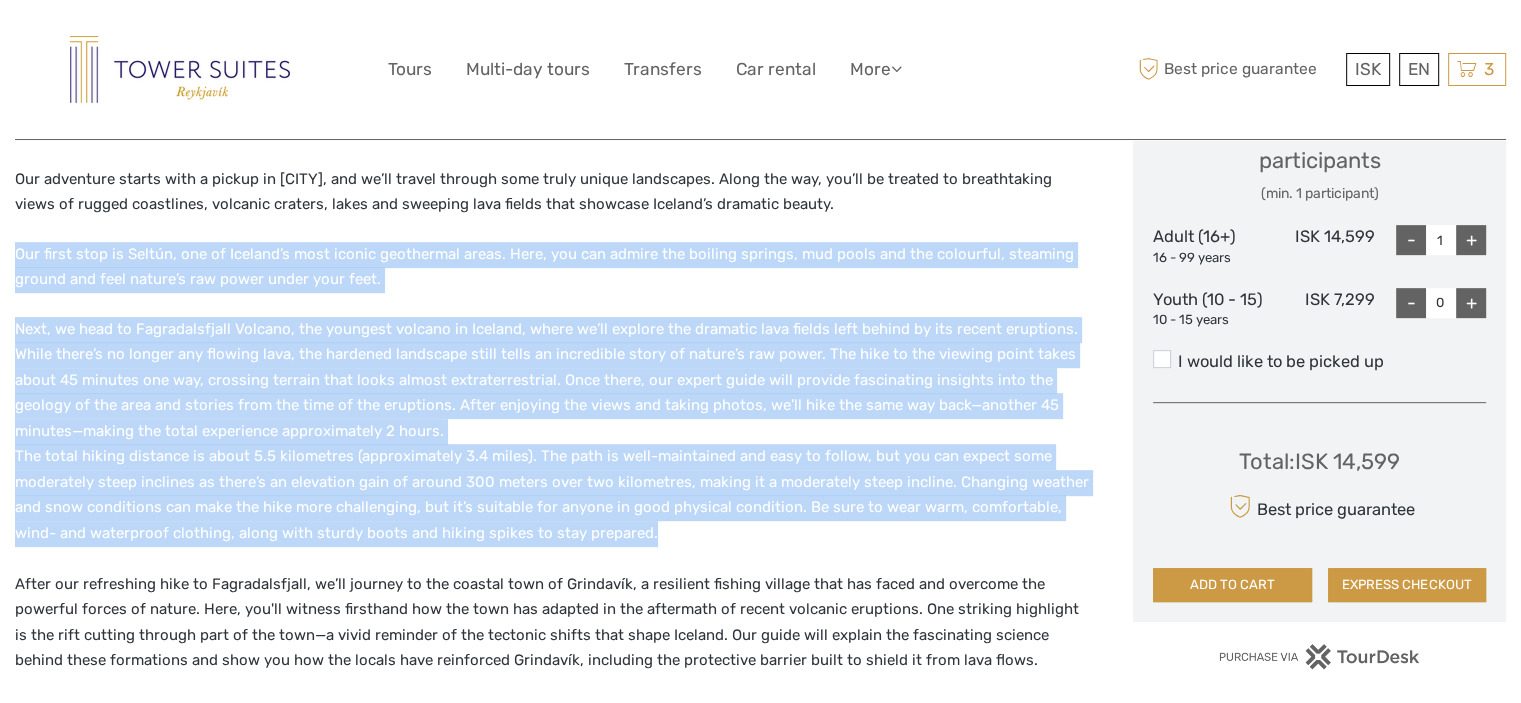 drag, startPoint x: 13, startPoint y: 233, endPoint x: 684, endPoint y: 531, distance: 734.19684 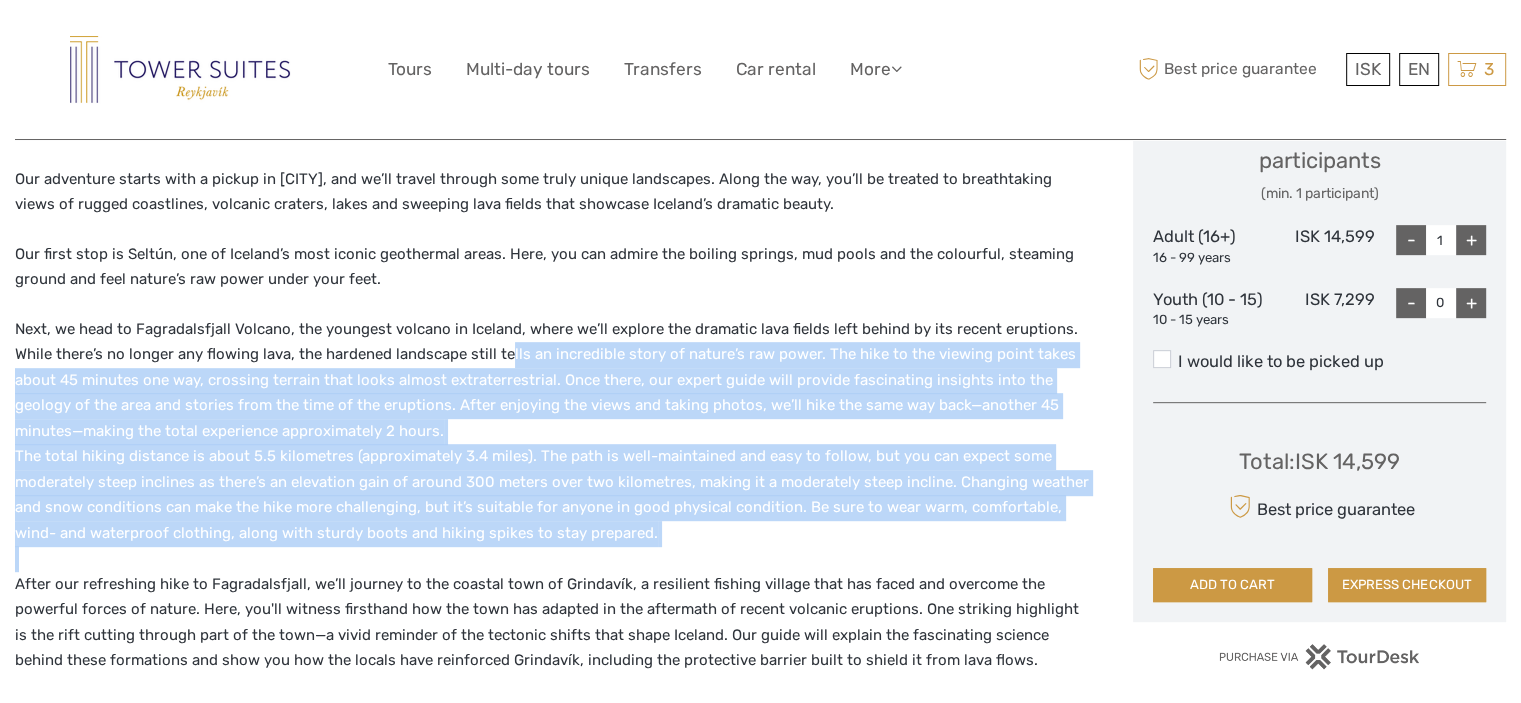 drag, startPoint x: 672, startPoint y: 542, endPoint x: 505, endPoint y: 356, distance: 249.97 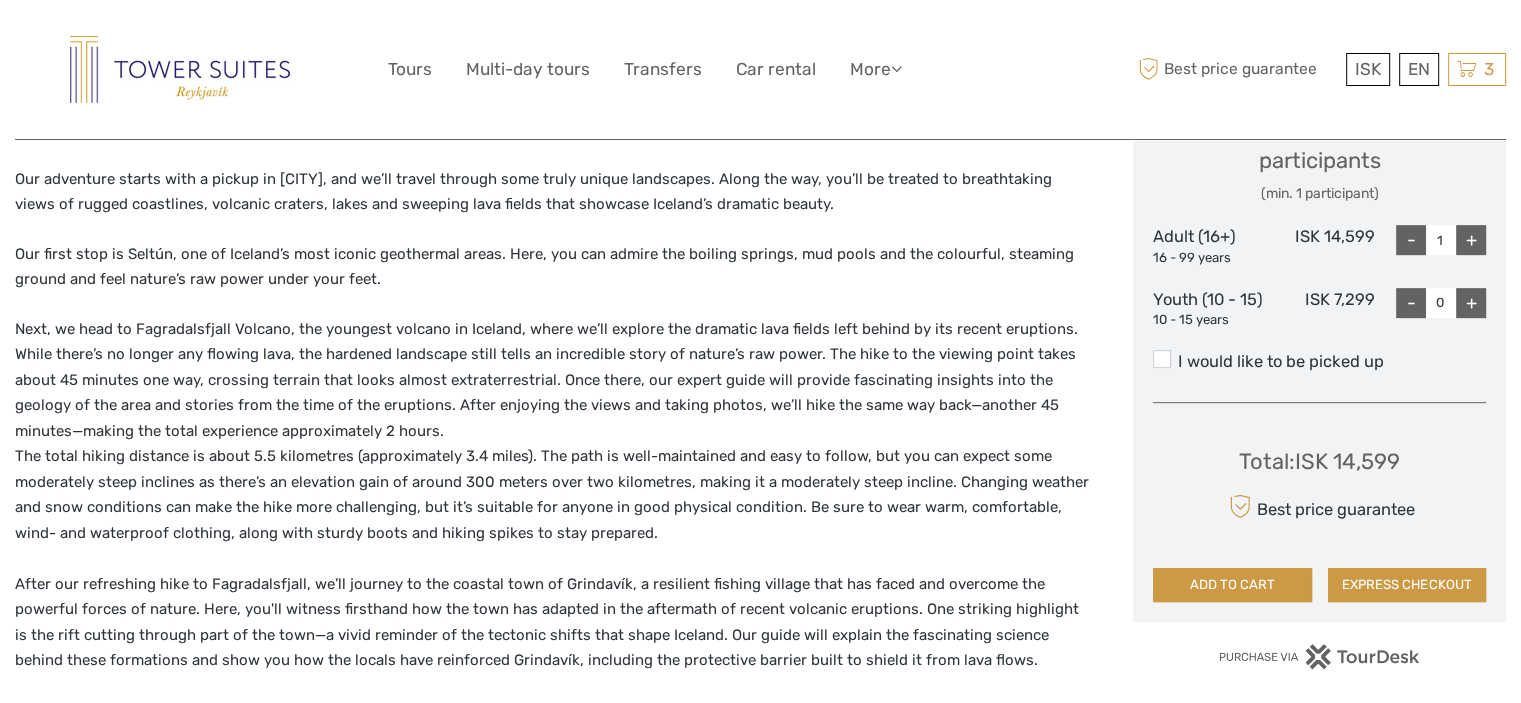 click on "Our first stop is Seltún, one of Iceland’s most iconic geothermal areas. Here, you can admire the boiling springs, mud pools and the colourful, steaming ground and feel nature’s raw power under your feet." at bounding box center [553, 267] 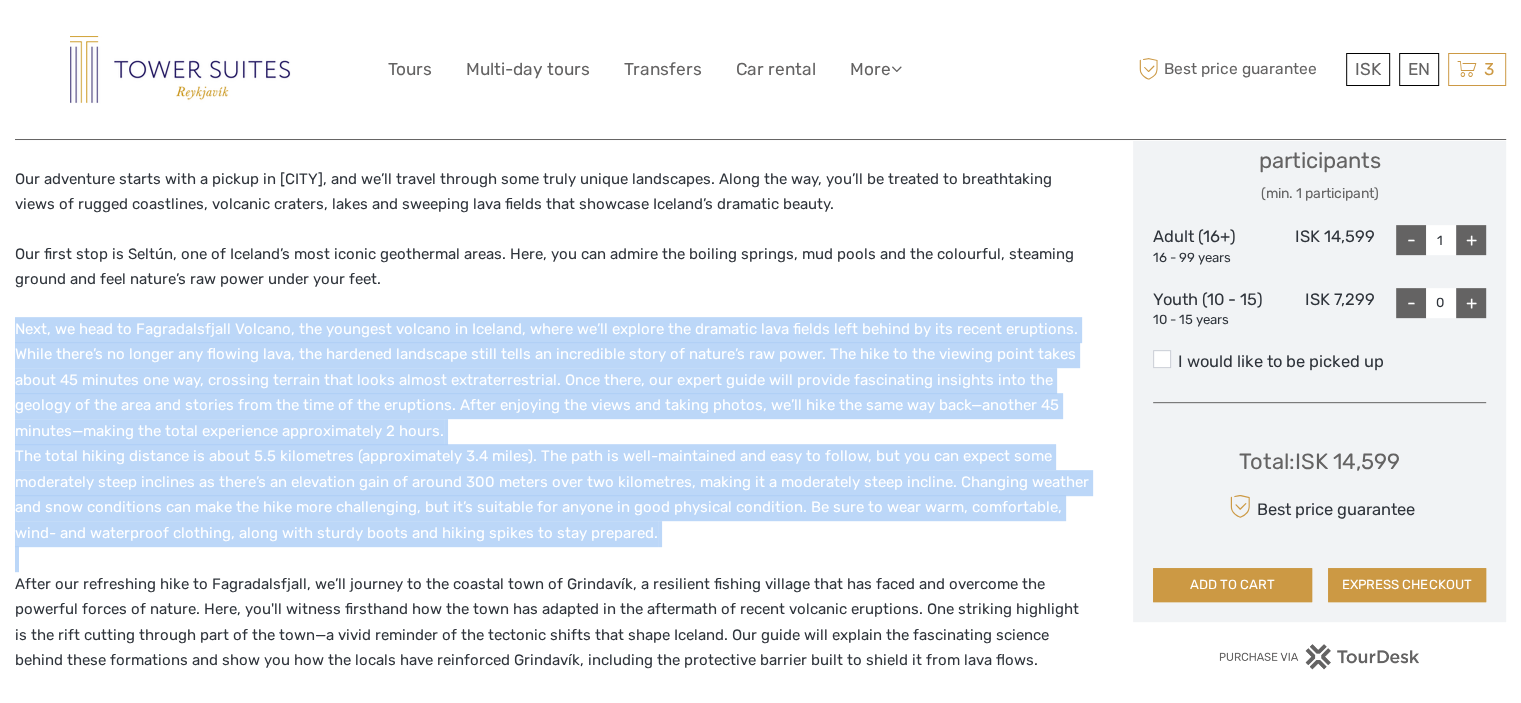 drag, startPoint x: 529, startPoint y: 290, endPoint x: 711, endPoint y: 551, distance: 318.1902 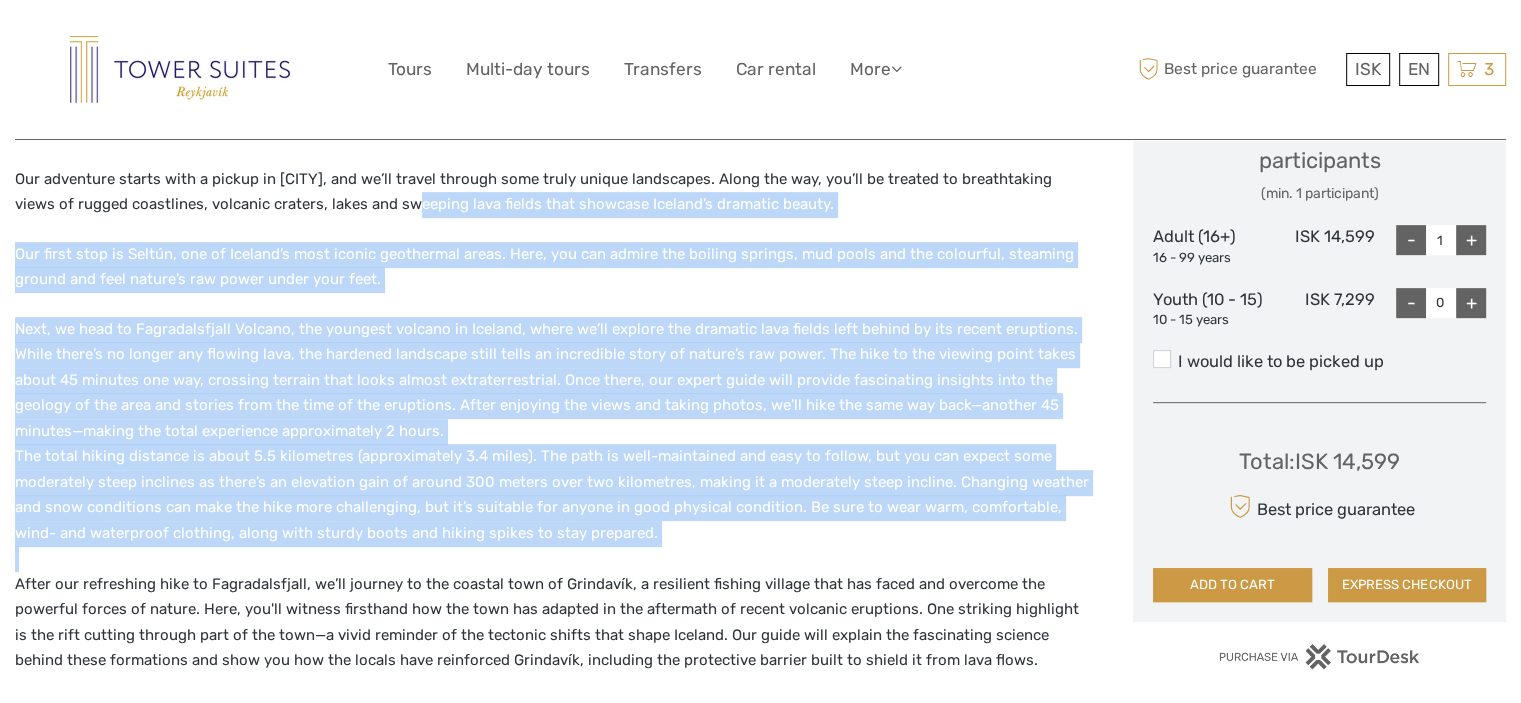 drag, startPoint x: 727, startPoint y: 546, endPoint x: 388, endPoint y: 205, distance: 480.8347 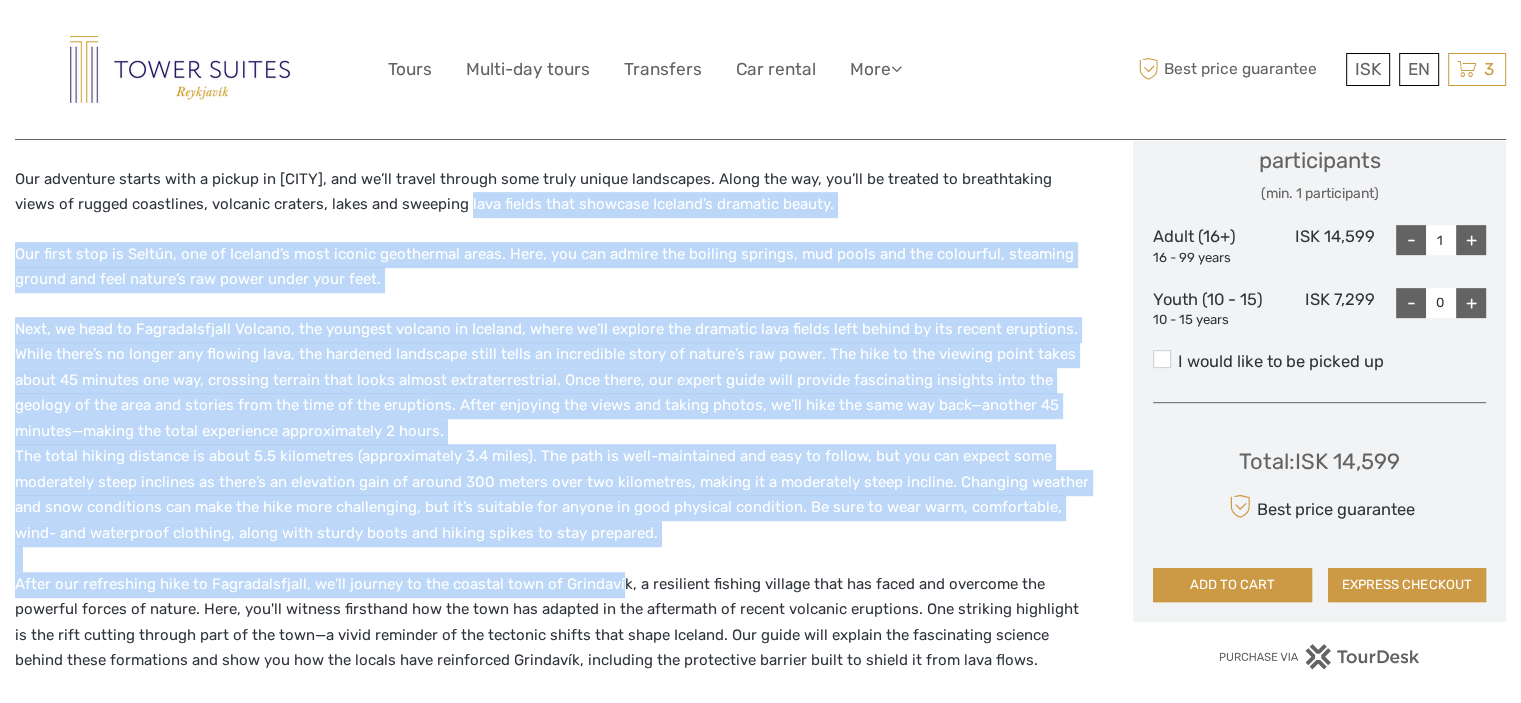 drag, startPoint x: 444, startPoint y: 204, endPoint x: 612, endPoint y: 580, distance: 411.8252 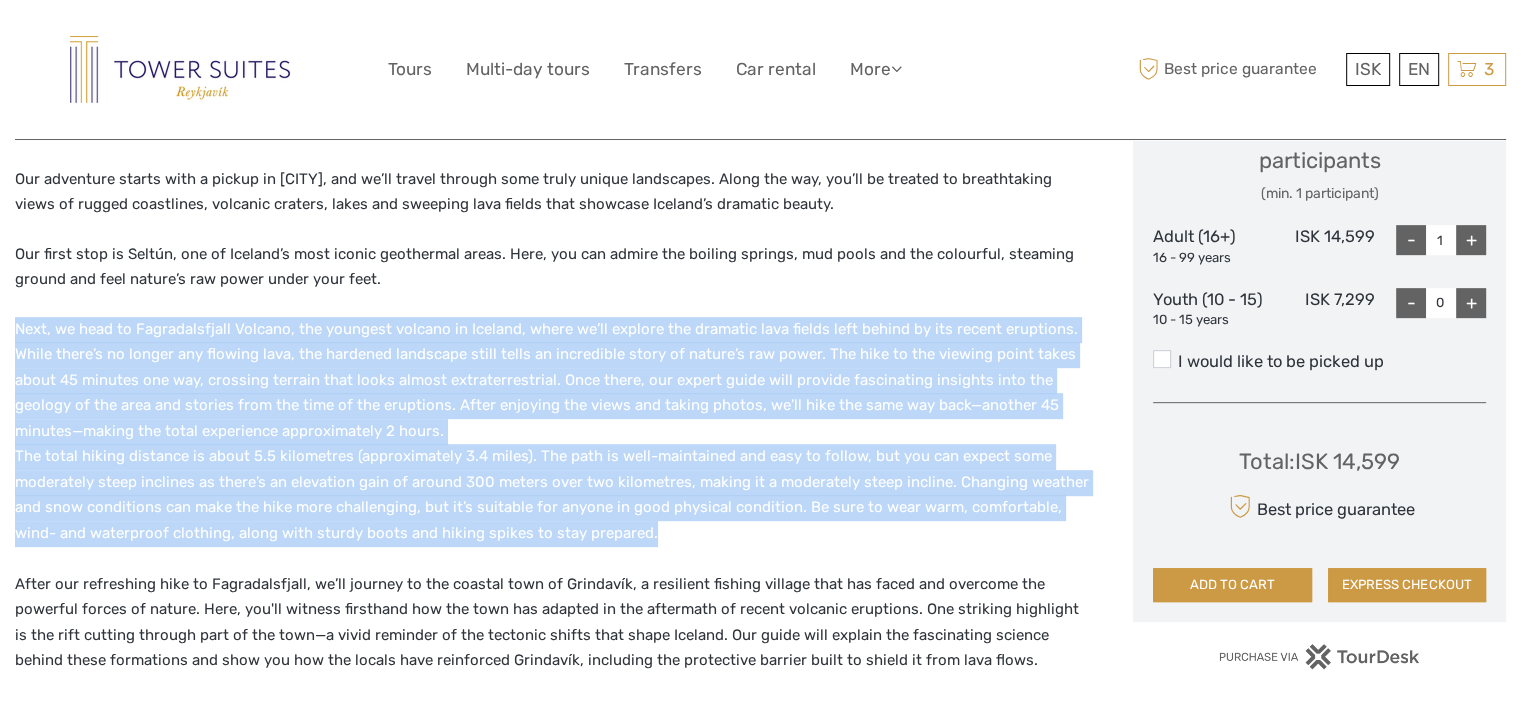 drag, startPoint x: 592, startPoint y: 427, endPoint x: 644, endPoint y: 539, distance: 123.482796 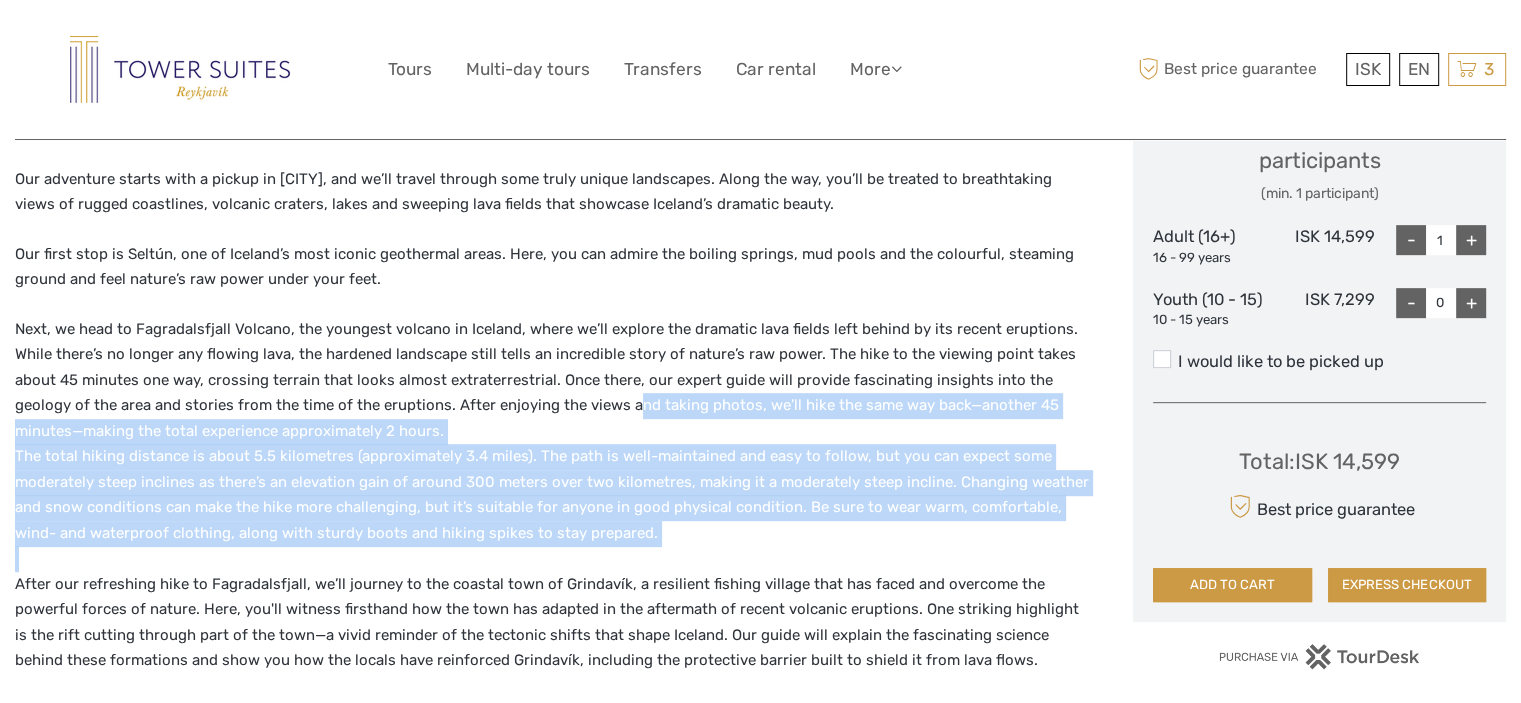 drag, startPoint x: 644, startPoint y: 546, endPoint x: 631, endPoint y: 403, distance: 143.58969 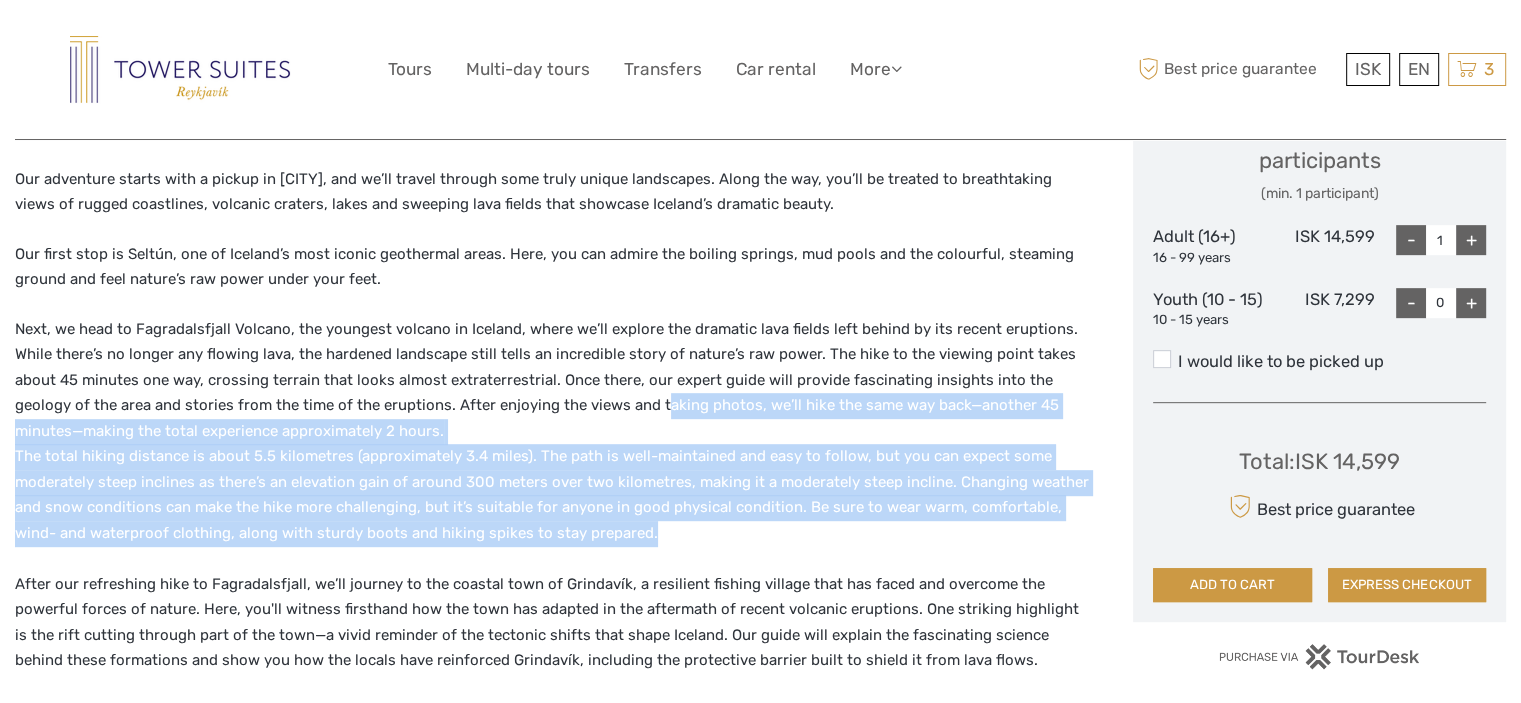 drag, startPoint x: 657, startPoint y: 413, endPoint x: 689, endPoint y: 532, distance: 123.22743 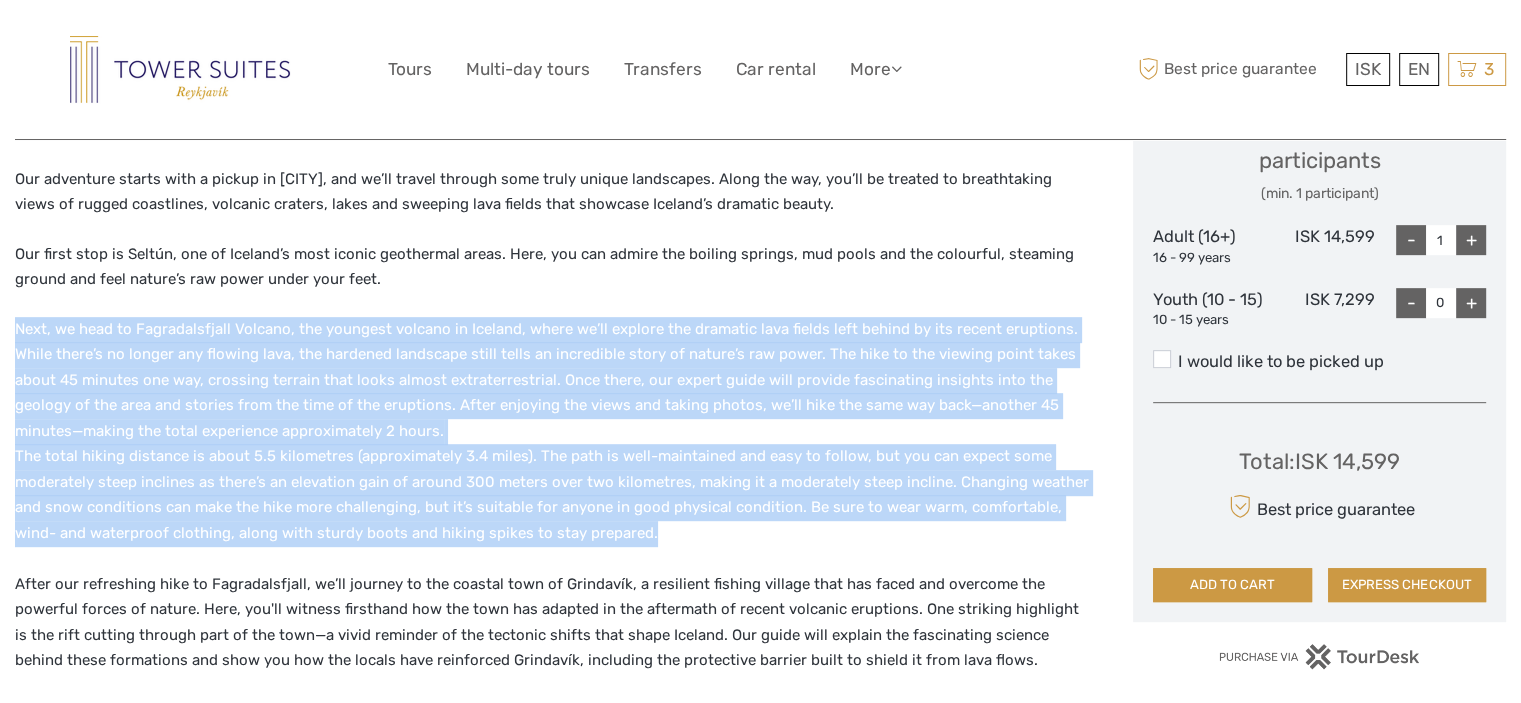 drag, startPoint x: 692, startPoint y: 539, endPoint x: 616, endPoint y: 279, distance: 270.88004 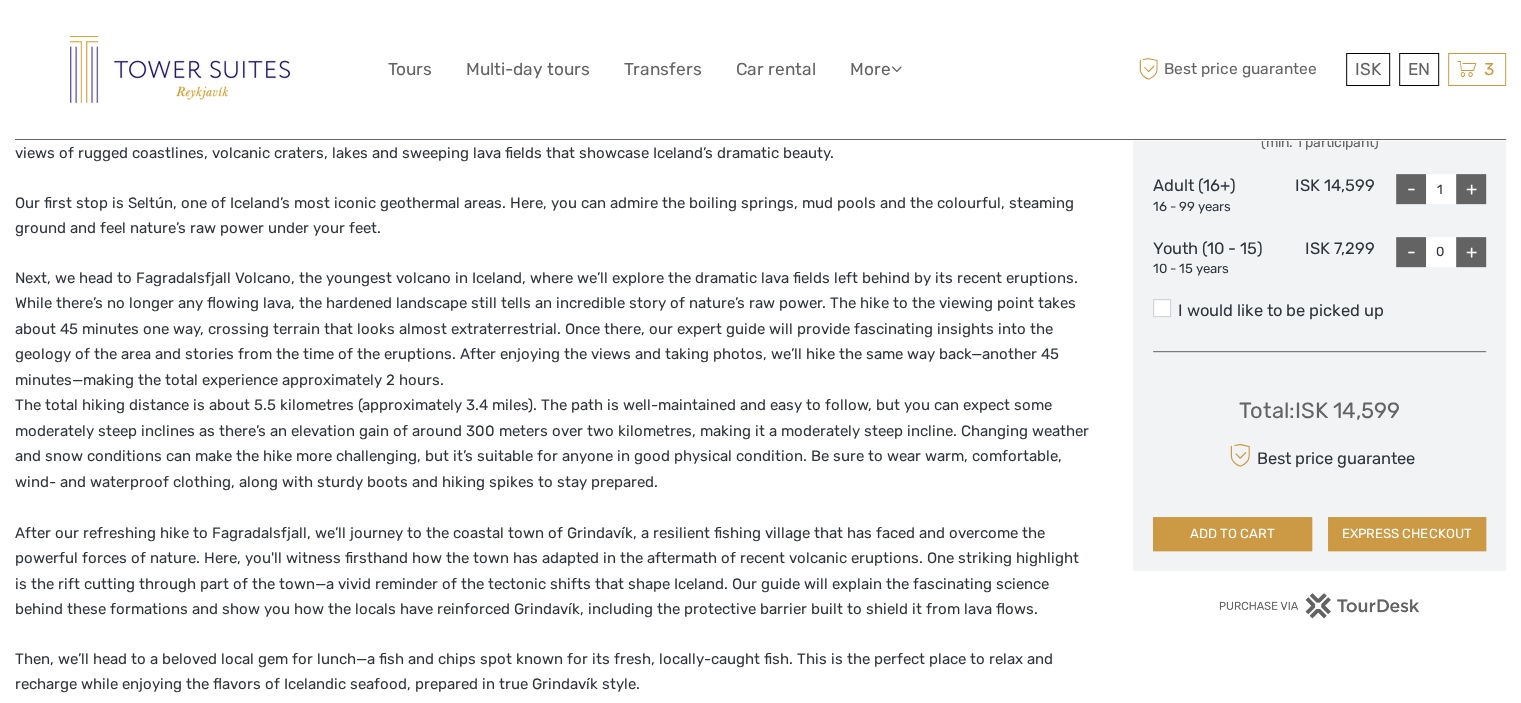 scroll, scrollTop: 1000, scrollLeft: 0, axis: vertical 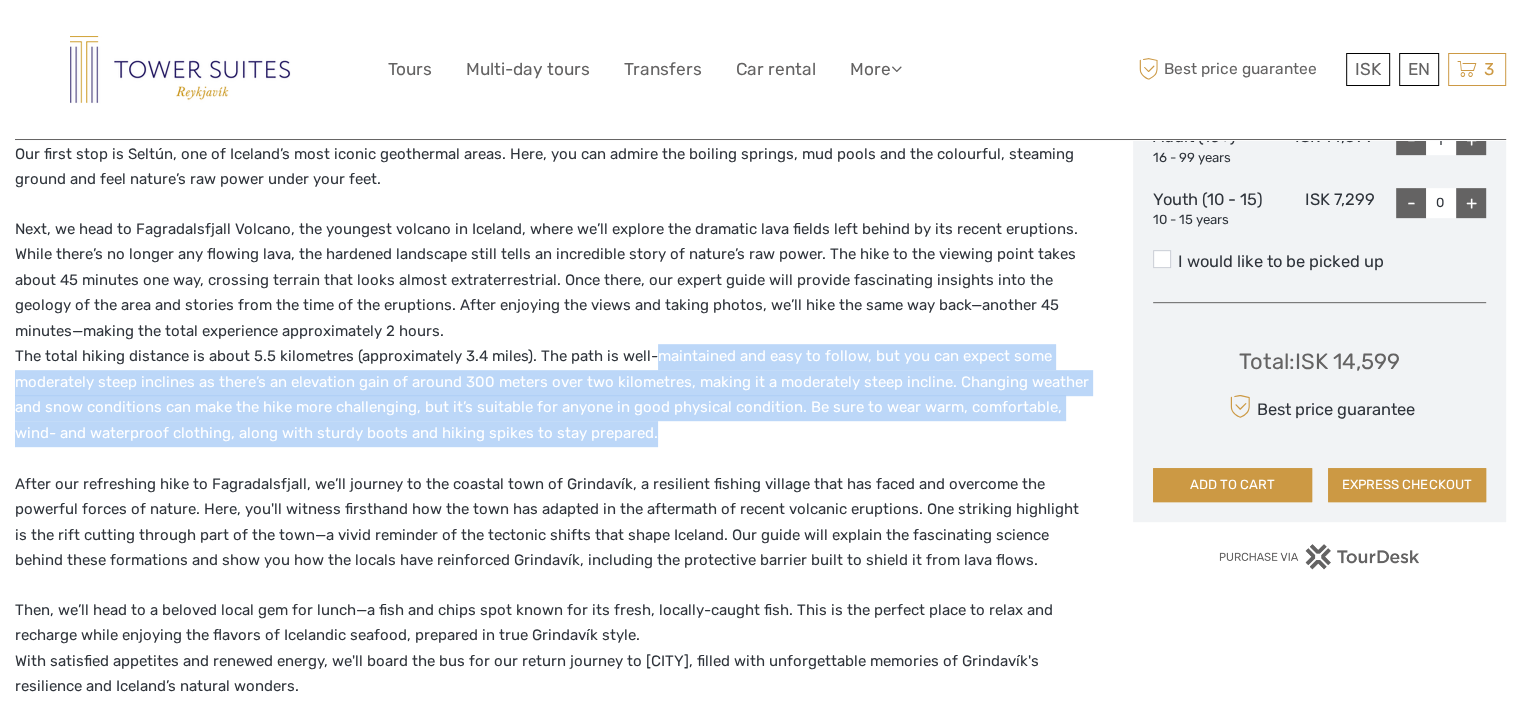 drag, startPoint x: 661, startPoint y: 431, endPoint x: 642, endPoint y: 343, distance: 90.02777 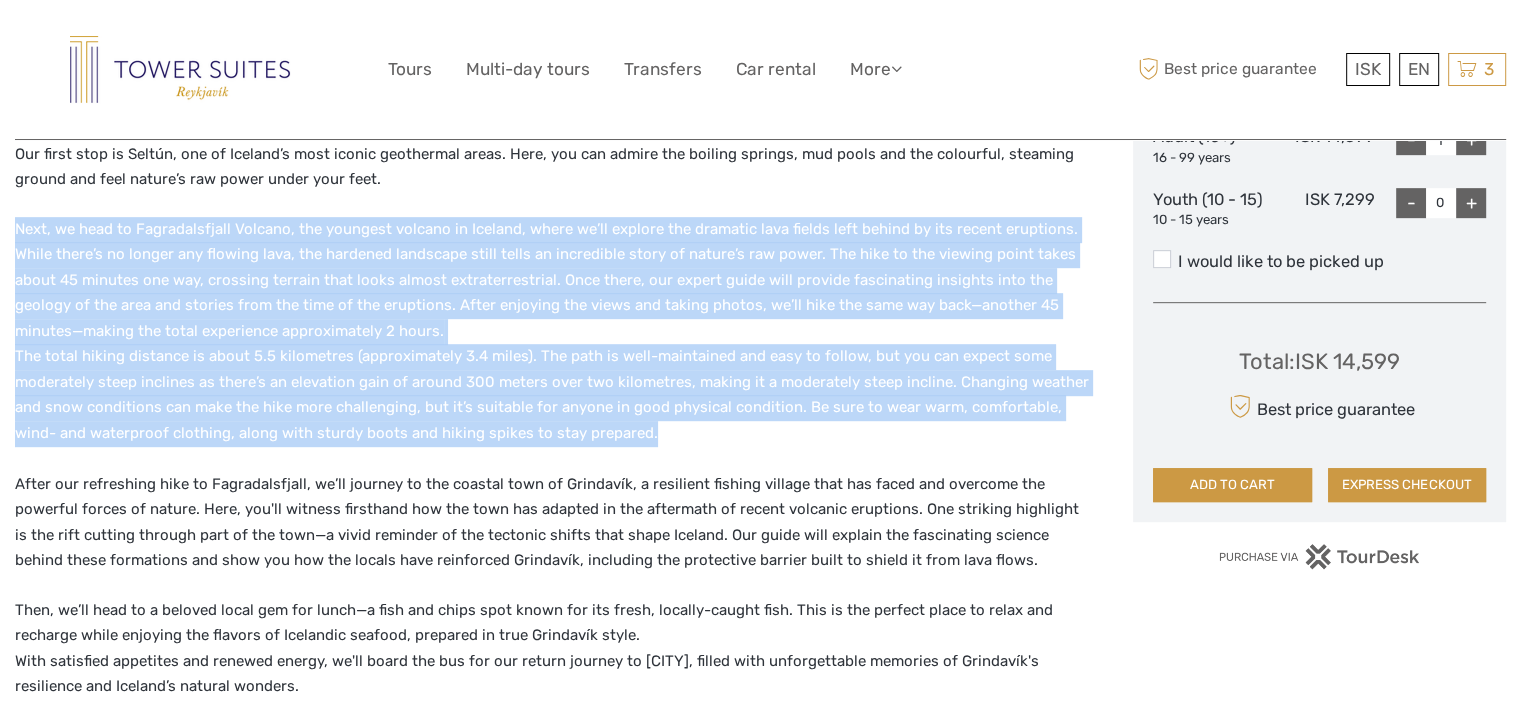 click on "Next, we head to Fagradalsfjall Volcano, the youngest volcano in Iceland, where we’ll explore the dramatic lava fields left behind by its recent eruptions. While there’s no longer any flowing lava, the hardened landscape still tells an incredible story of nature’s raw power. The hike to the viewing point takes about 45 minutes one way, crossing terrain that looks almost extraterrestrial. Once there, our expert guide will provide fascinating insights into the geology of the area and stories from the time of the eruptions. After enjoying the views and taking photos, we’ll hike the same way back—another 45 minutes—making the total experience approximately 2 hours." at bounding box center [553, 395] 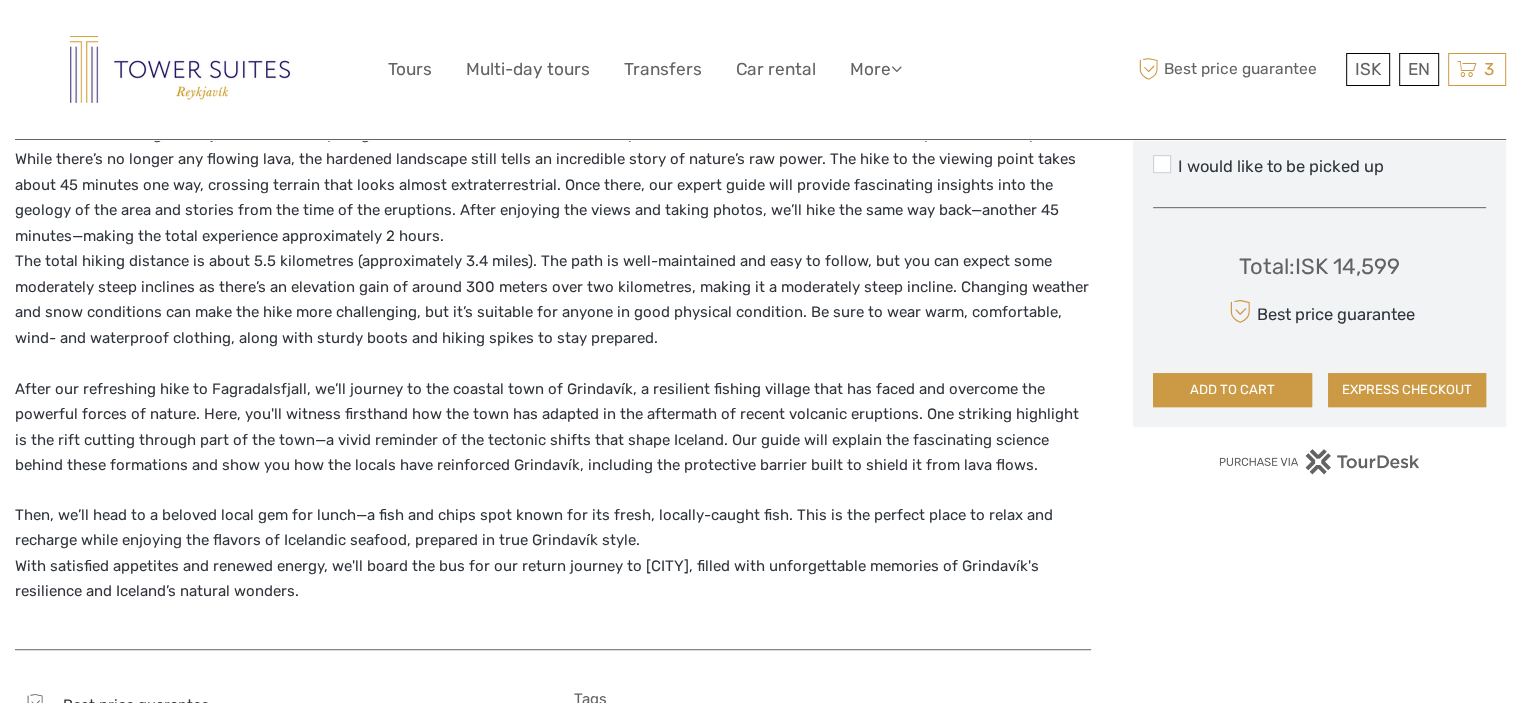 scroll, scrollTop: 1100, scrollLeft: 0, axis: vertical 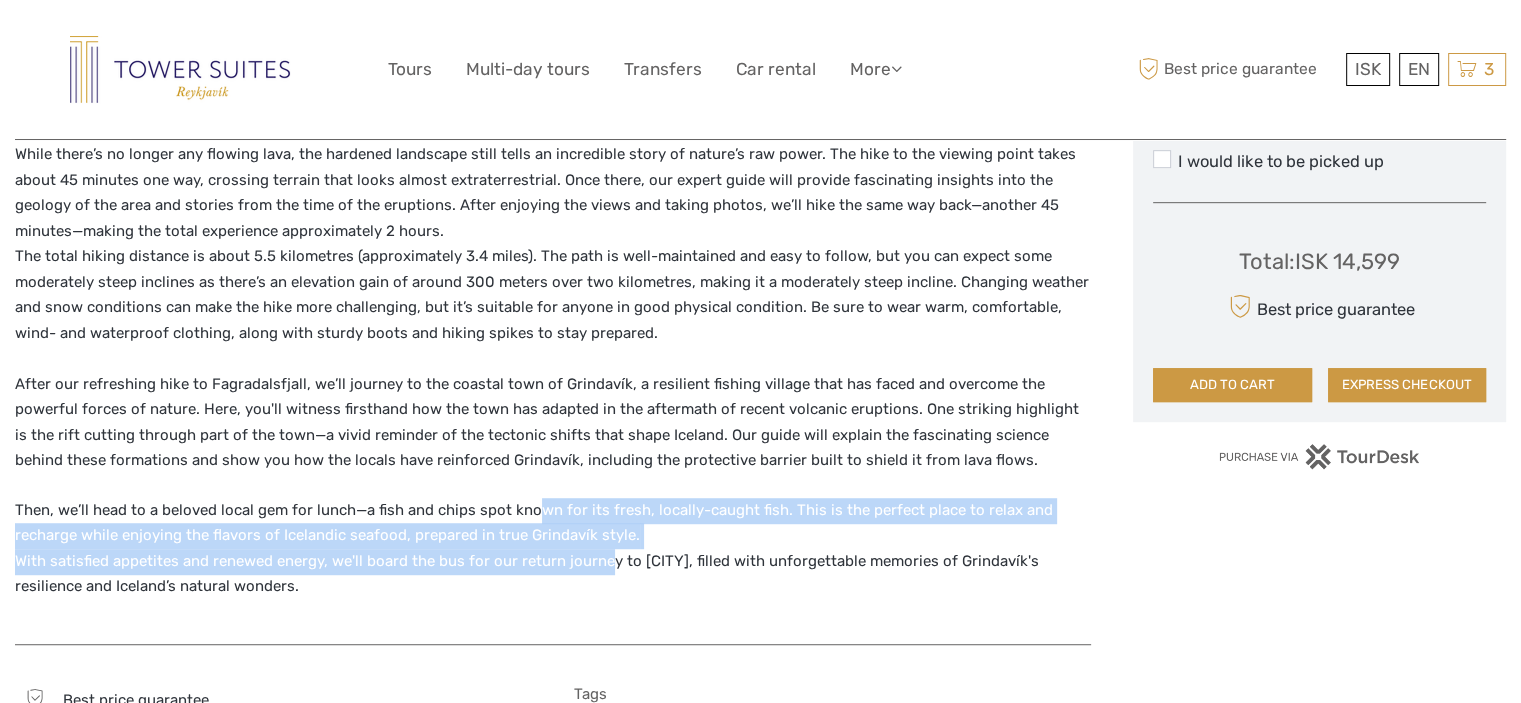 drag, startPoint x: 539, startPoint y: 483, endPoint x: 612, endPoint y: 567, distance: 111.28792 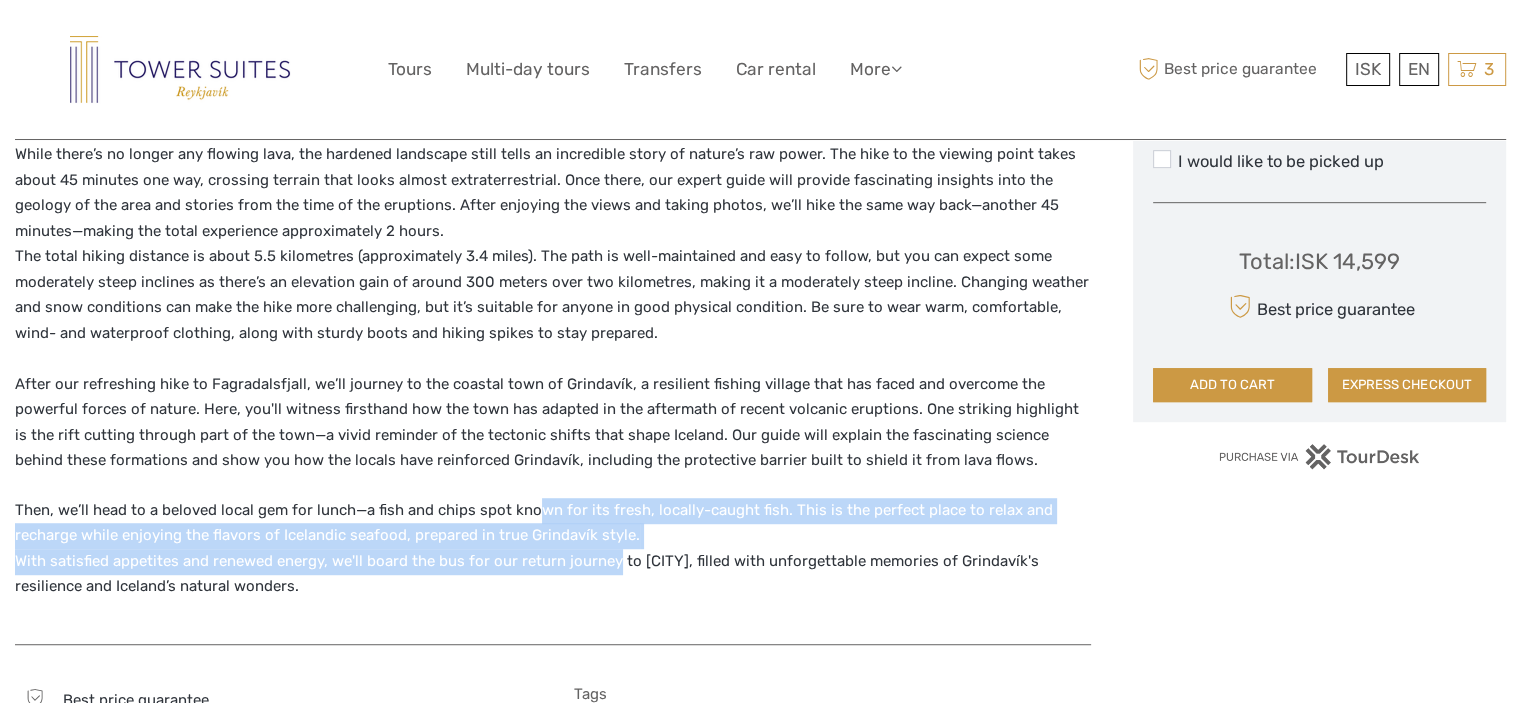 click on "Then, we’ll head to a beloved local gem for lunch—a fish and chips spot known for its fresh, locally-caught fish. This is the perfect place to relax and recharge while enjoying the flavors of Icelandic seafood, prepared in true Grindavík style. With satisfied appetites and renewed energy, we'll board the bus for our return journey to Reykjavík, filled with unforgettable memories of Grindavík's resilience and Iceland’s natural wonders." at bounding box center [553, 549] 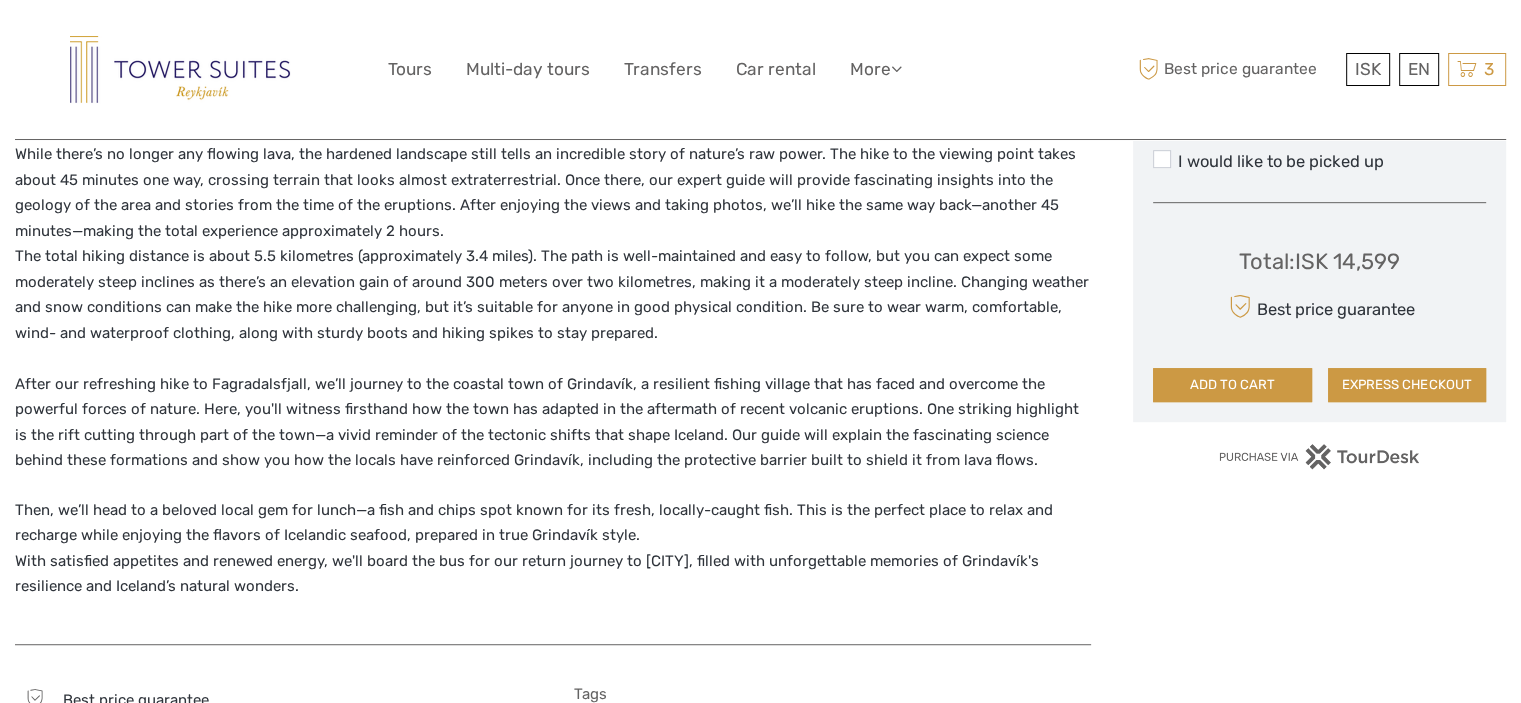 drag, startPoint x: 658, startPoint y: 591, endPoint x: 632, endPoint y: 439, distance: 154.20766 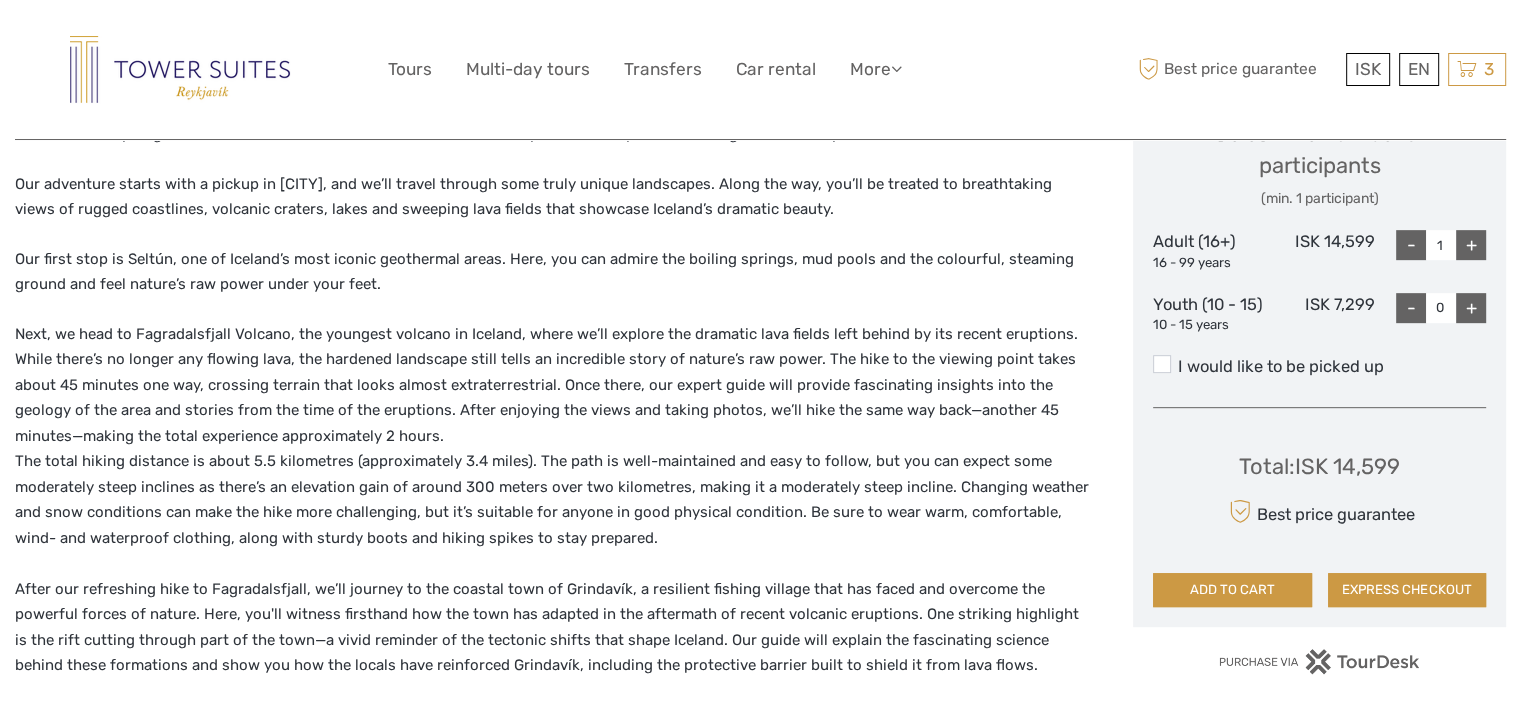 scroll, scrollTop: 900, scrollLeft: 0, axis: vertical 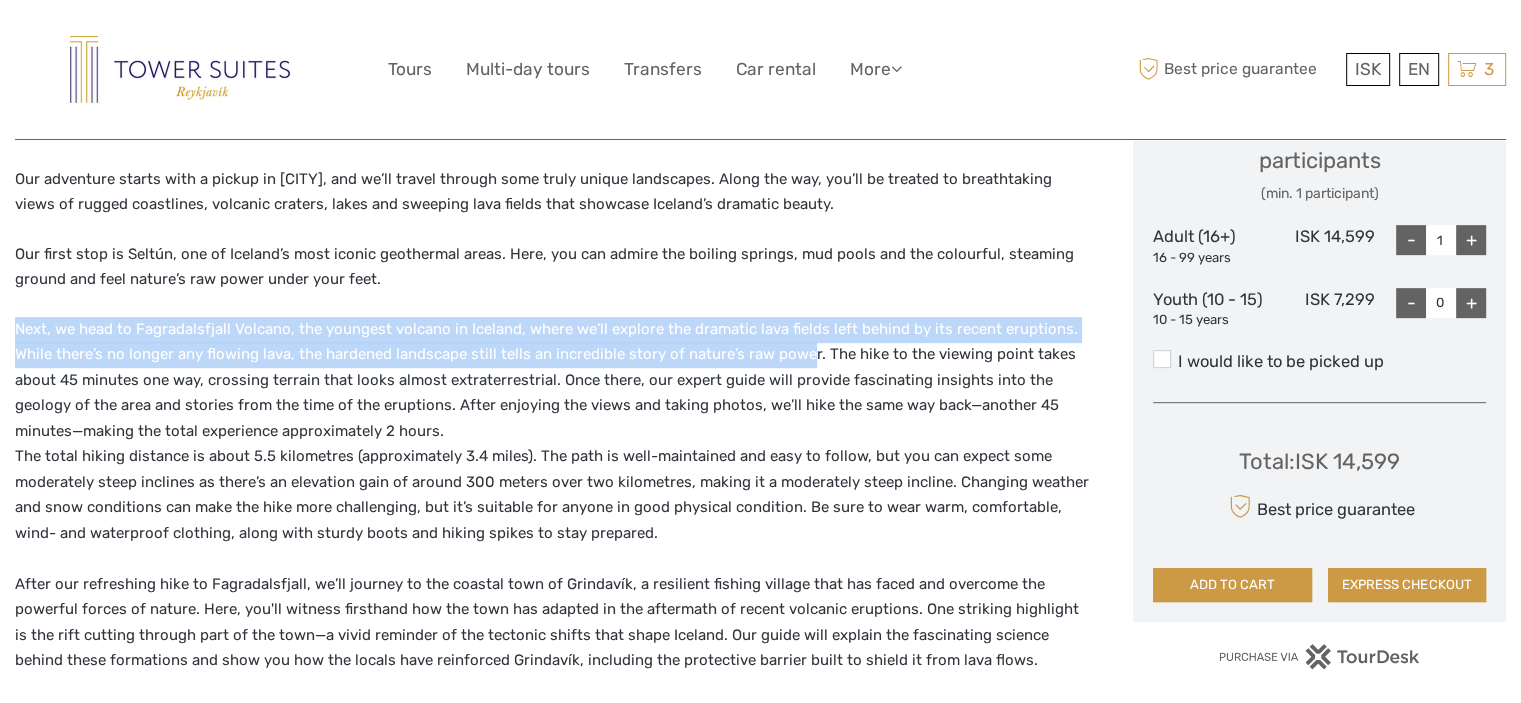 drag, startPoint x: 804, startPoint y: 349, endPoint x: 746, endPoint y: 281, distance: 89.37561 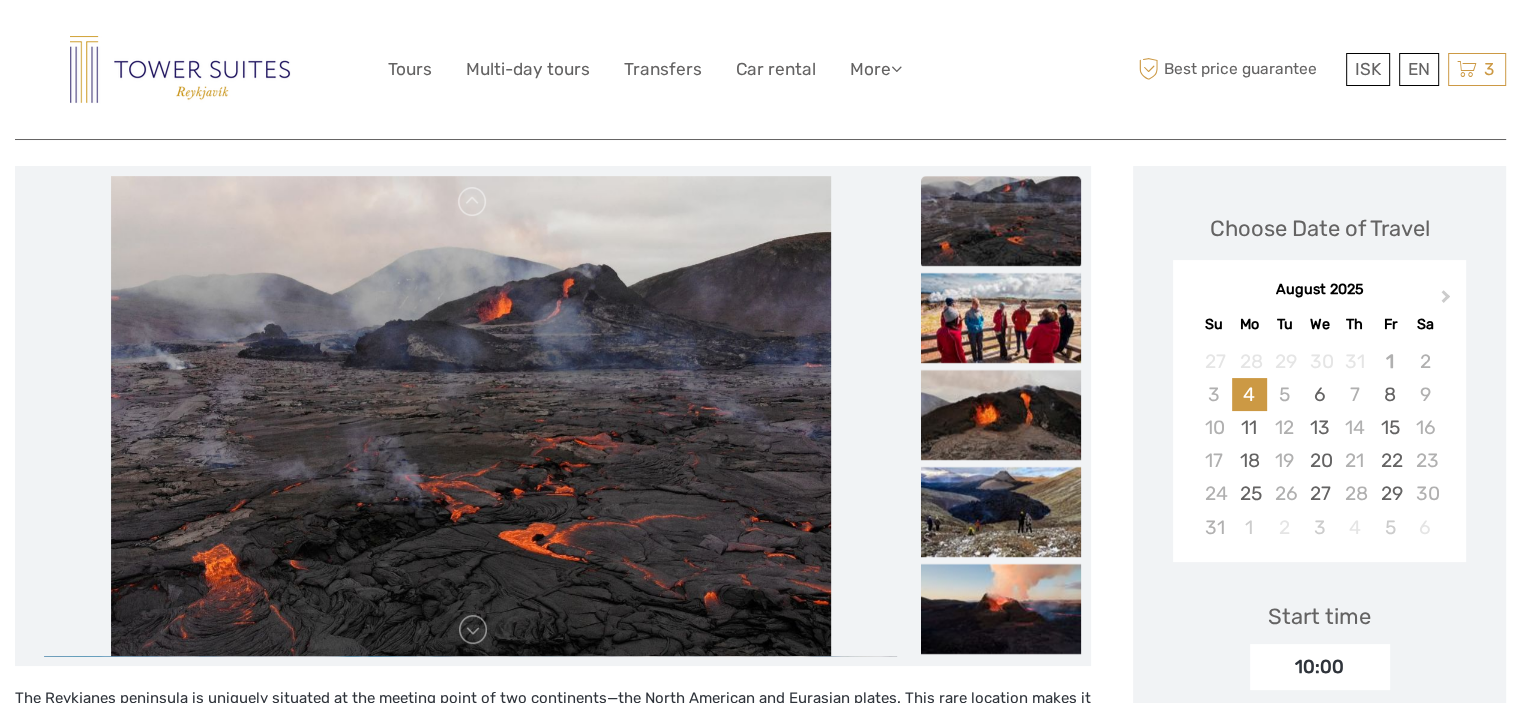 scroll, scrollTop: 100, scrollLeft: 0, axis: vertical 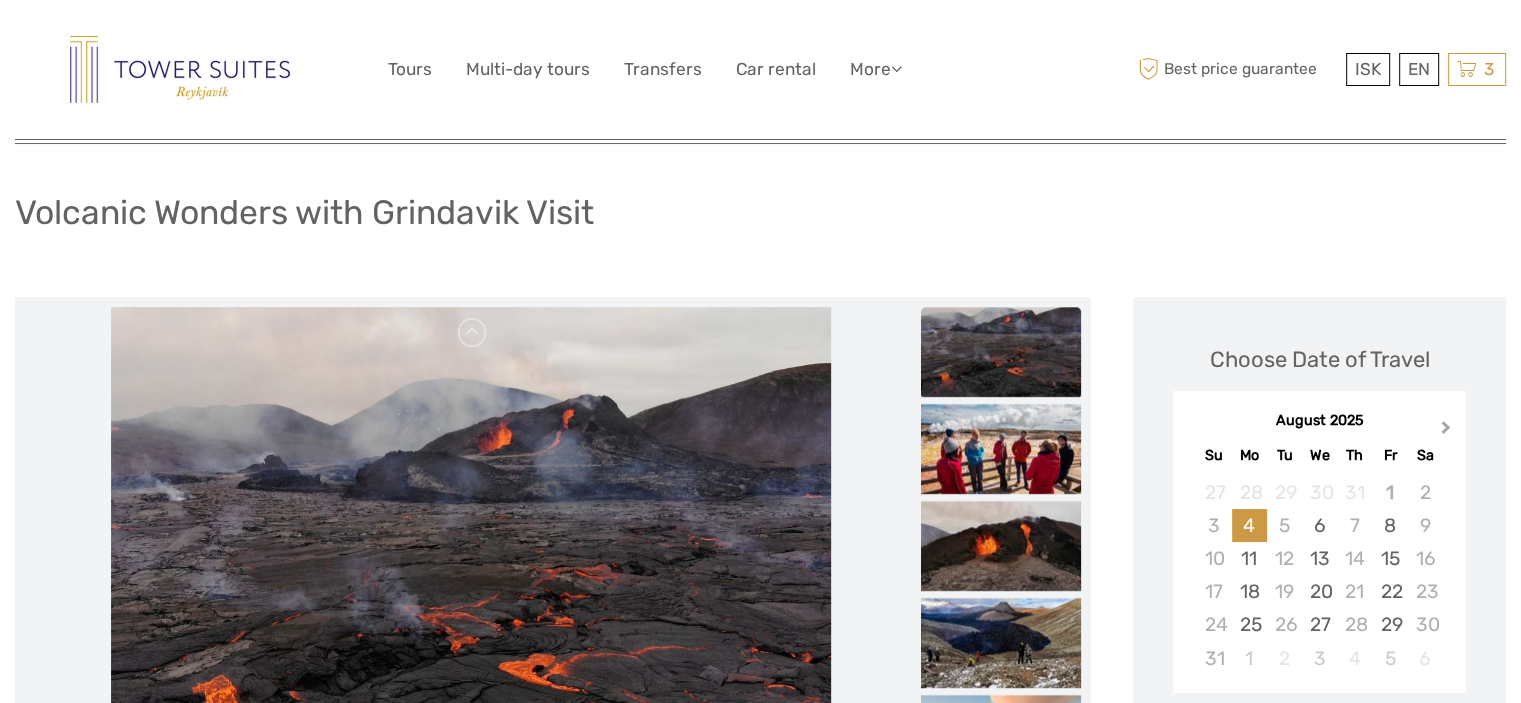 click on "Next Month" at bounding box center [1448, 432] 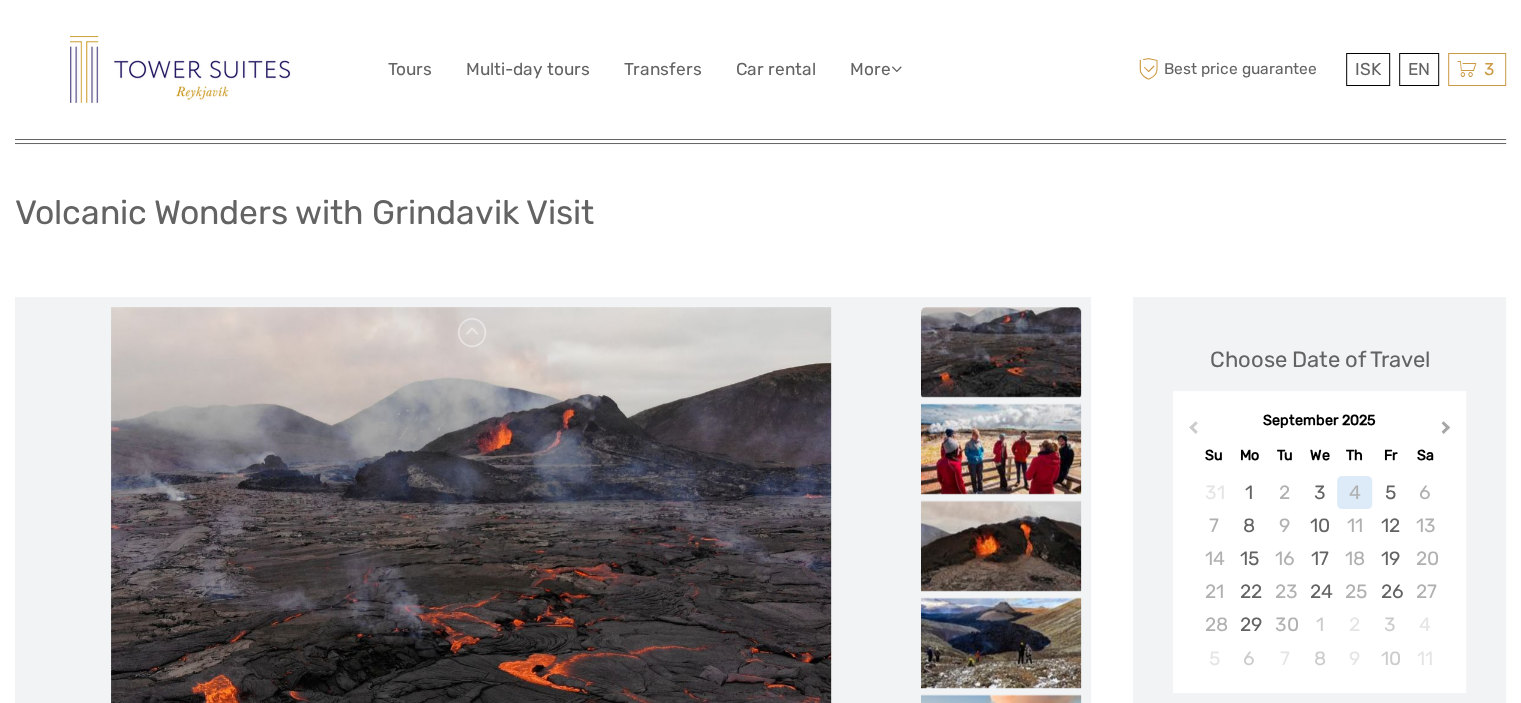 click on "Next Month" at bounding box center (1448, 432) 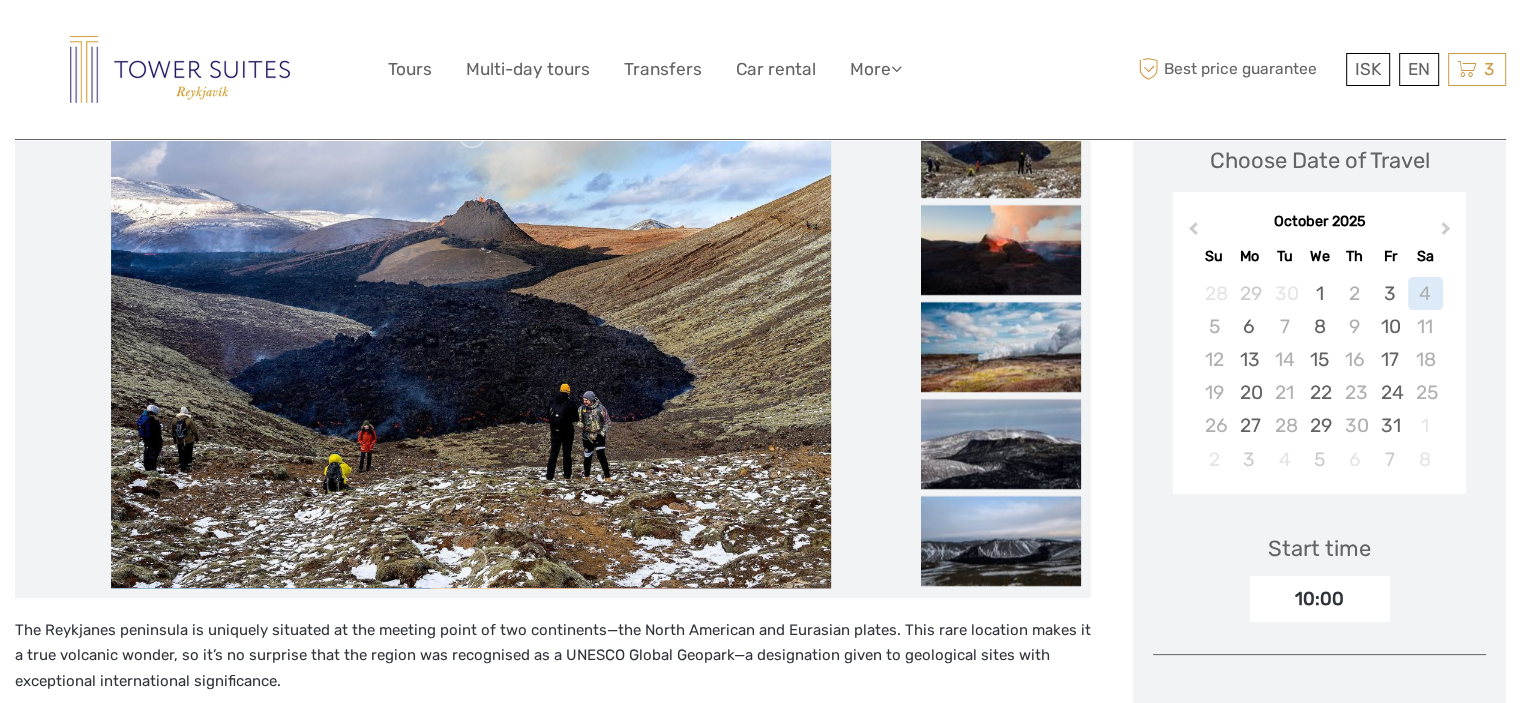 scroll, scrollTop: 300, scrollLeft: 0, axis: vertical 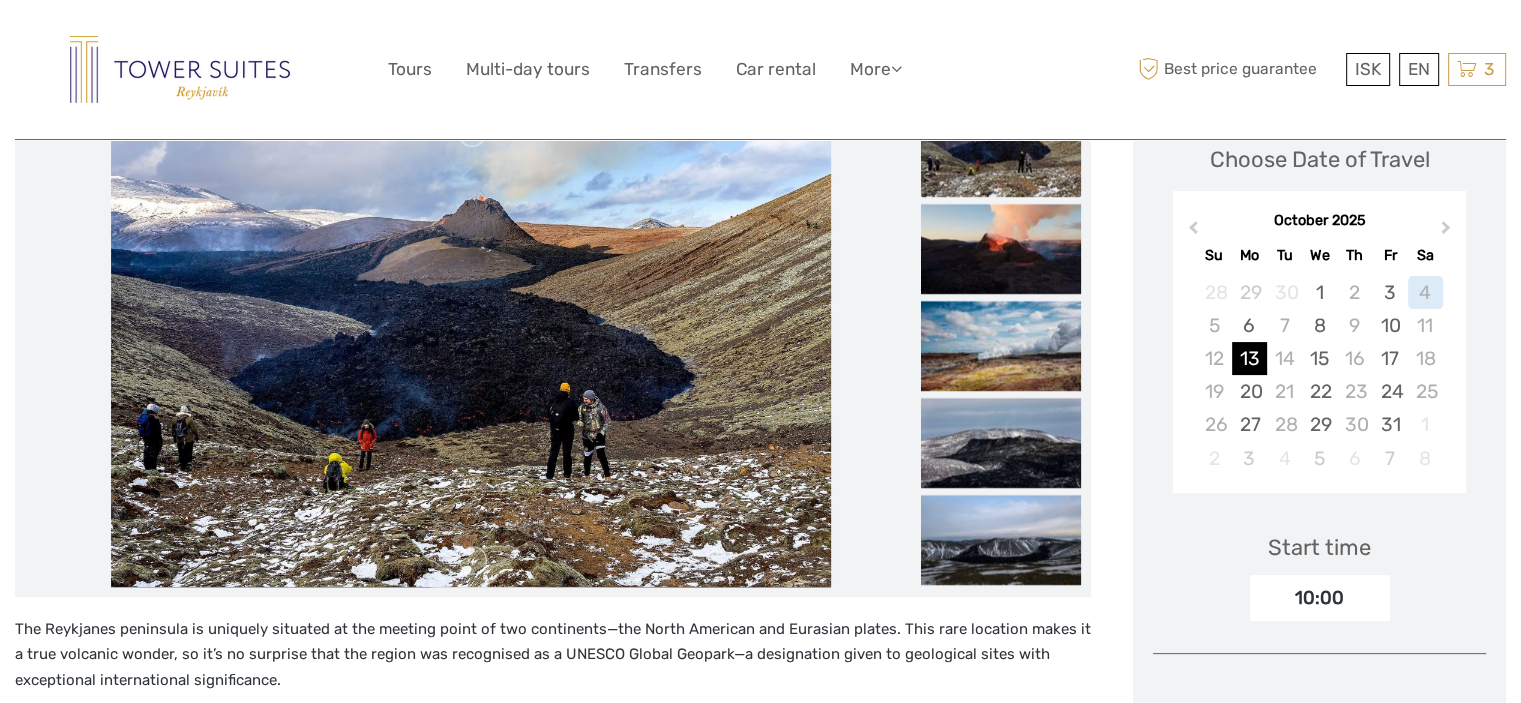 click on "13" at bounding box center (1249, 358) 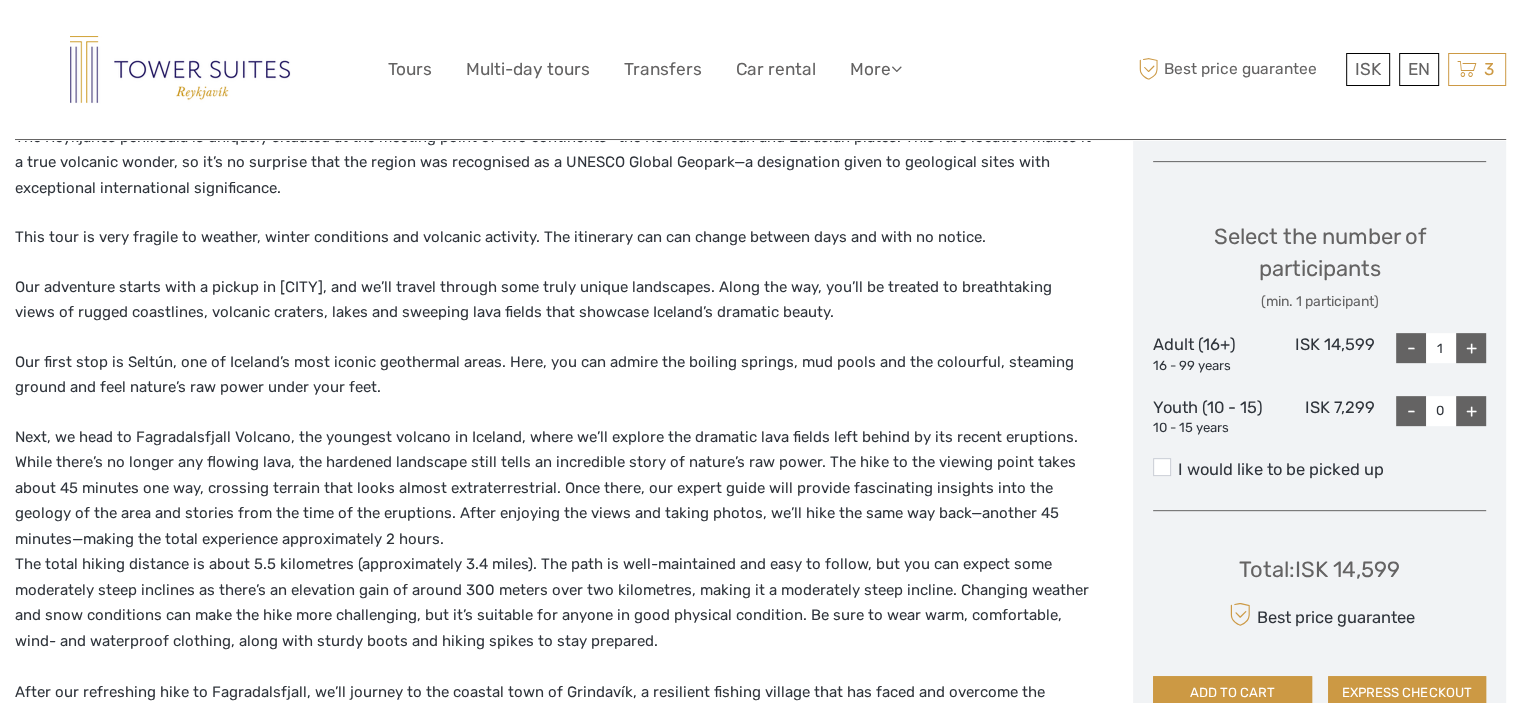 scroll, scrollTop: 900, scrollLeft: 0, axis: vertical 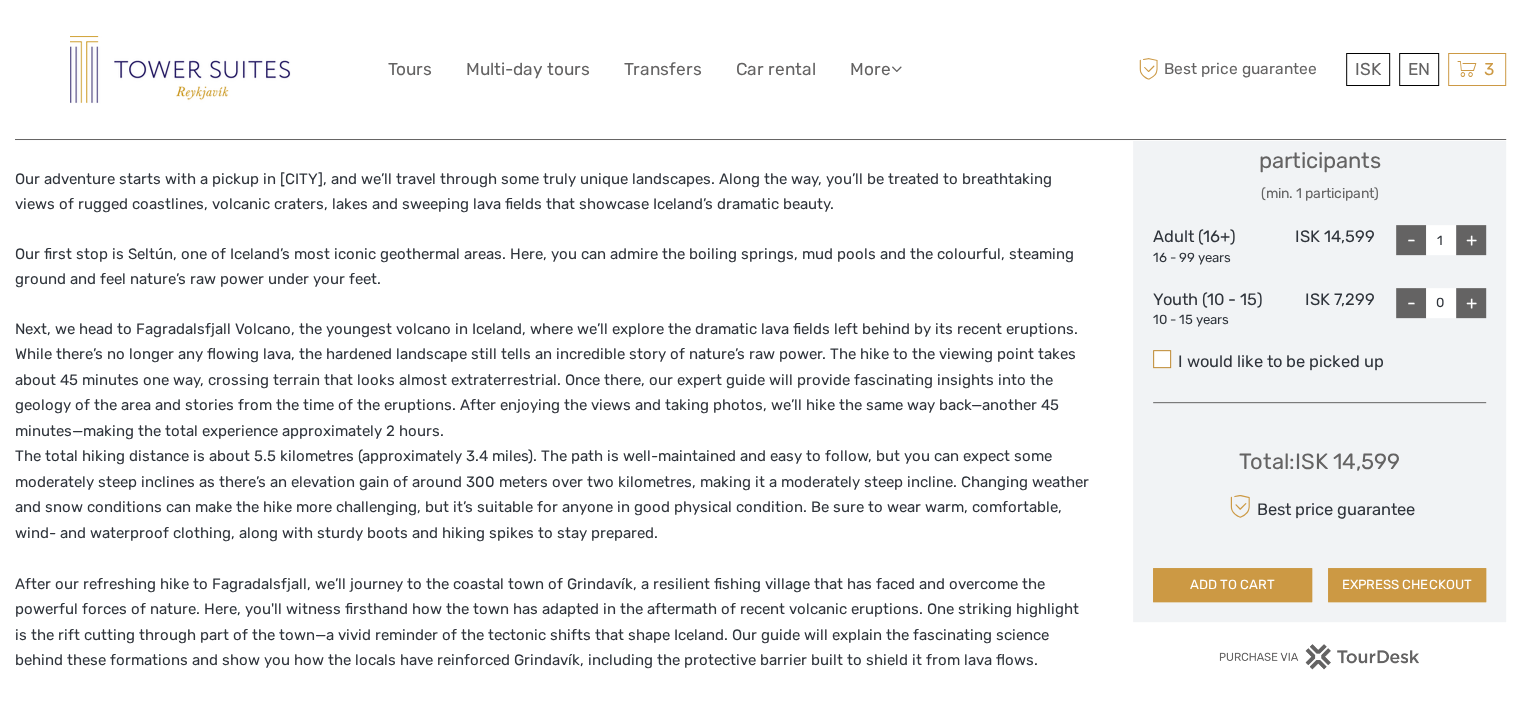 click at bounding box center [1162, 359] 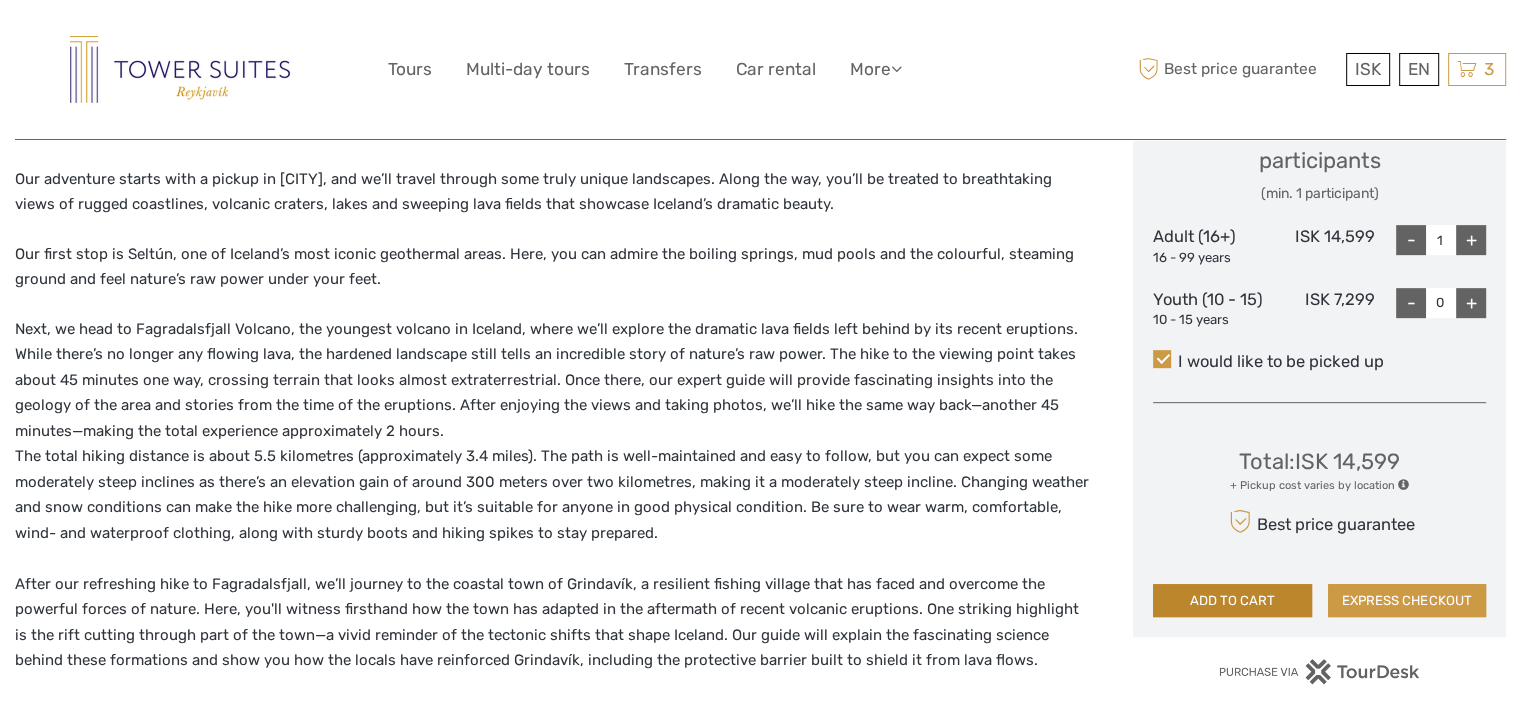 click on "ADD TO CART" at bounding box center [1232, 601] 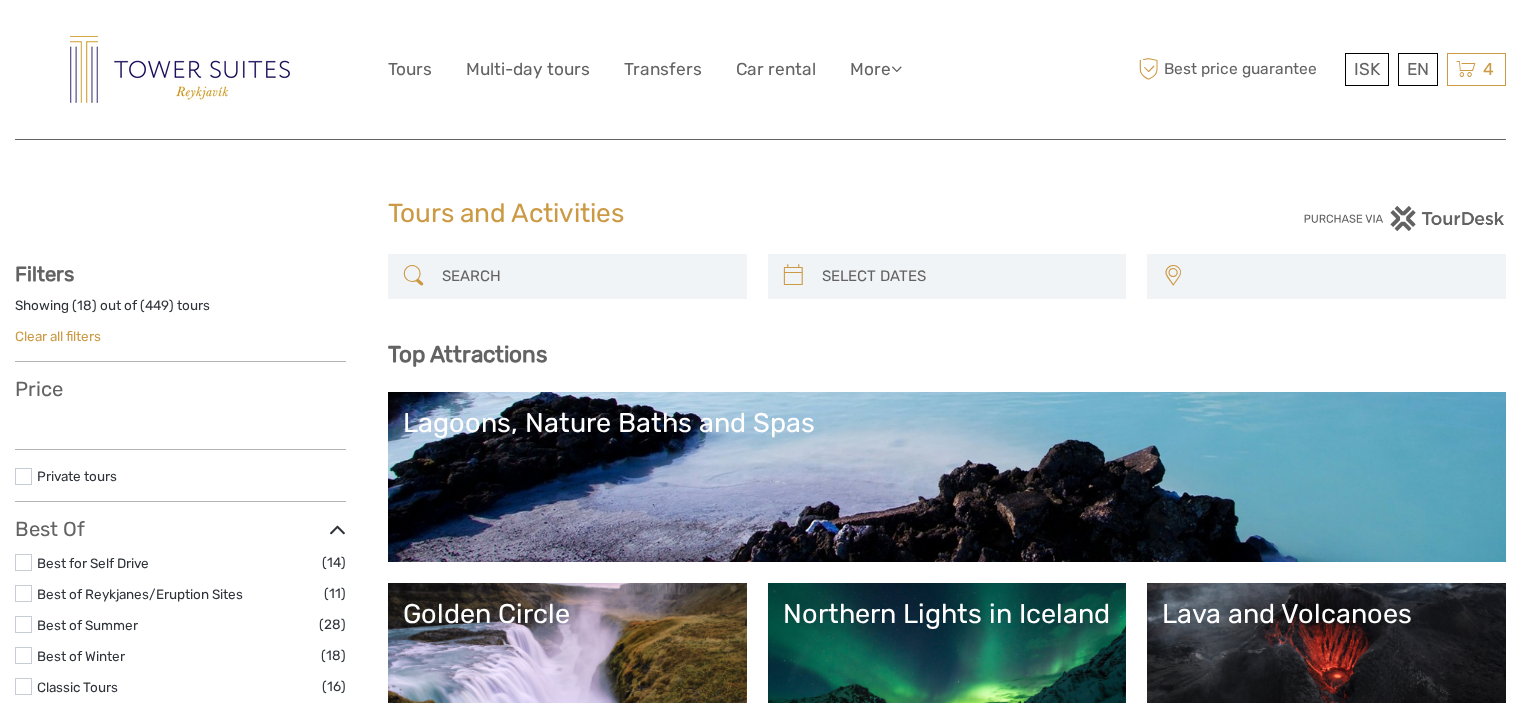 select 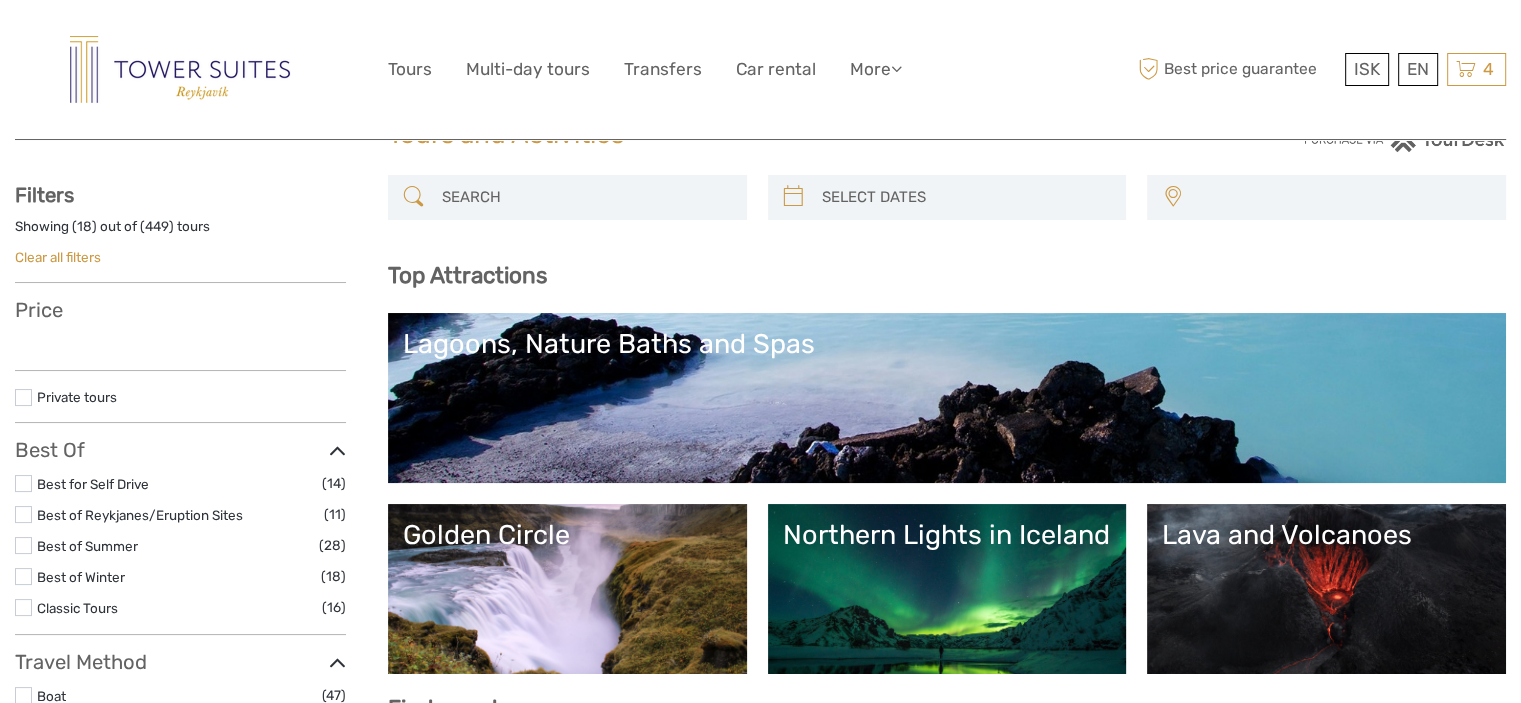 scroll, scrollTop: 200, scrollLeft: 0, axis: vertical 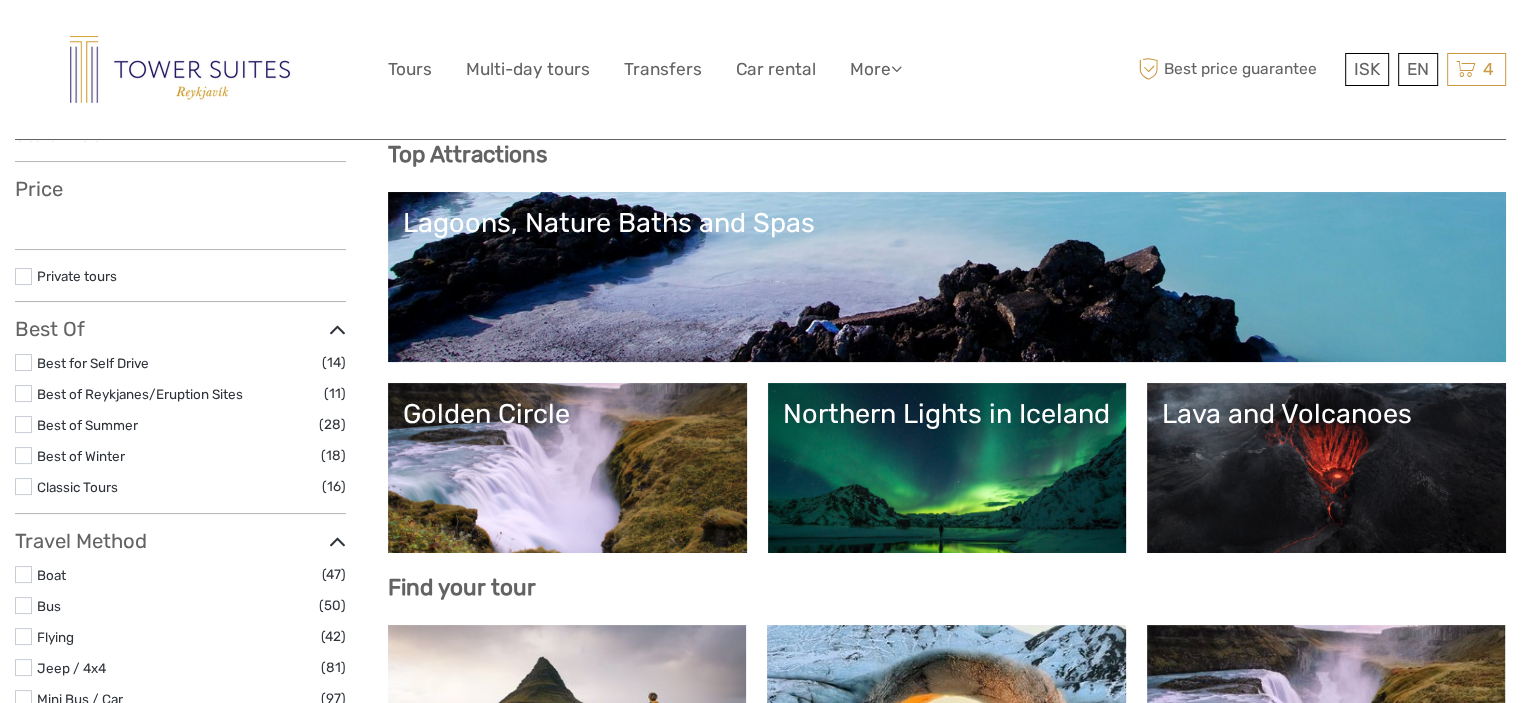 select 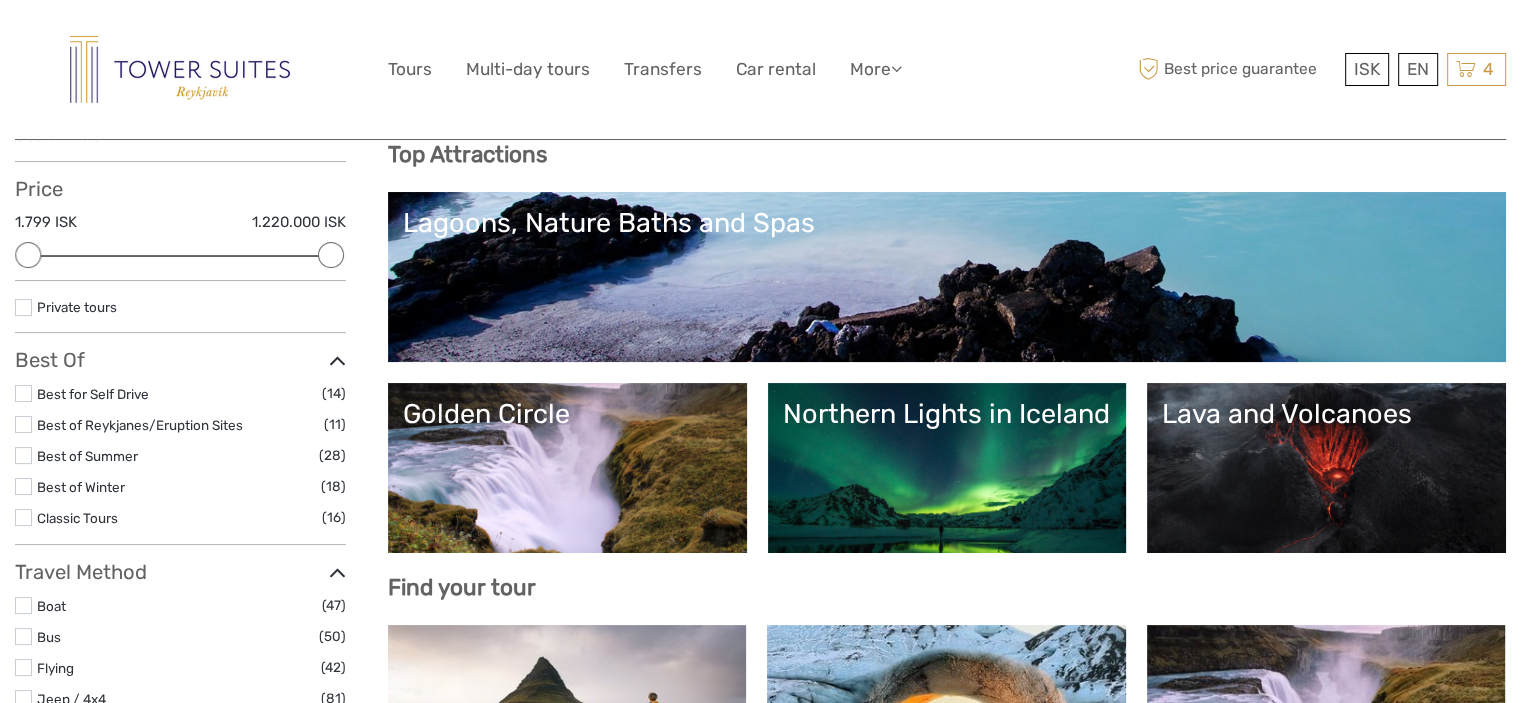 scroll, scrollTop: 0, scrollLeft: 0, axis: both 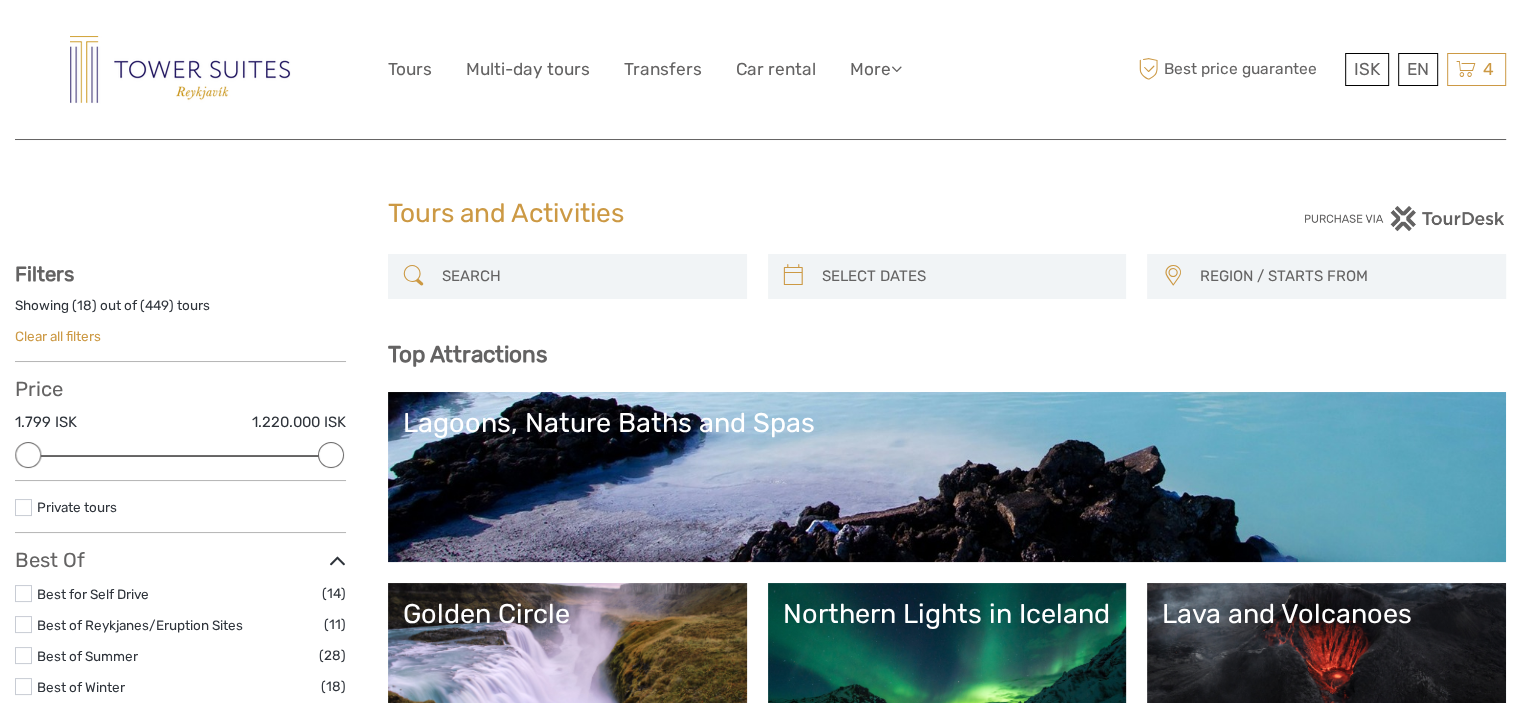 click at bounding box center (585, 276) 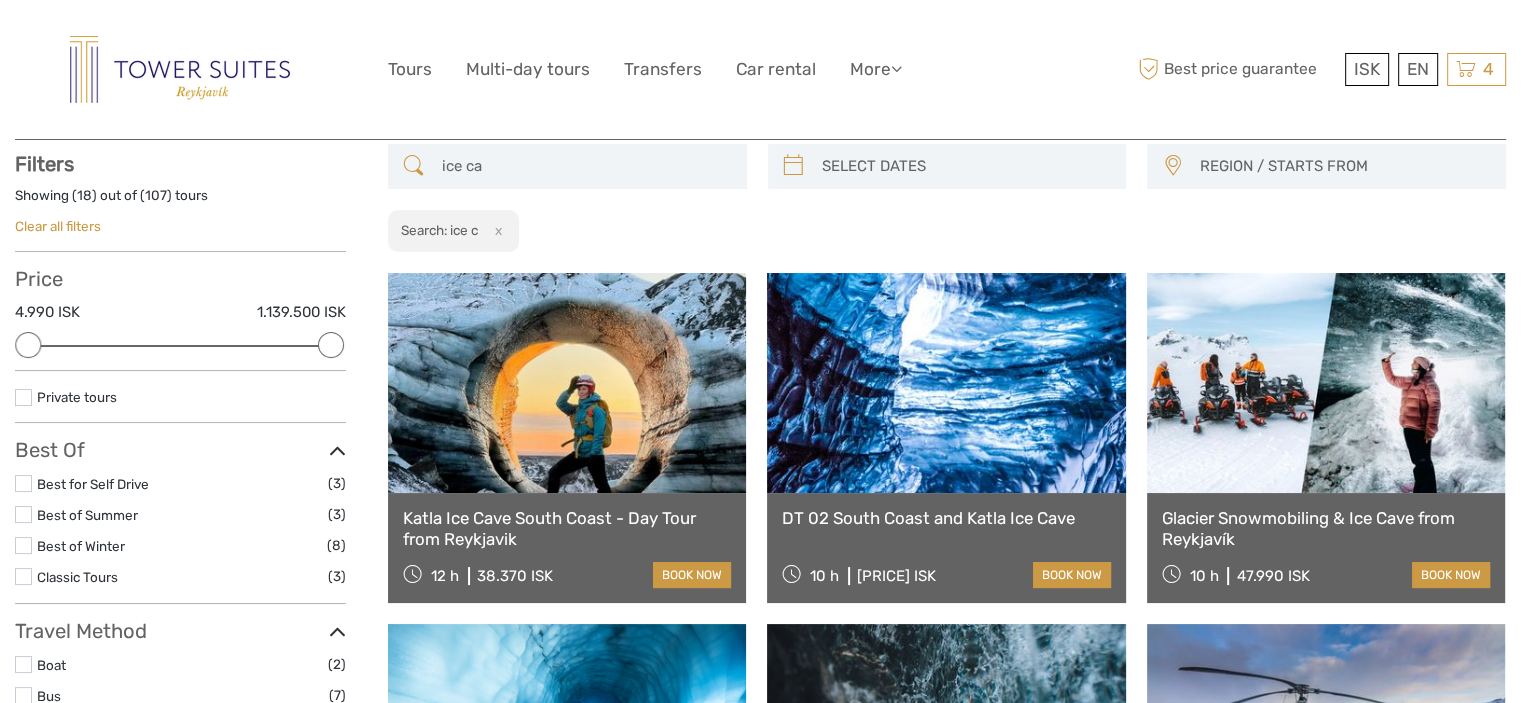 scroll, scrollTop: 113, scrollLeft: 0, axis: vertical 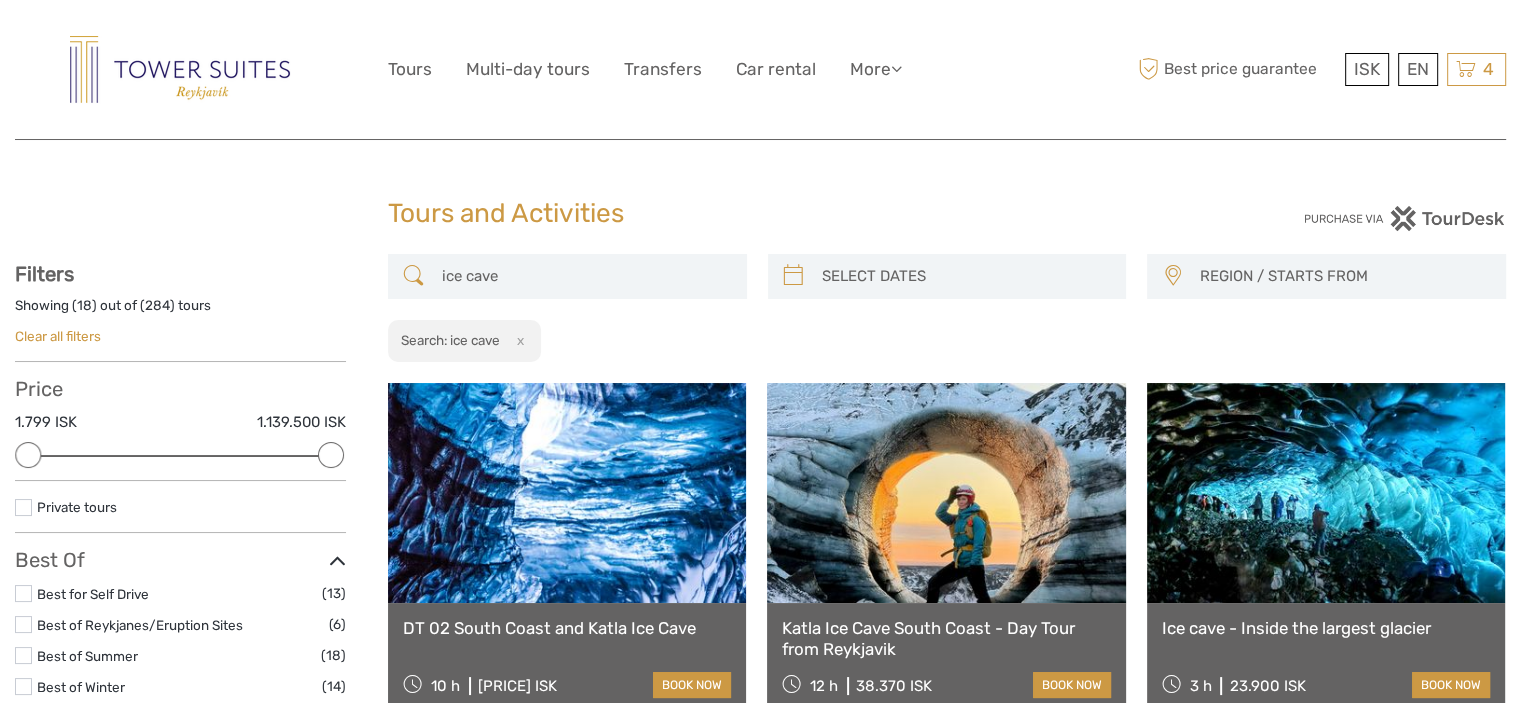 type on "ice cave" 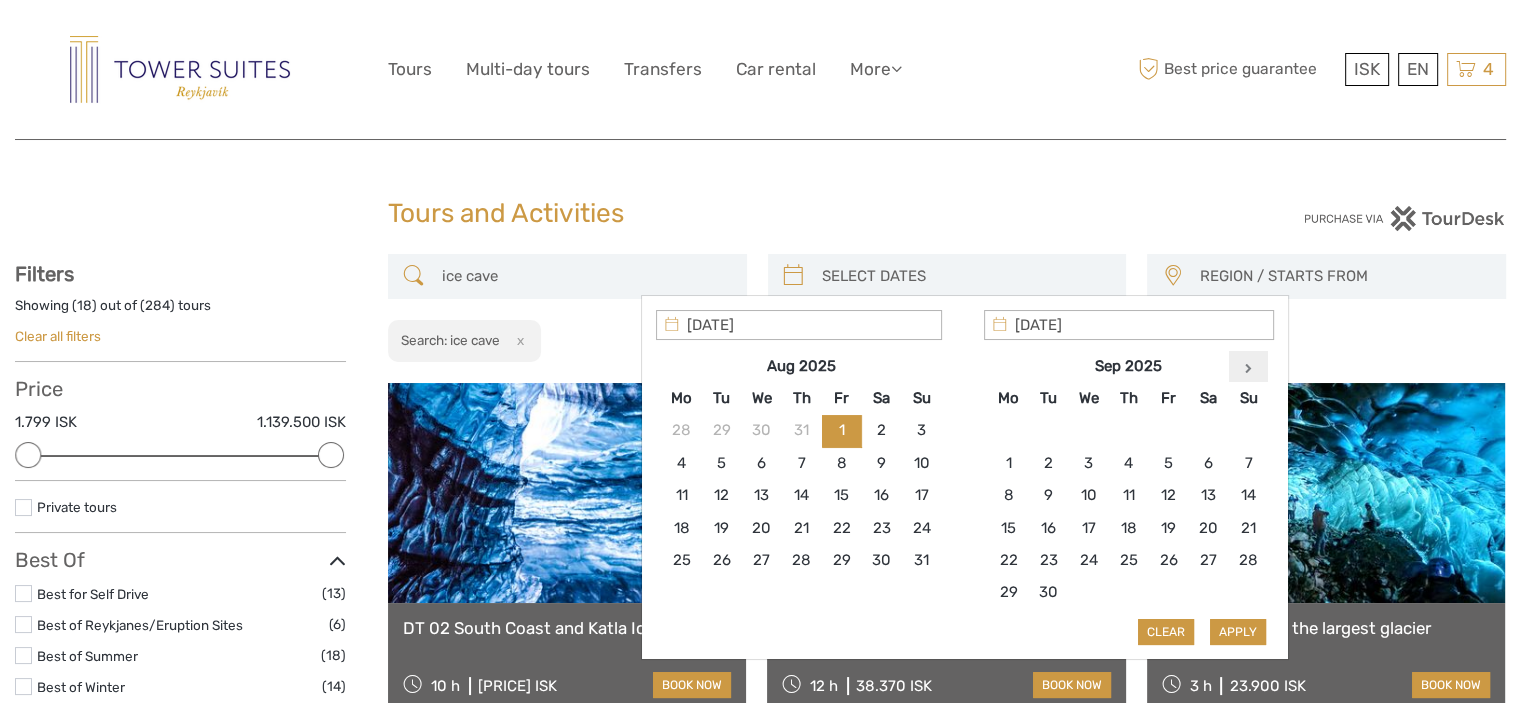 click at bounding box center (1248, 366) 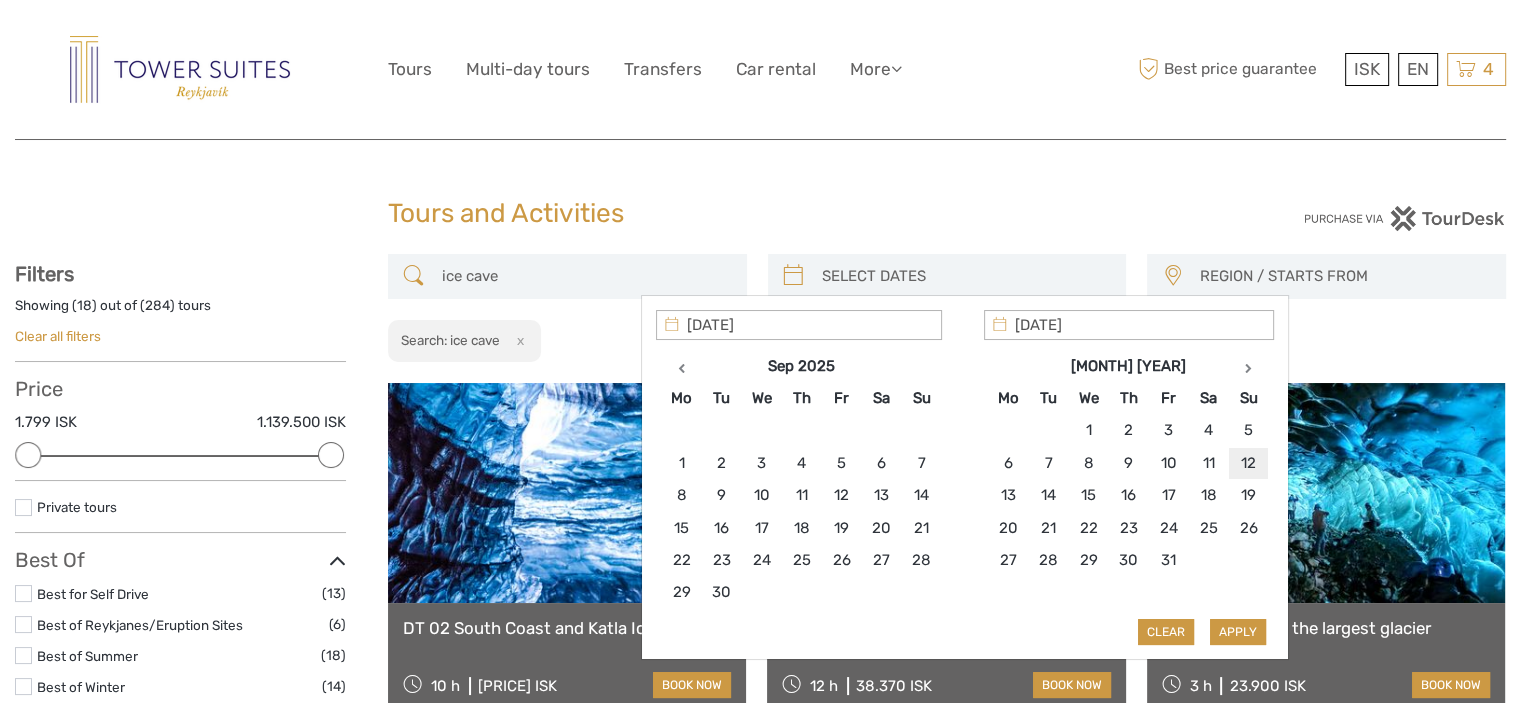 type on "12/10/2025" 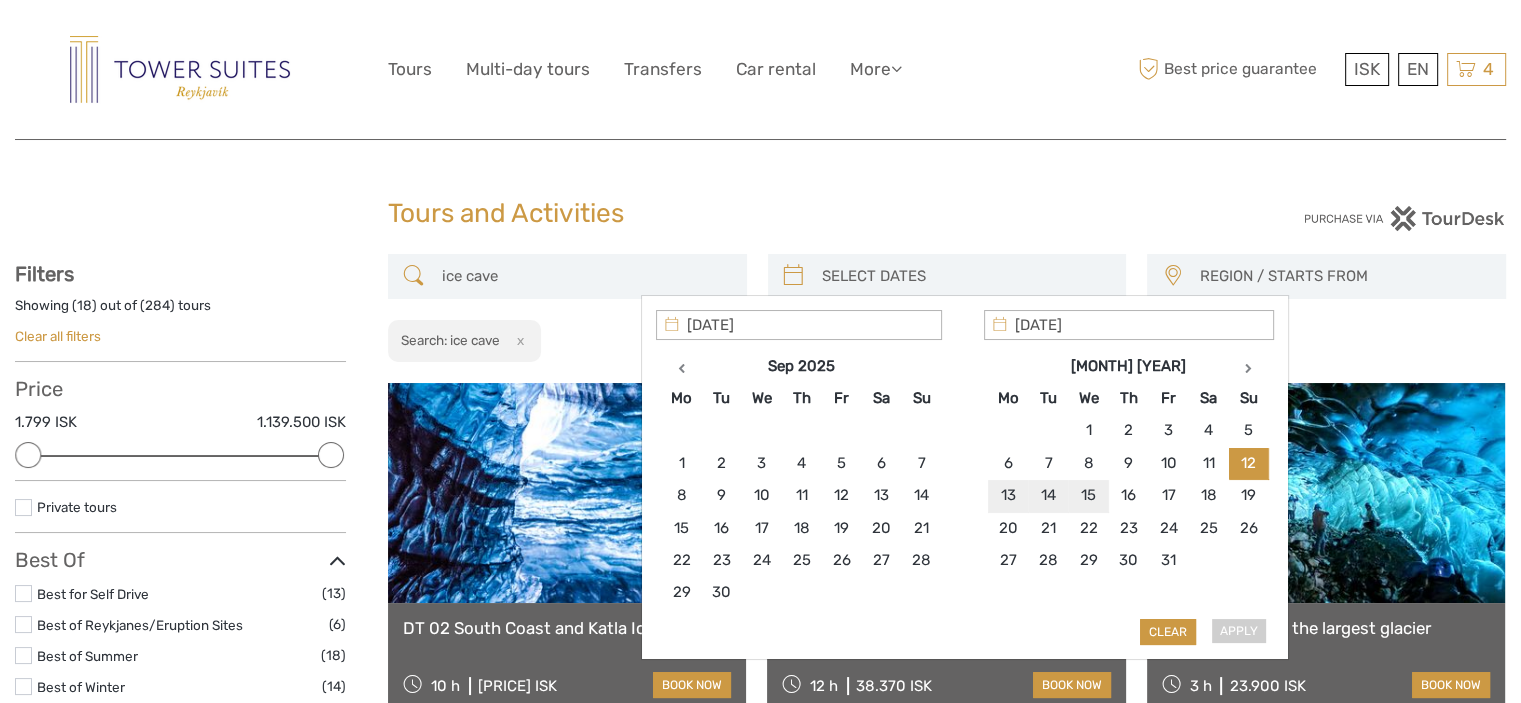 type on "13/10/2025" 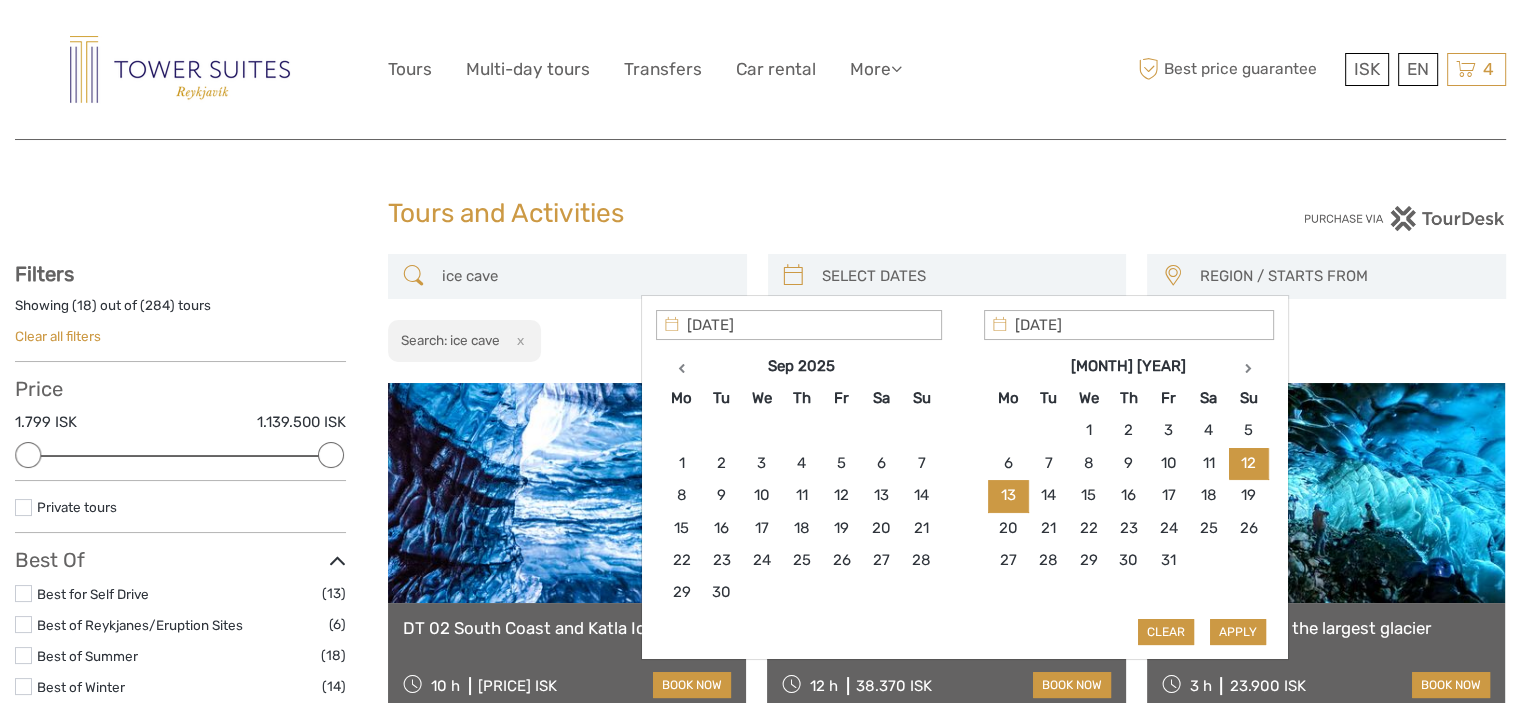 type on "12/10/2025" 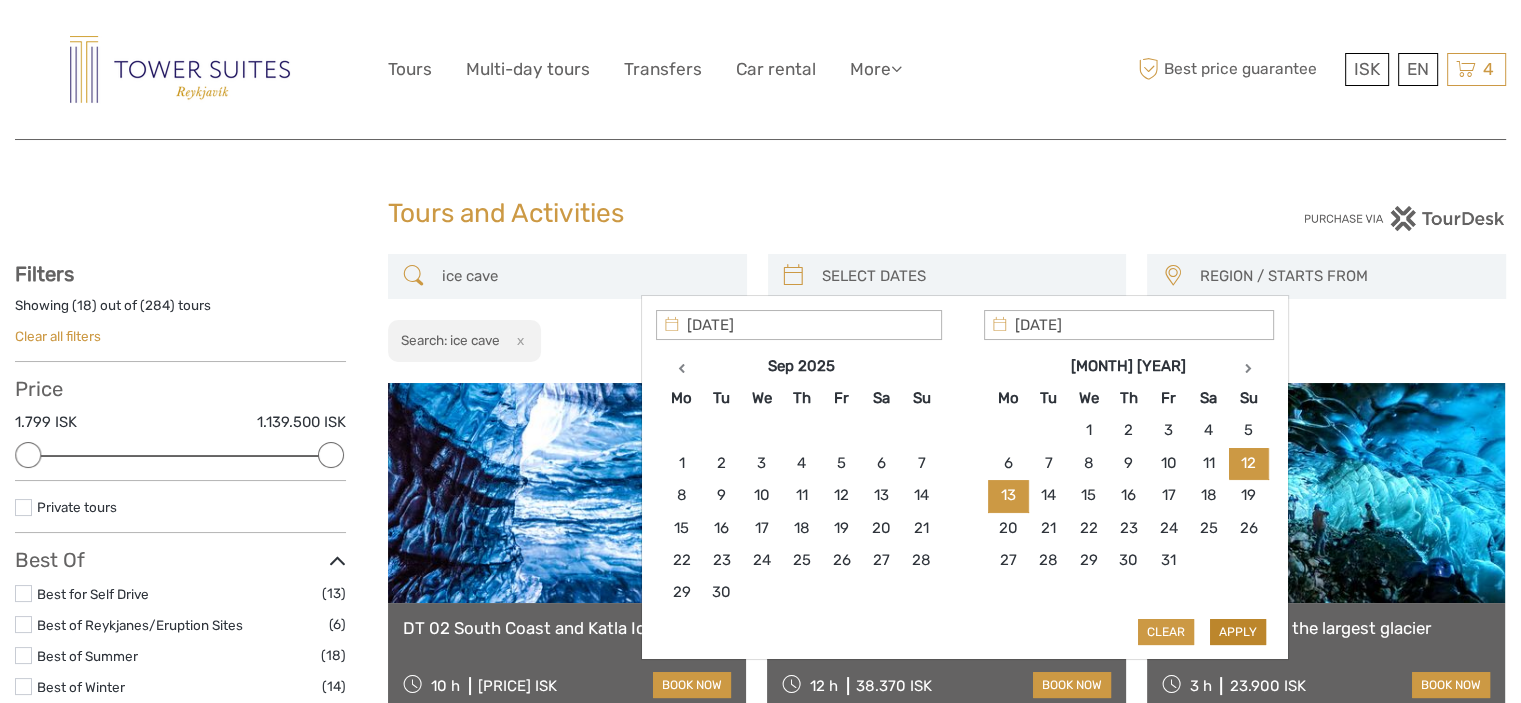 click on "Apply" at bounding box center (1238, 632) 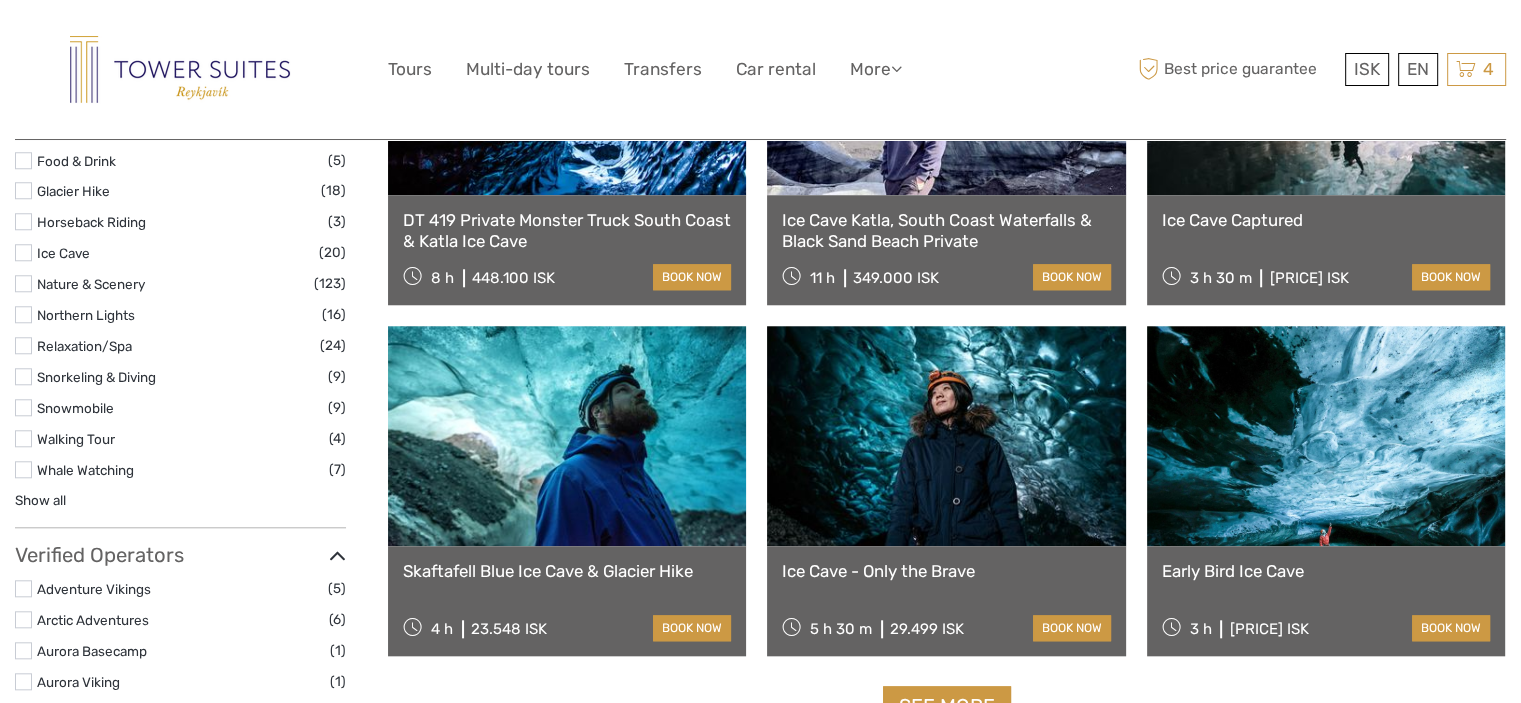 scroll, scrollTop: 1813, scrollLeft: 0, axis: vertical 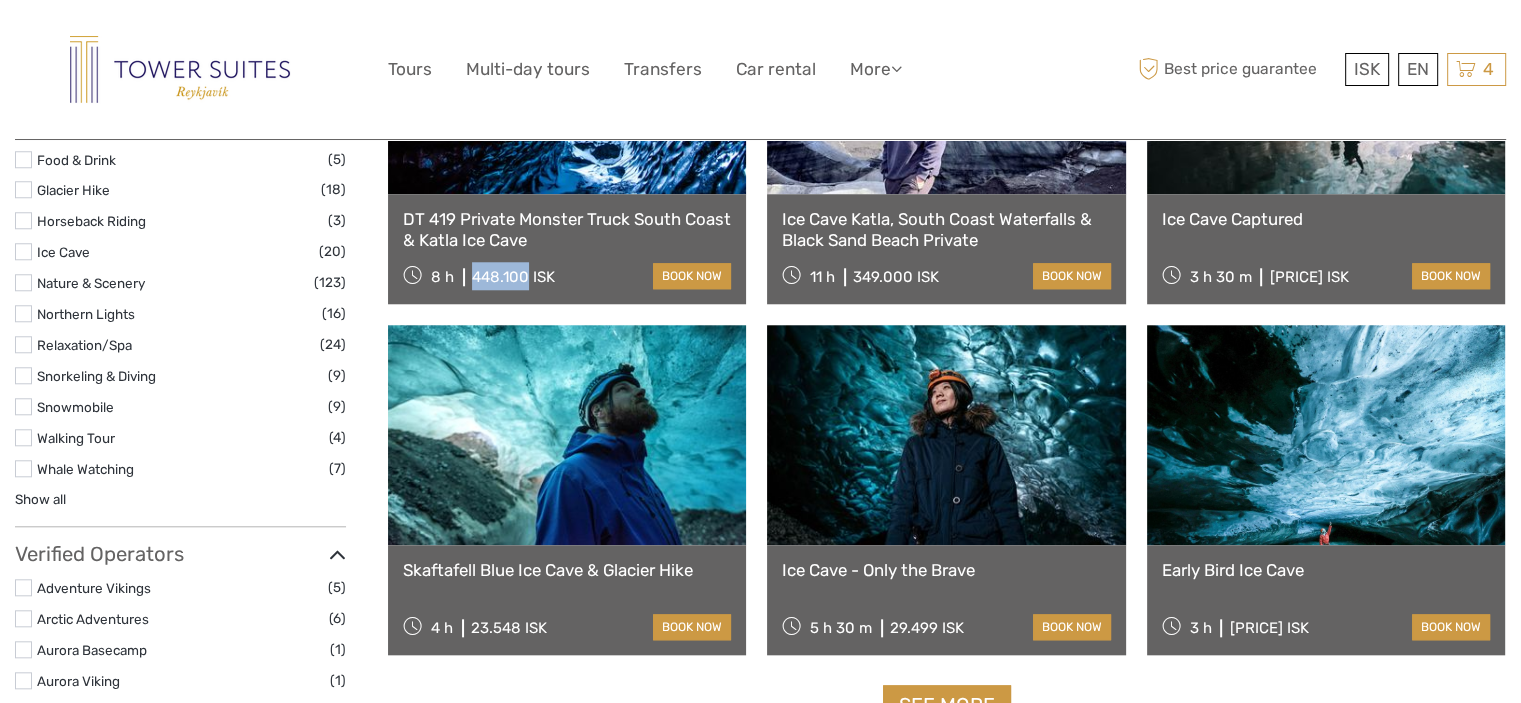 drag, startPoint x: 470, startPoint y: 276, endPoint x: 526, endPoint y: 275, distance: 56.008926 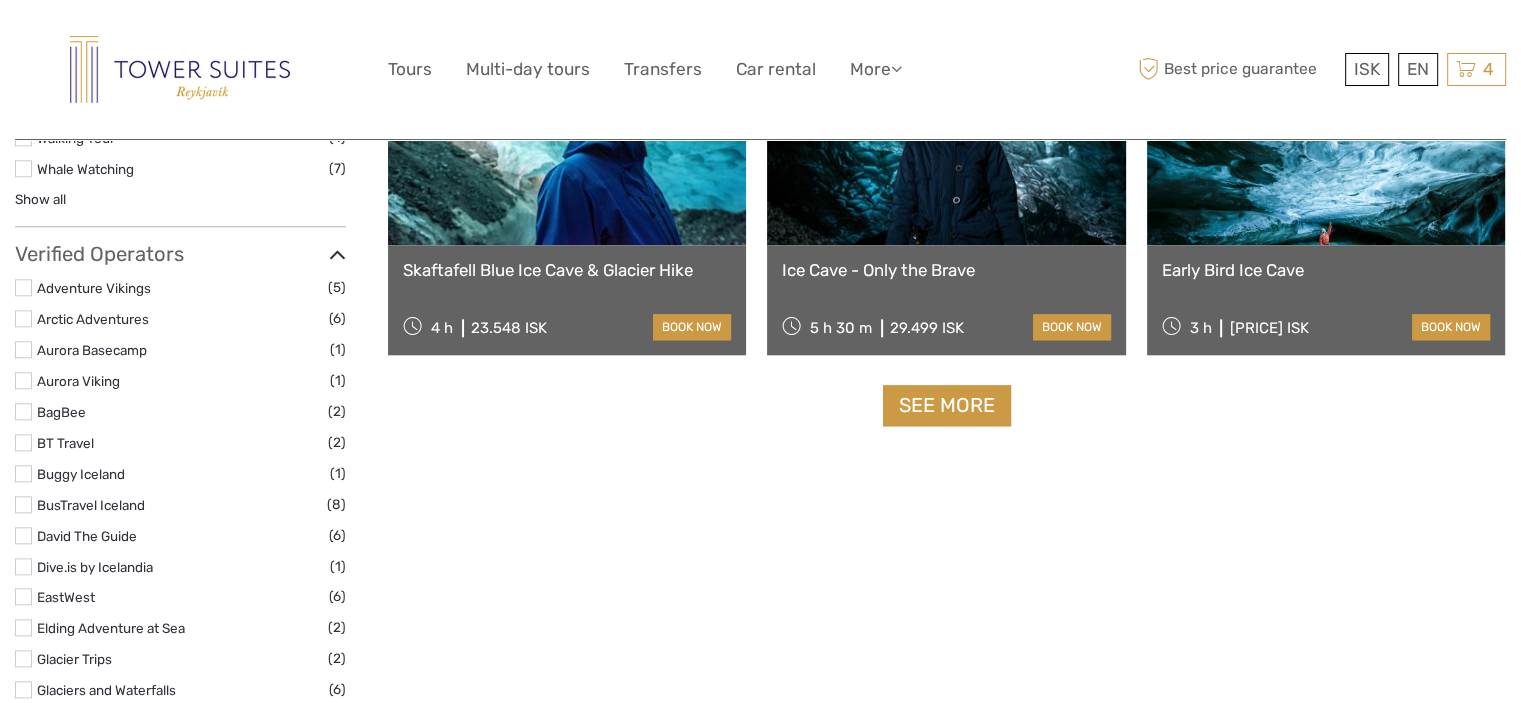 click on "ice cave
12/10/2025 - 13/10/2025
REGION / STARTS FROM
Capital Region
North
Reykjanes / Keflavík
South
Southeast
West
Capital Region
North
Reykjanes / Keflavík
South
Southeast
West
Search: ice cave
x
Dates: 12/10/2025 - 13/10/2025
x
Top Attractions
Lava and Volcanoes
Northern Lights in Iceland
Golden Circle
Lagoons, Nature Baths and Spas
Lava and Volcanoes
Lagoons, Nature Baths and Spas" at bounding box center (947, -221) 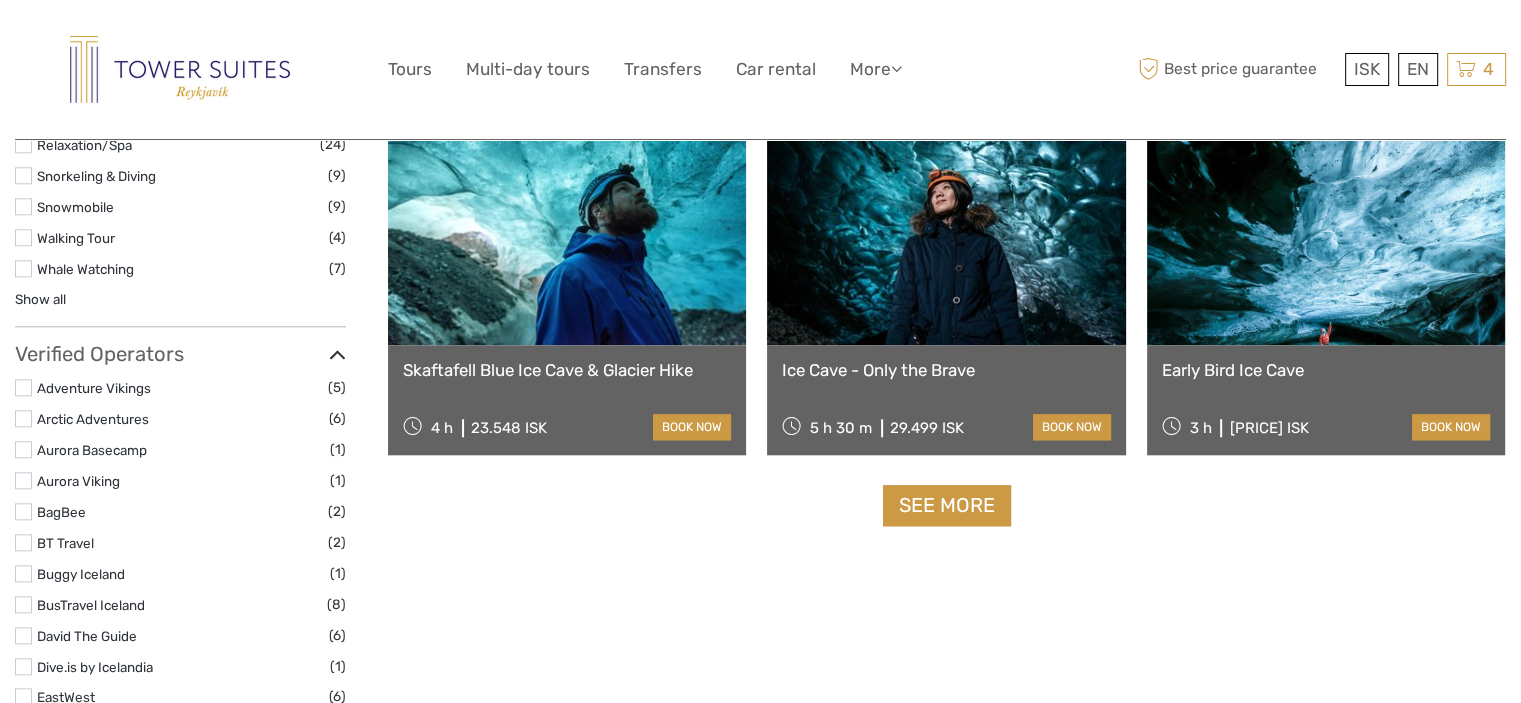 scroll, scrollTop: 1913, scrollLeft: 0, axis: vertical 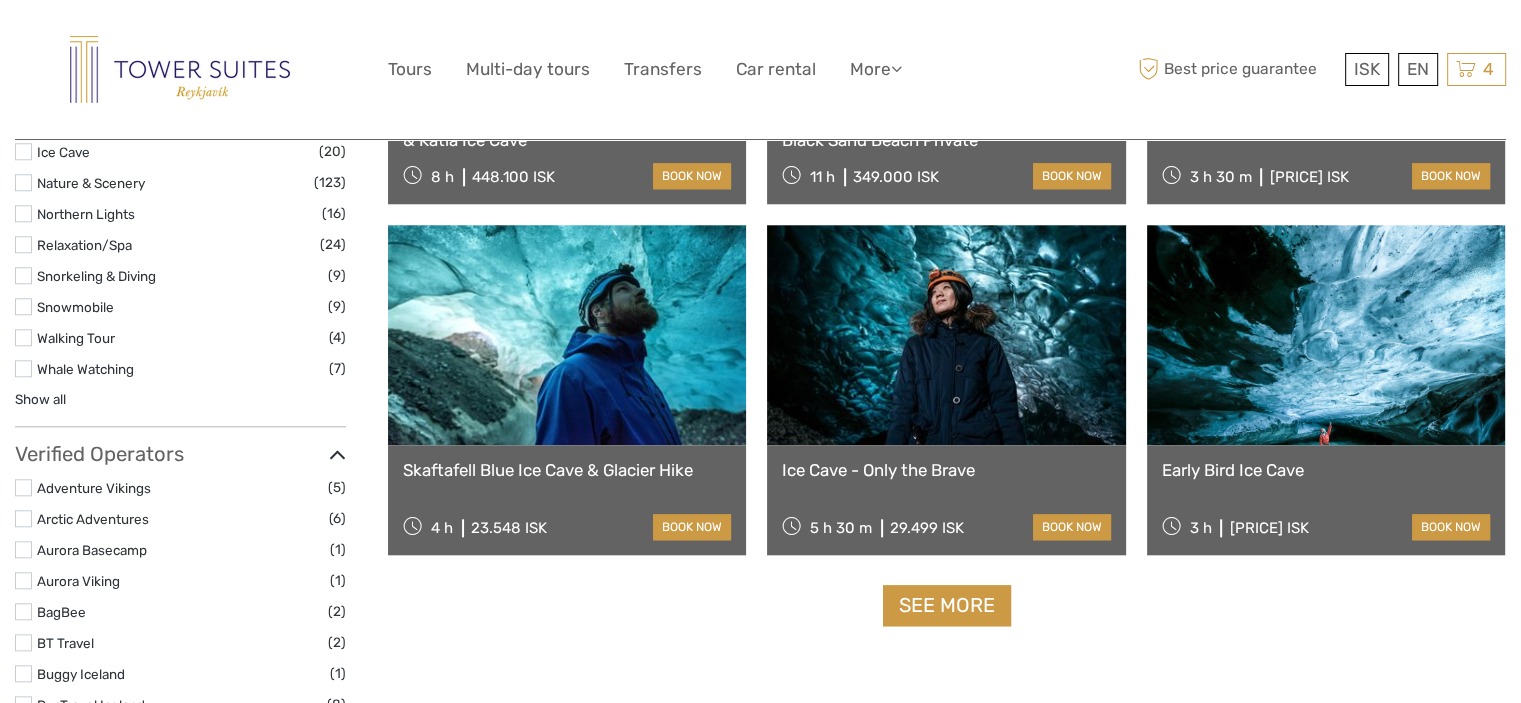 click on "Skaftafell Blue Ice Cave & Glacier Hike" at bounding box center [567, 470] 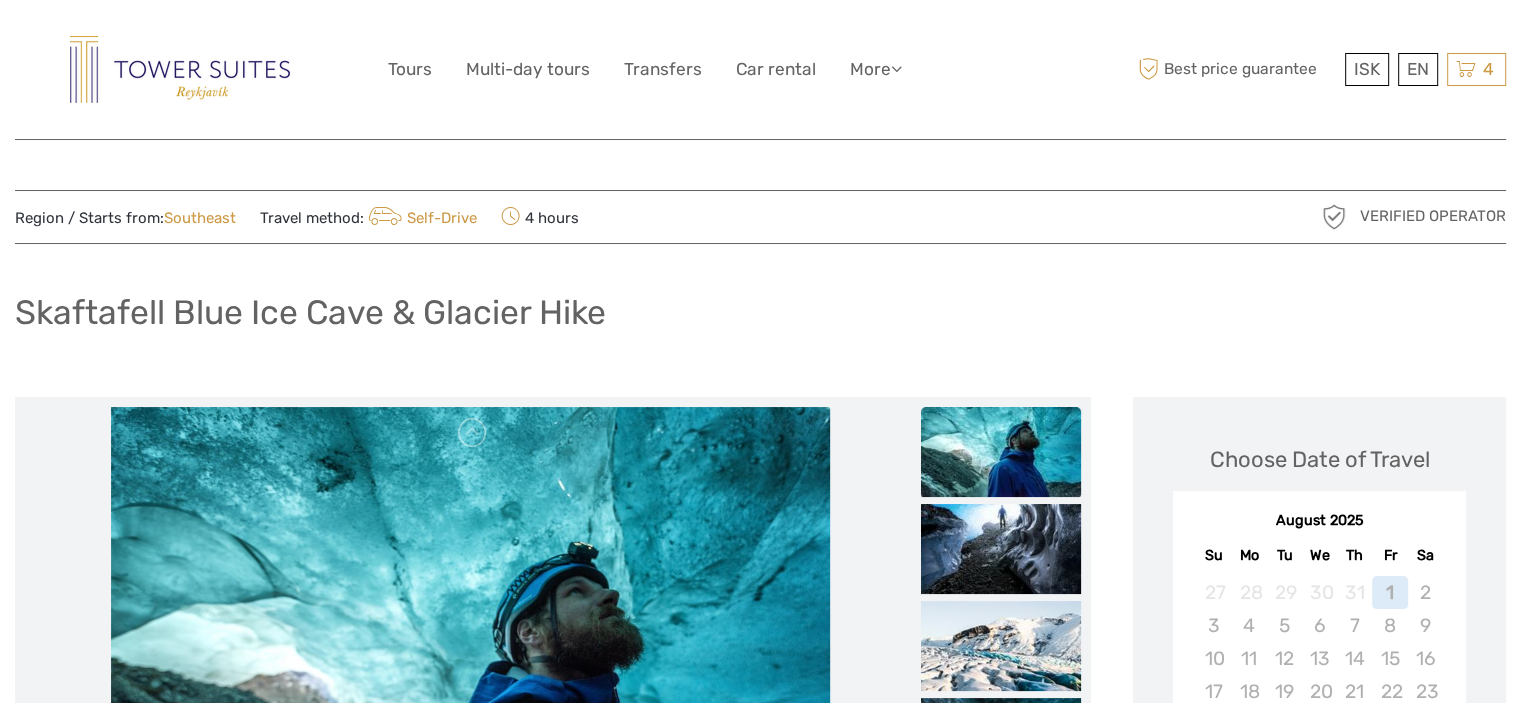 scroll, scrollTop: 100, scrollLeft: 0, axis: vertical 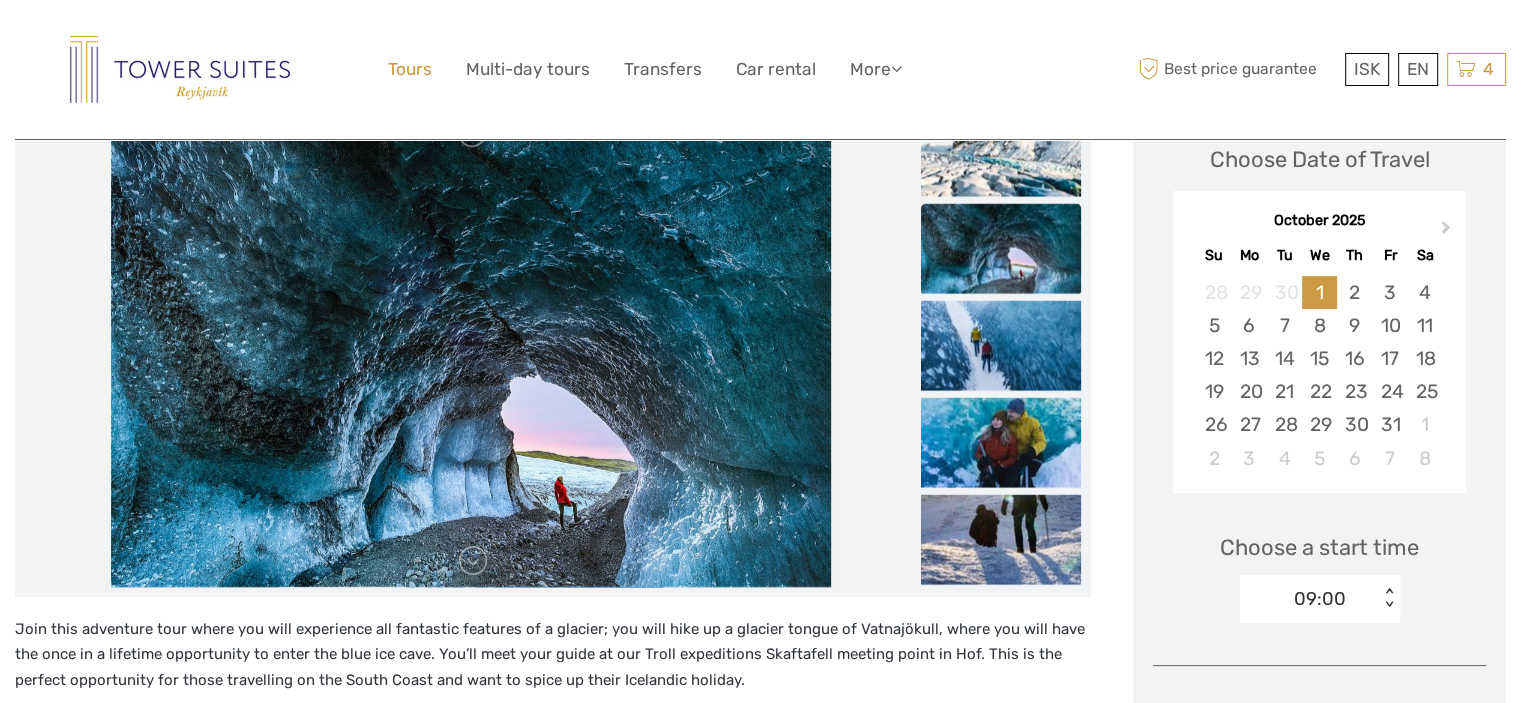 click on "Tours" at bounding box center [410, 69] 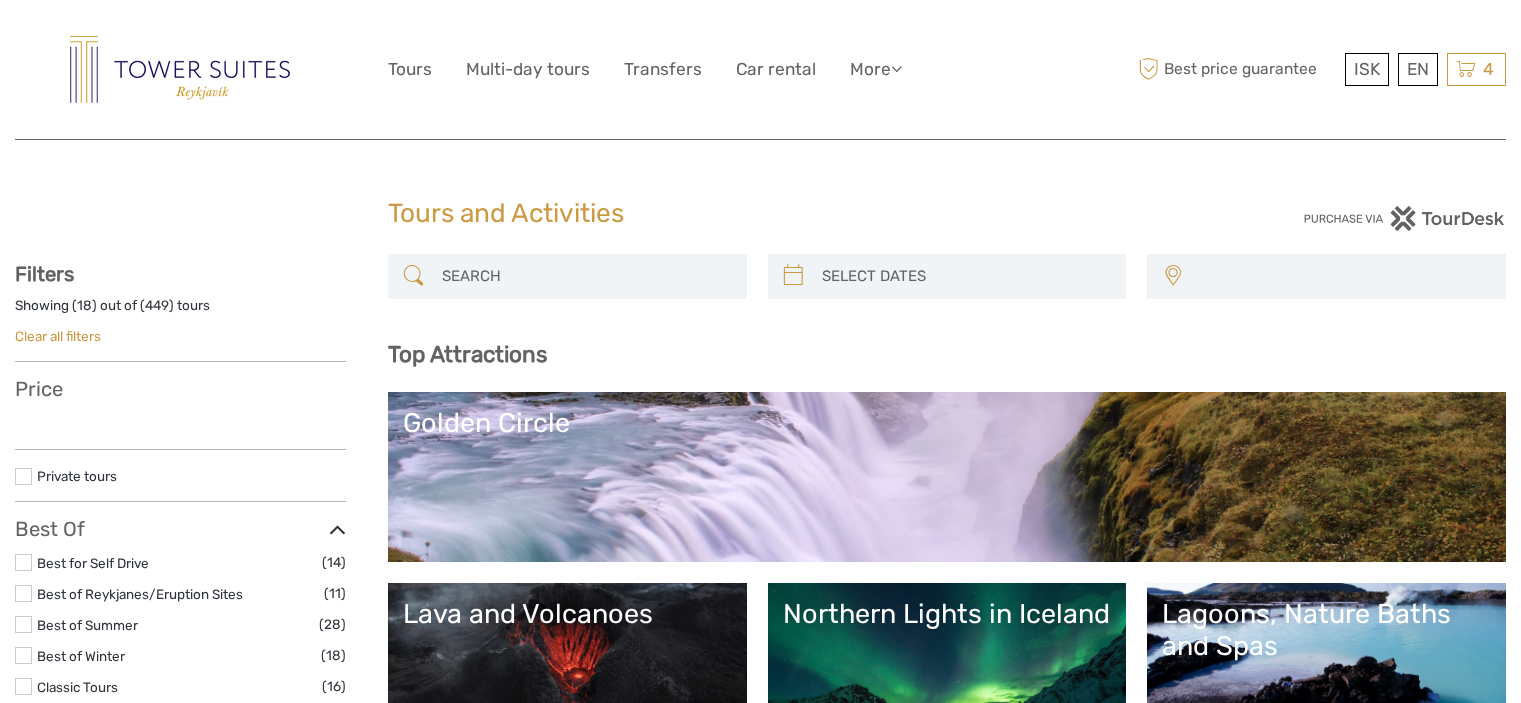 select 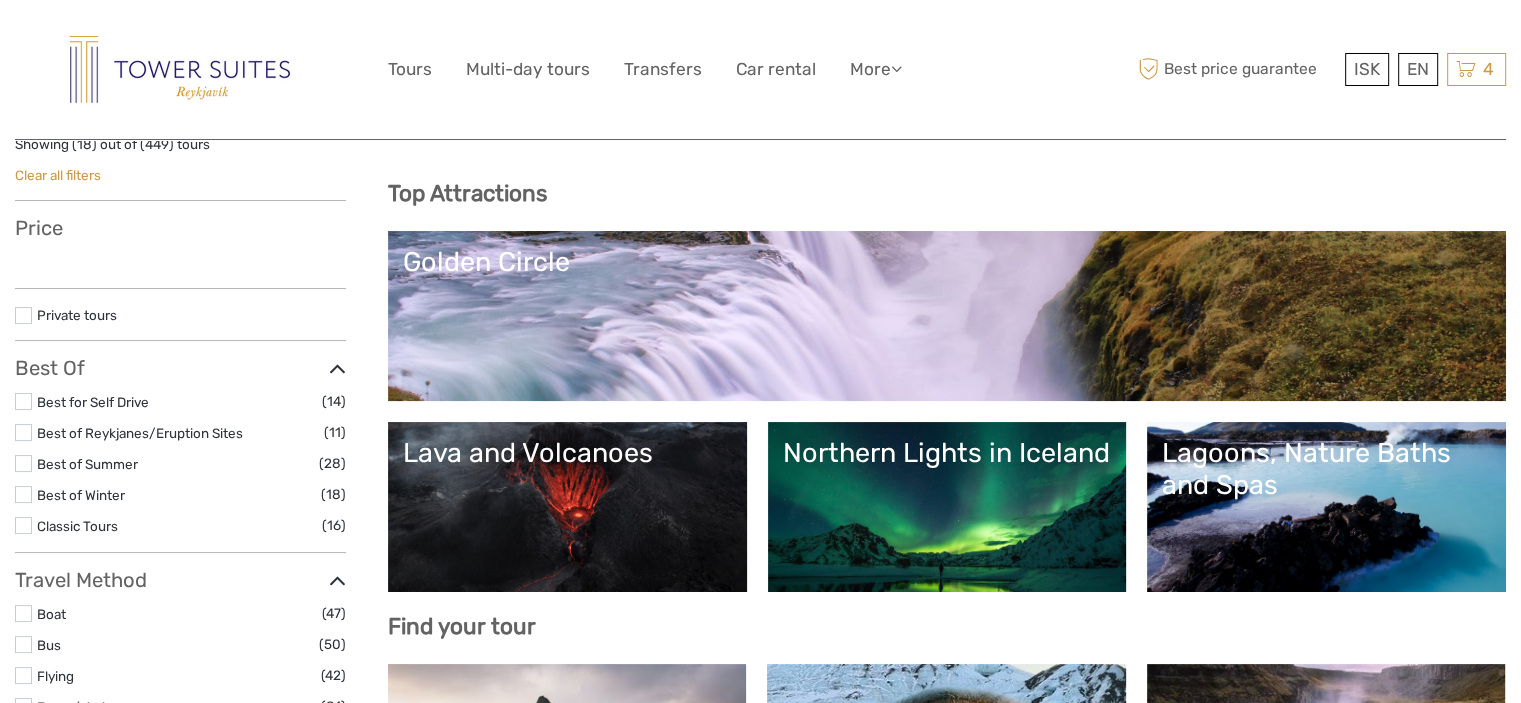 select 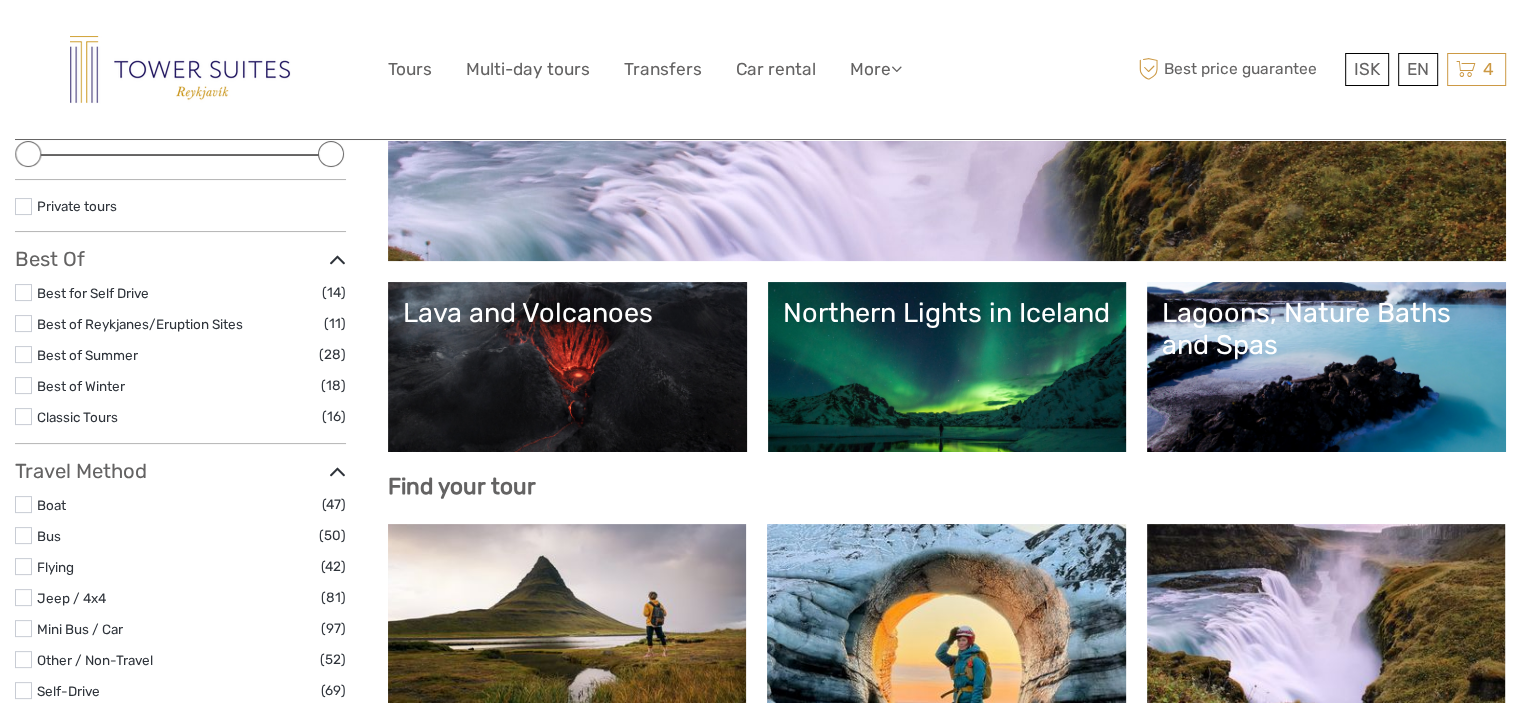 scroll, scrollTop: 700, scrollLeft: 0, axis: vertical 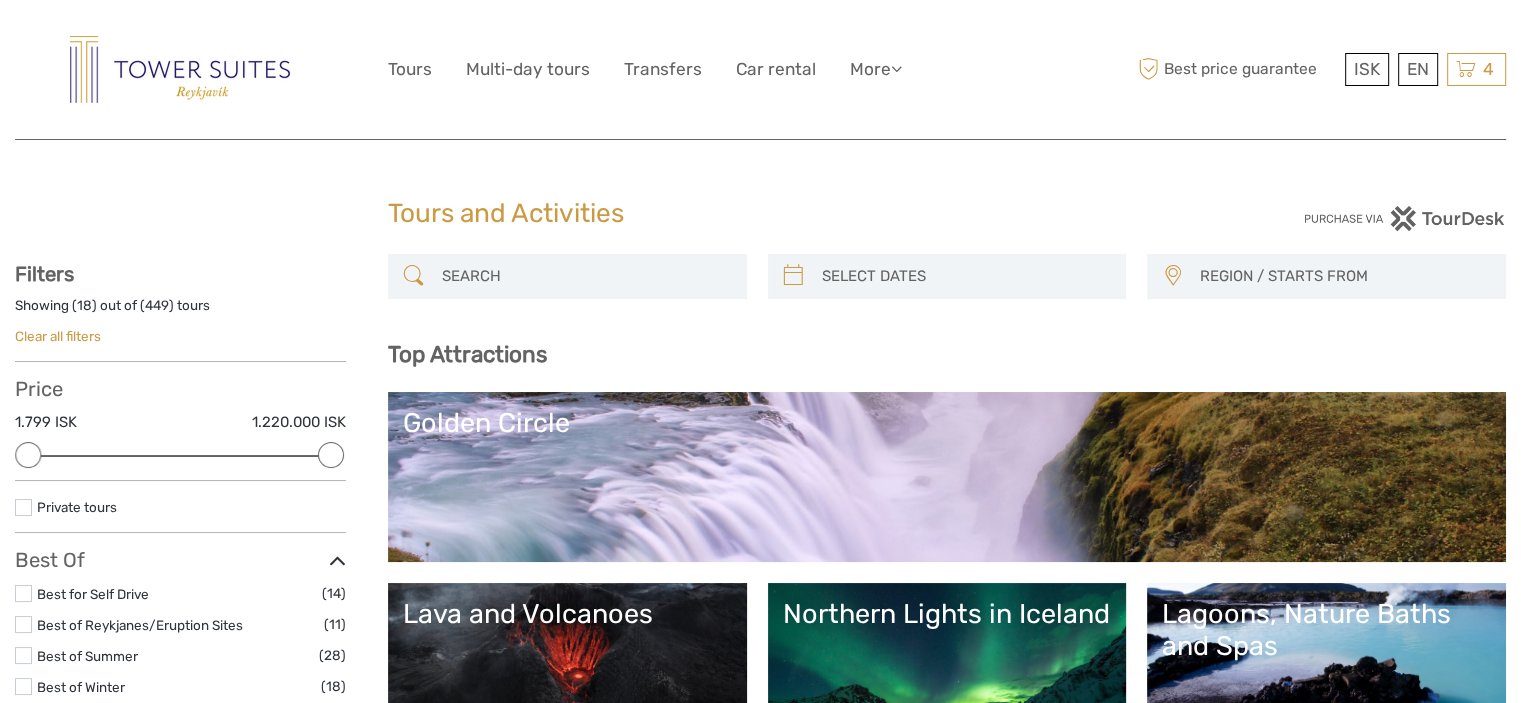 click at bounding box center (585, 276) 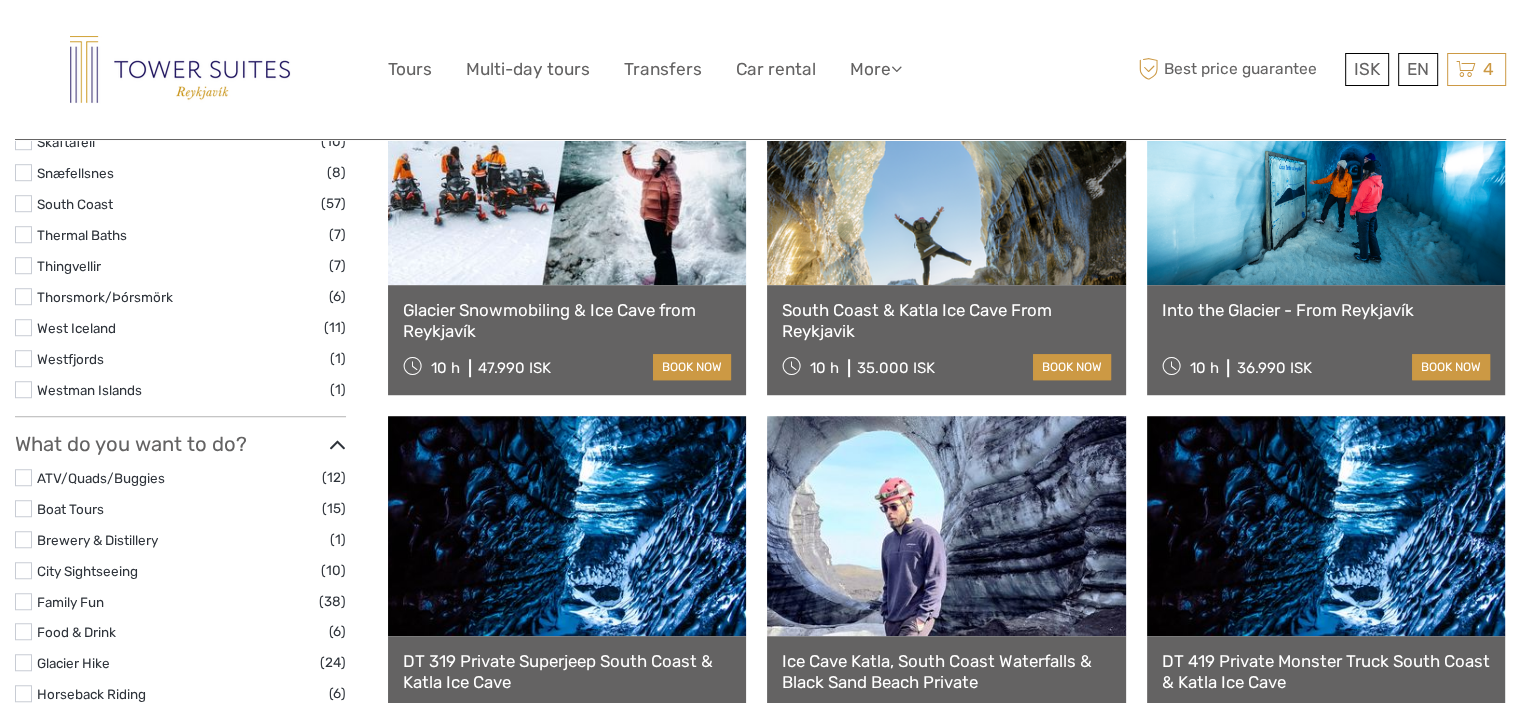 scroll, scrollTop: 1113, scrollLeft: 0, axis: vertical 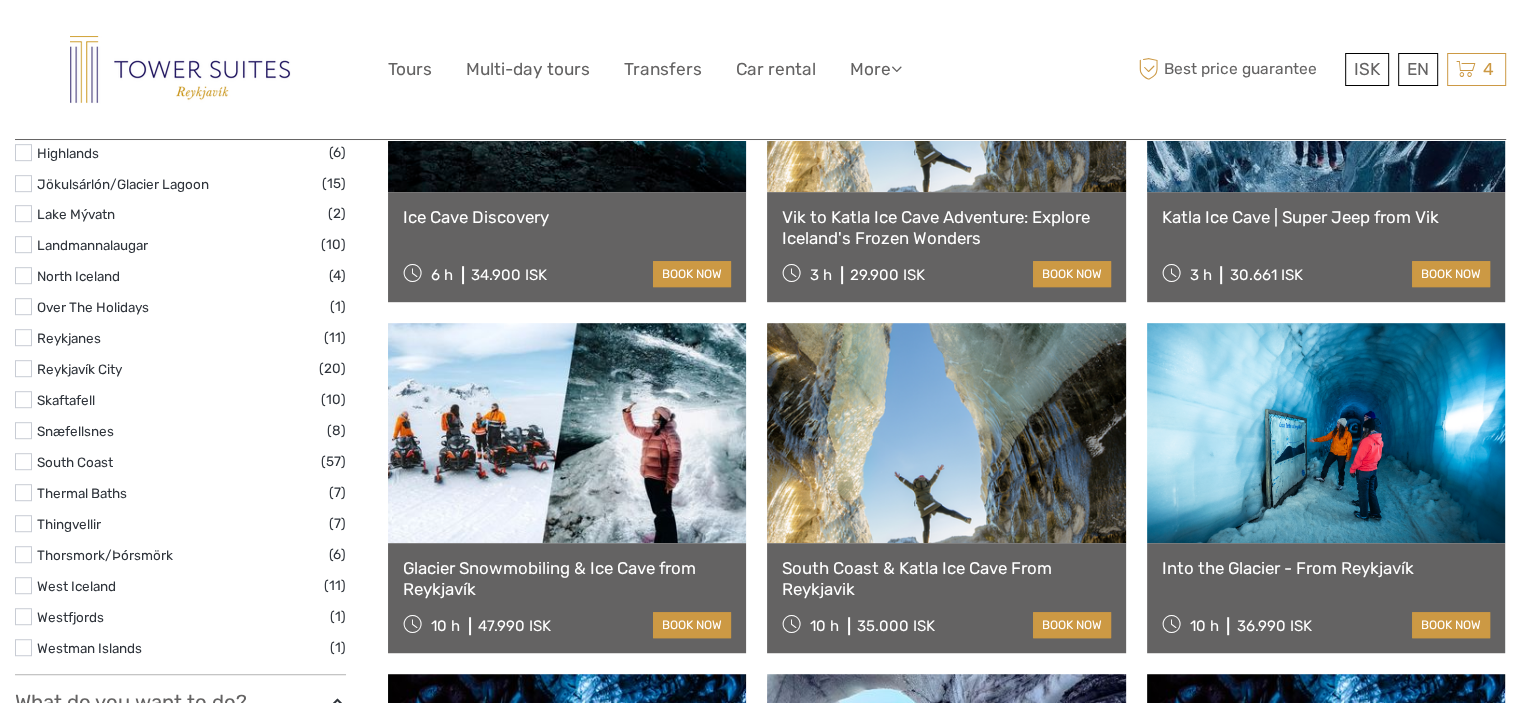 type on "ice cave" 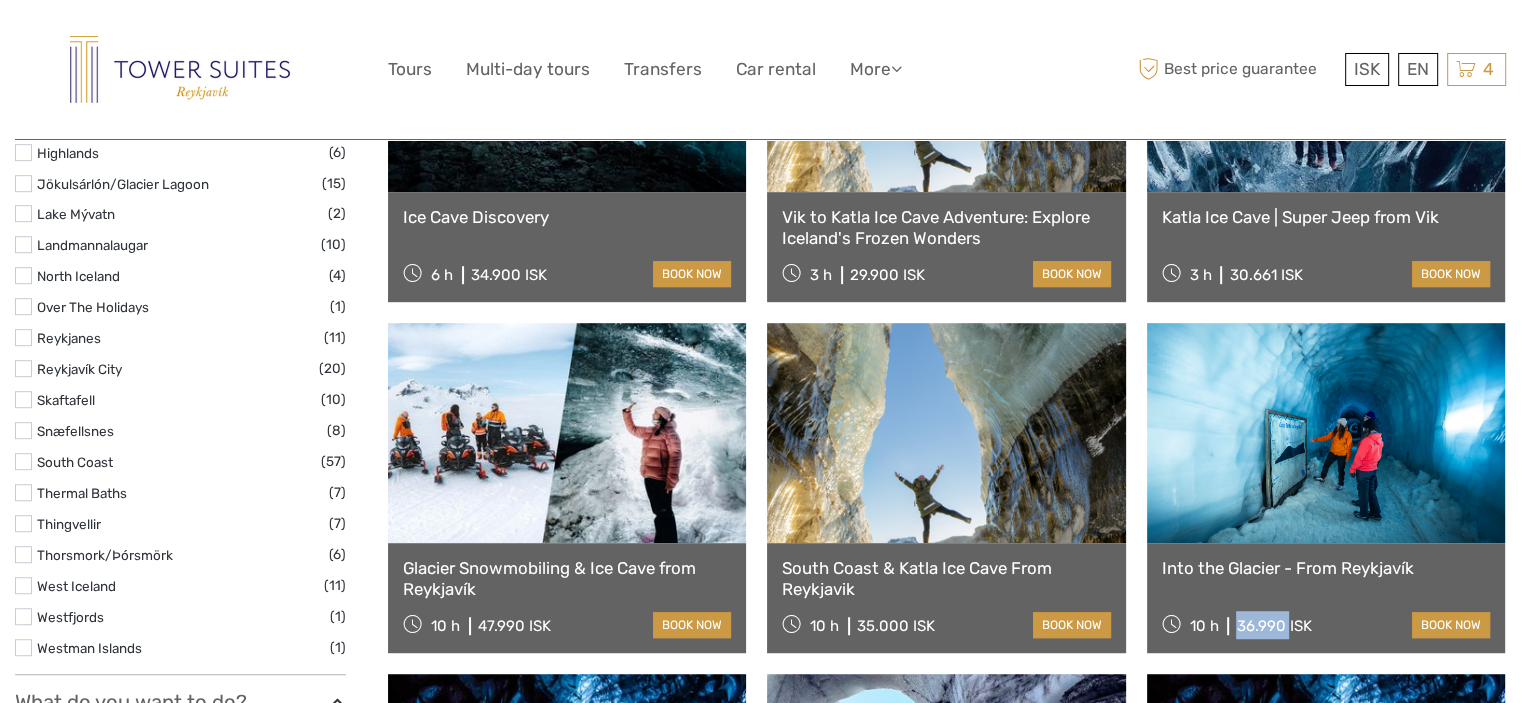 drag, startPoint x: 1235, startPoint y: 627, endPoint x: 1285, endPoint y: 624, distance: 50.08992 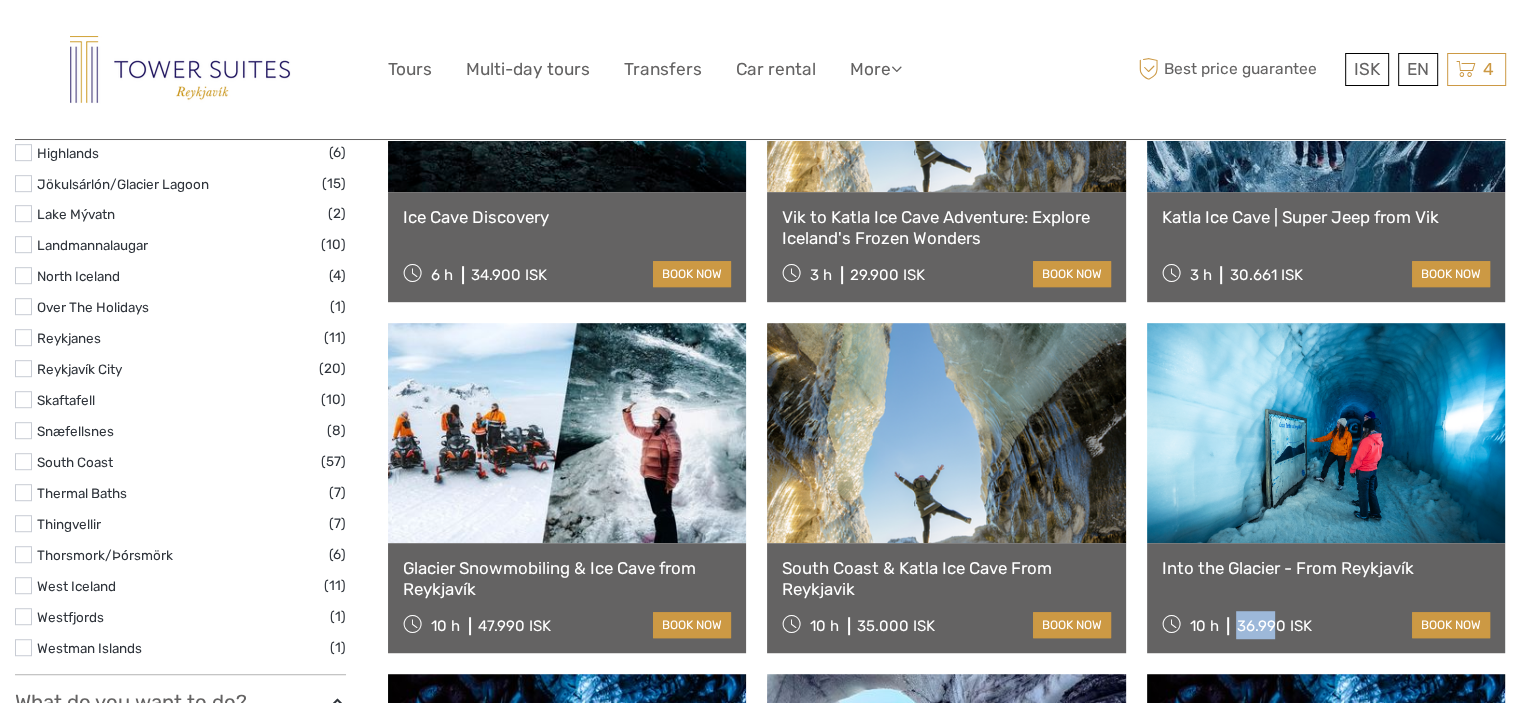 drag, startPoint x: 1236, startPoint y: 624, endPoint x: 1276, endPoint y: 625, distance: 40.012497 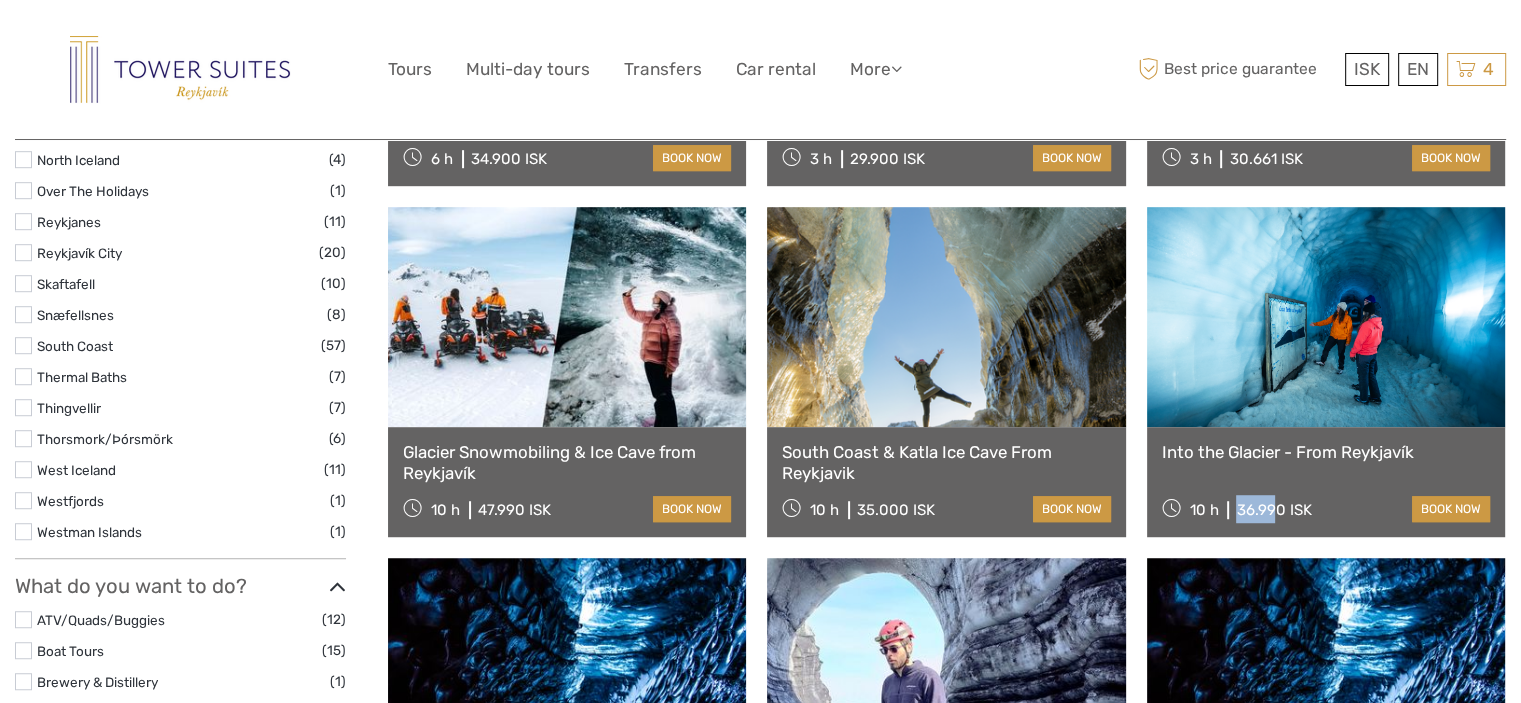 scroll, scrollTop: 1213, scrollLeft: 0, axis: vertical 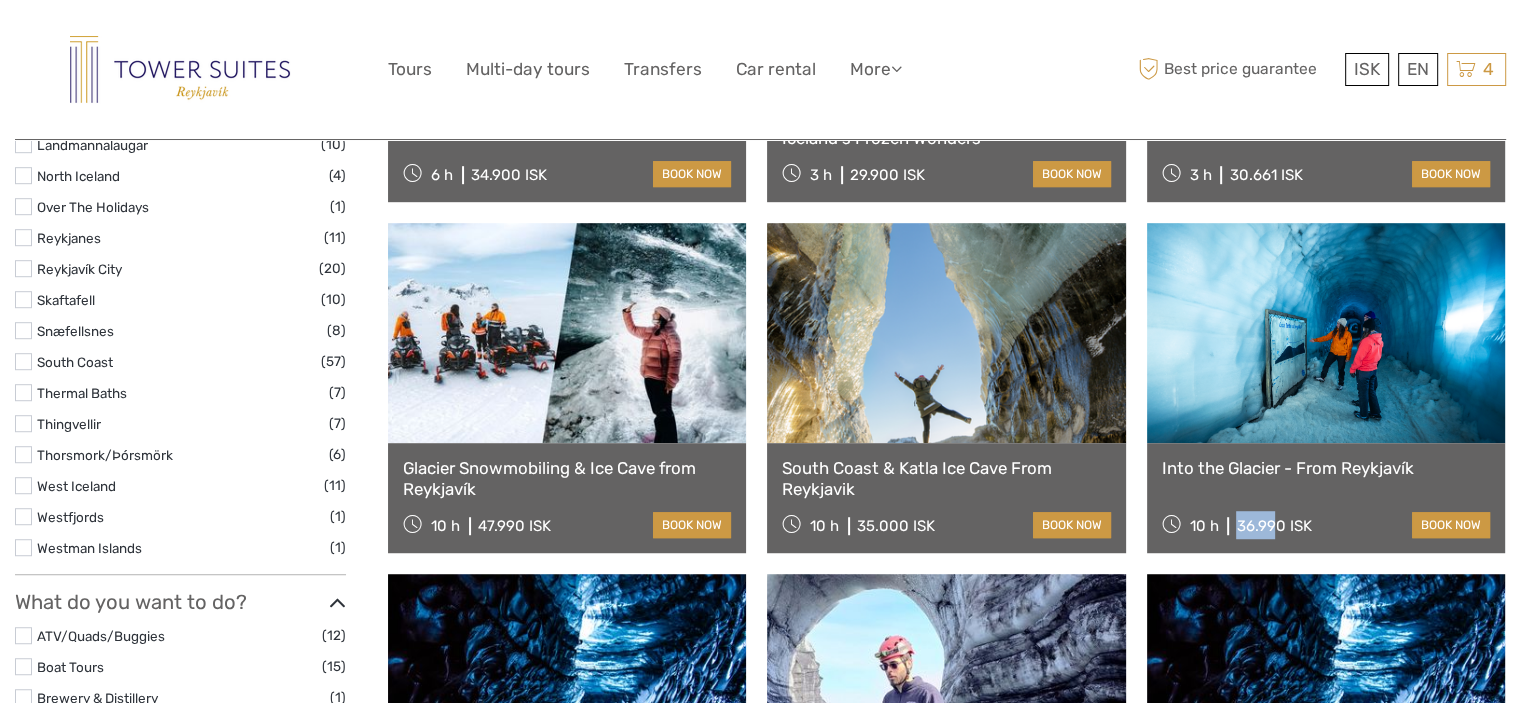 click at bounding box center [946, 333] 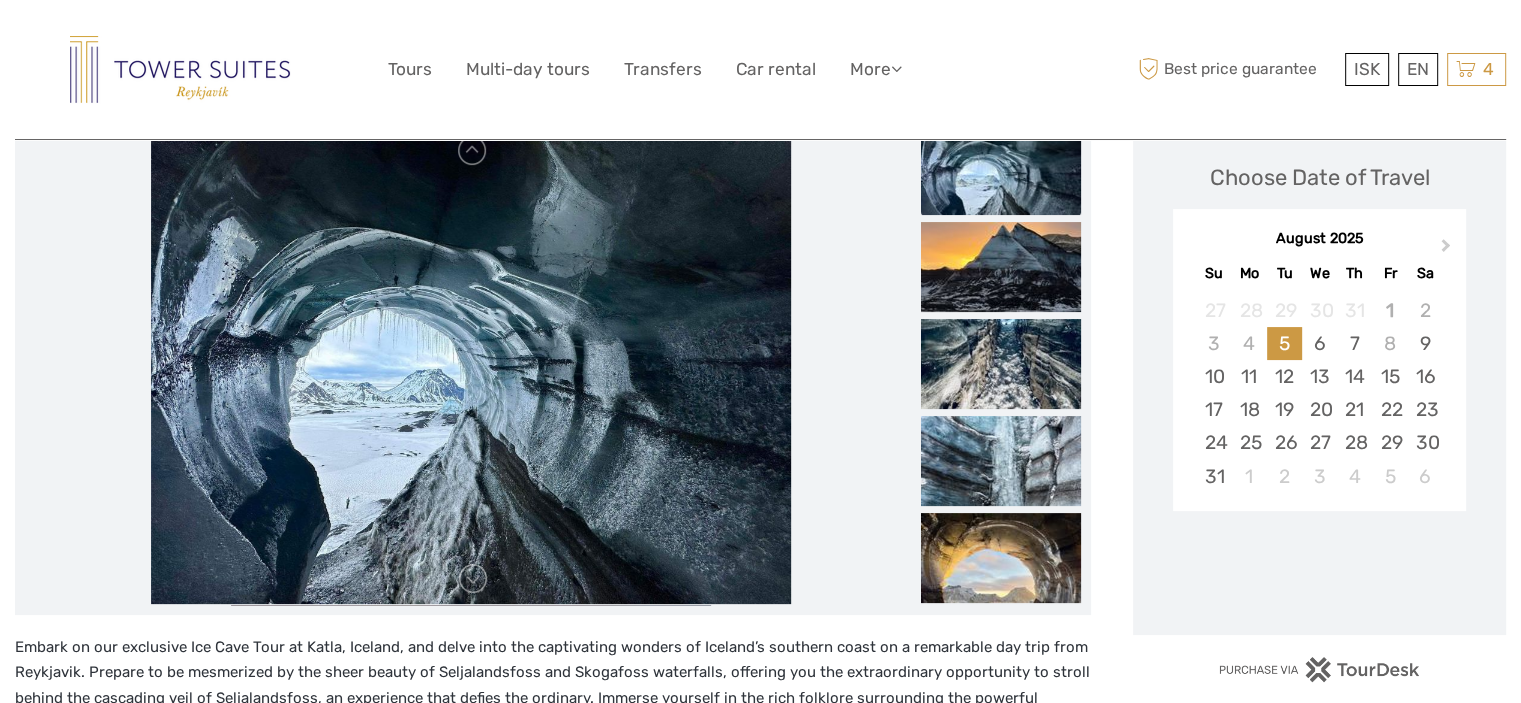 scroll, scrollTop: 400, scrollLeft: 0, axis: vertical 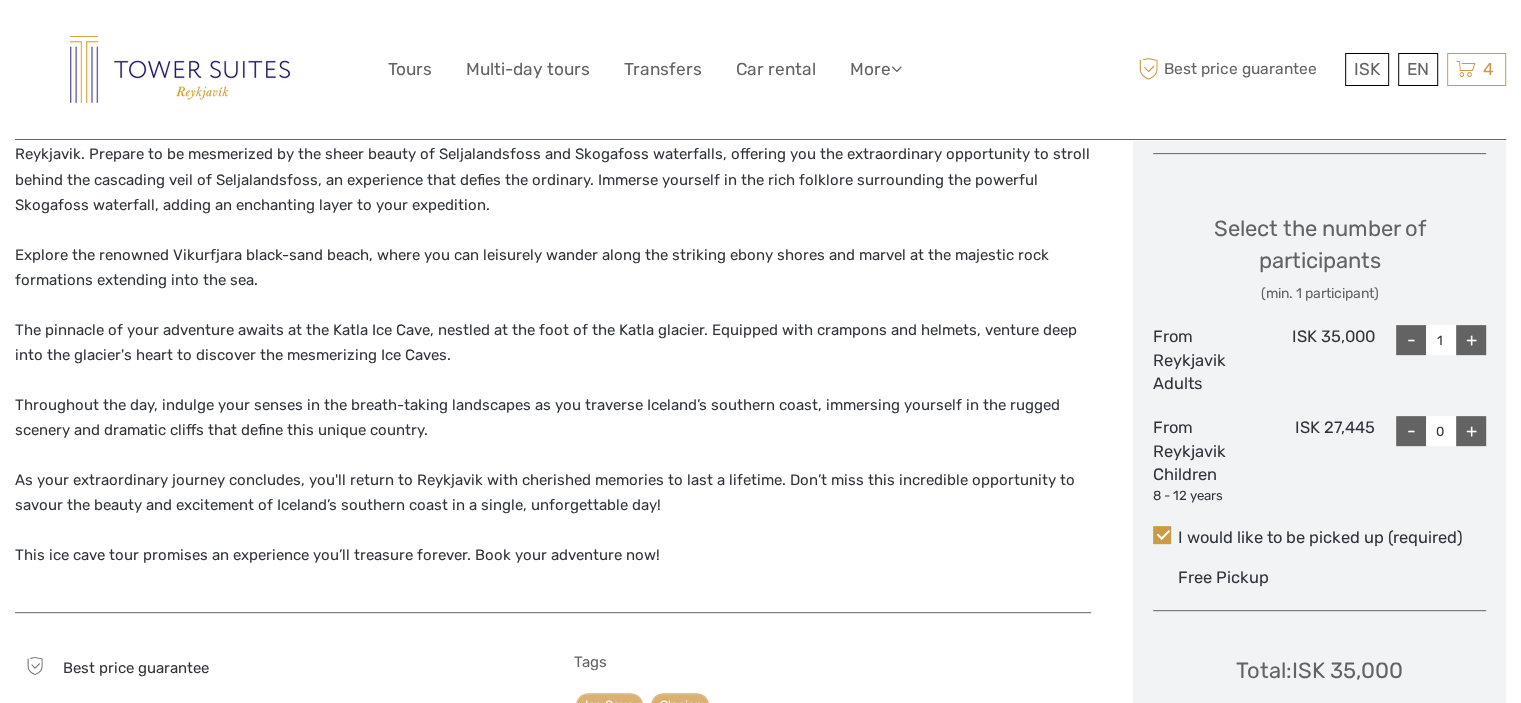click on "The pinnacle of your adventure awaits at the Katla Ice Cave, nestled at the foot of the Katla glacier. Equipped with crampons and helmets, venture deep into the glacier's heart to discover the mesmerizing Ice Caves." at bounding box center [546, 343] 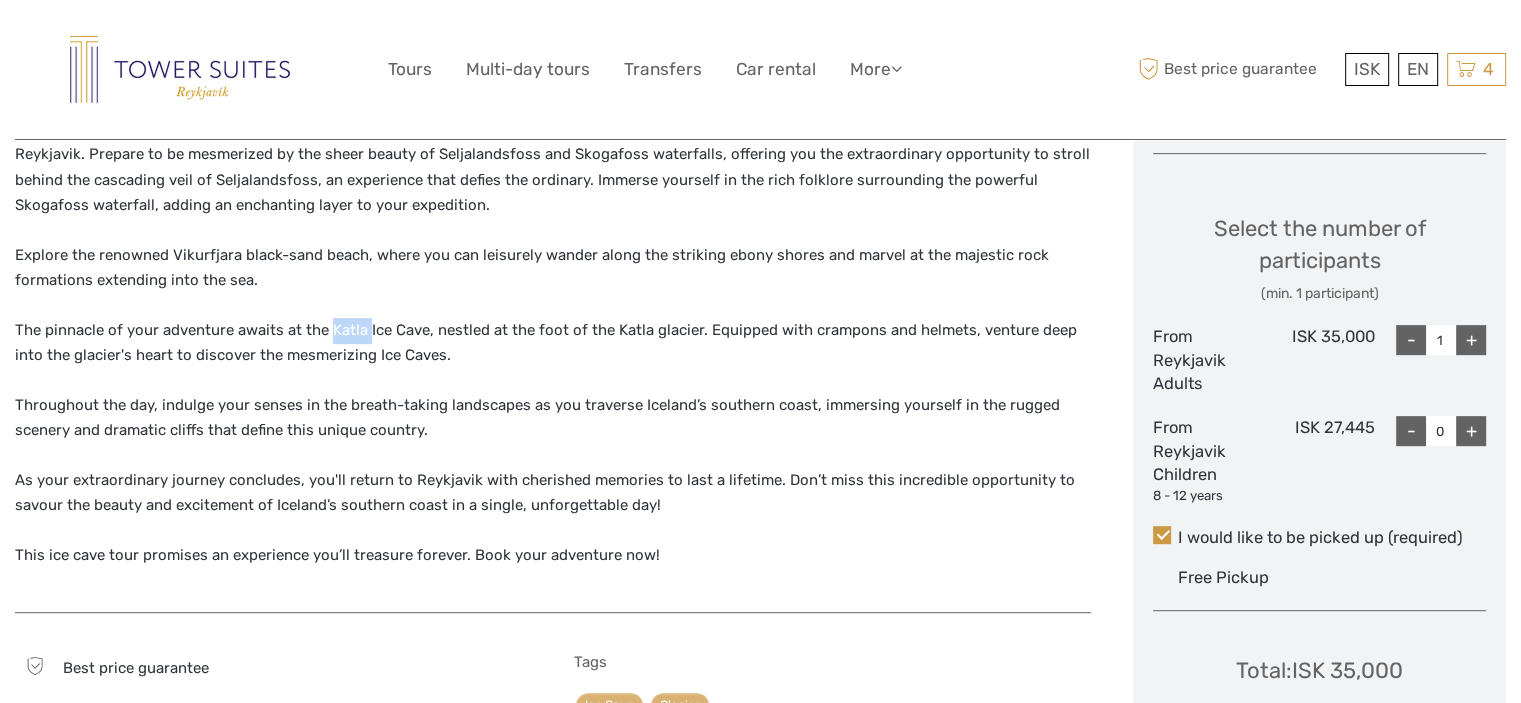 click on "The pinnacle of your adventure awaits at the Katla Ice Cave, nestled at the foot of the Katla glacier. Equipped with crampons and helmets, venture deep into the glacier's heart to discover the mesmerizing Ice Caves." at bounding box center [546, 343] 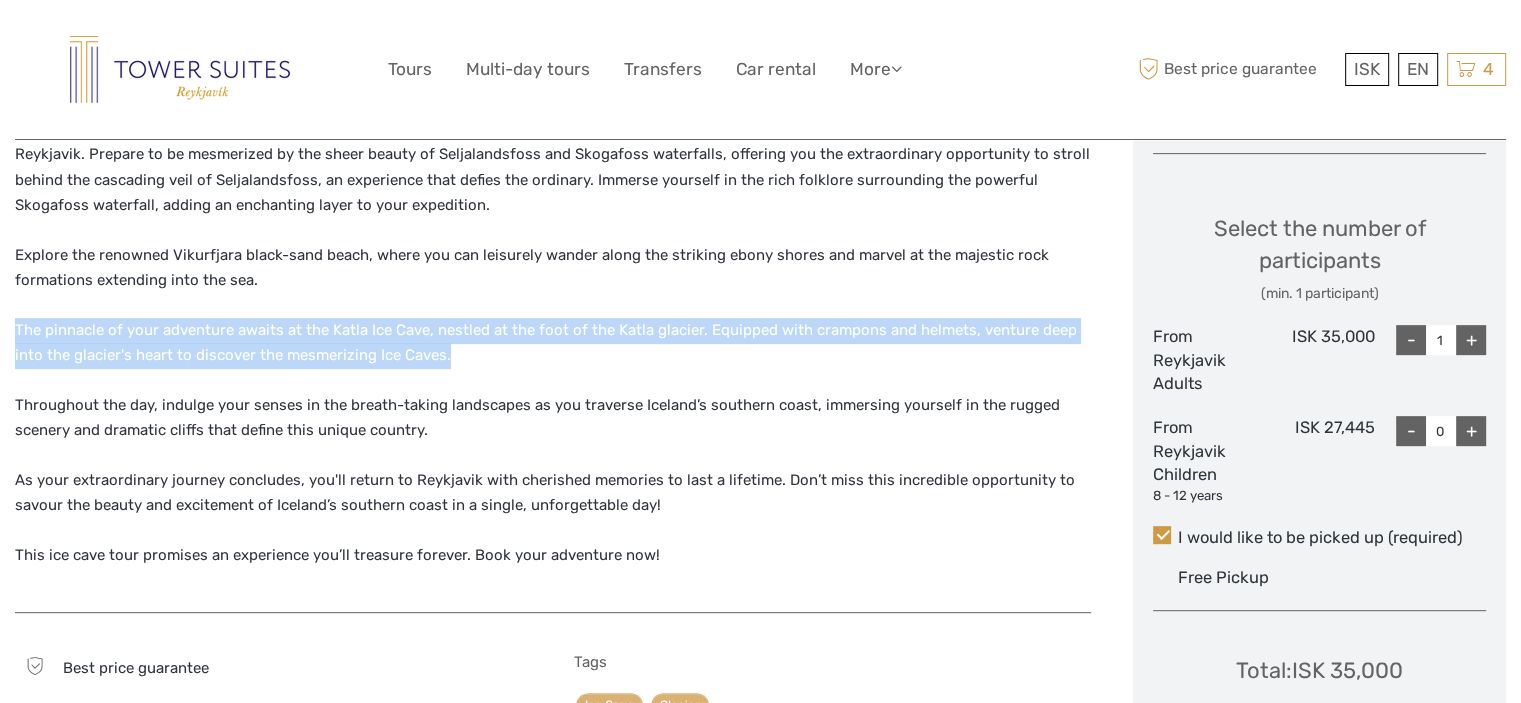 click on "The pinnacle of your adventure awaits at the Katla Ice Cave, nestled at the foot of the Katla glacier. Equipped with crampons and helmets, venture deep into the glacier's heart to discover the mesmerizing Ice Caves." at bounding box center (546, 343) 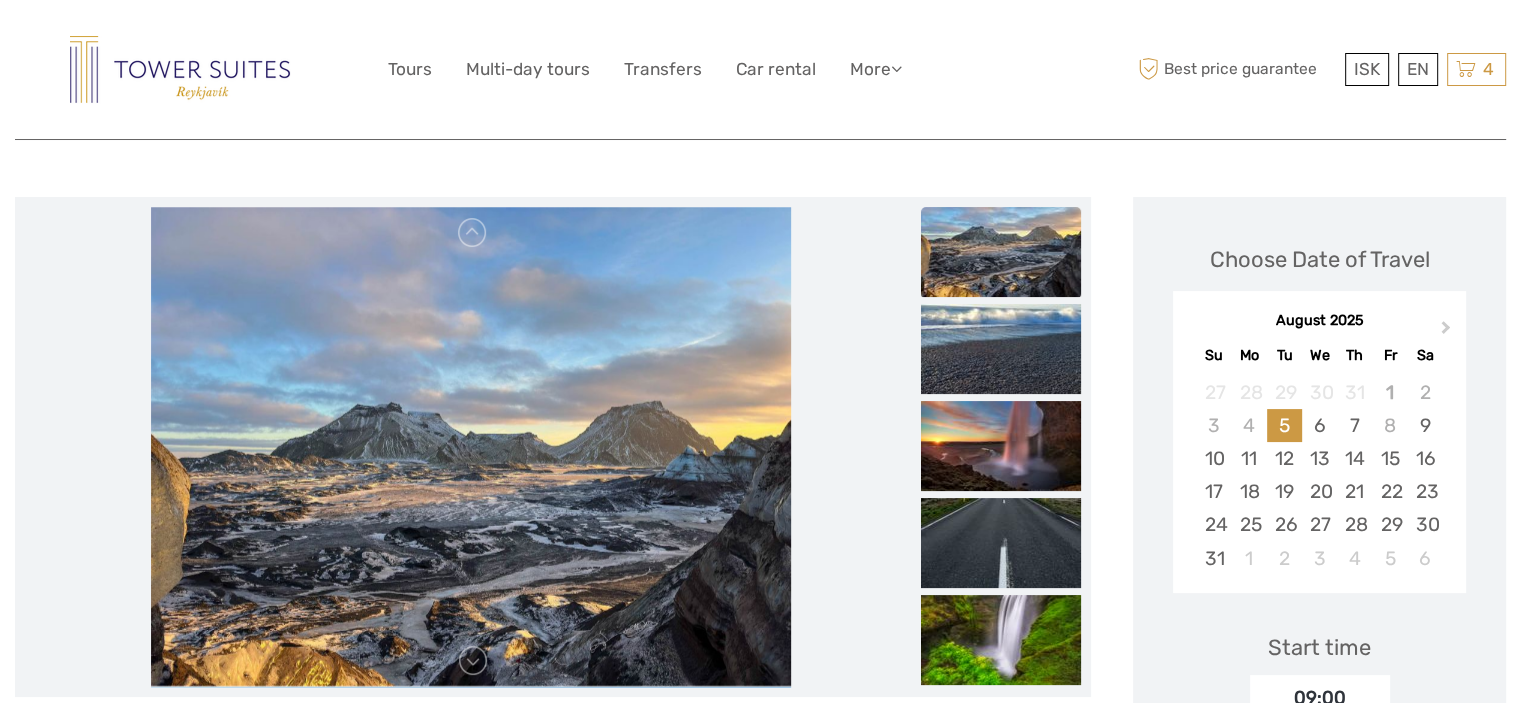 scroll, scrollTop: 0, scrollLeft: 0, axis: both 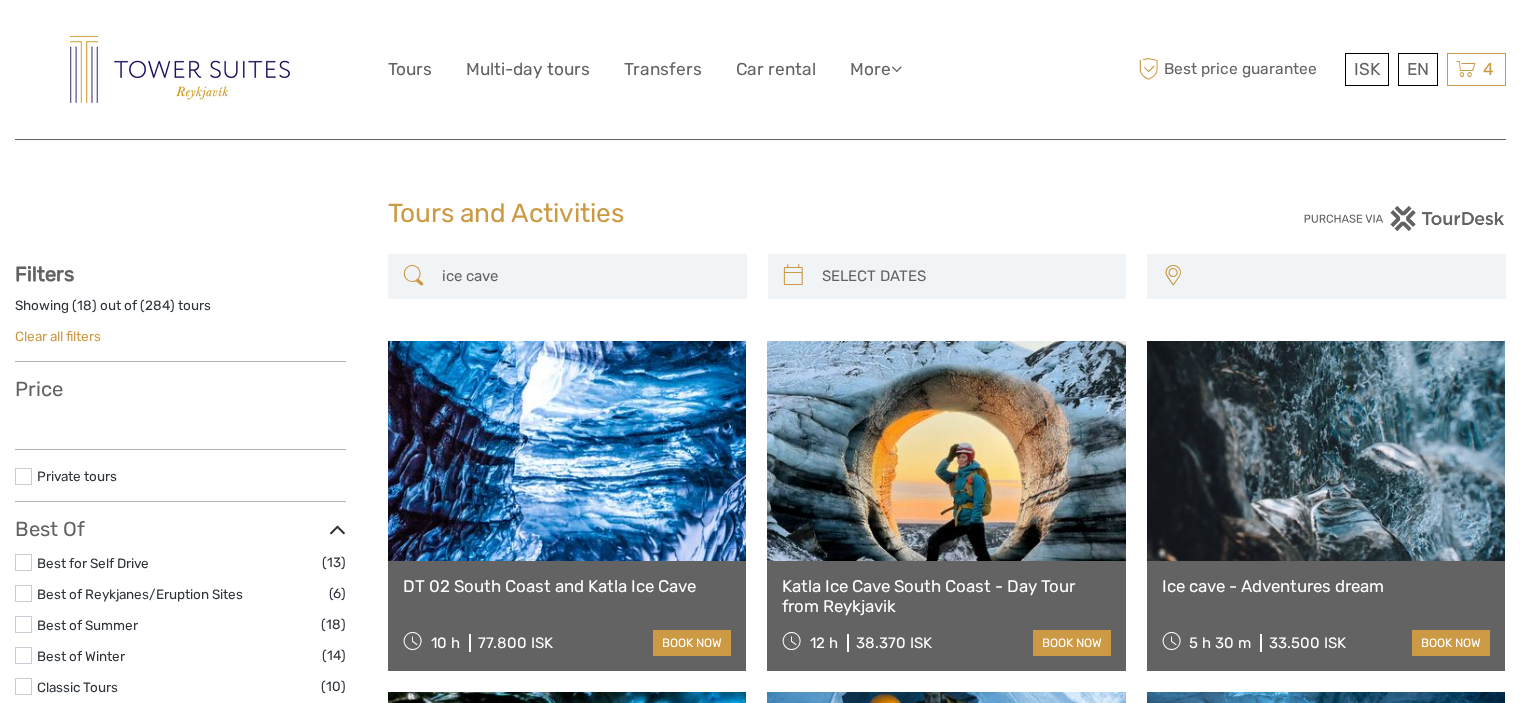 select 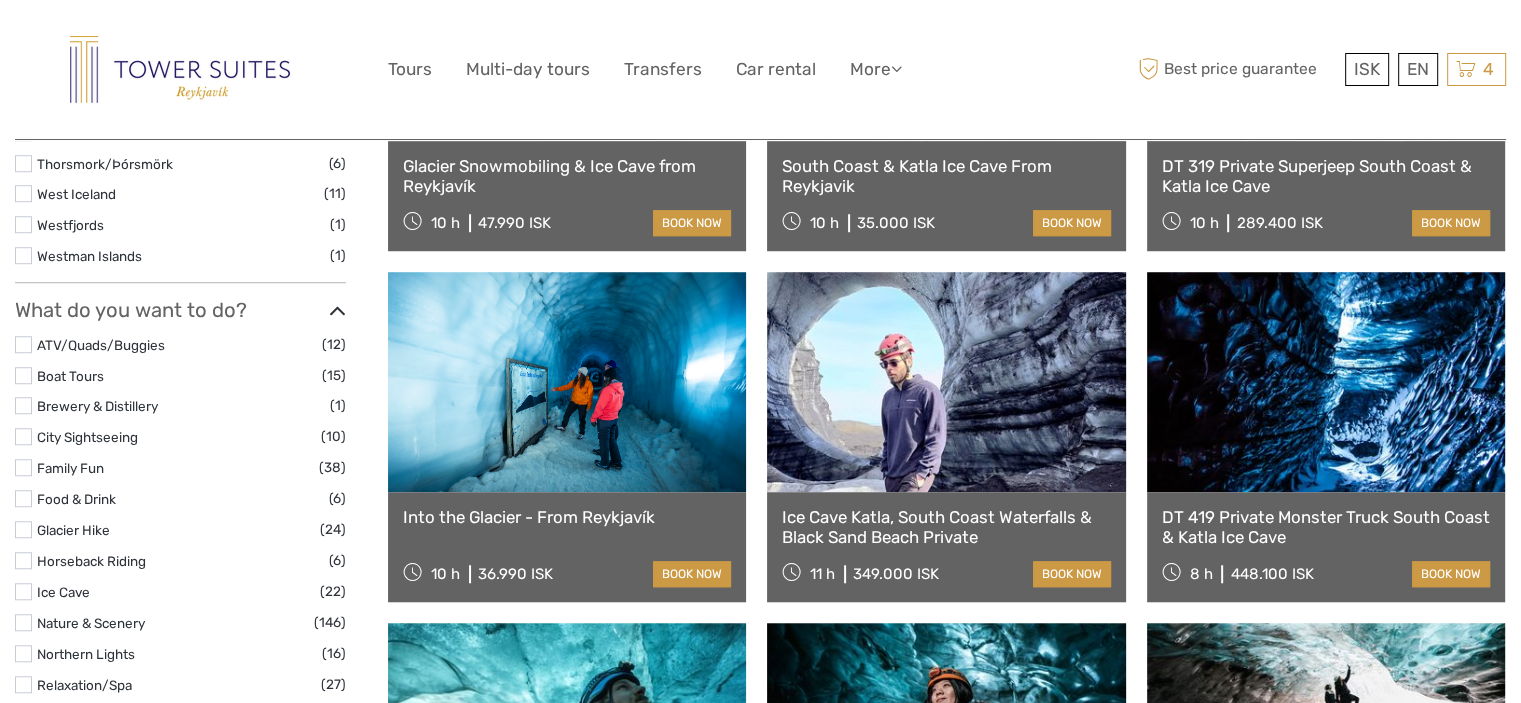 select 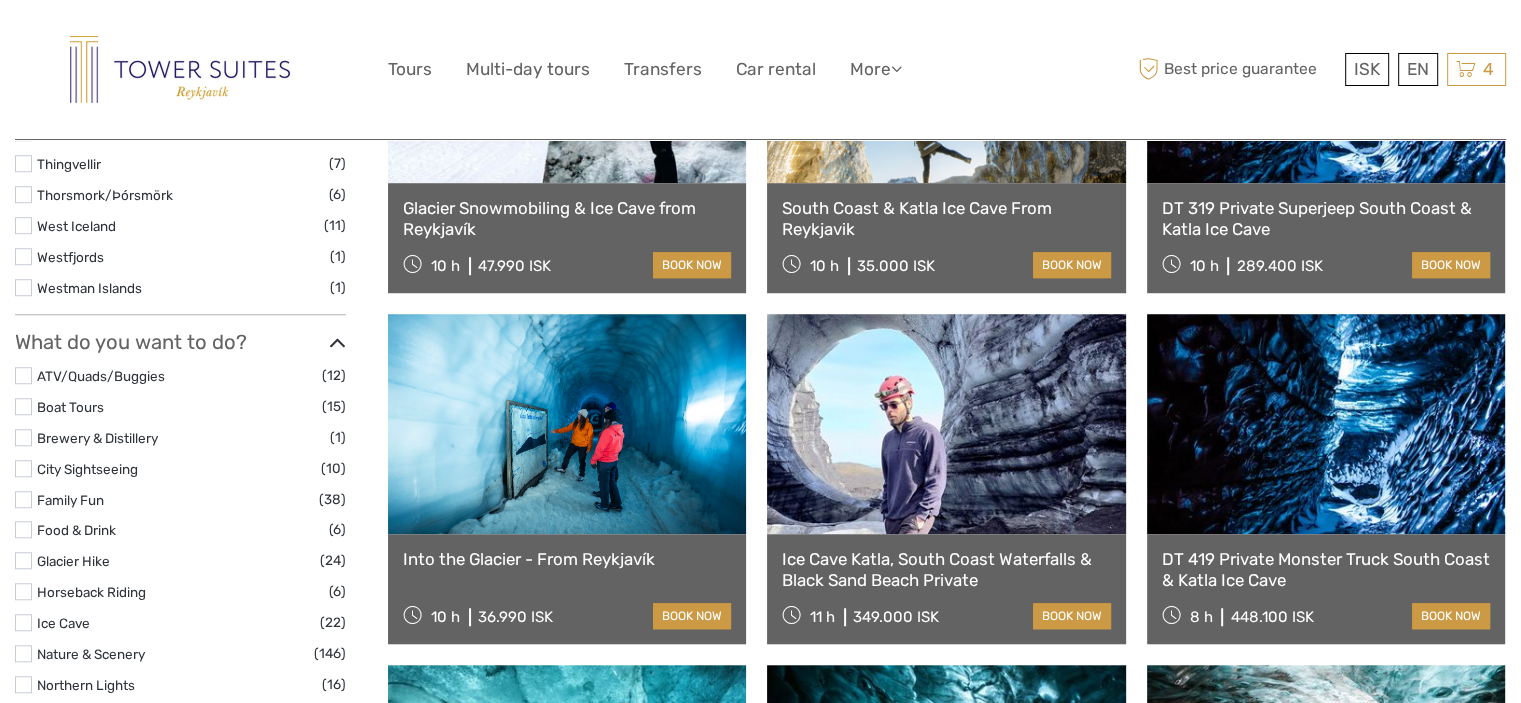 scroll, scrollTop: 1544, scrollLeft: 0, axis: vertical 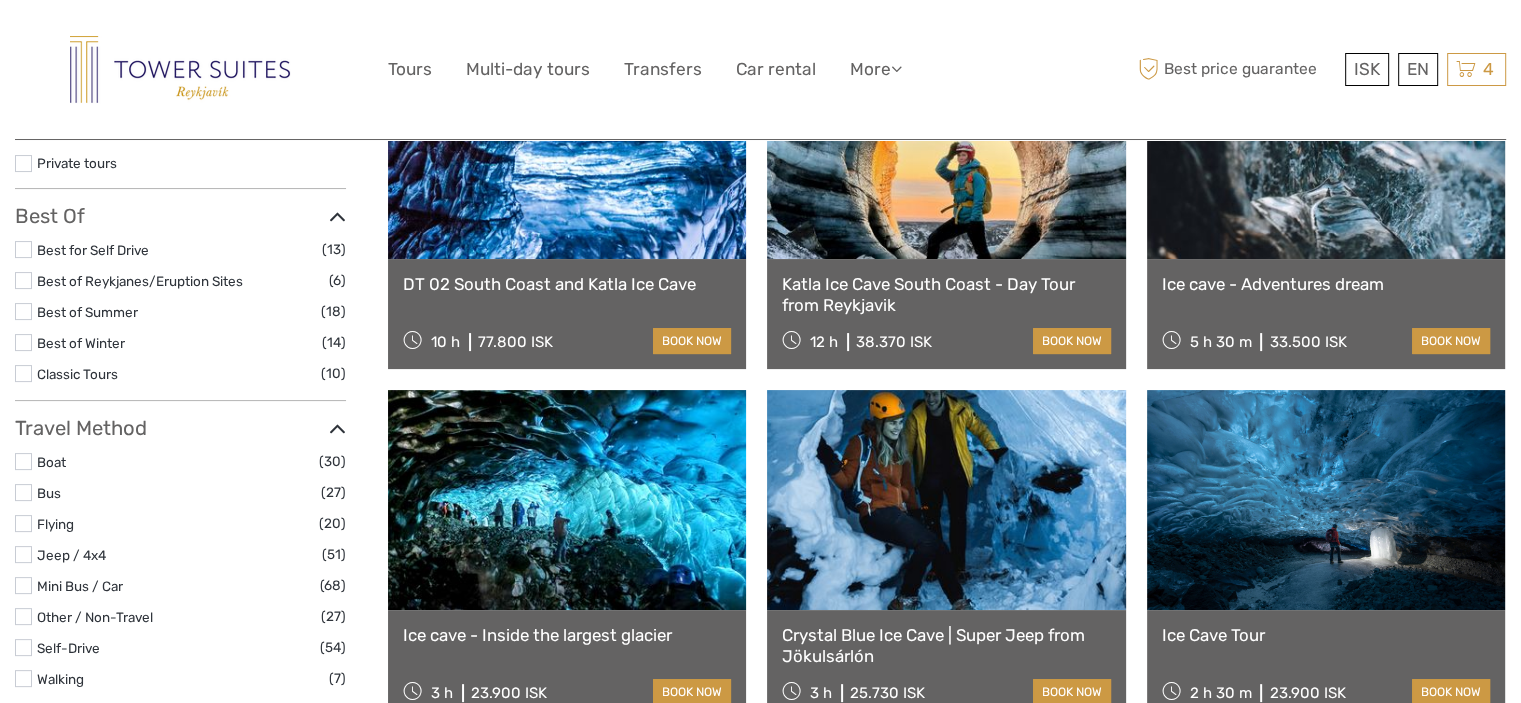 click on "38.370 ISK" at bounding box center (894, 342) 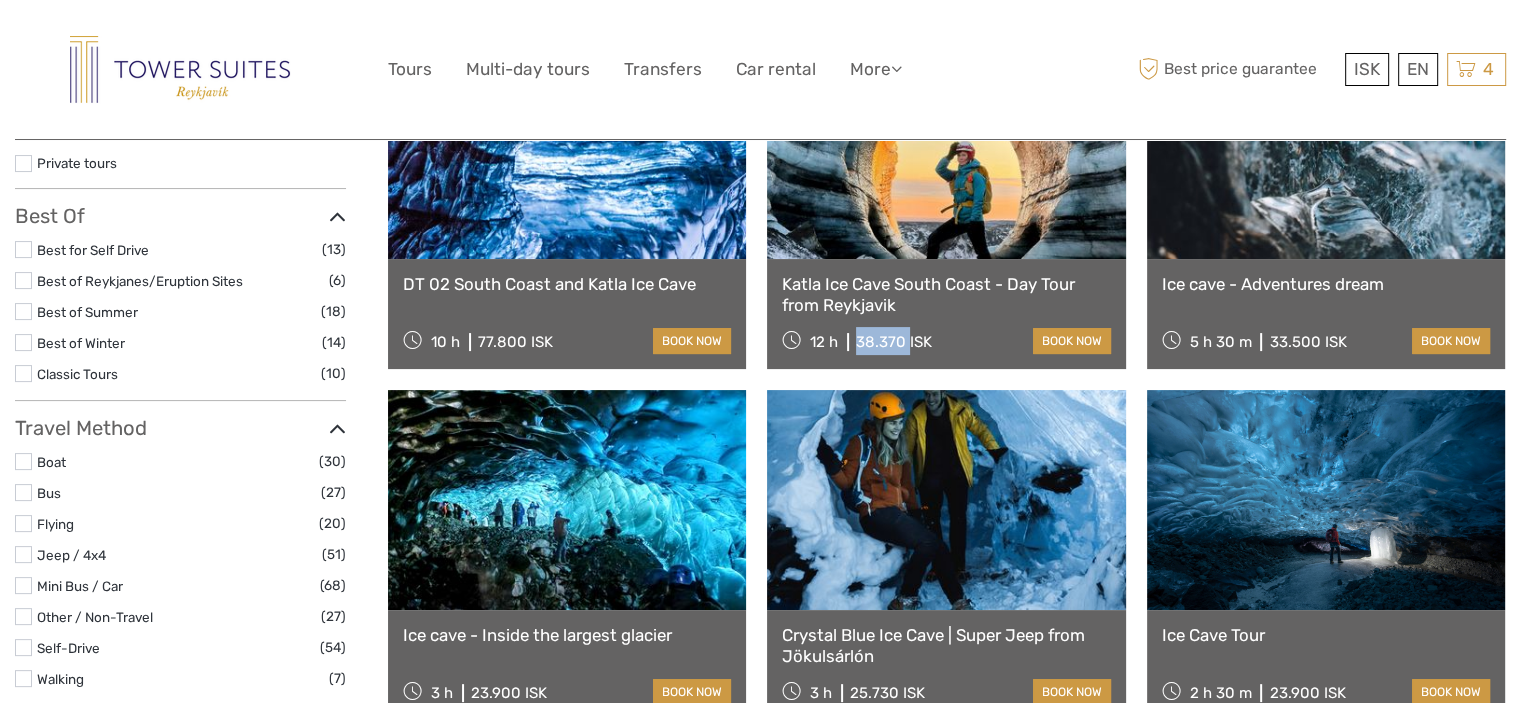 click on "38.370 ISK" at bounding box center [894, 342] 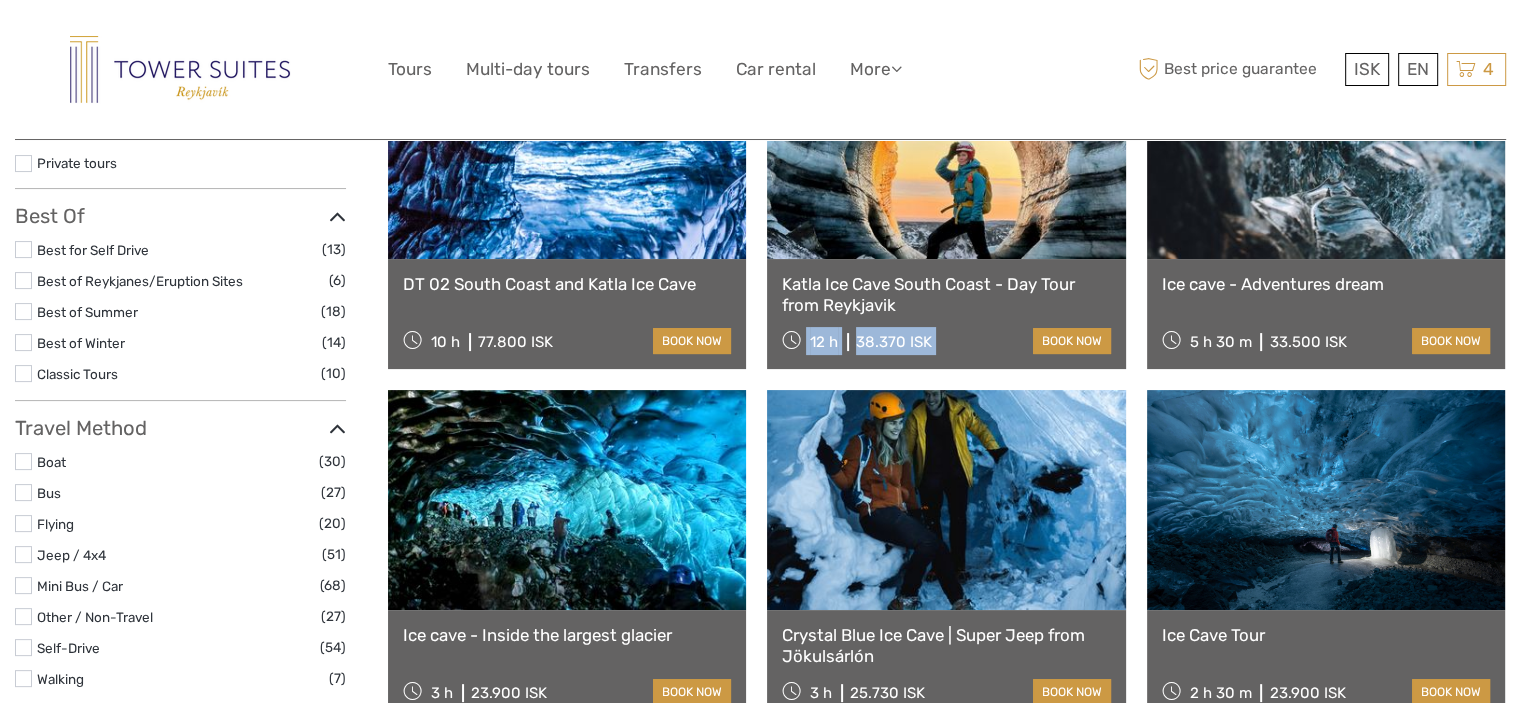 click on "38.370 ISK" at bounding box center [894, 342] 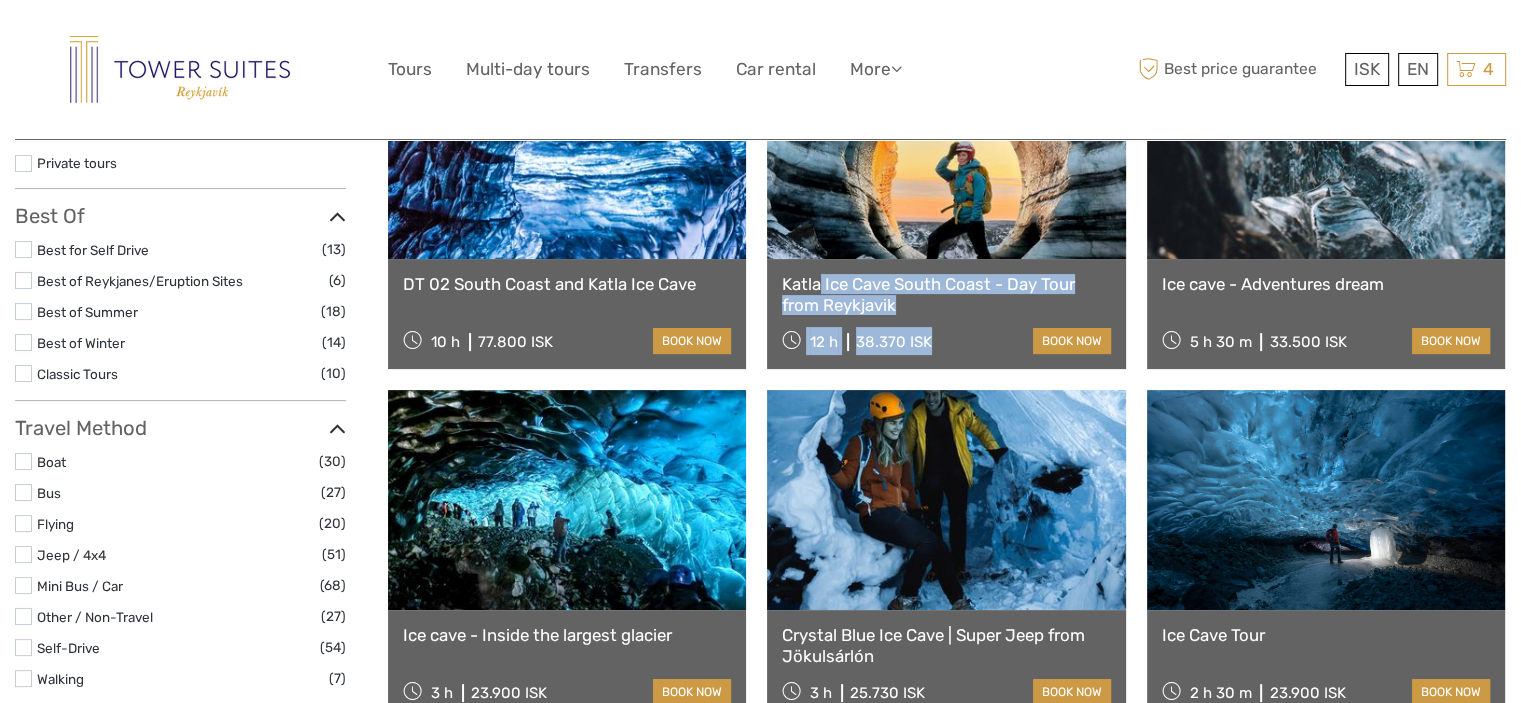 drag, startPoint x: 933, startPoint y: 344, endPoint x: 784, endPoint y: 280, distance: 162.1635 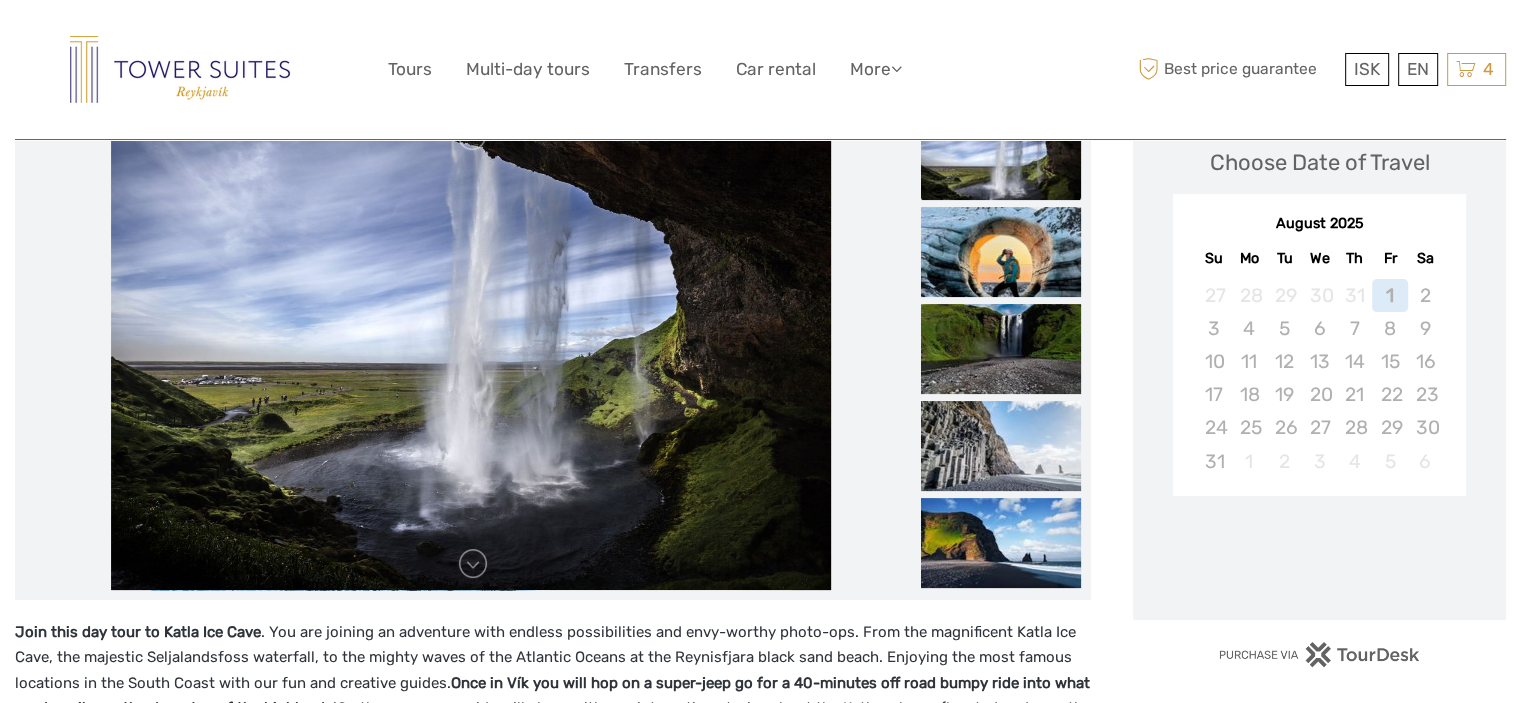 scroll, scrollTop: 300, scrollLeft: 0, axis: vertical 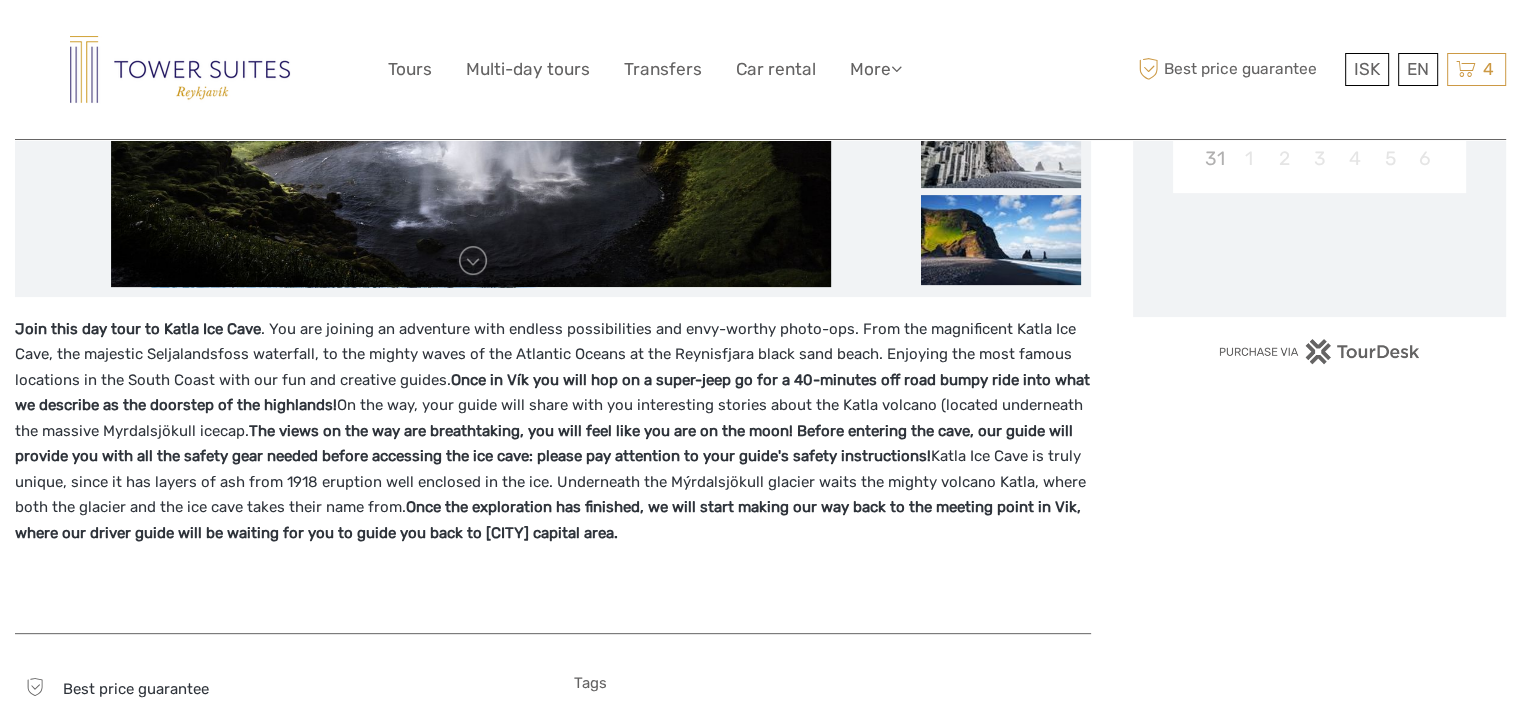 drag, startPoint x: 826, startPoint y: 527, endPoint x: 0, endPoint y: 327, distance: 849.8682 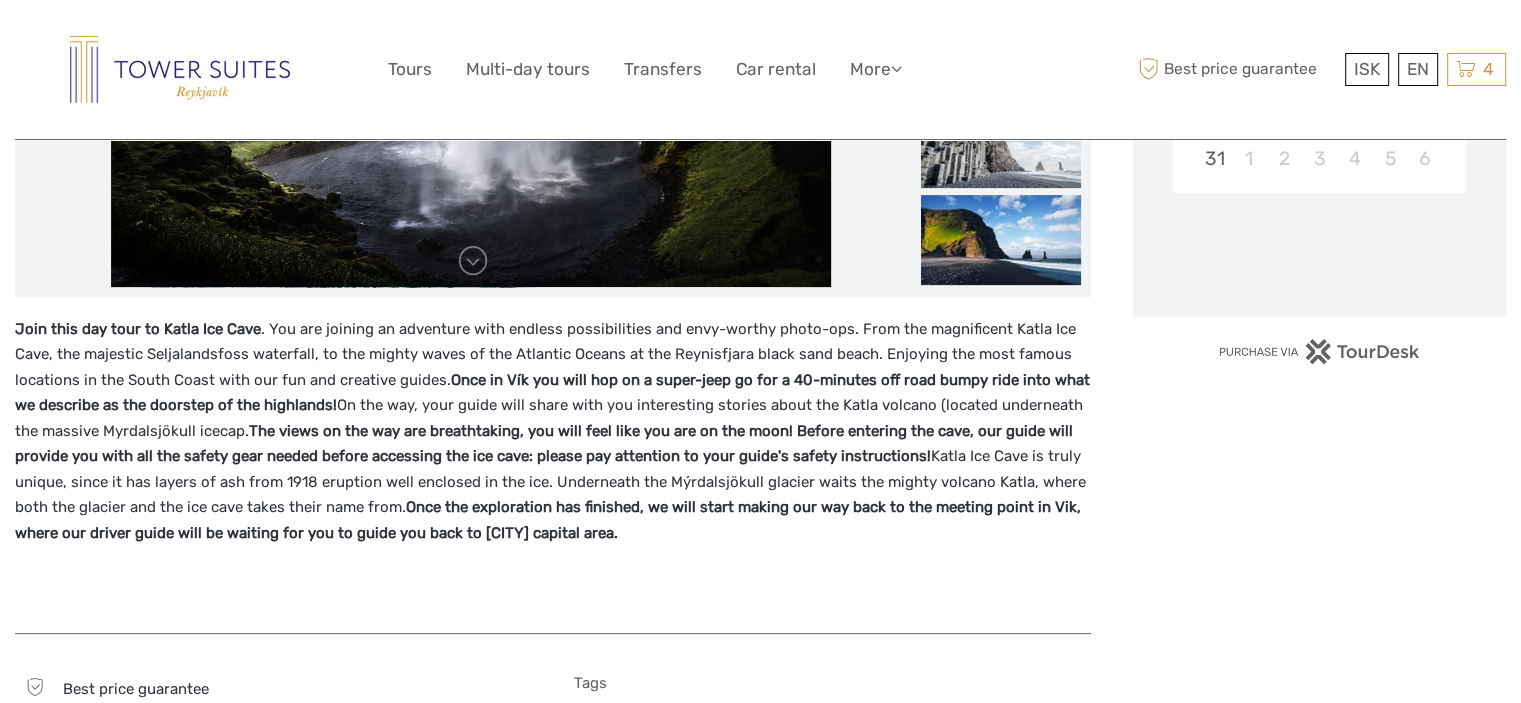 drag, startPoint x: 678, startPoint y: 554, endPoint x: 0, endPoint y: 309, distance: 720.90845 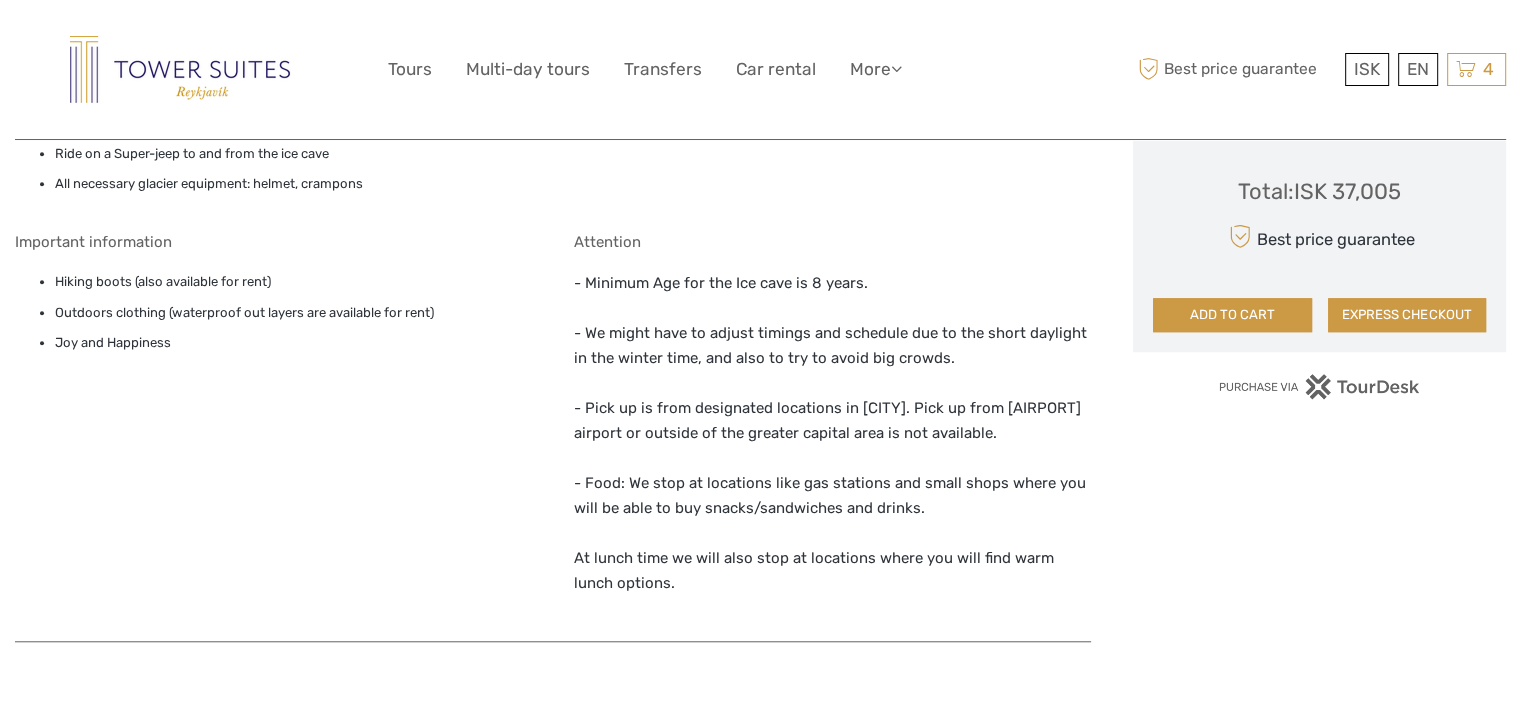 scroll, scrollTop: 1600, scrollLeft: 0, axis: vertical 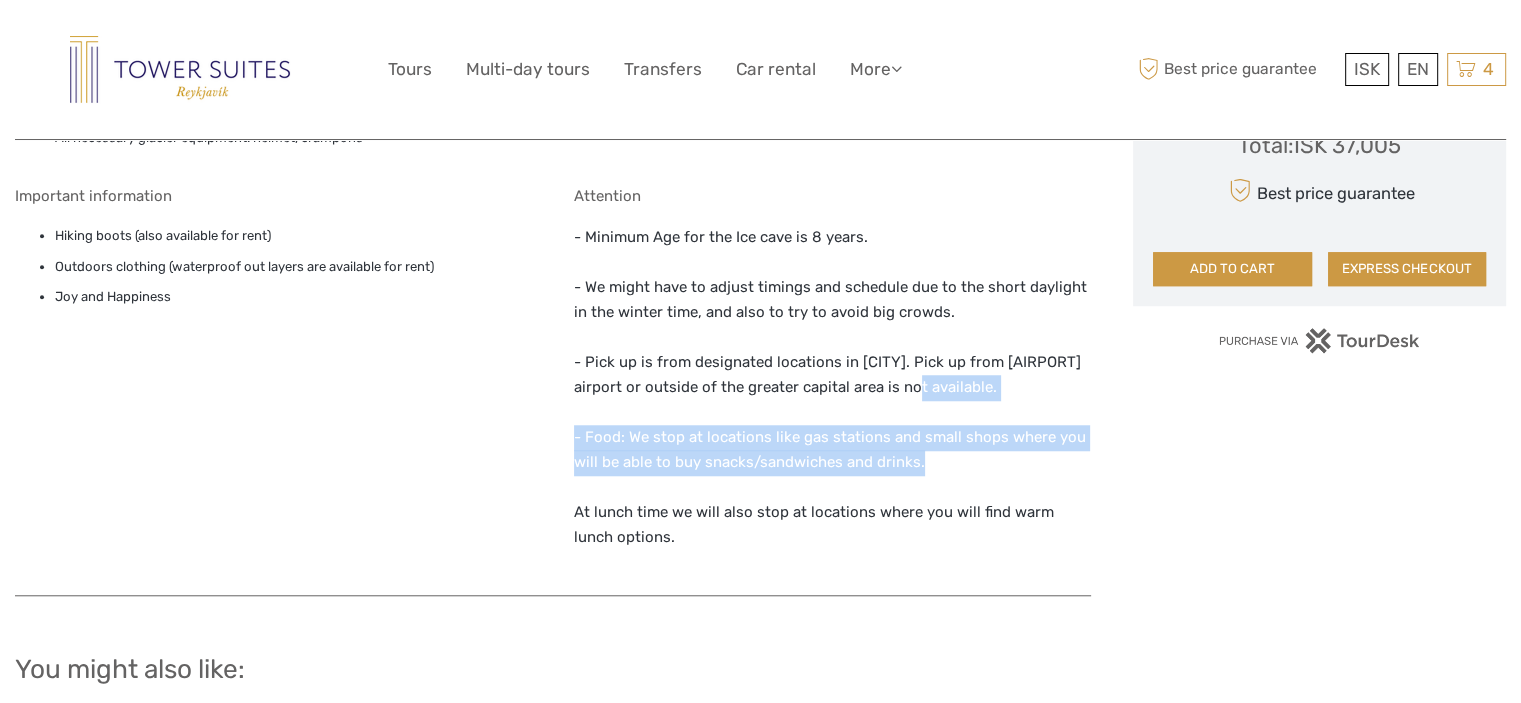 drag, startPoint x: 921, startPoint y: 467, endPoint x: 896, endPoint y: 395, distance: 76.2168 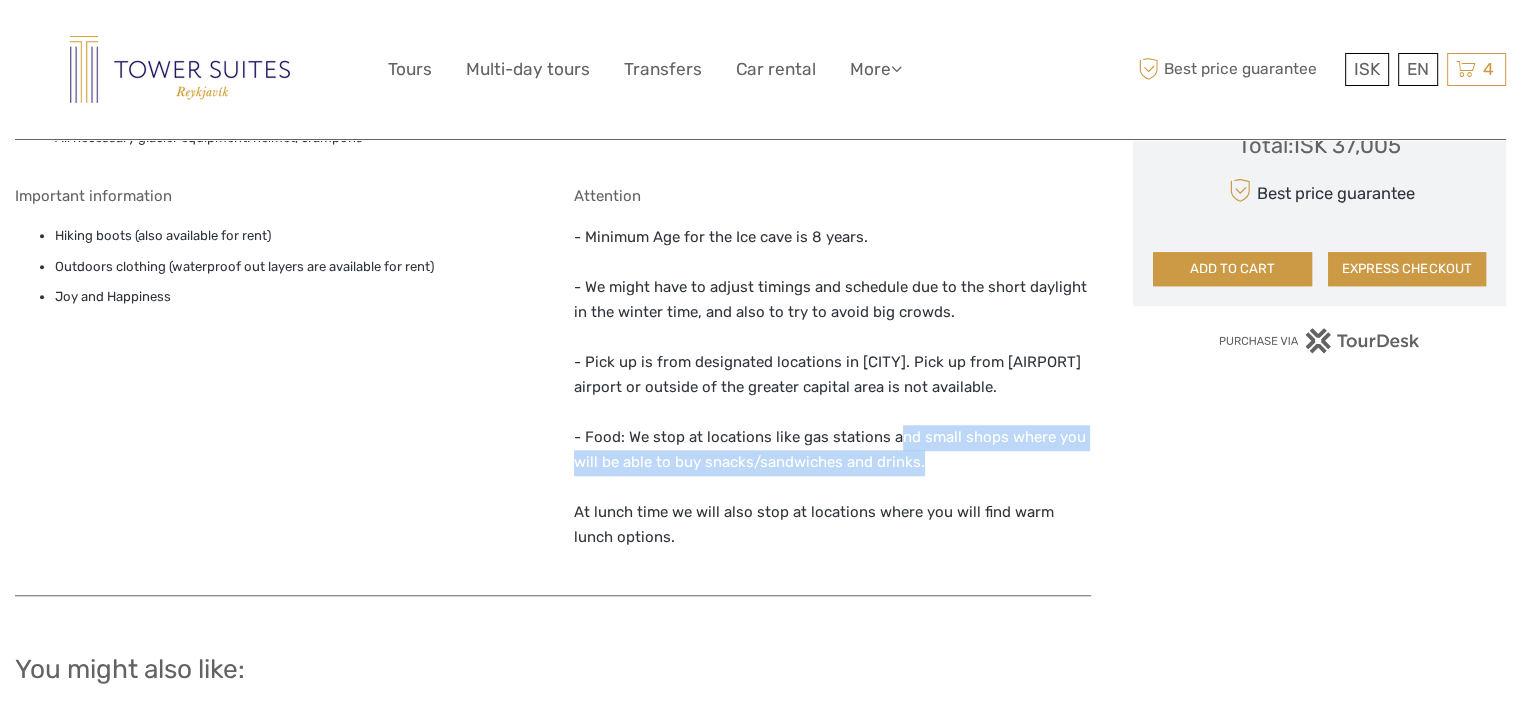 drag, startPoint x: 929, startPoint y: 463, endPoint x: 892, endPoint y: 403, distance: 70.491135 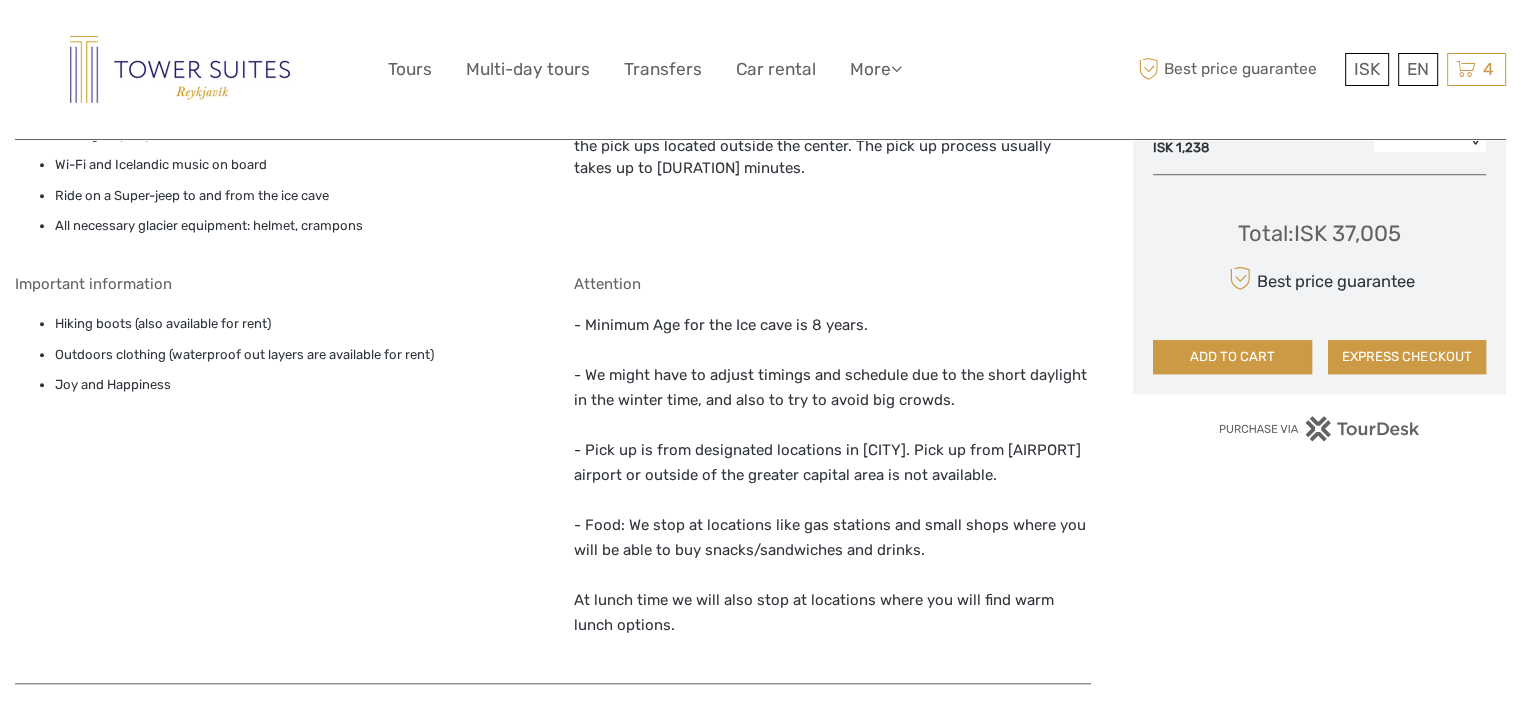 scroll, scrollTop: 1500, scrollLeft: 0, axis: vertical 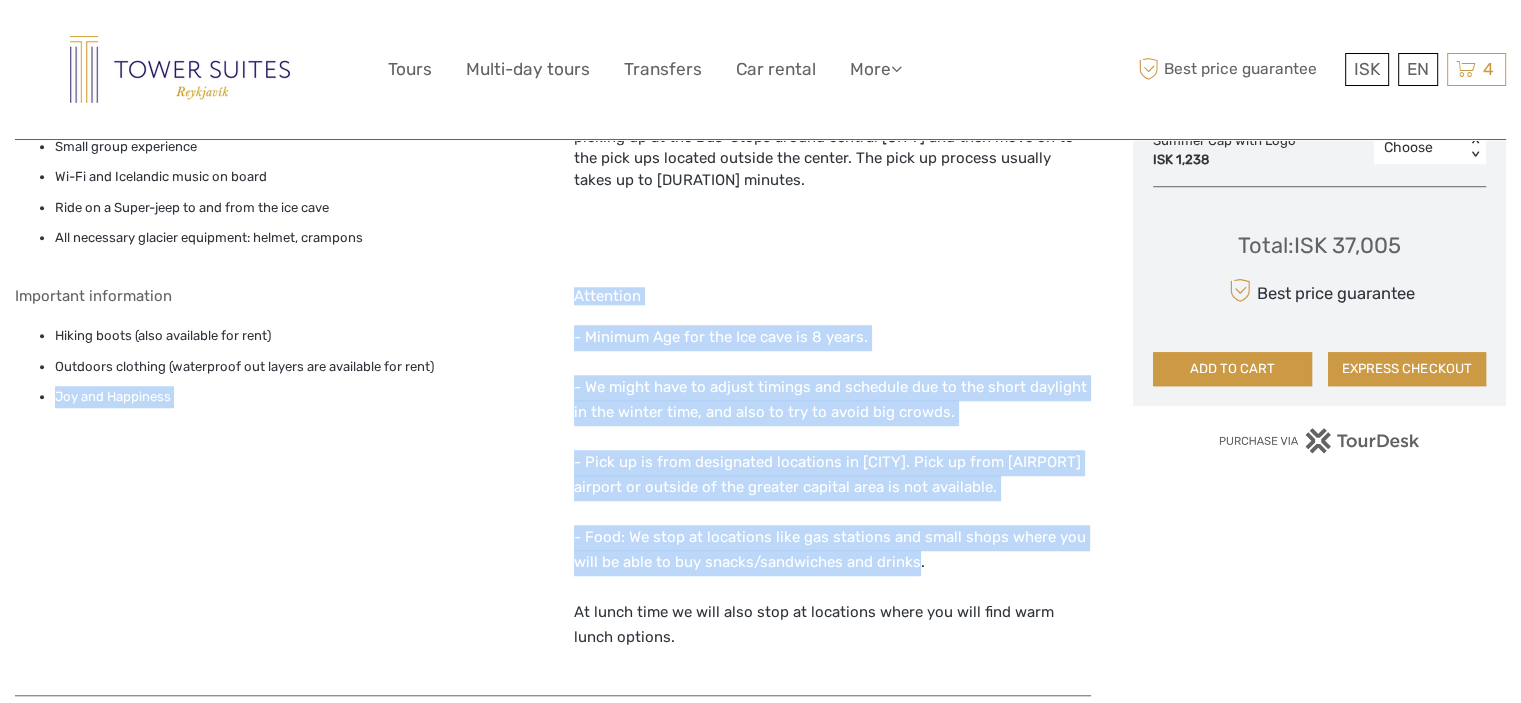 drag, startPoint x: 917, startPoint y: 571, endPoint x: 527, endPoint y: 353, distance: 446.79303 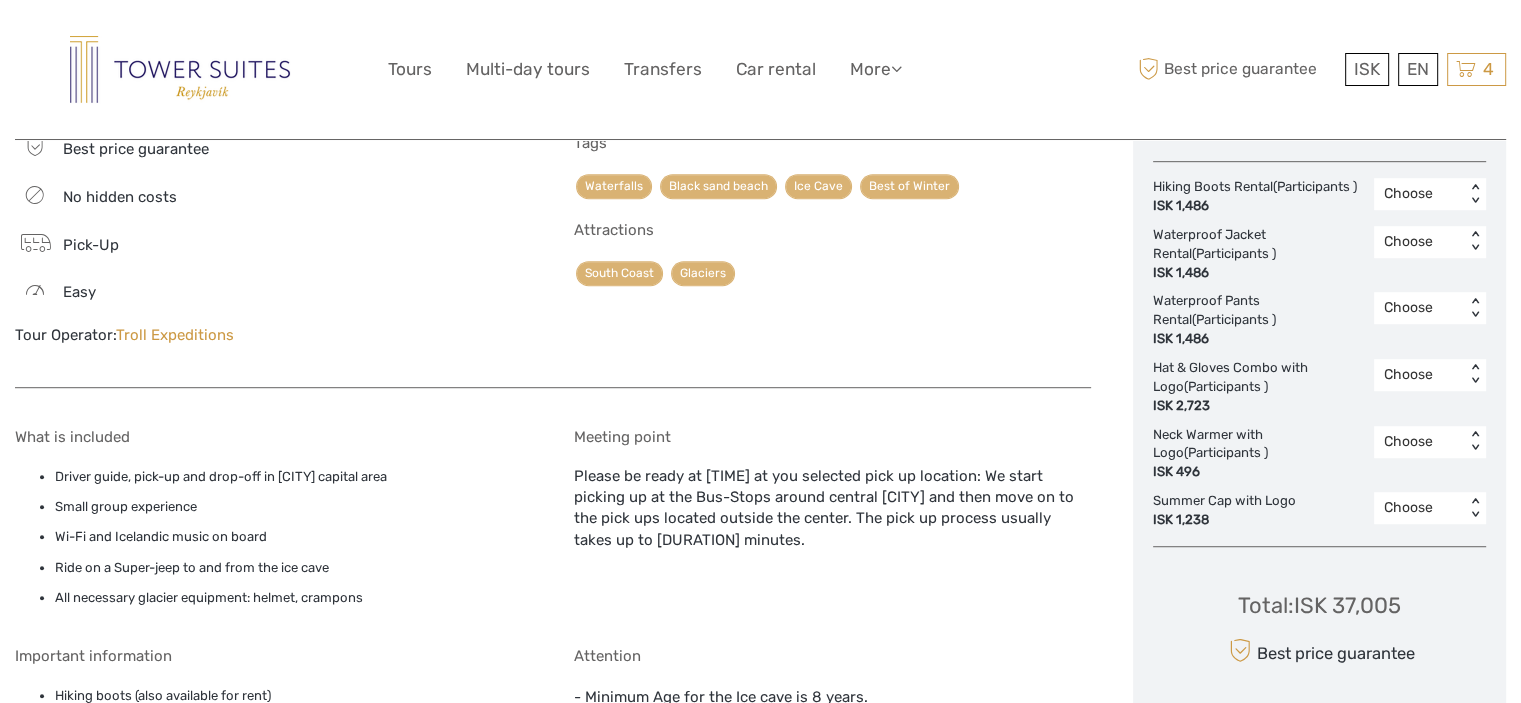scroll, scrollTop: 1100, scrollLeft: 0, axis: vertical 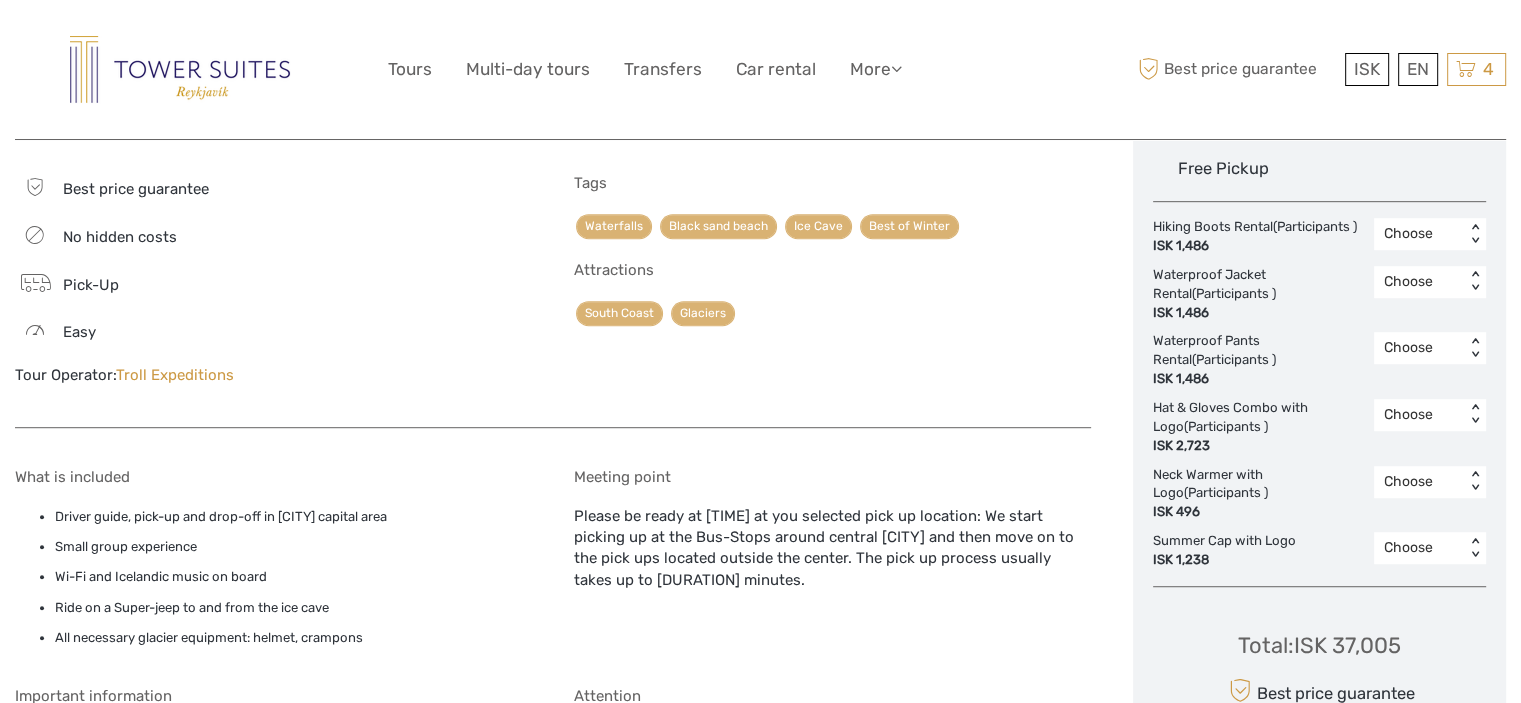 drag, startPoint x: 737, startPoint y: 579, endPoint x: 569, endPoint y: 462, distance: 204.72665 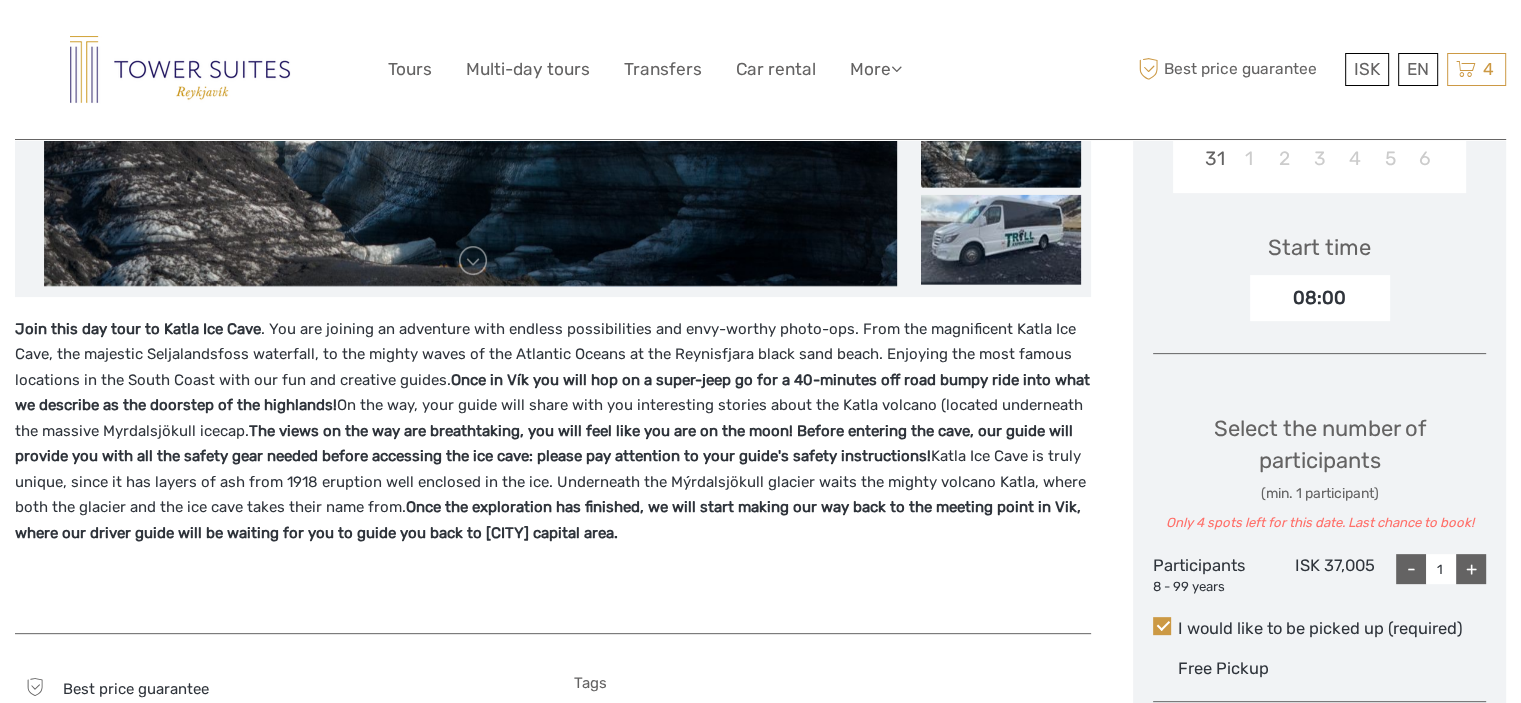 scroll, scrollTop: 300, scrollLeft: 0, axis: vertical 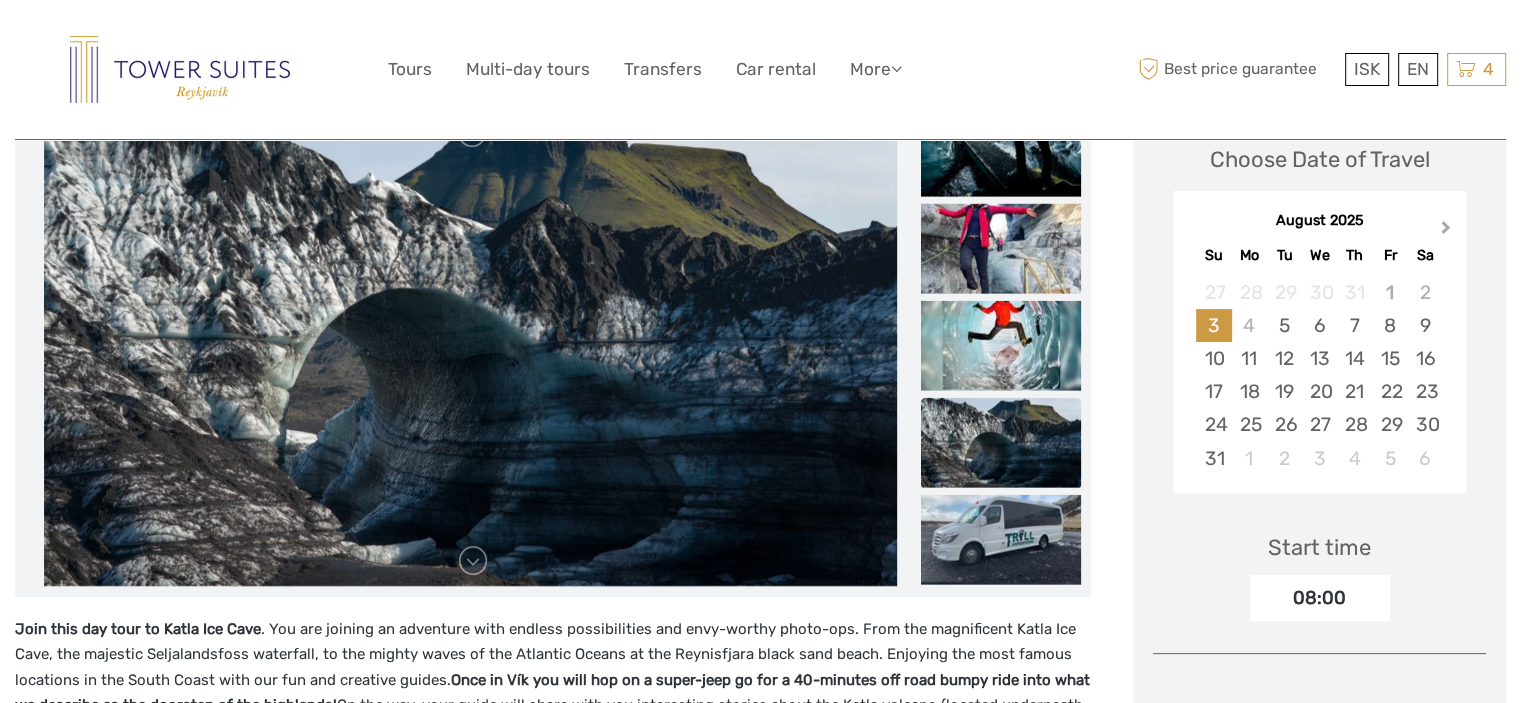click on "Next Month" at bounding box center (1448, 232) 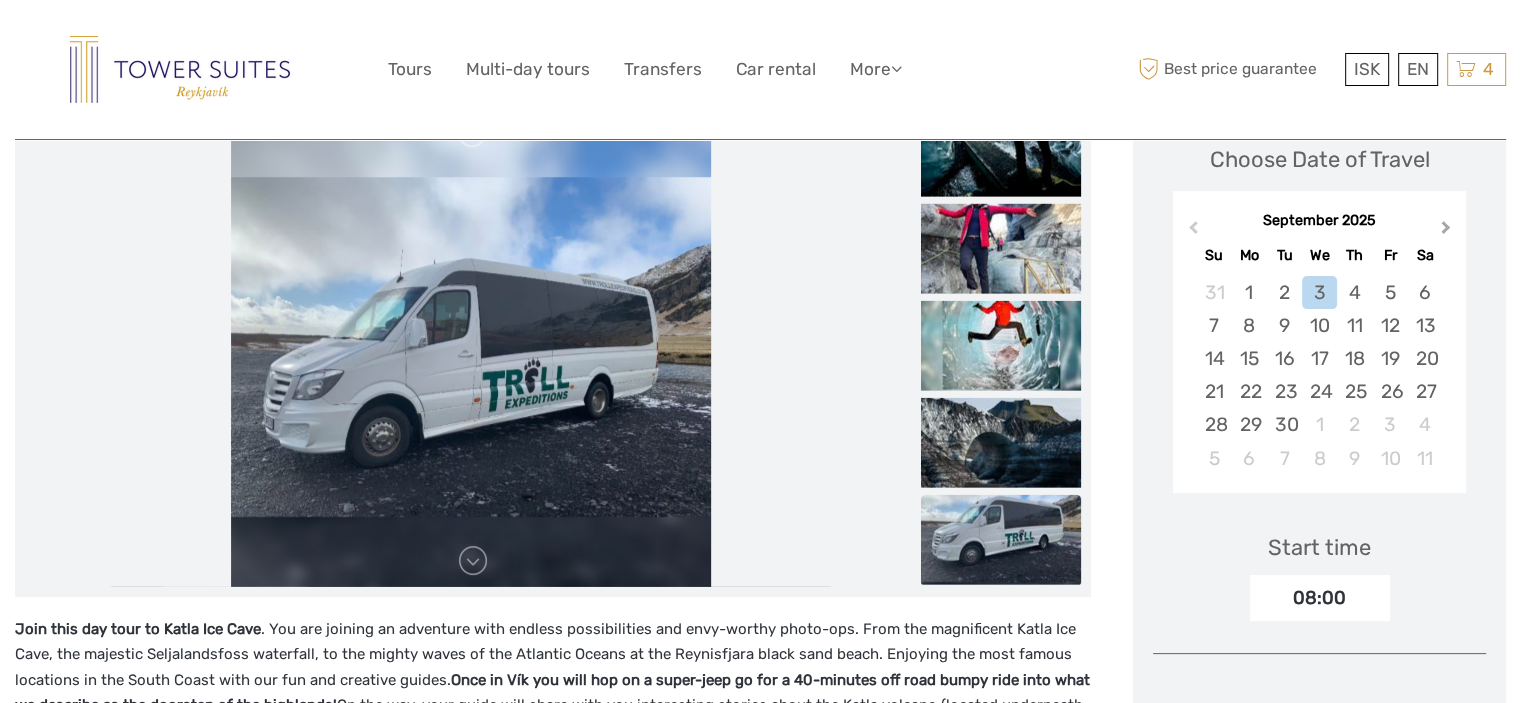 click on "Next Month" at bounding box center (1448, 232) 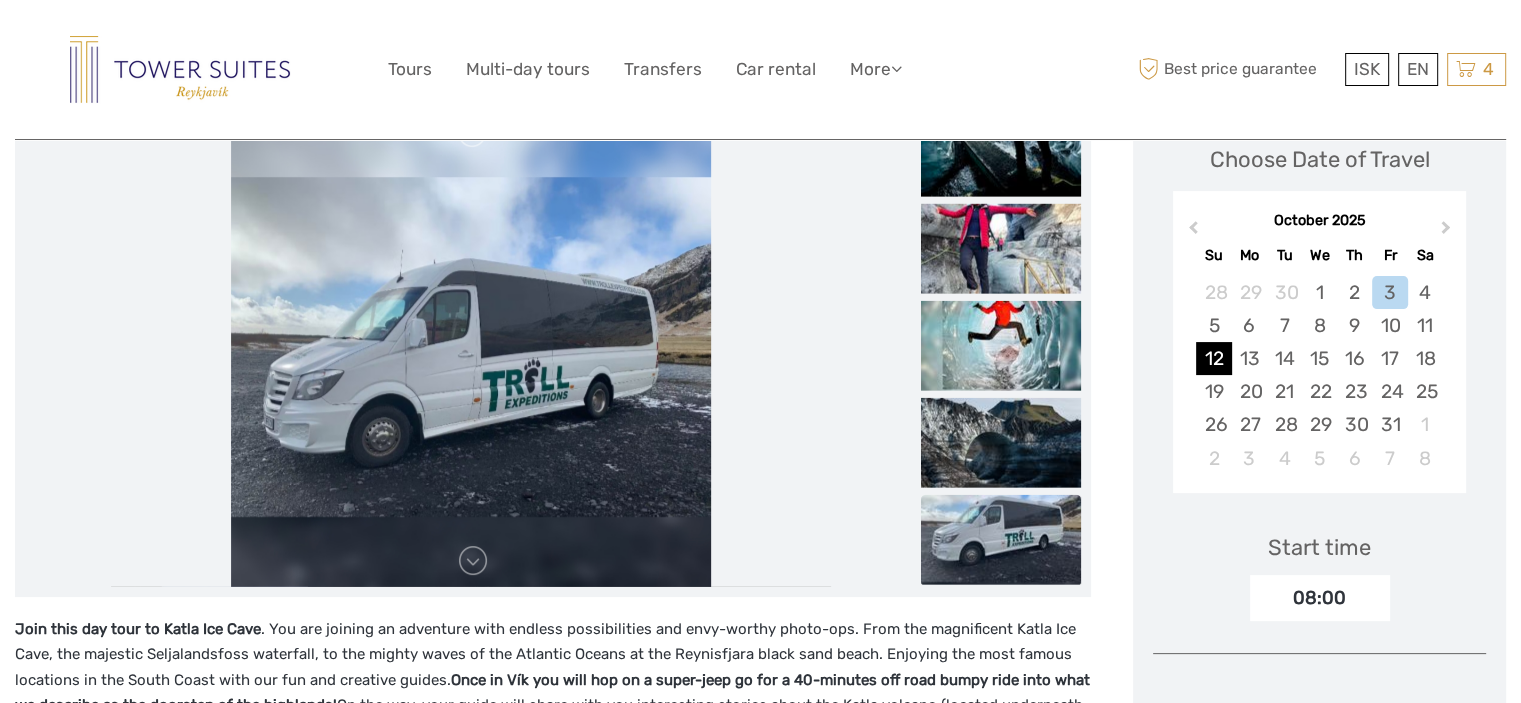 click on "12" at bounding box center [1213, 358] 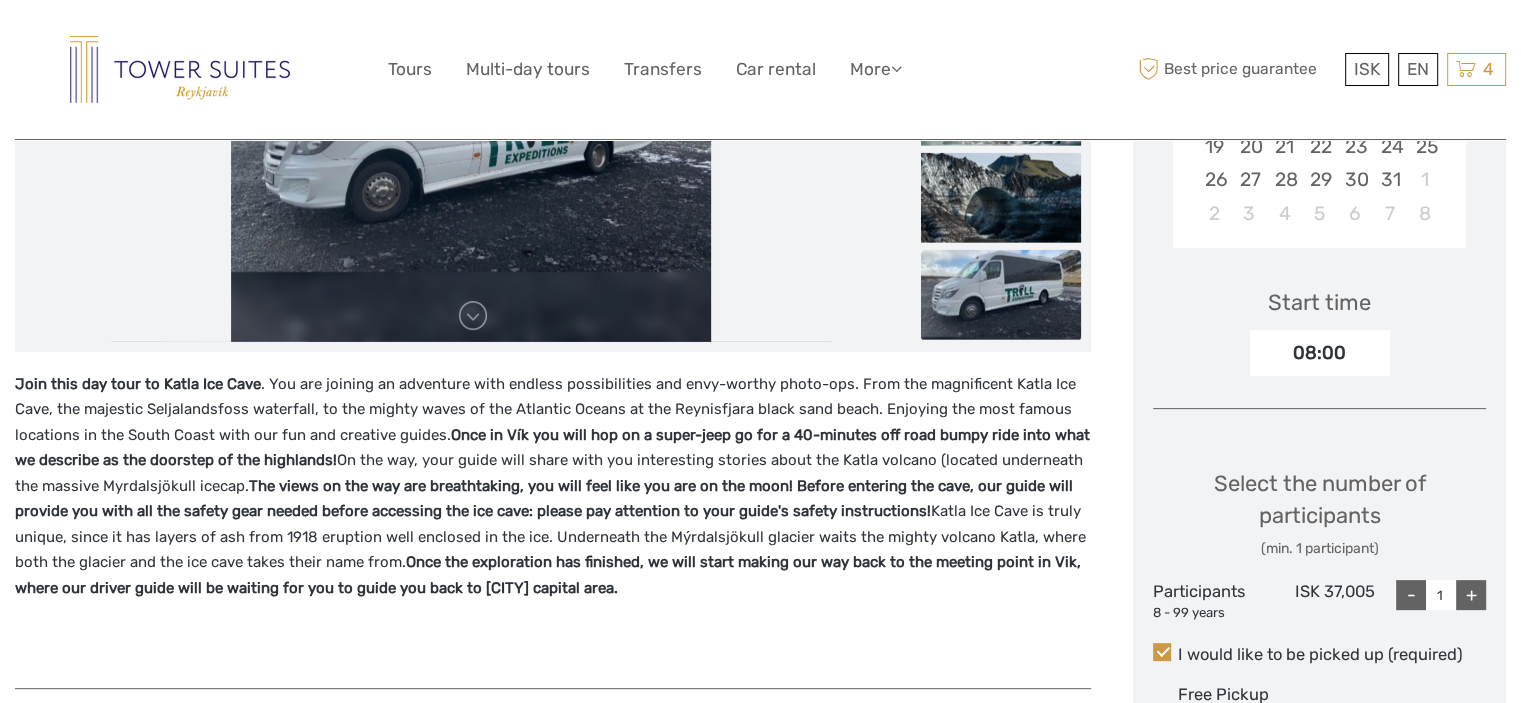 scroll, scrollTop: 700, scrollLeft: 0, axis: vertical 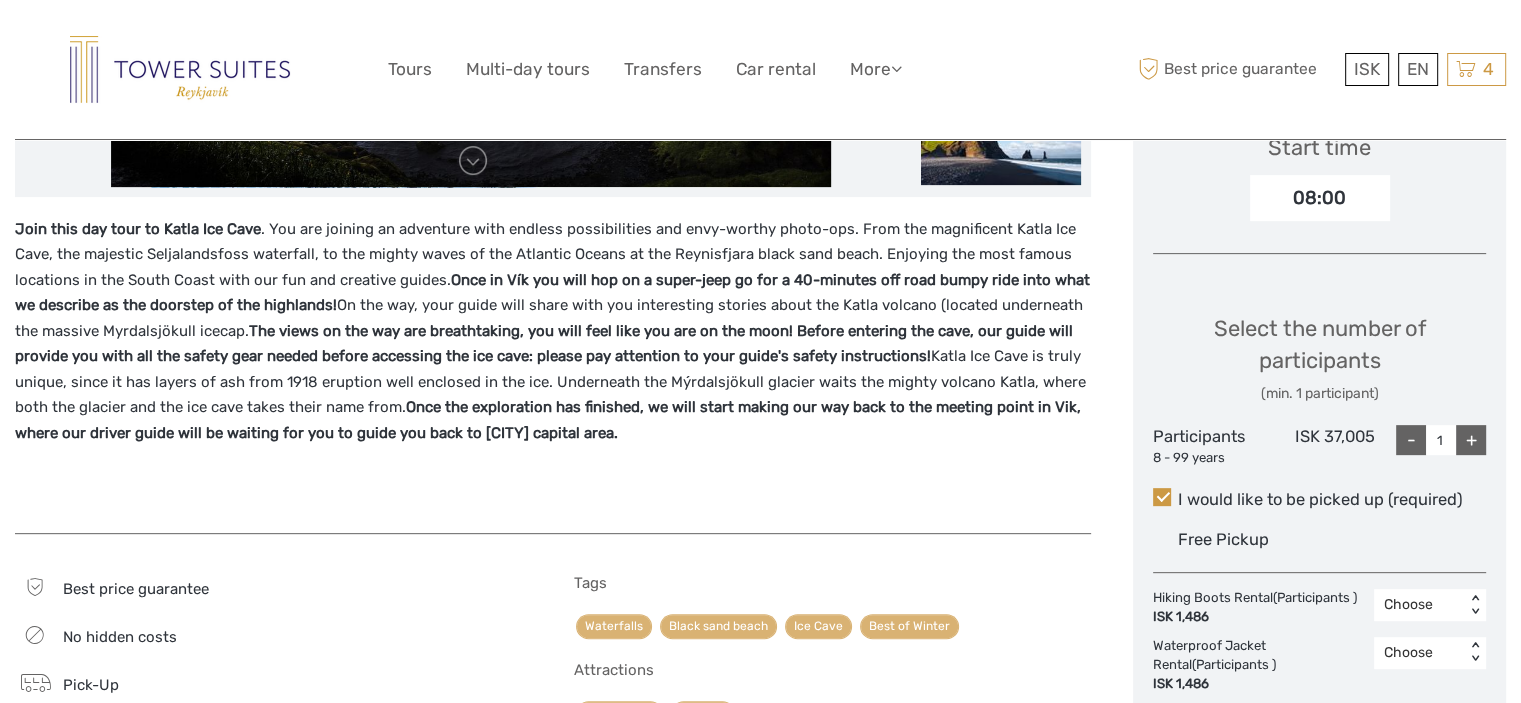 click on "1" at bounding box center [1441, 440] 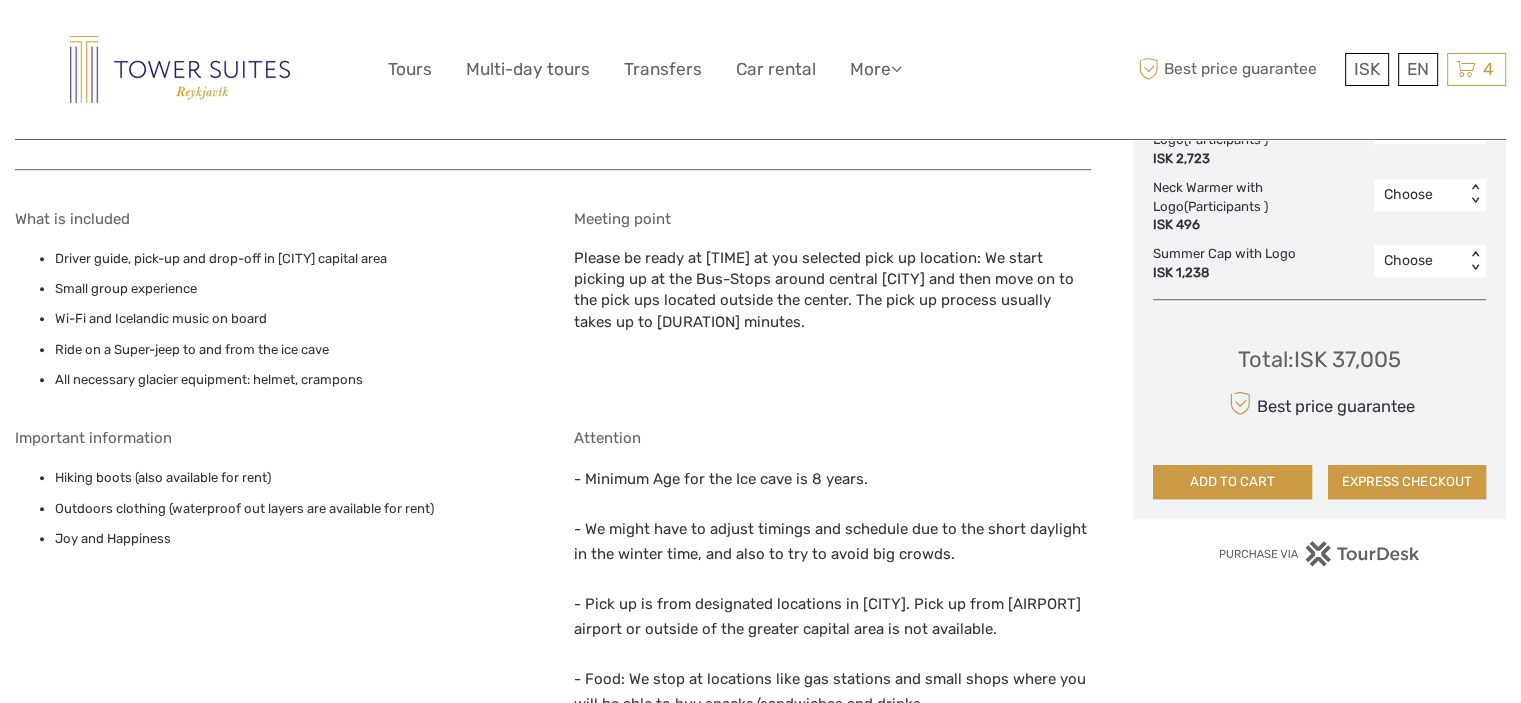 scroll, scrollTop: 1500, scrollLeft: 0, axis: vertical 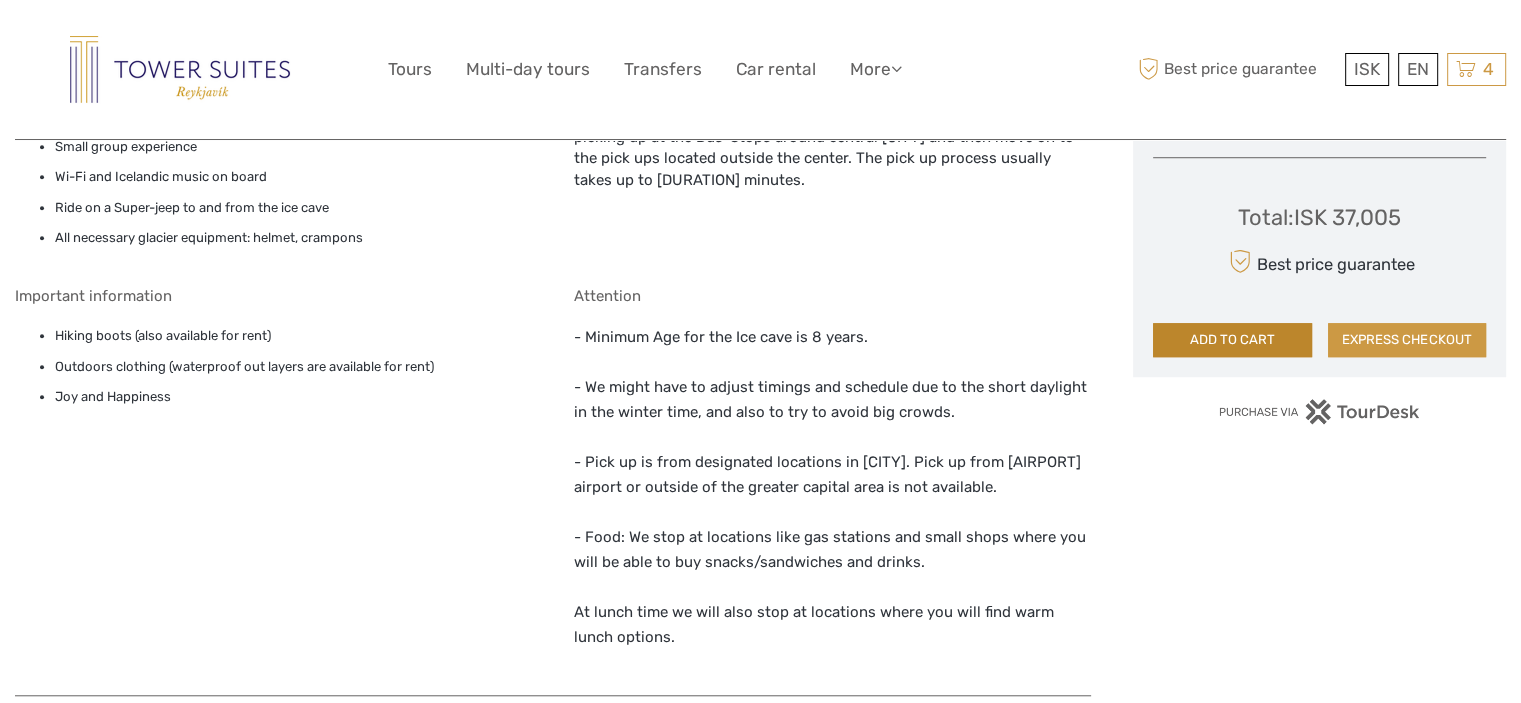 click on "ADD TO CART" at bounding box center [1232, 340] 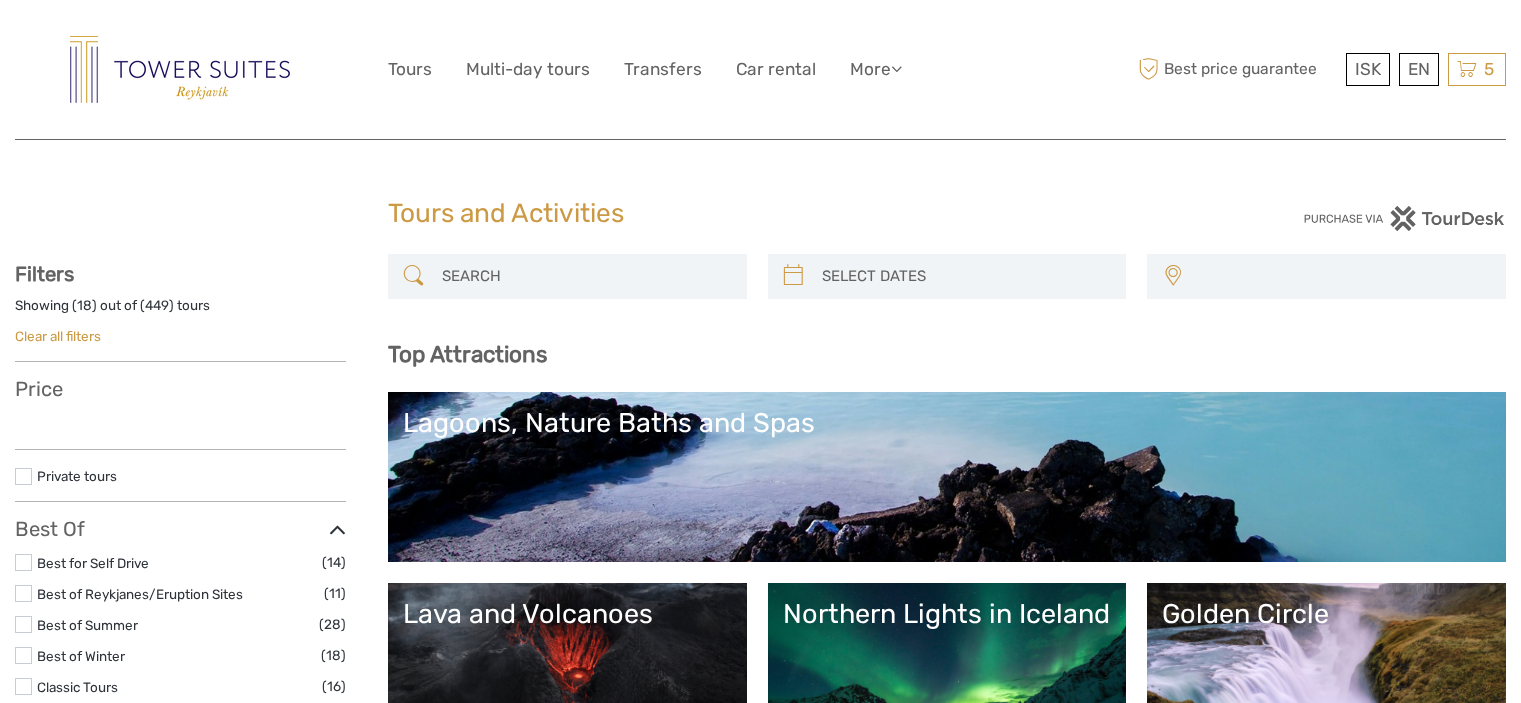 select 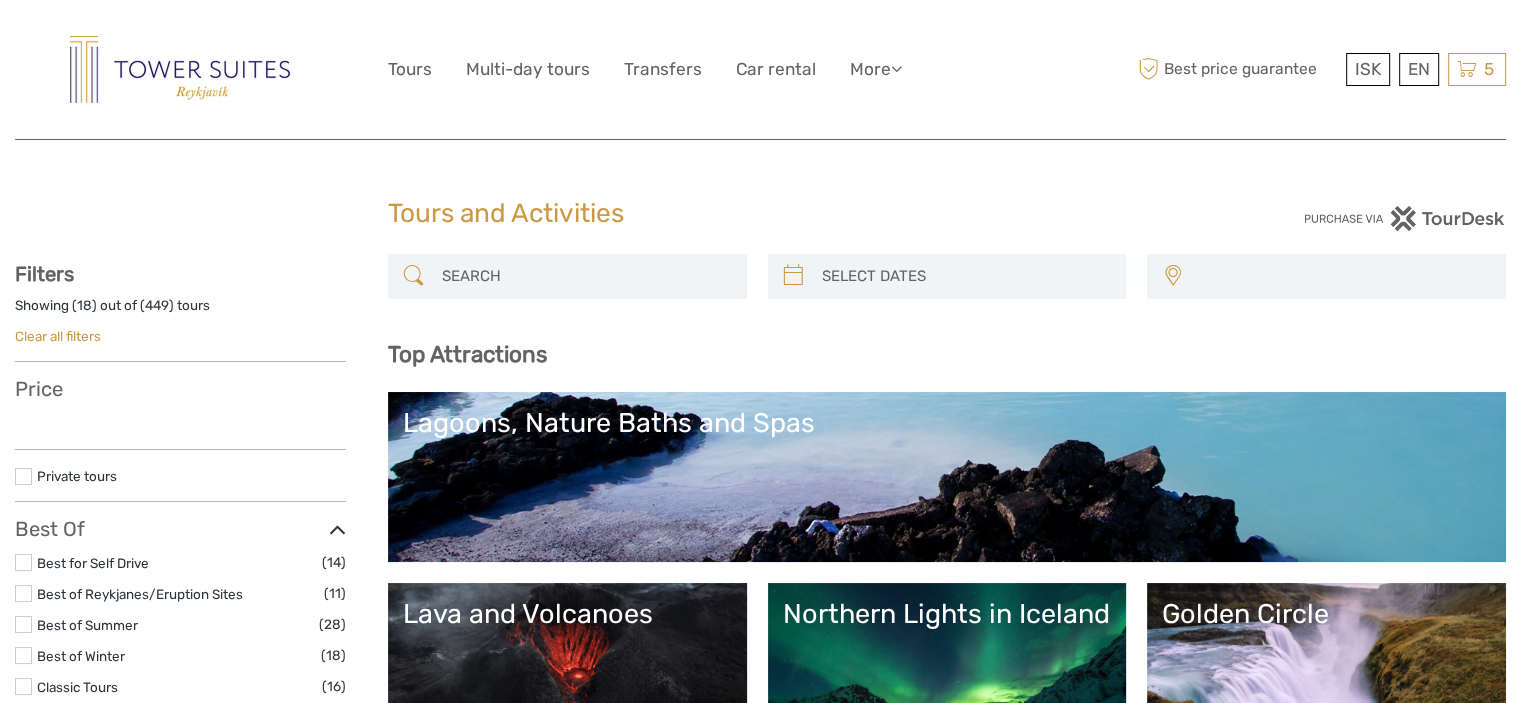 select 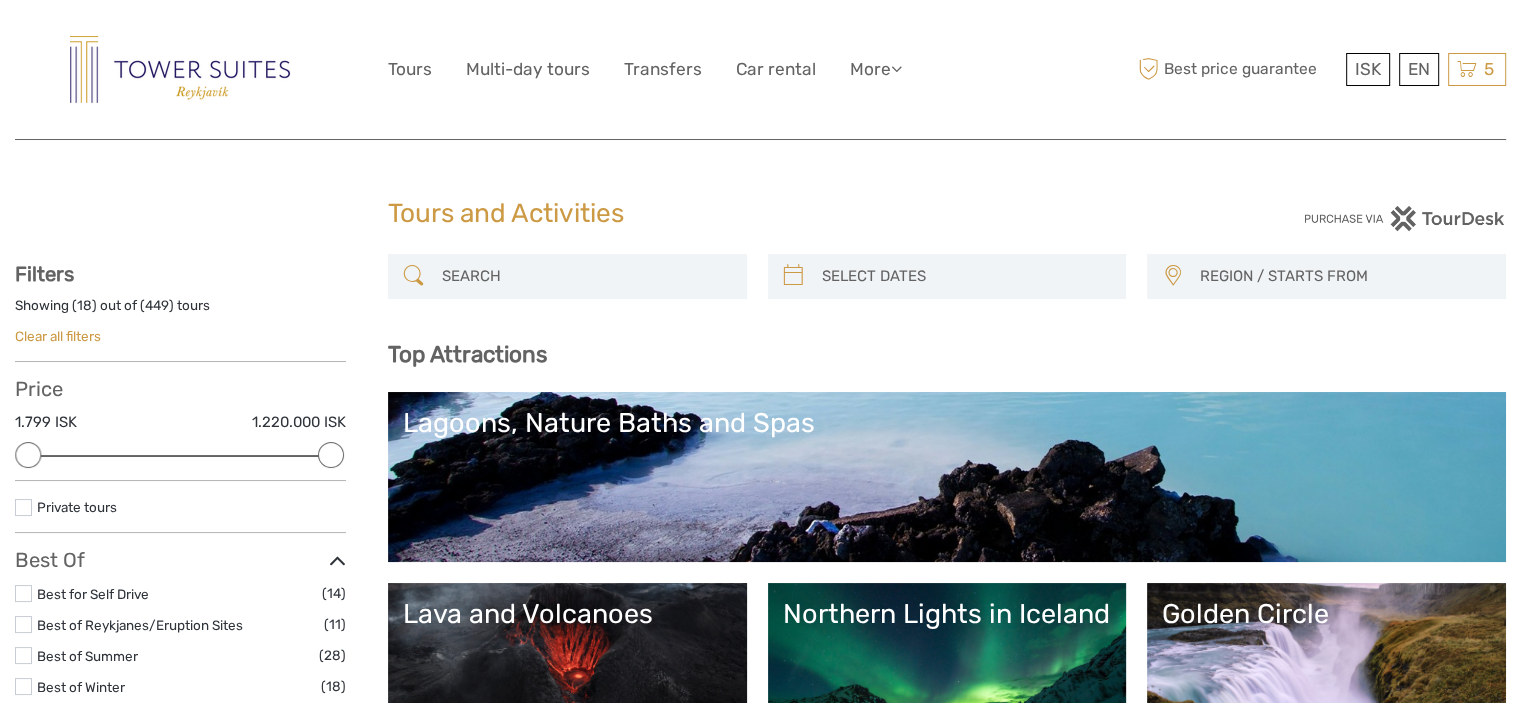 scroll, scrollTop: 0, scrollLeft: 0, axis: both 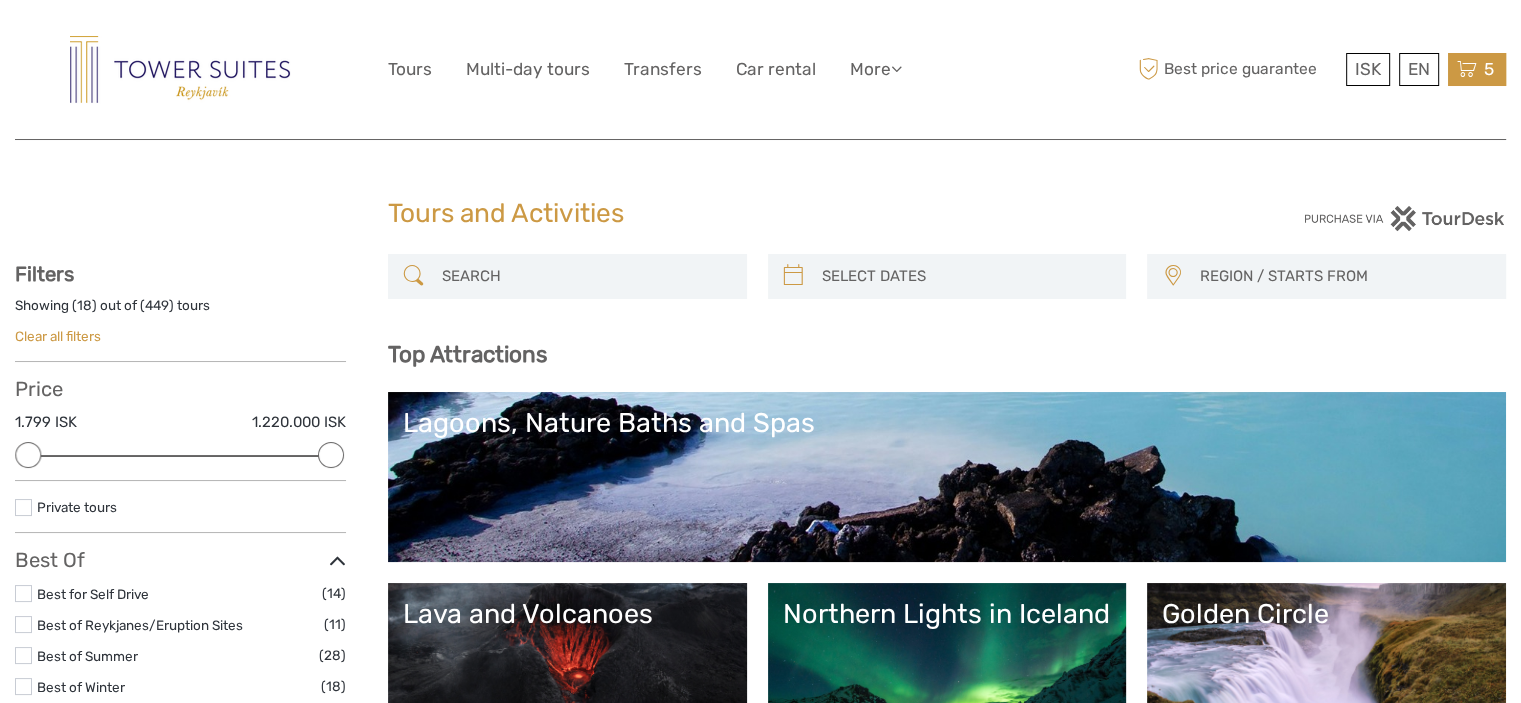 click at bounding box center [1467, 69] 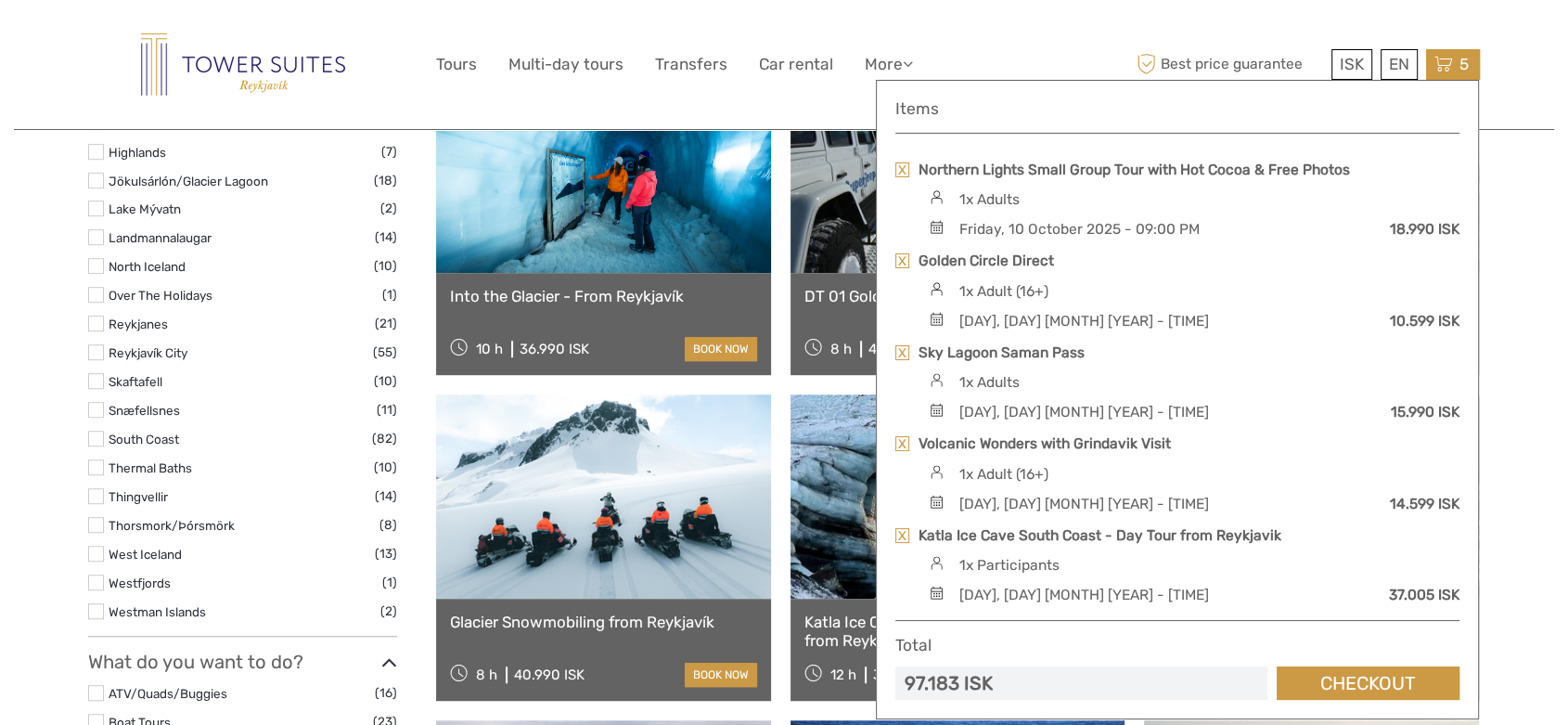 scroll, scrollTop: 1166, scrollLeft: 0, axis: vertical 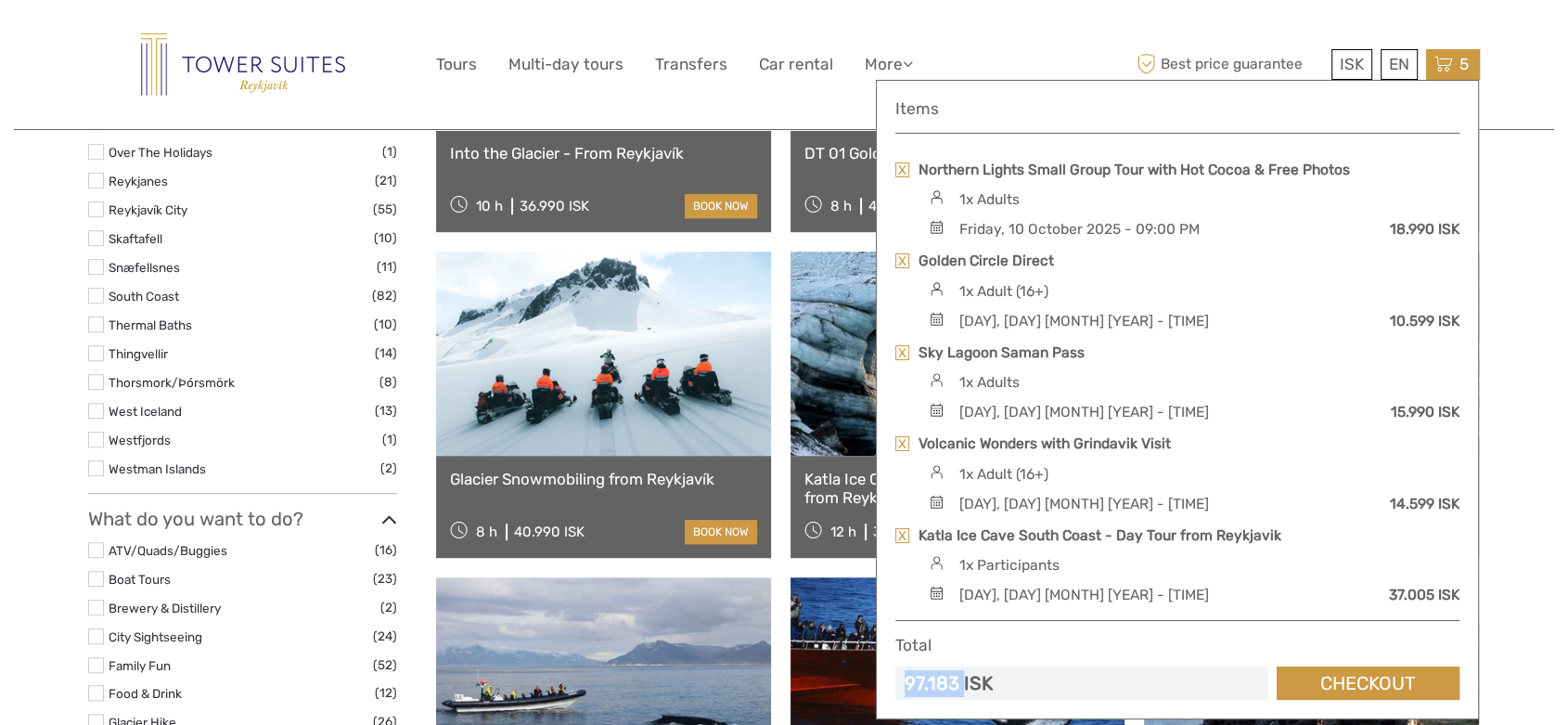 drag, startPoint x: 964, startPoint y: 679, endPoint x: 908, endPoint y: 679, distance: 56 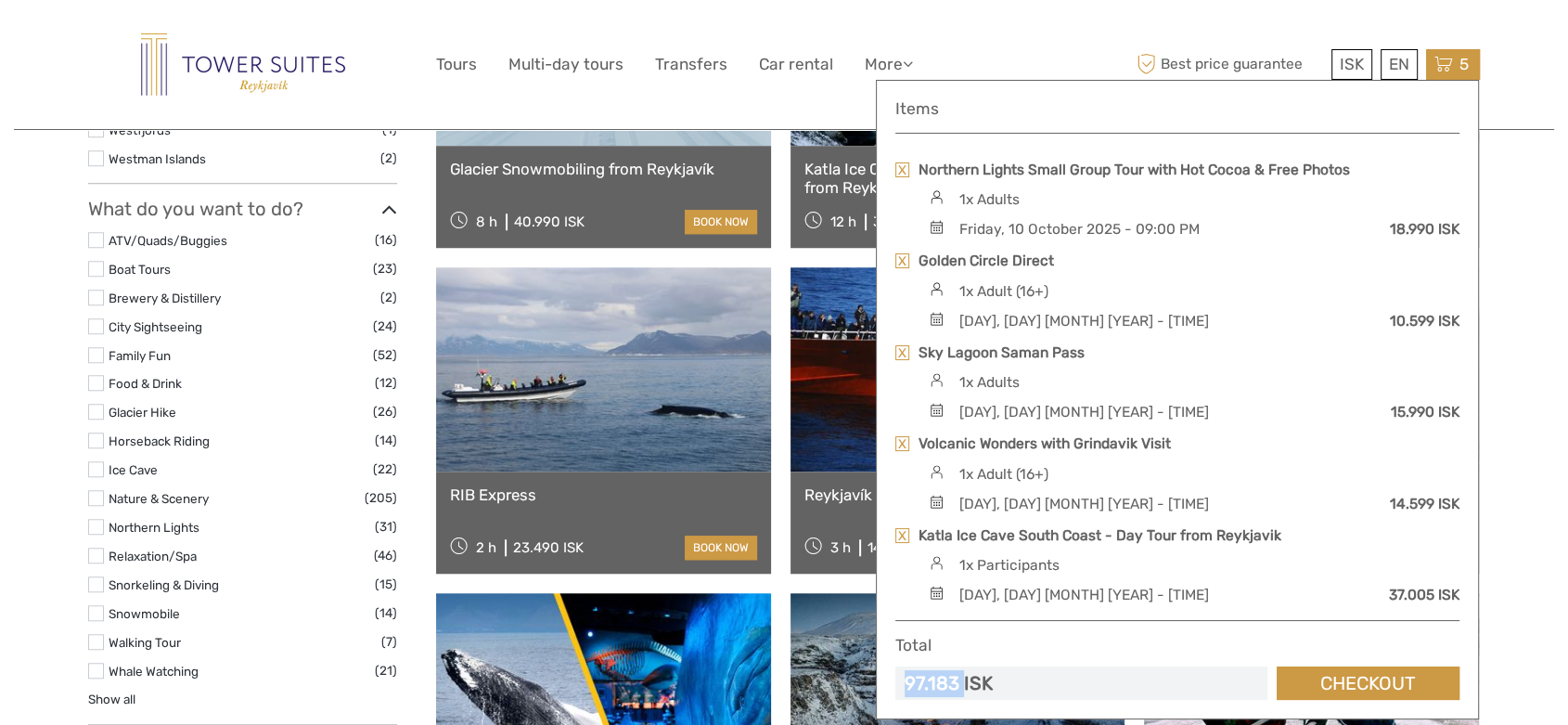 scroll, scrollTop: 1578, scrollLeft: 0, axis: vertical 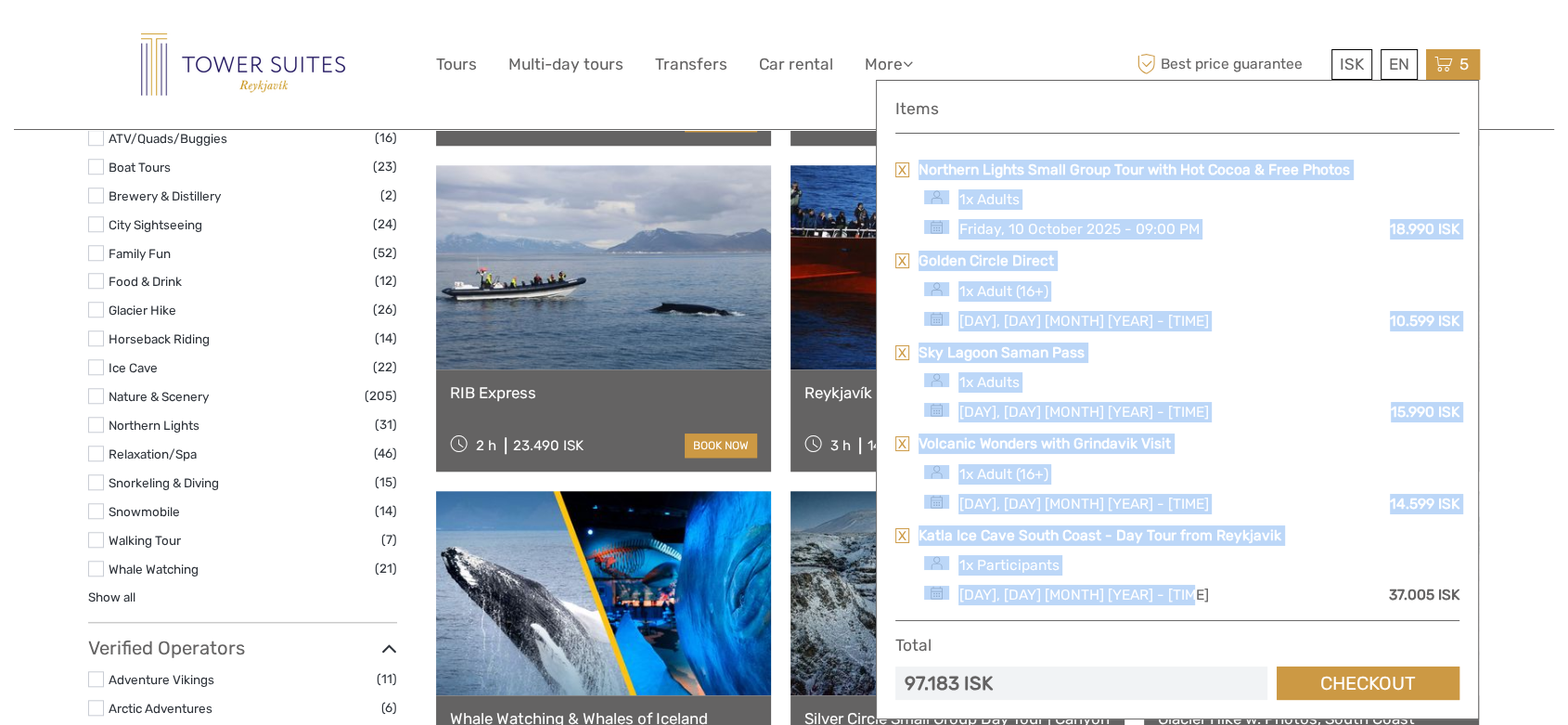 drag, startPoint x: 1213, startPoint y: 585, endPoint x: 911, endPoint y: 164, distance: 518.1168 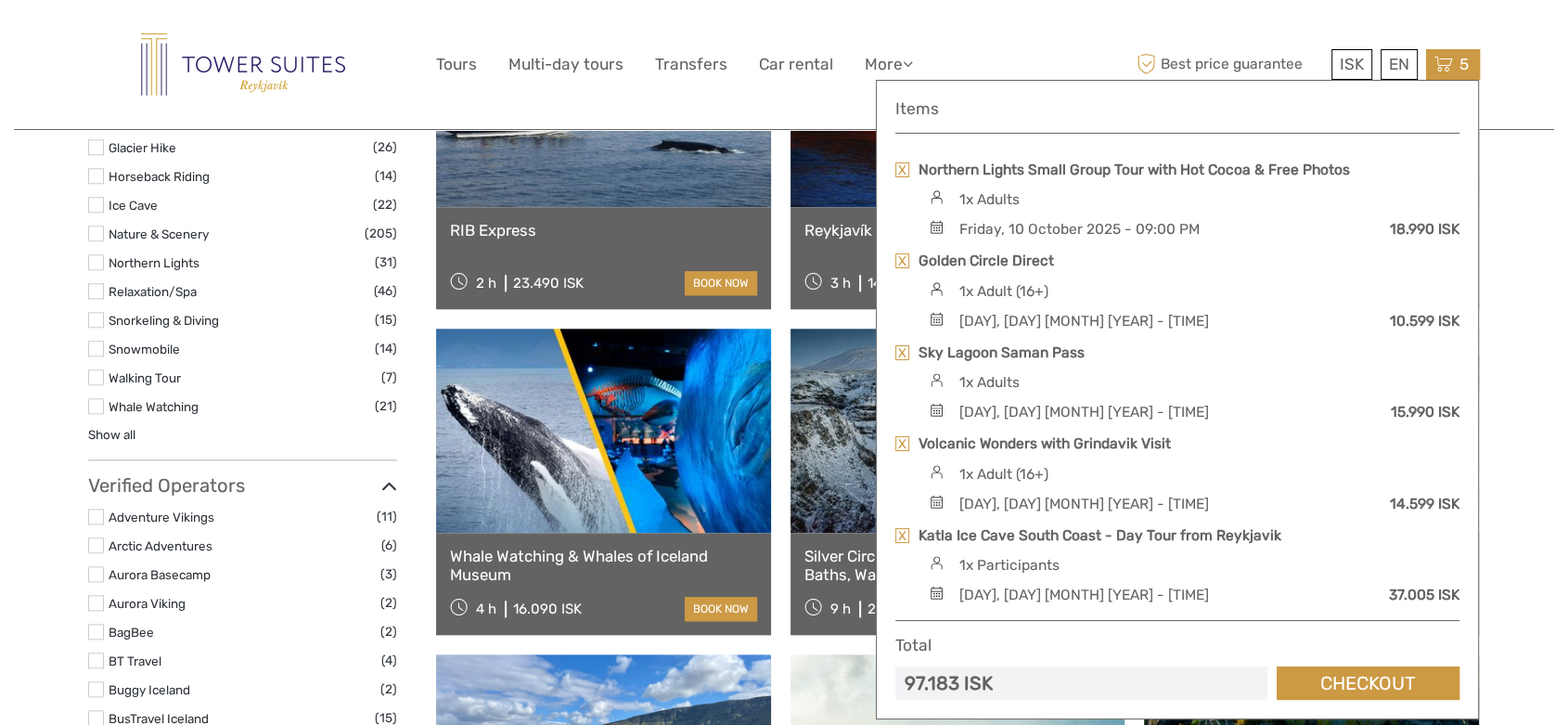 scroll, scrollTop: 1784, scrollLeft: 0, axis: vertical 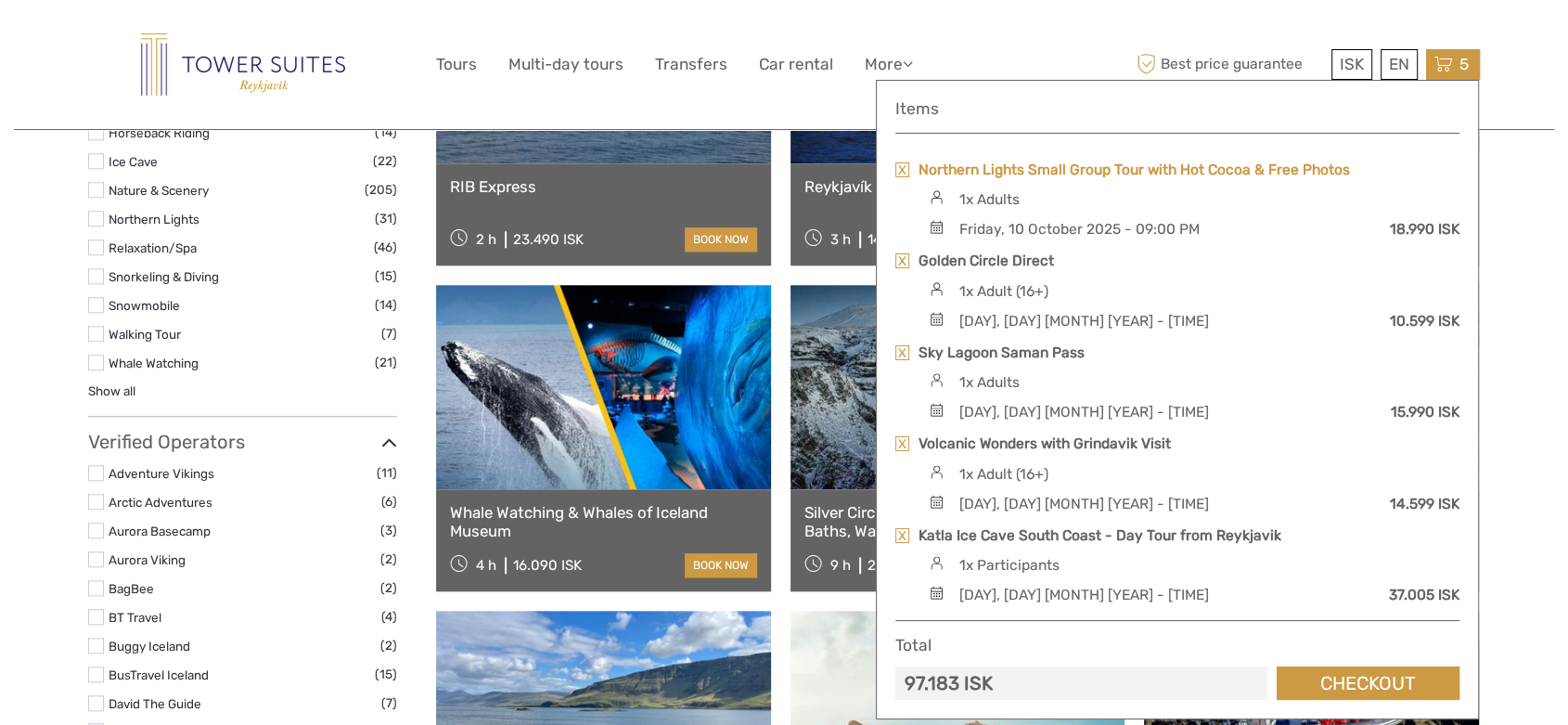 click on "Northern Lights Small Group Tour with Hot Cocoa & Free Photos" at bounding box center (1134, 170) 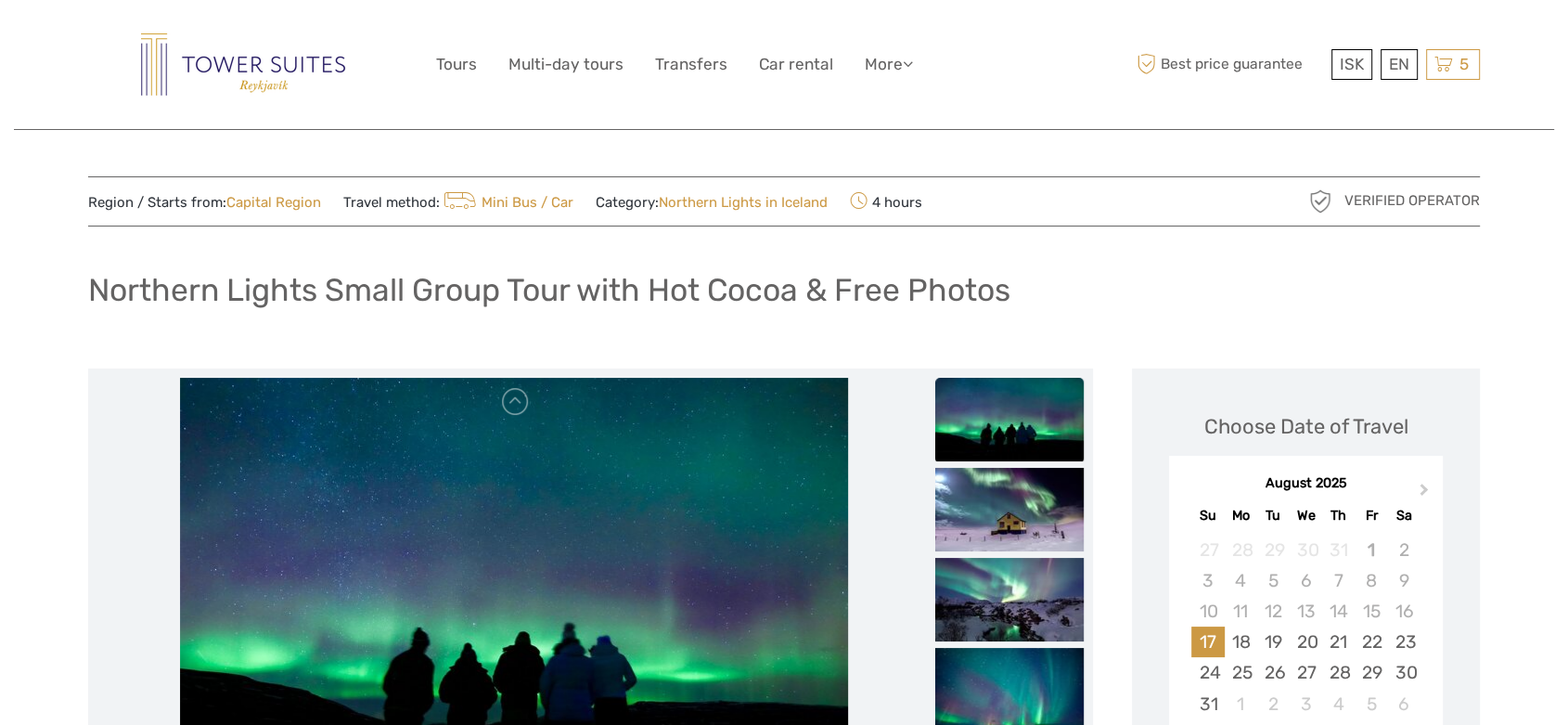 scroll, scrollTop: 412, scrollLeft: 0, axis: vertical 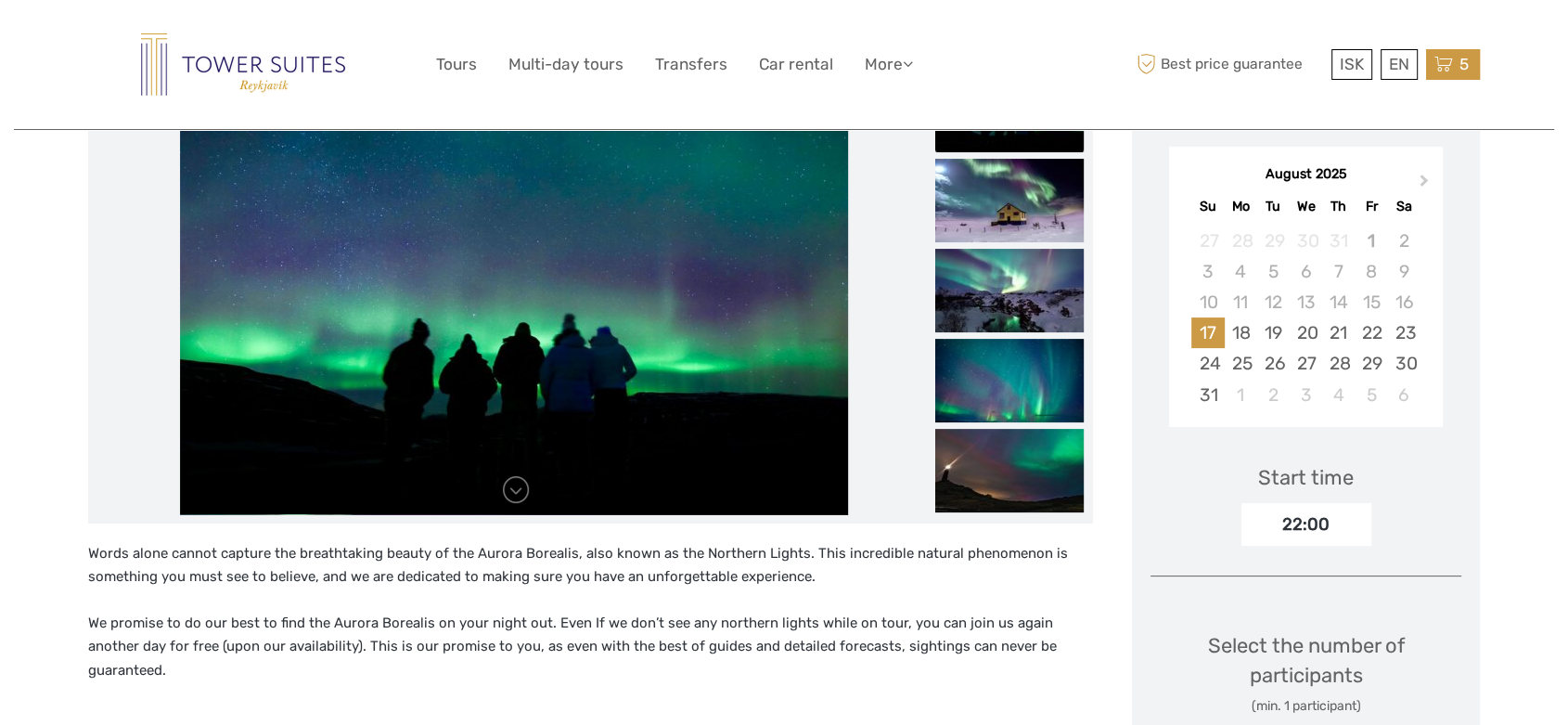 click on "5
Items
Northern Lights Small Group Tour with Hot Cocoa & Free Photos
1x Adults
Friday, 10 October 2025 - 09:00 PM
18.990 ISK
Golden Circle Direct
1x Adult (16+)
Saturday, 11 October 2025 - 10:00 AM
10.599 ISK
Sky Lagoon Saman Pass
1x Adults
Friday, 10 October 2025 - 01:00 PM
Total" at bounding box center [1453, 64] 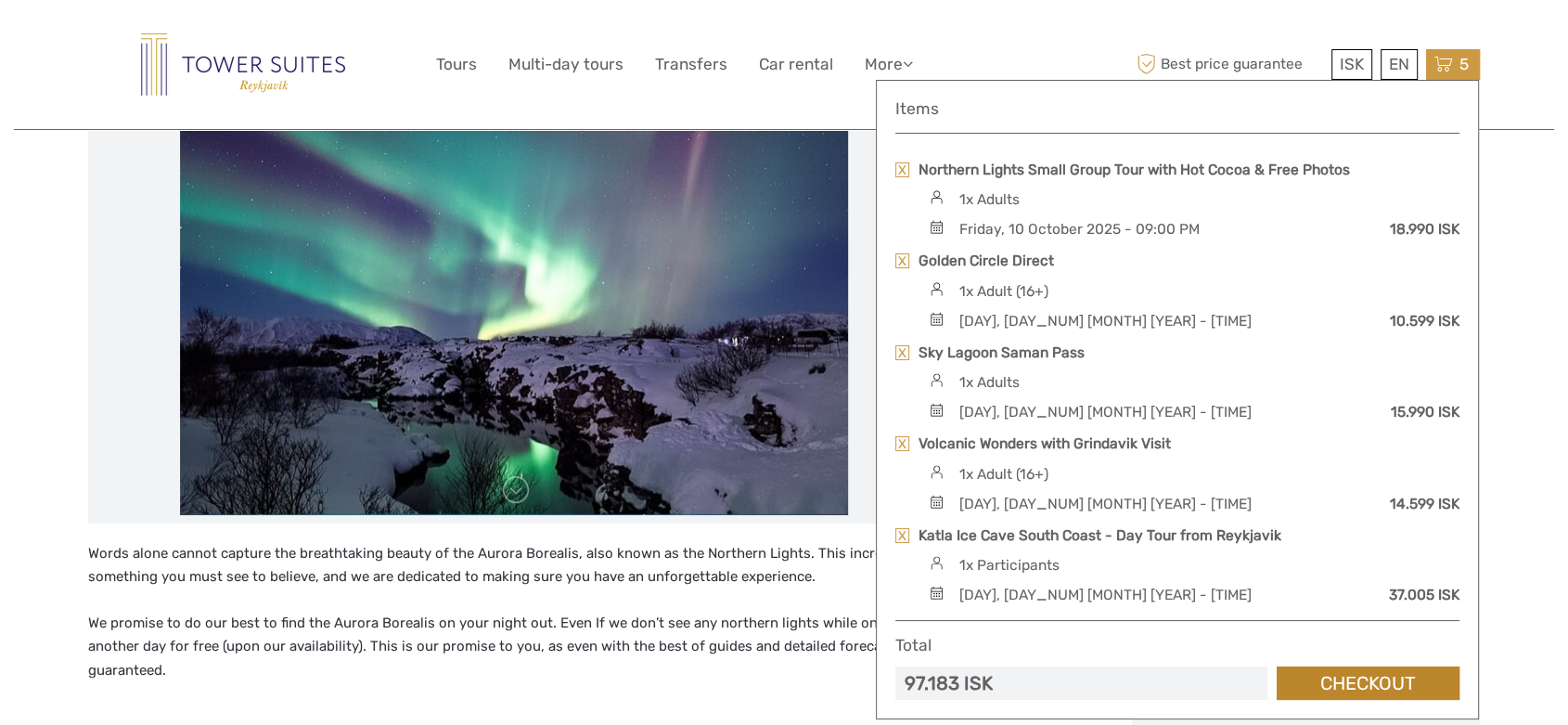 click on "Checkout" at bounding box center (1368, 683) 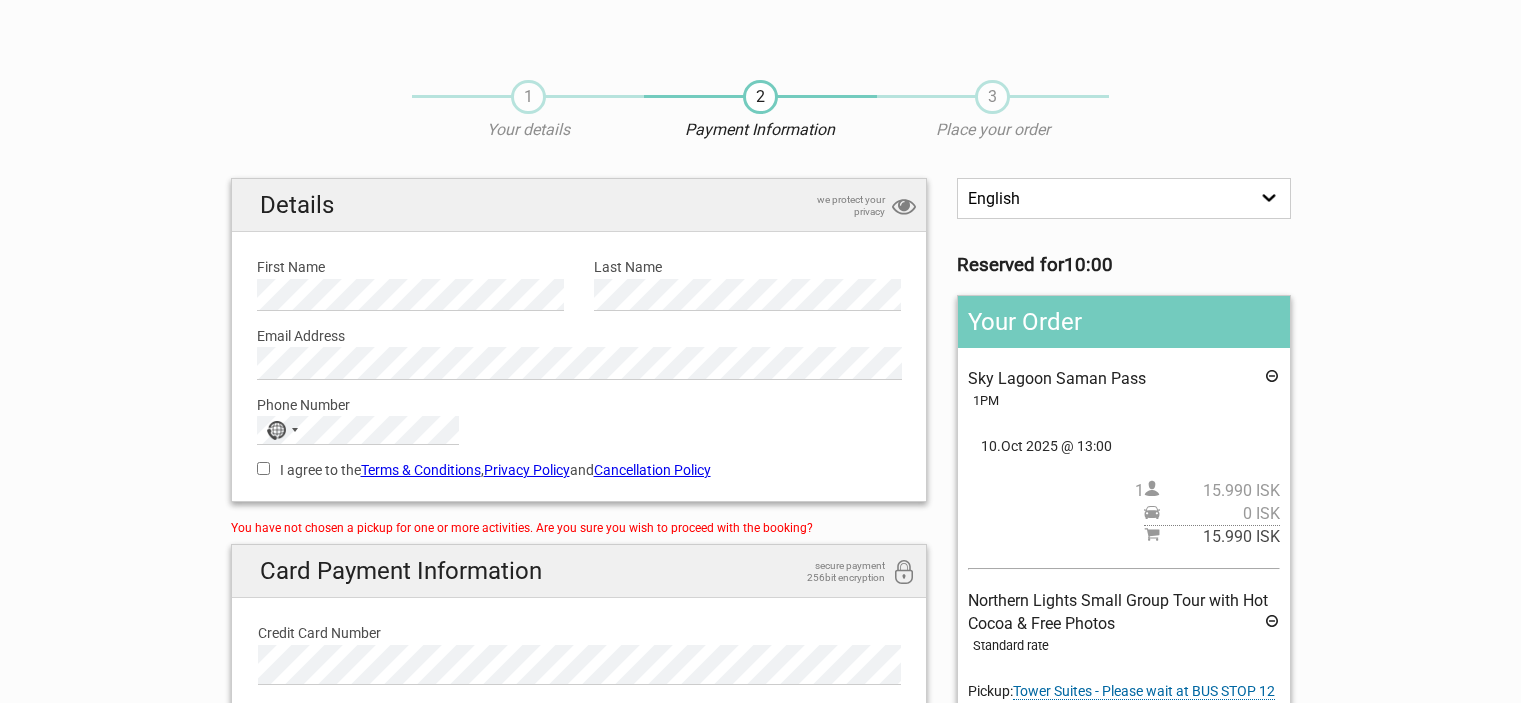 scroll, scrollTop: 0, scrollLeft: 0, axis: both 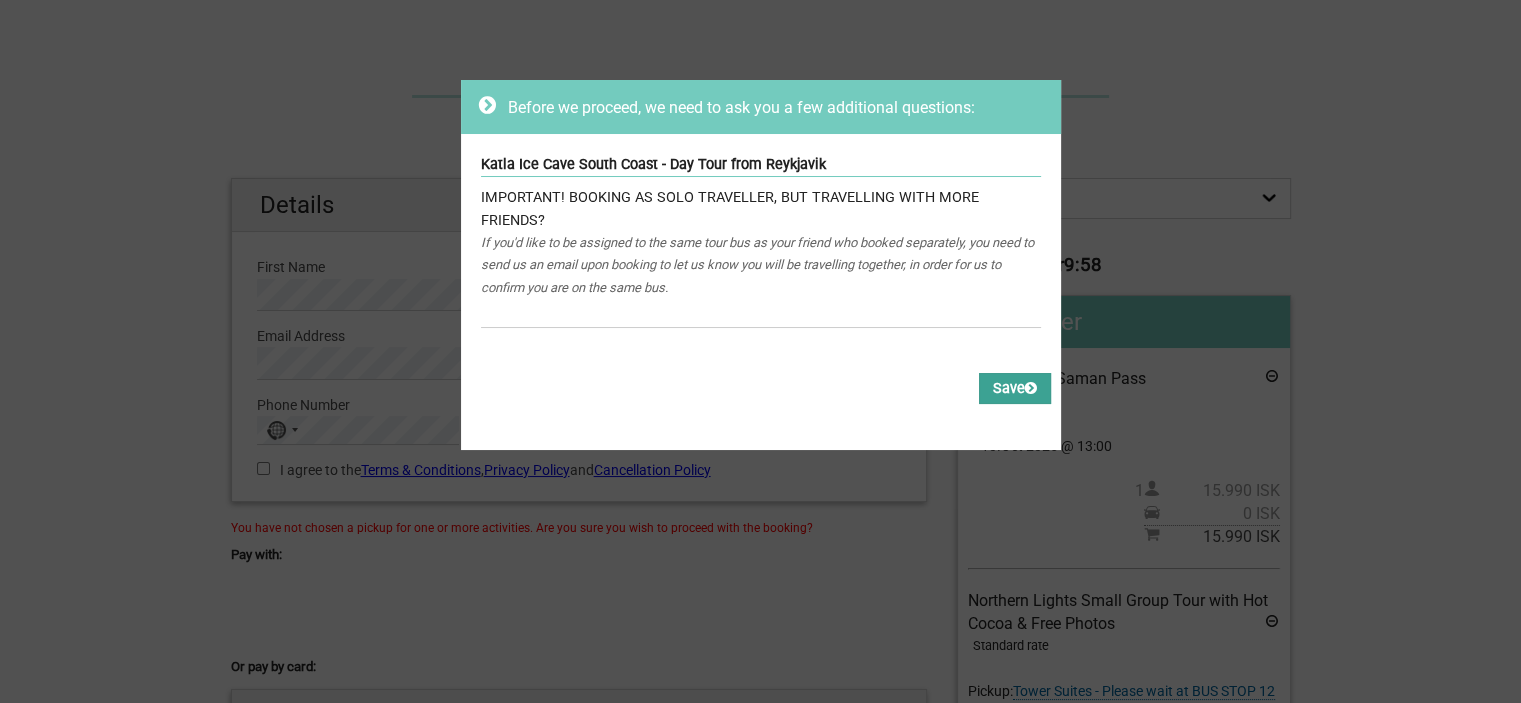 click on "Save" at bounding box center (1015, 388) 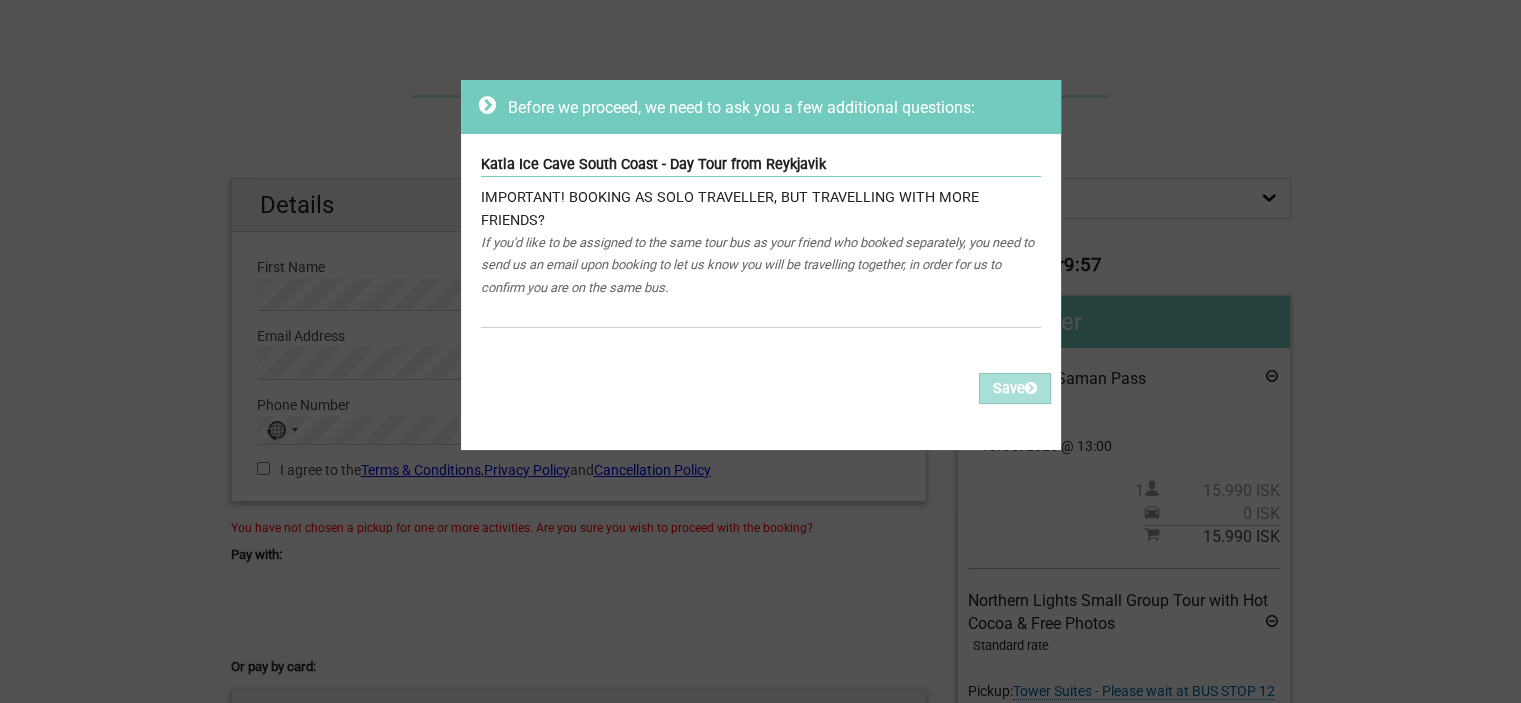 click on "Before we proceed, we need to ask you a few additional questions:
Katla Ice Cave South Coast - Day Tour from Reykjavik
IMPORTANT! BOOKING AS SOLO TRAVELLER, BUT TRAVELLING WITH MORE FRIENDS?
If you'd like to be assigned to the same tour bus as your friend who booked separately, you need to send us an email upon booking to let us know you will be travelling together, in order for us to confirm you are on the same bus.
Please fill out all the Required fields, for all items.
Please correct the values of some of the fields, for all items.
Save" at bounding box center [760, 351] 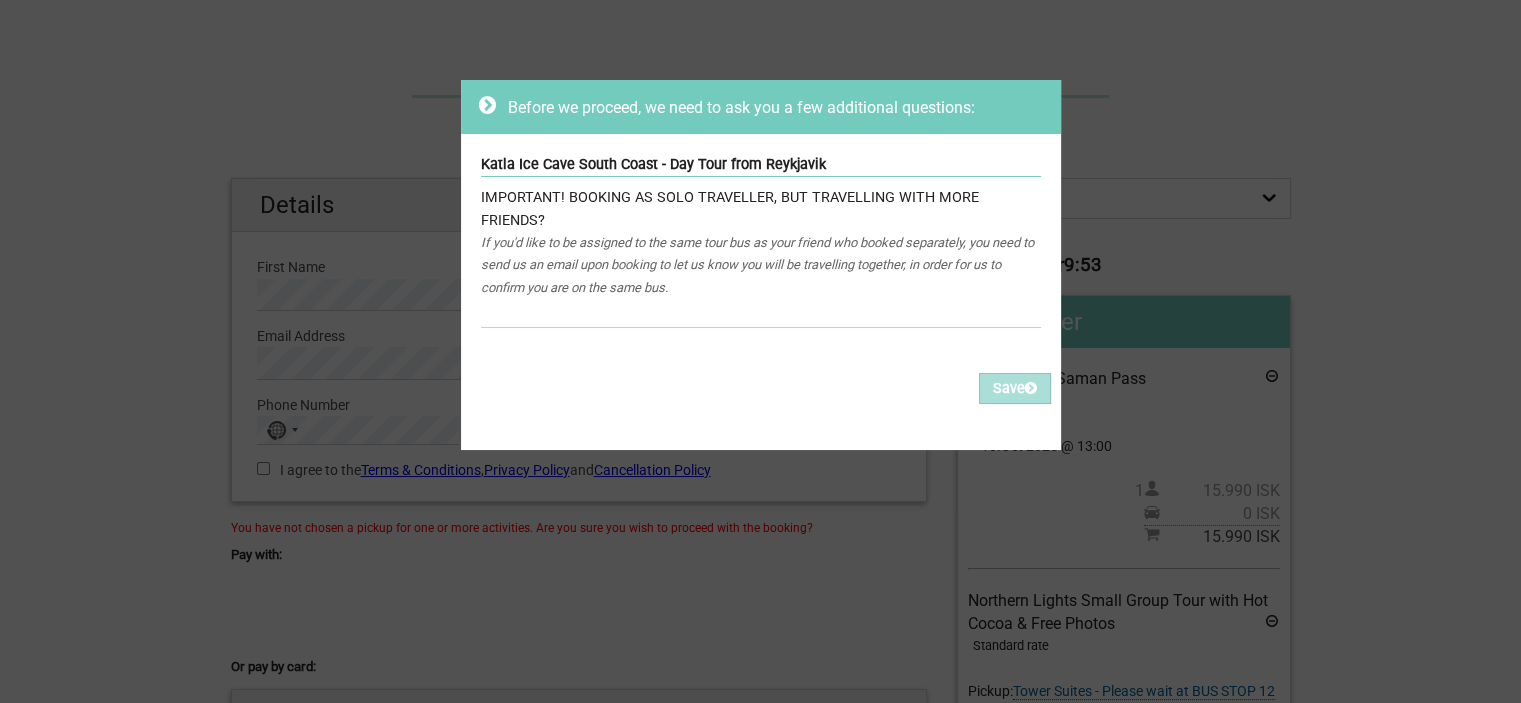 click on "If you'd like to be assigned to the same tour bus as your friend who booked separately, you need to send us an email upon booking to let us know you will be travelling together, in order for us to confirm you are on the same bus." at bounding box center [761, 265] 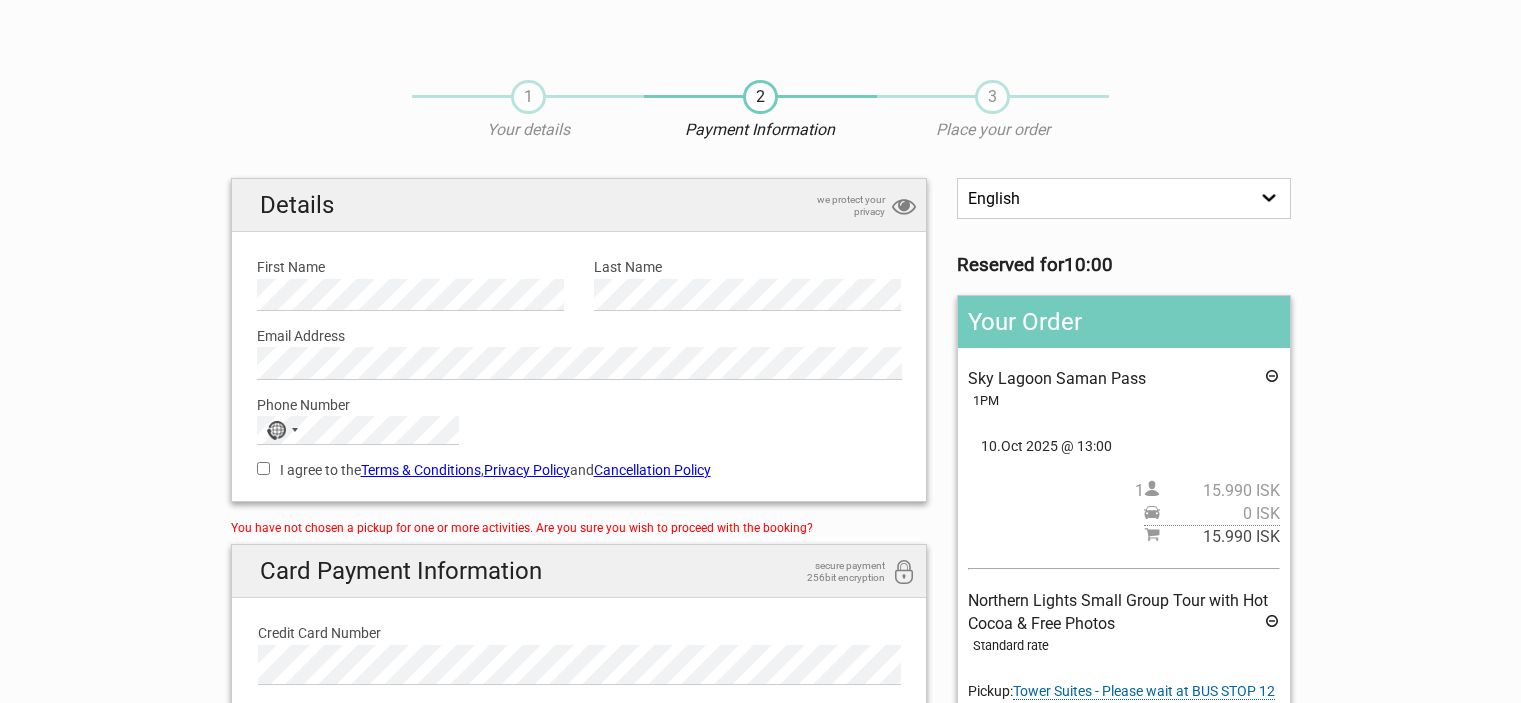 scroll, scrollTop: 0, scrollLeft: 0, axis: both 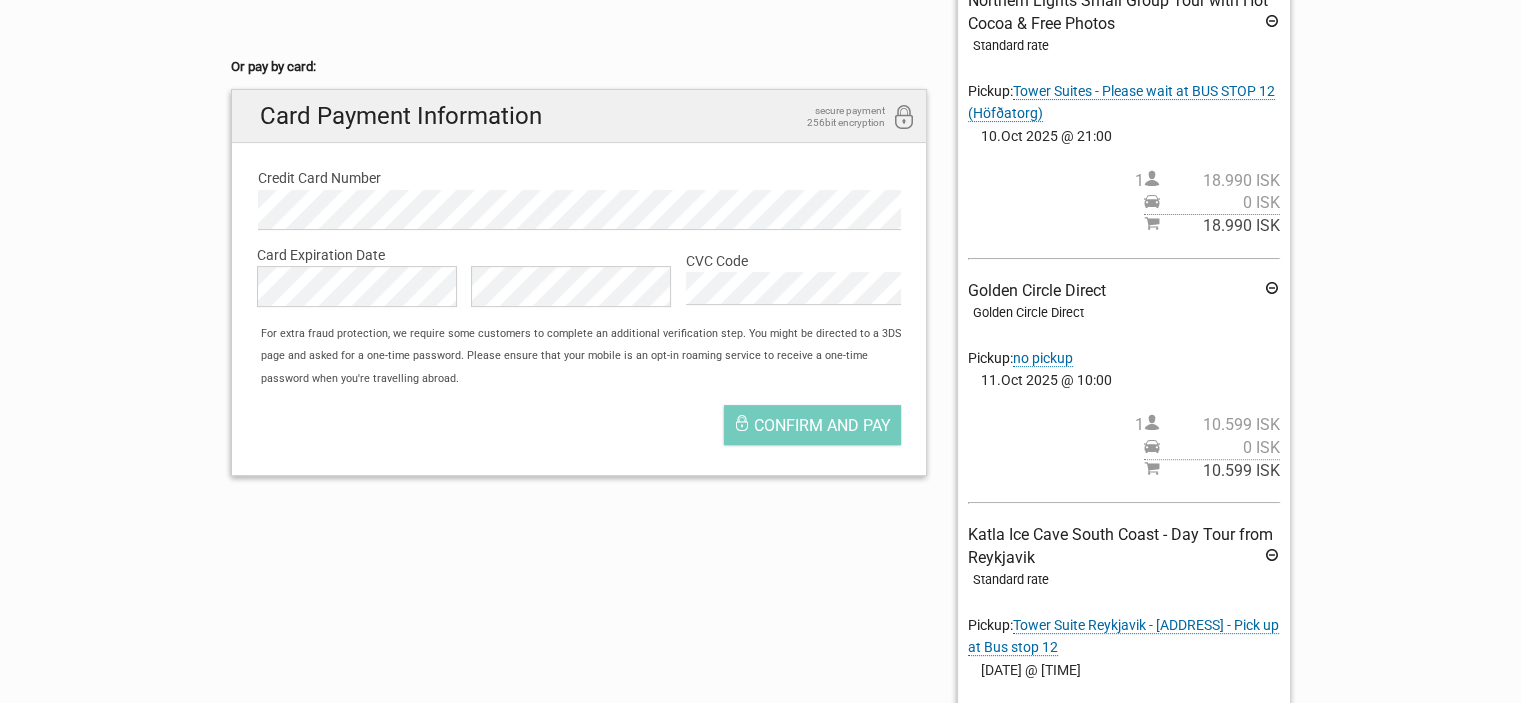 click on "no pickup" at bounding box center (1043, 358) 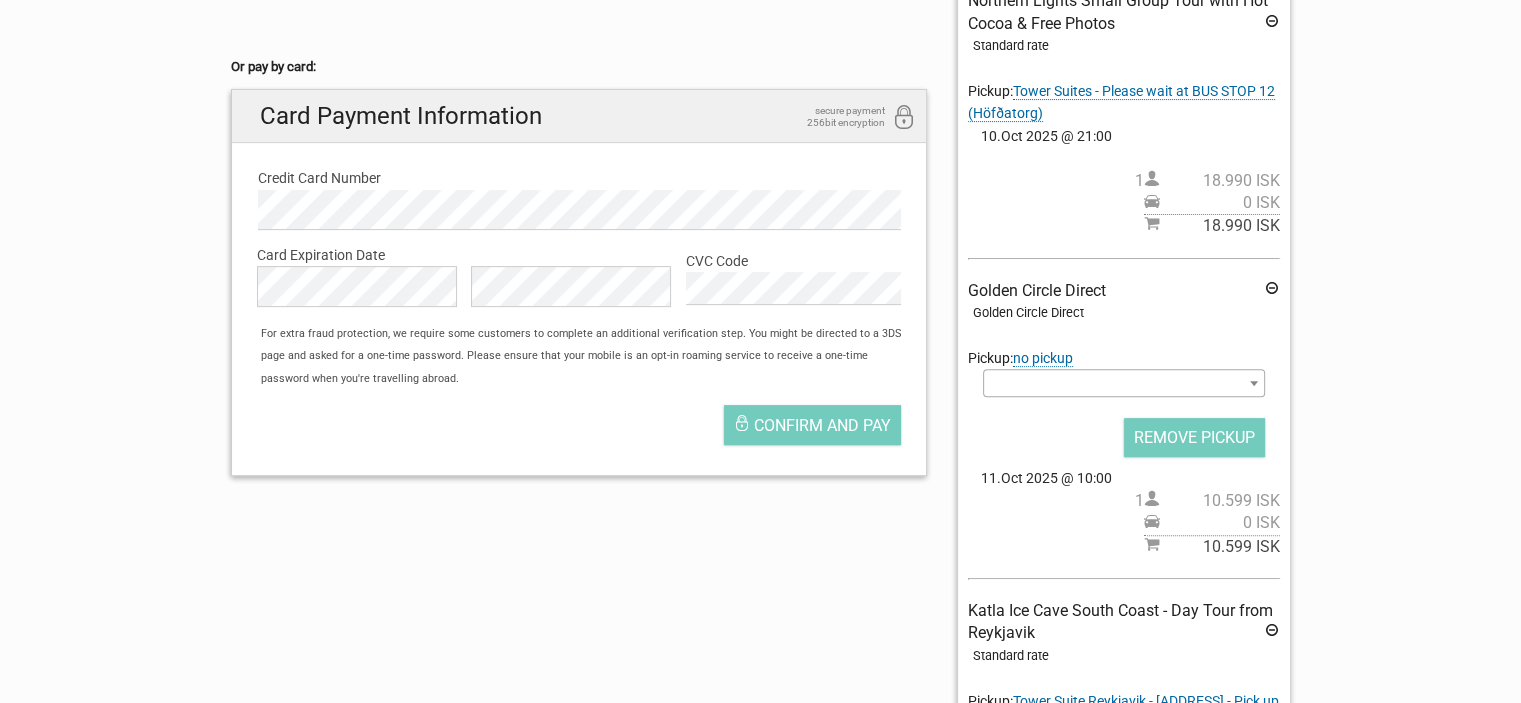 click at bounding box center (1123, 383) 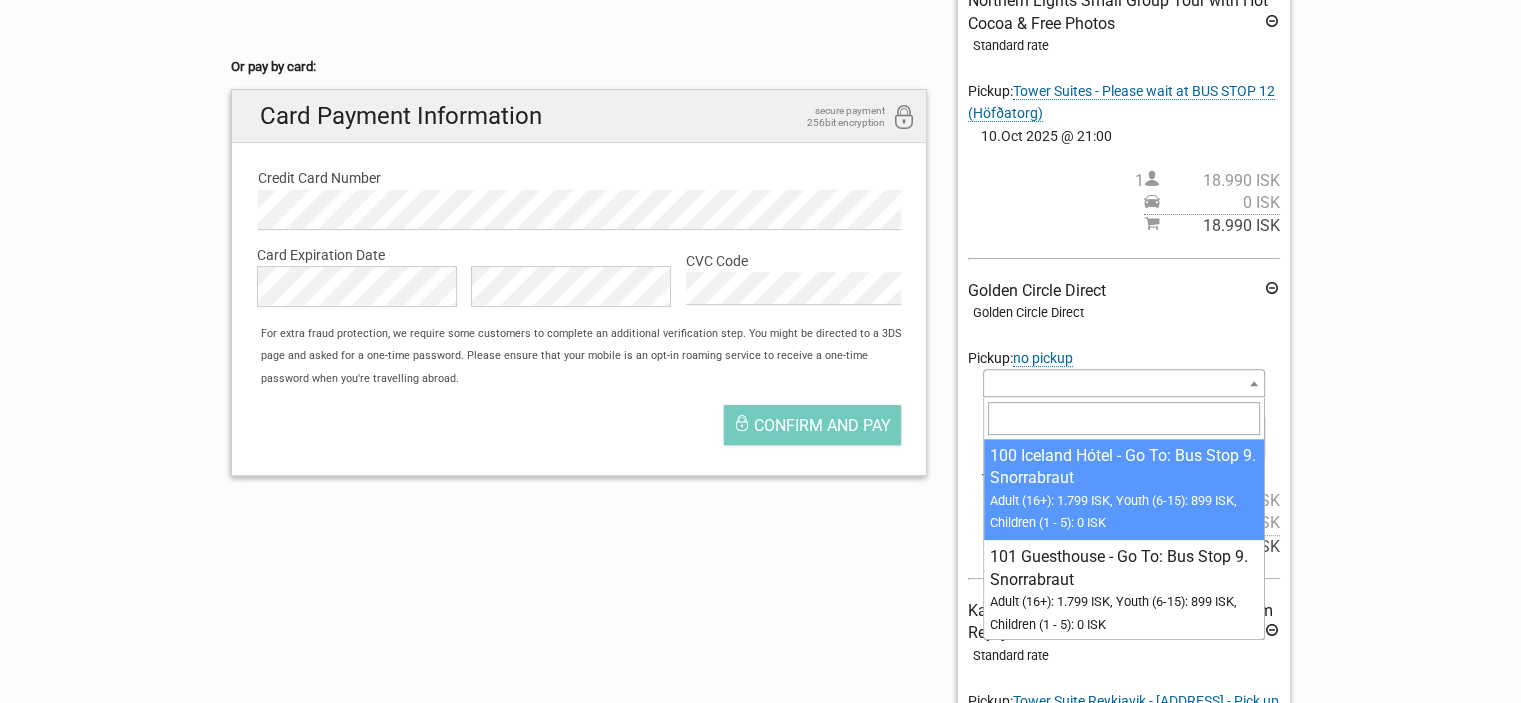 click at bounding box center (1123, 383) 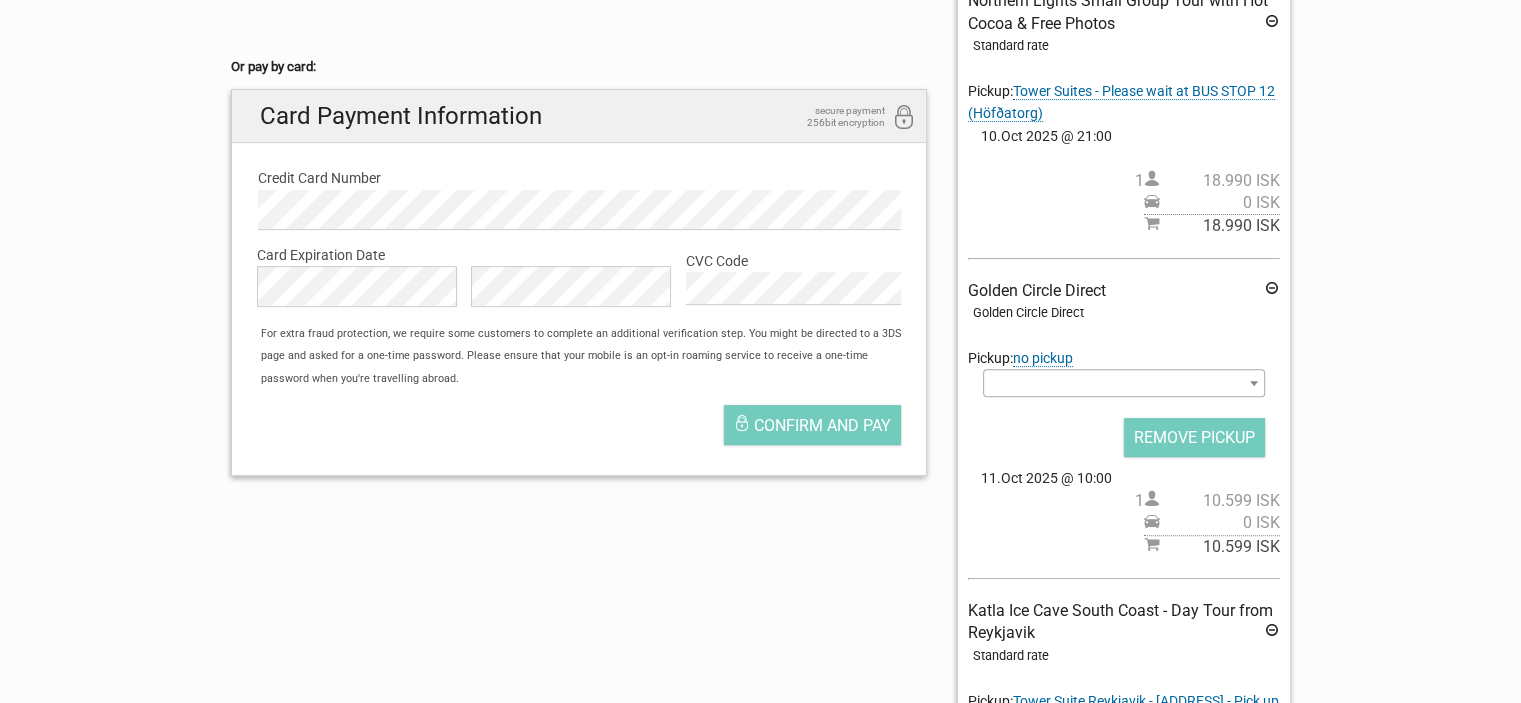 click at bounding box center [1123, 383] 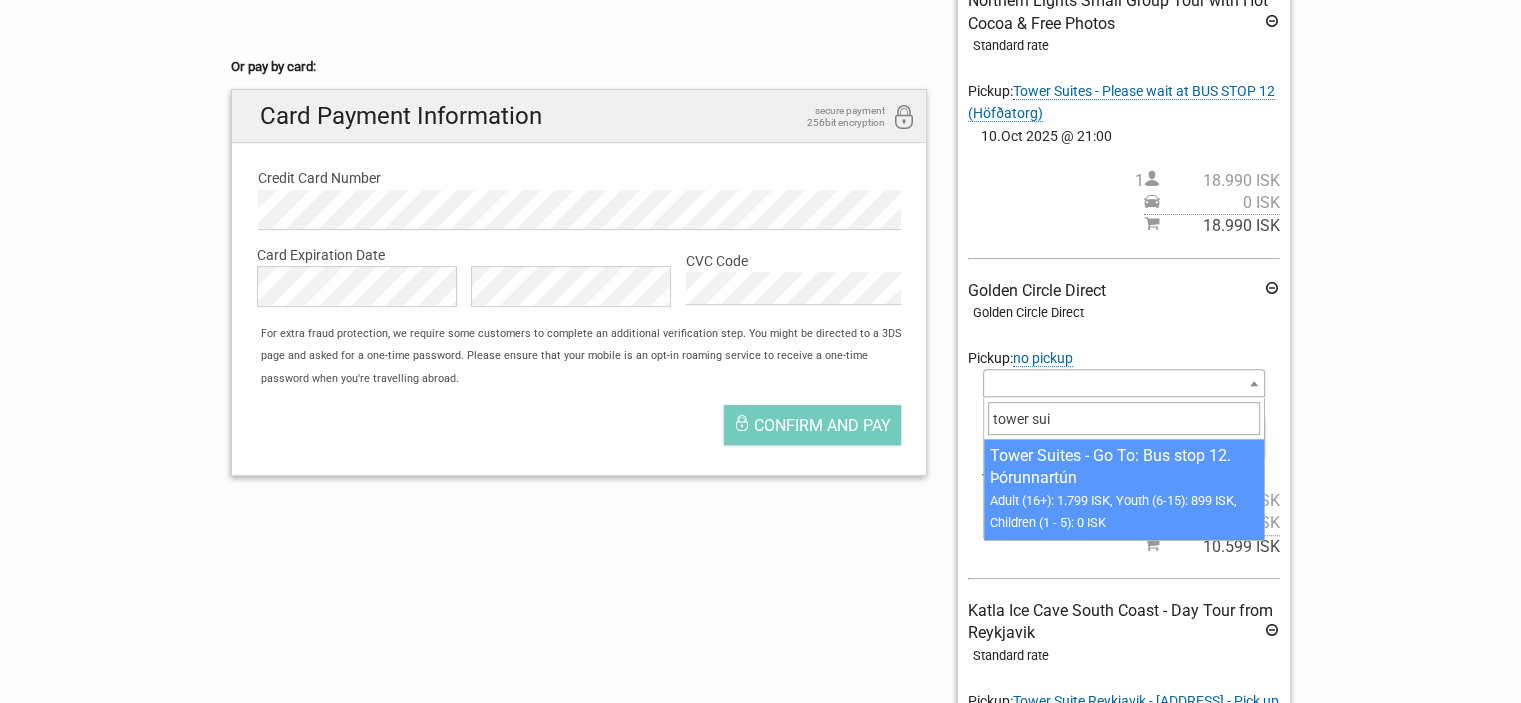 type on "tower sui" 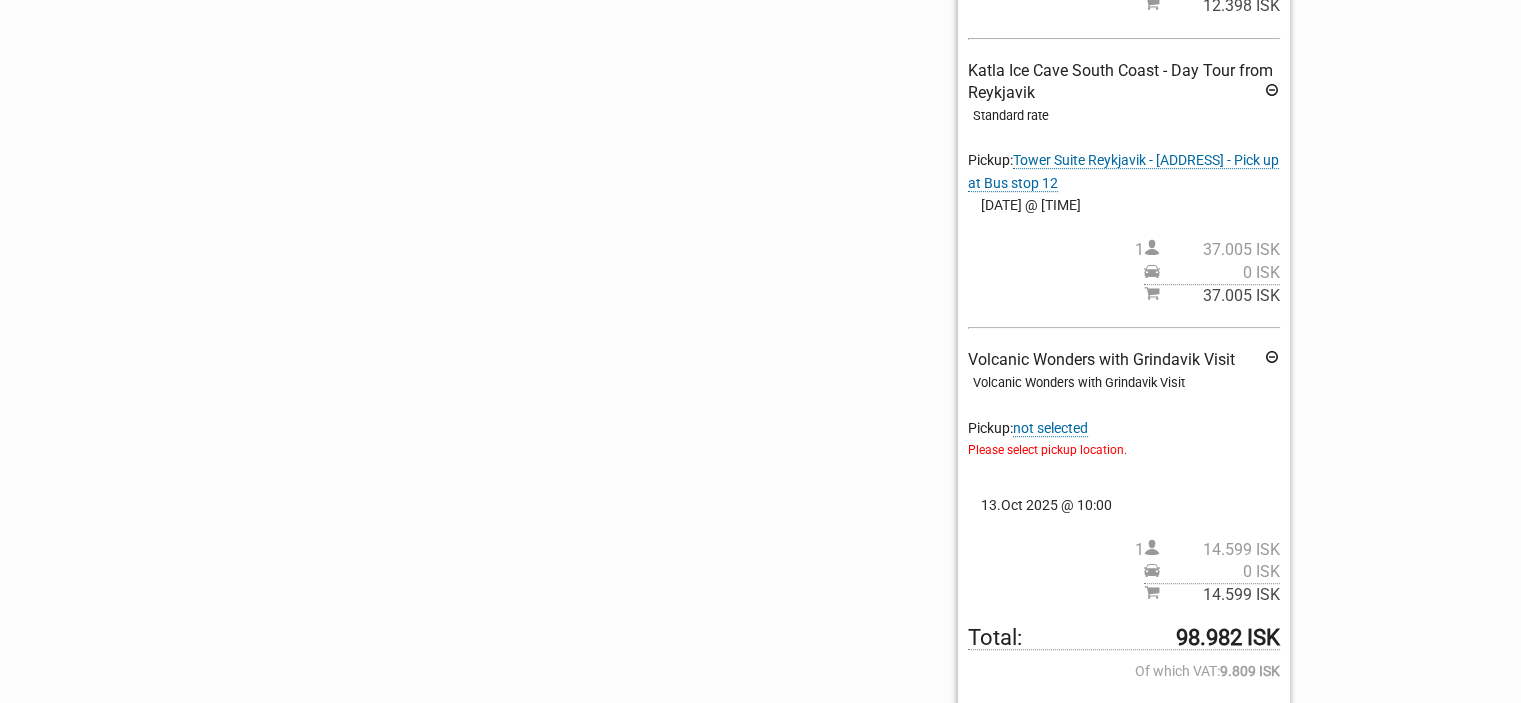 scroll, scrollTop: 1100, scrollLeft: 0, axis: vertical 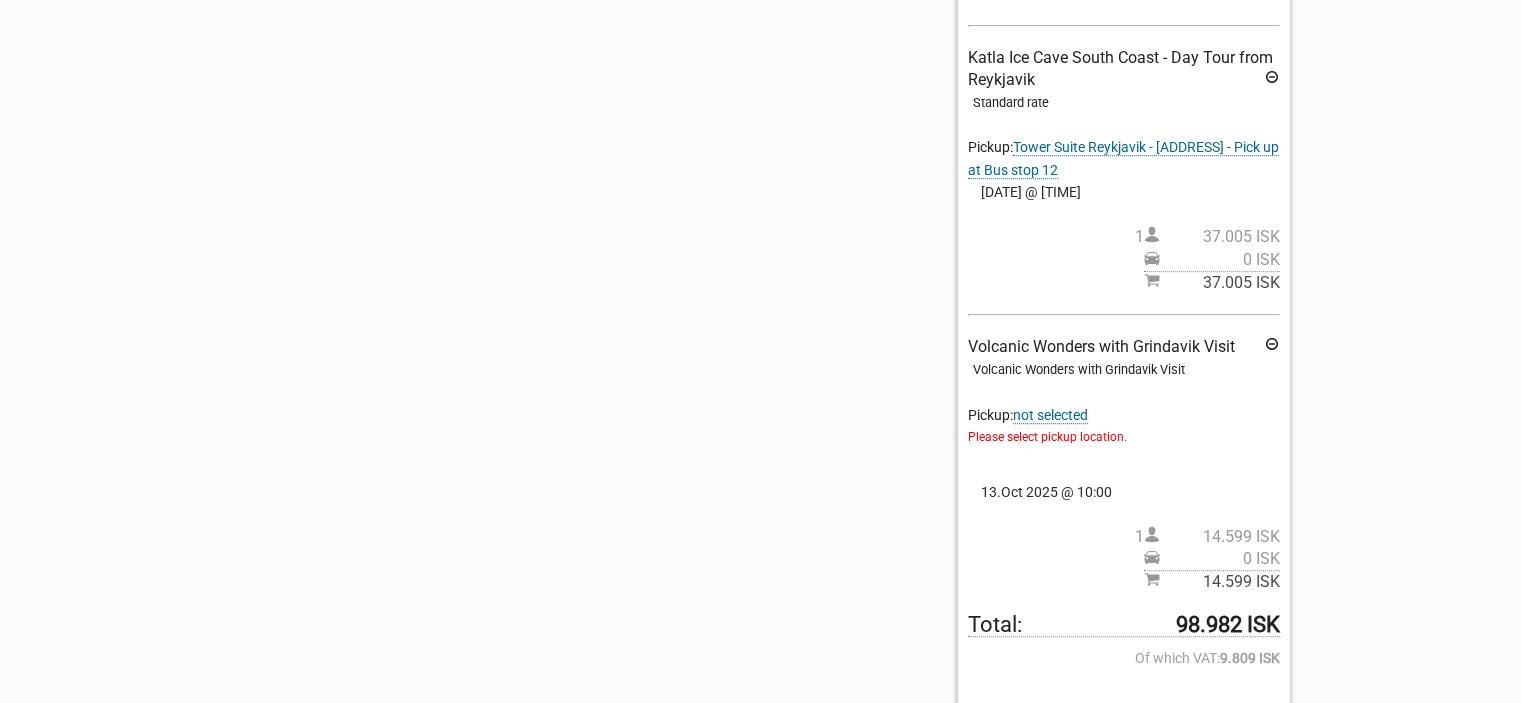 click on "not selected" at bounding box center (1050, 415) 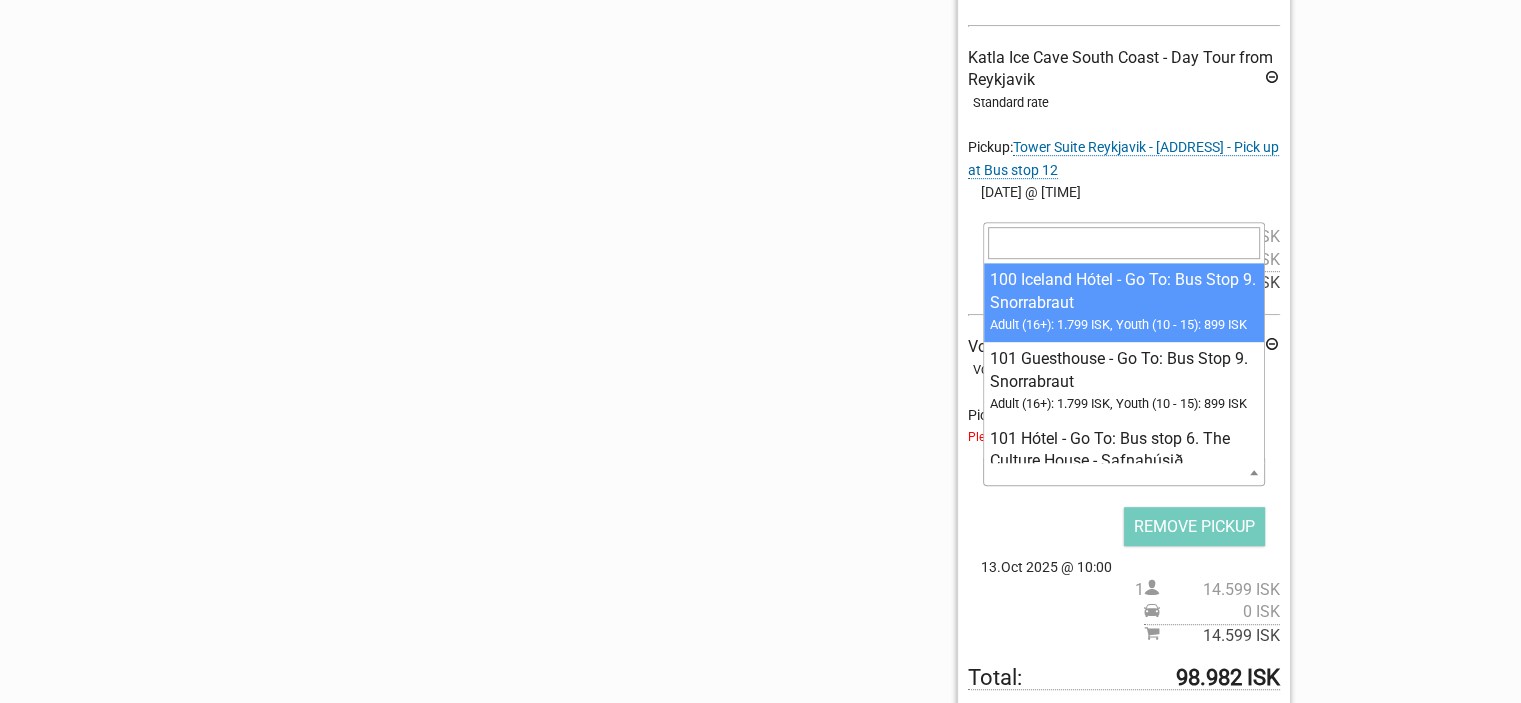 click at bounding box center (1123, 472) 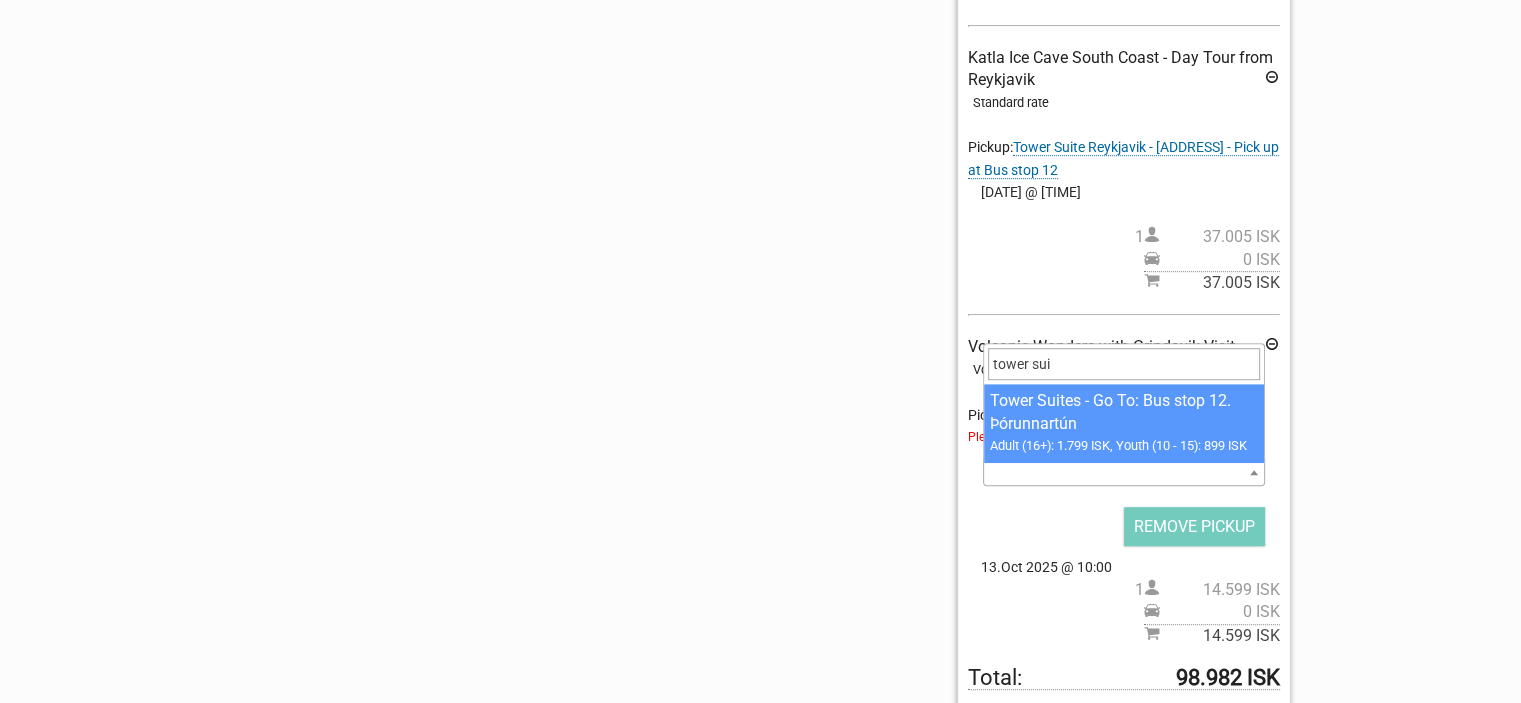 type on "tower sui" 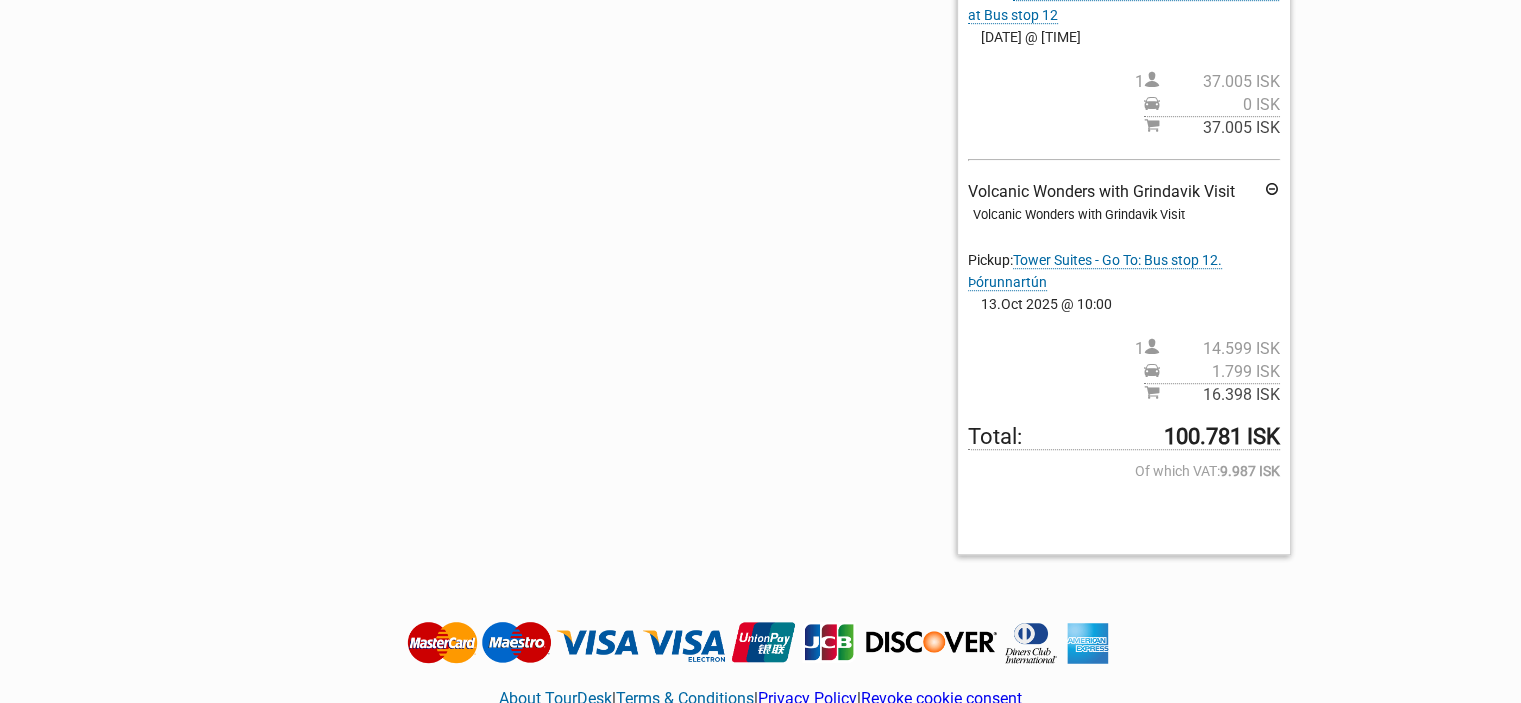 scroll, scrollTop: 1300, scrollLeft: 0, axis: vertical 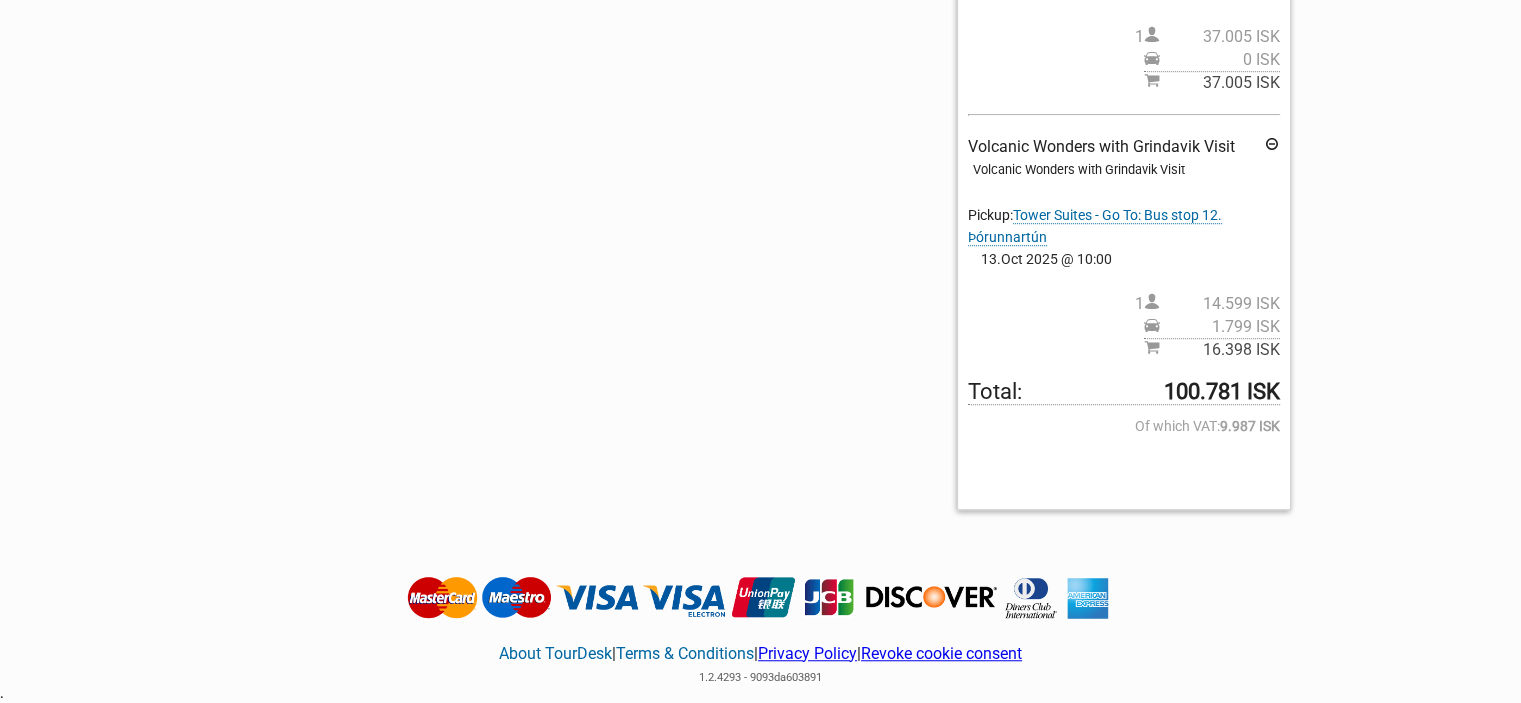 drag, startPoint x: 1158, startPoint y: 397, endPoint x: 1239, endPoint y: 403, distance: 81.22192 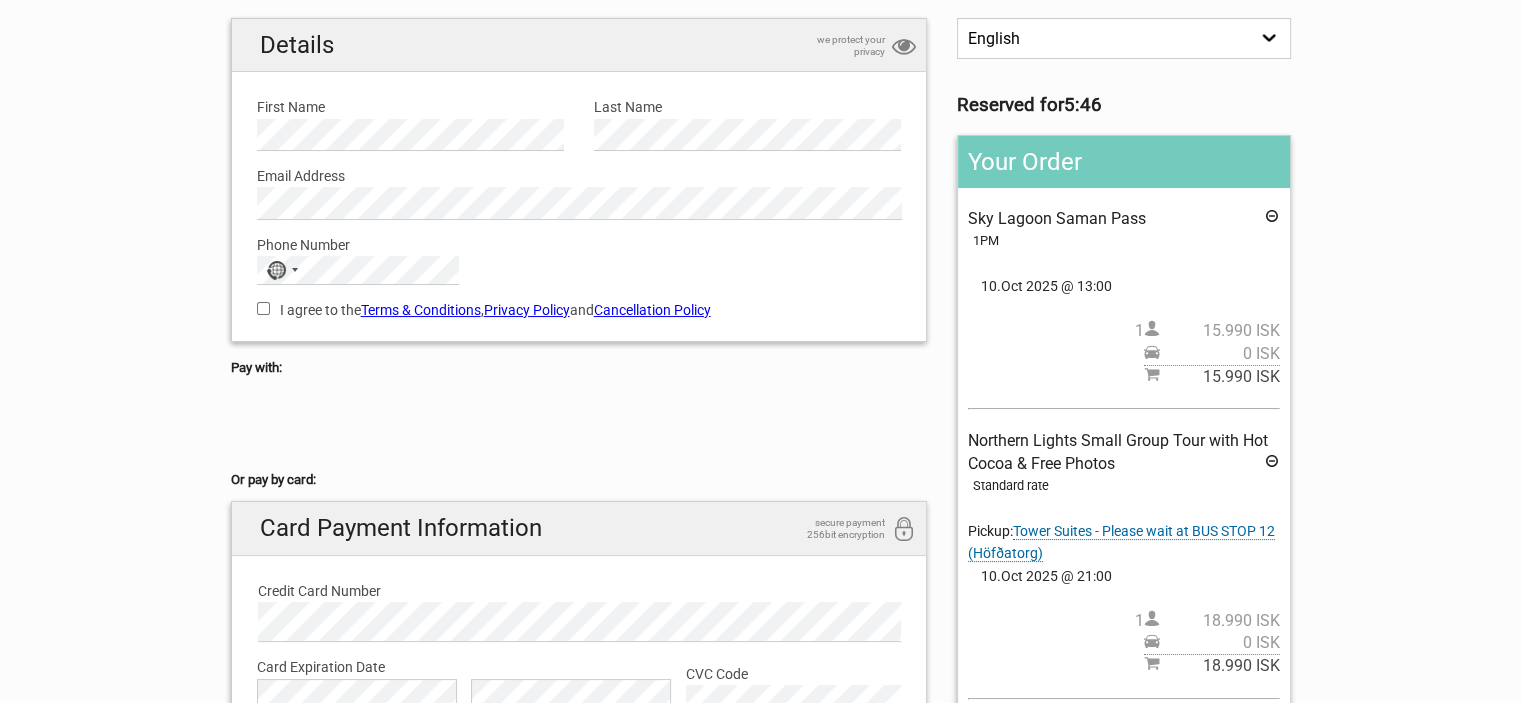 scroll, scrollTop: 113, scrollLeft: 0, axis: vertical 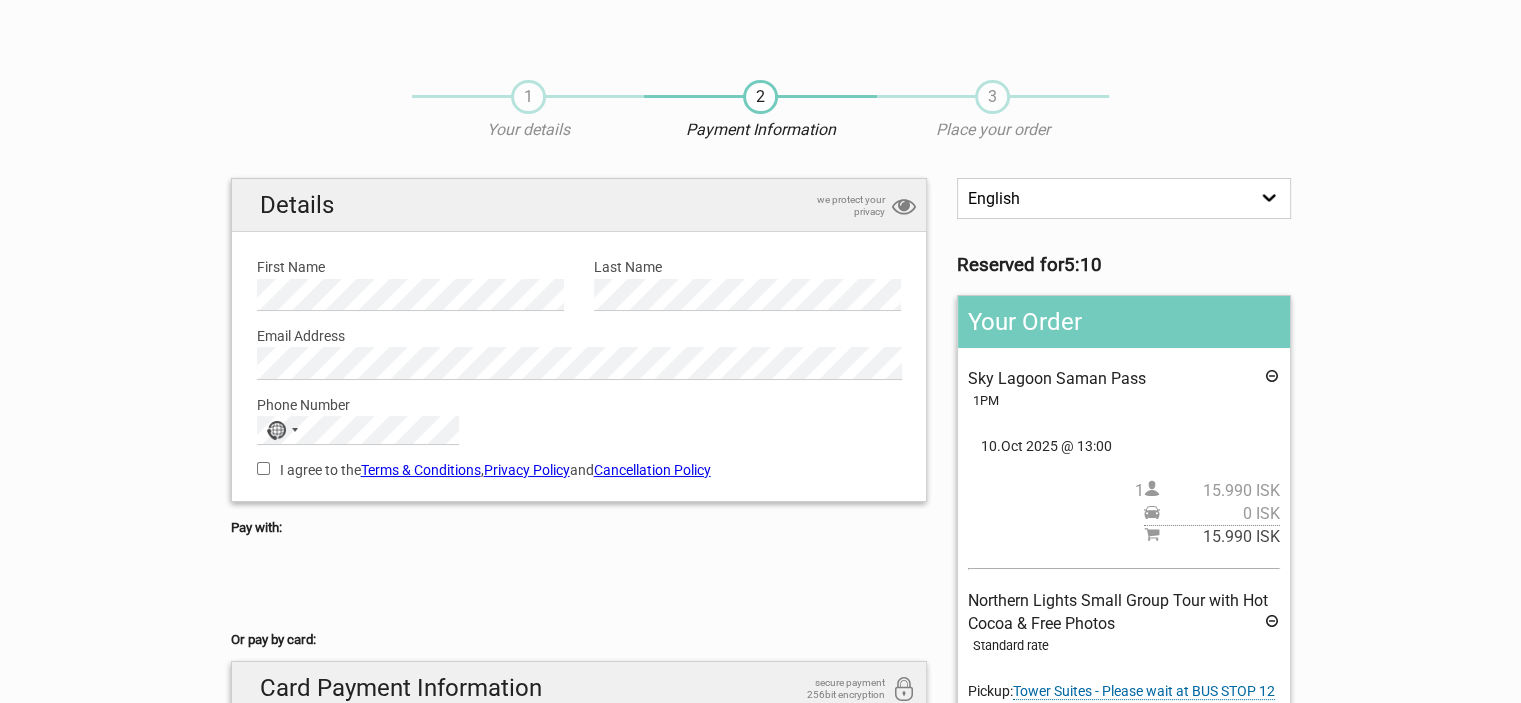 type 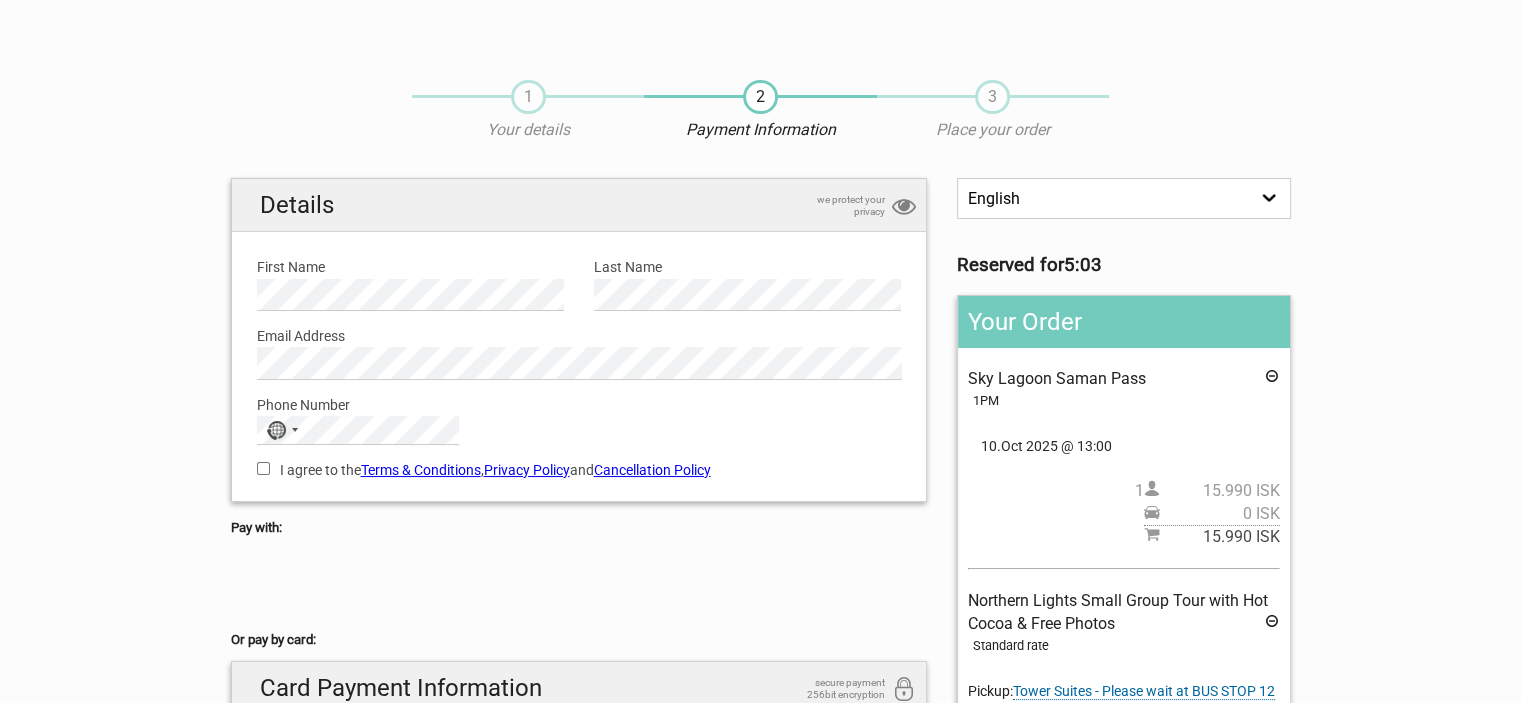 click on "I agree to the  Terms & Conditions ,  Privacy Policy  and  Cancellation Policy" at bounding box center [263, 468] 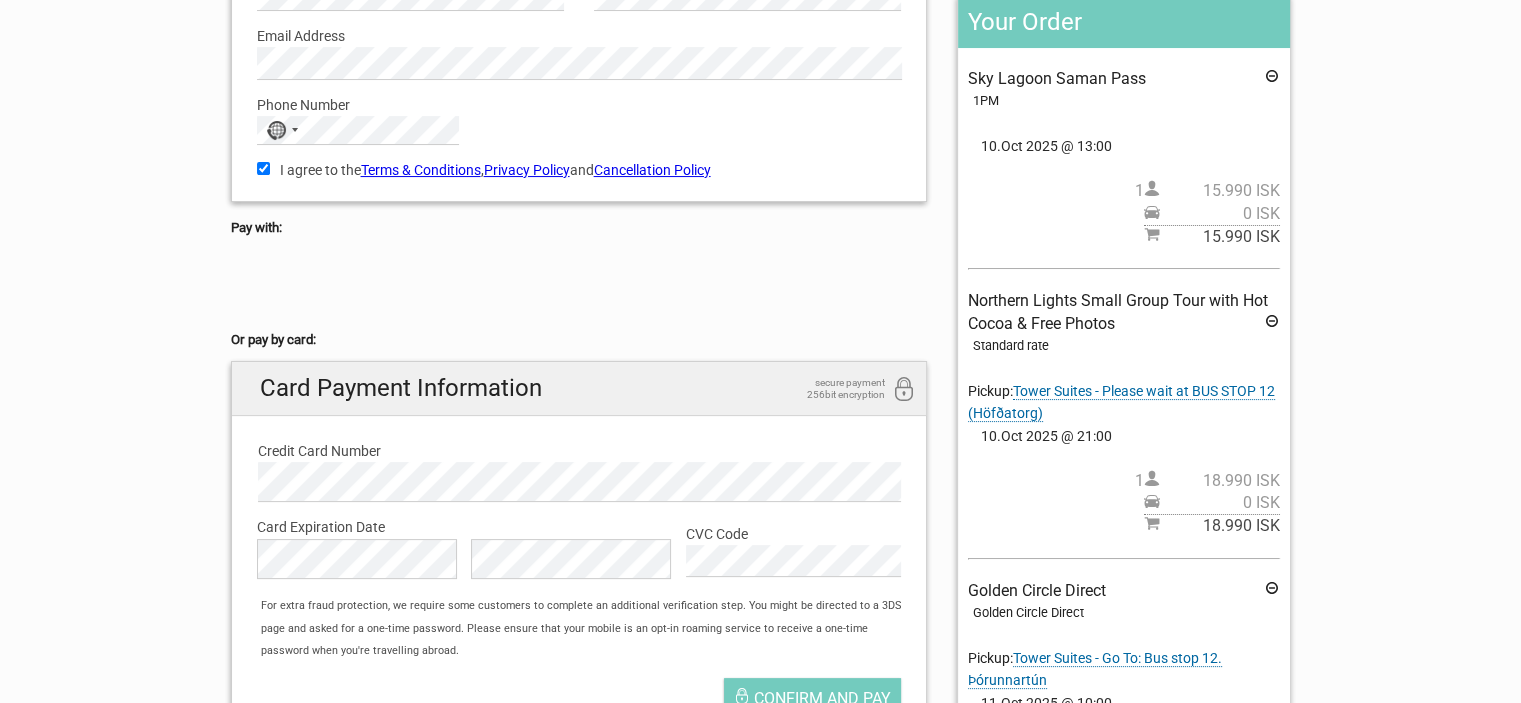 scroll, scrollTop: 400, scrollLeft: 0, axis: vertical 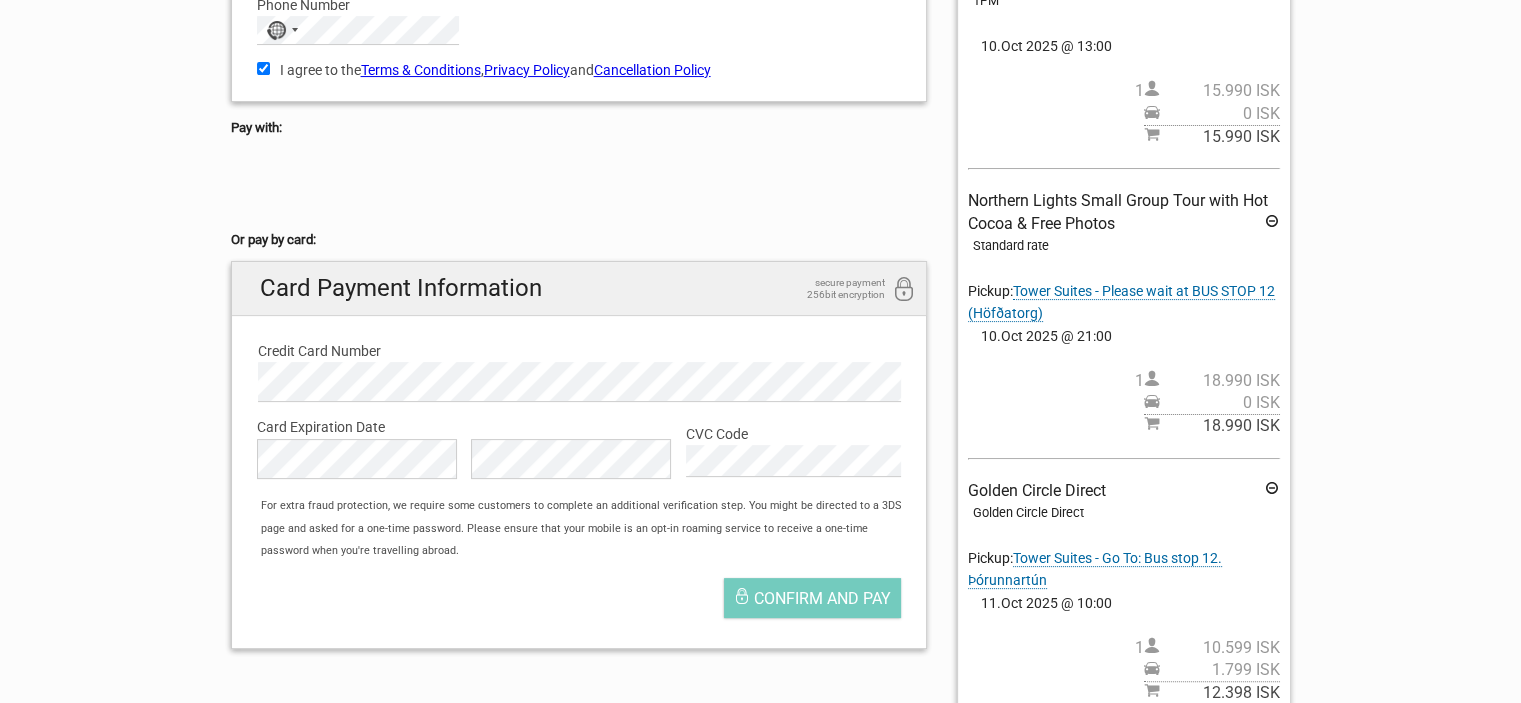 click on "Confirm and pay" at bounding box center [579, 603] 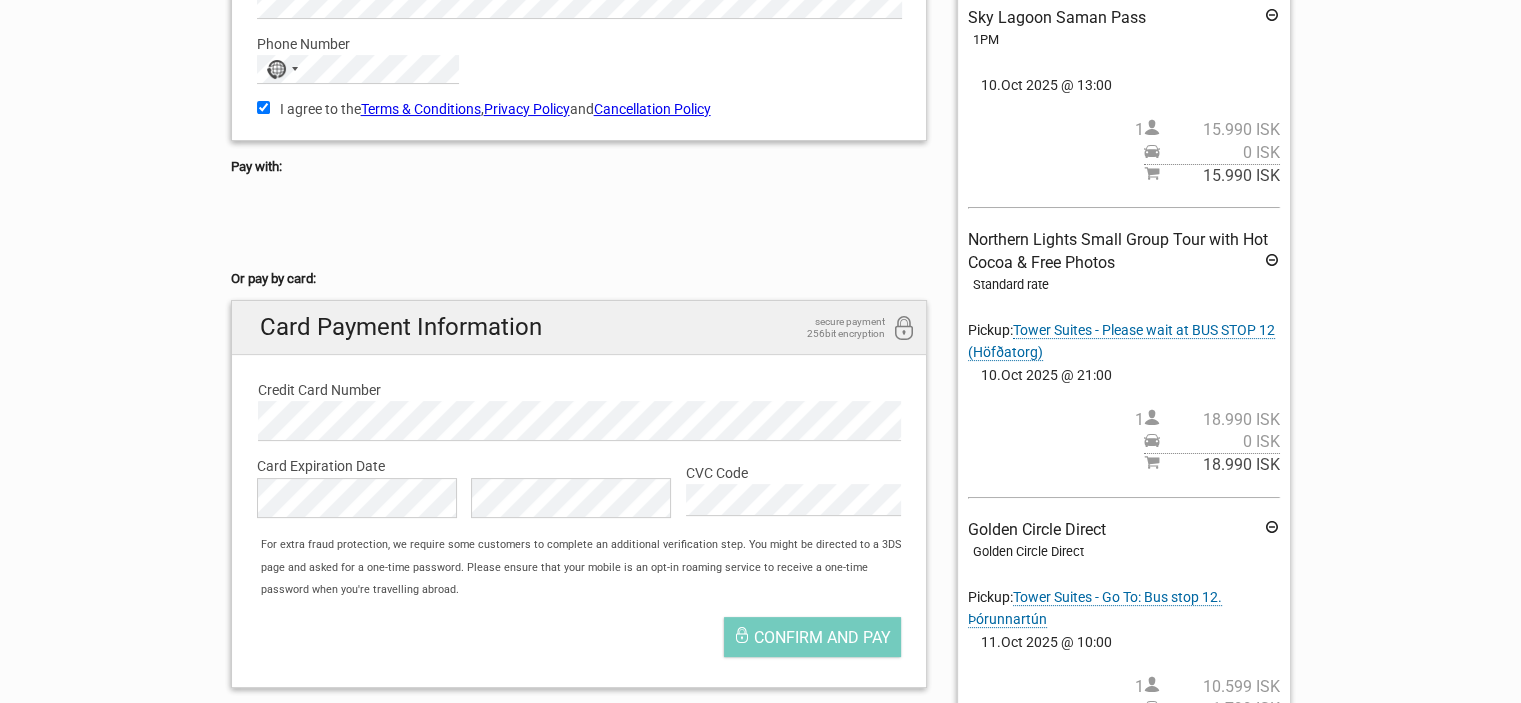 scroll, scrollTop: 600, scrollLeft: 0, axis: vertical 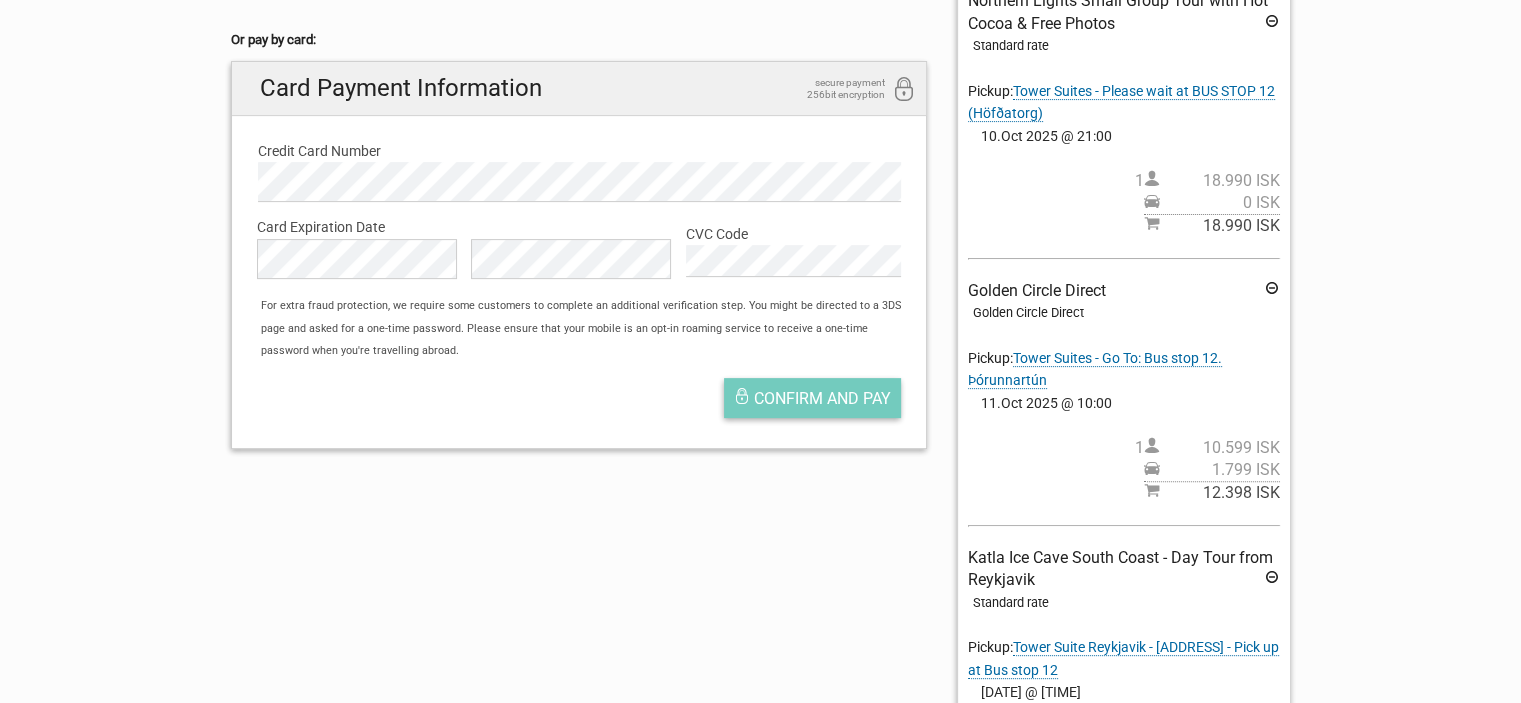 click on "Confirm and pay" at bounding box center [812, 398] 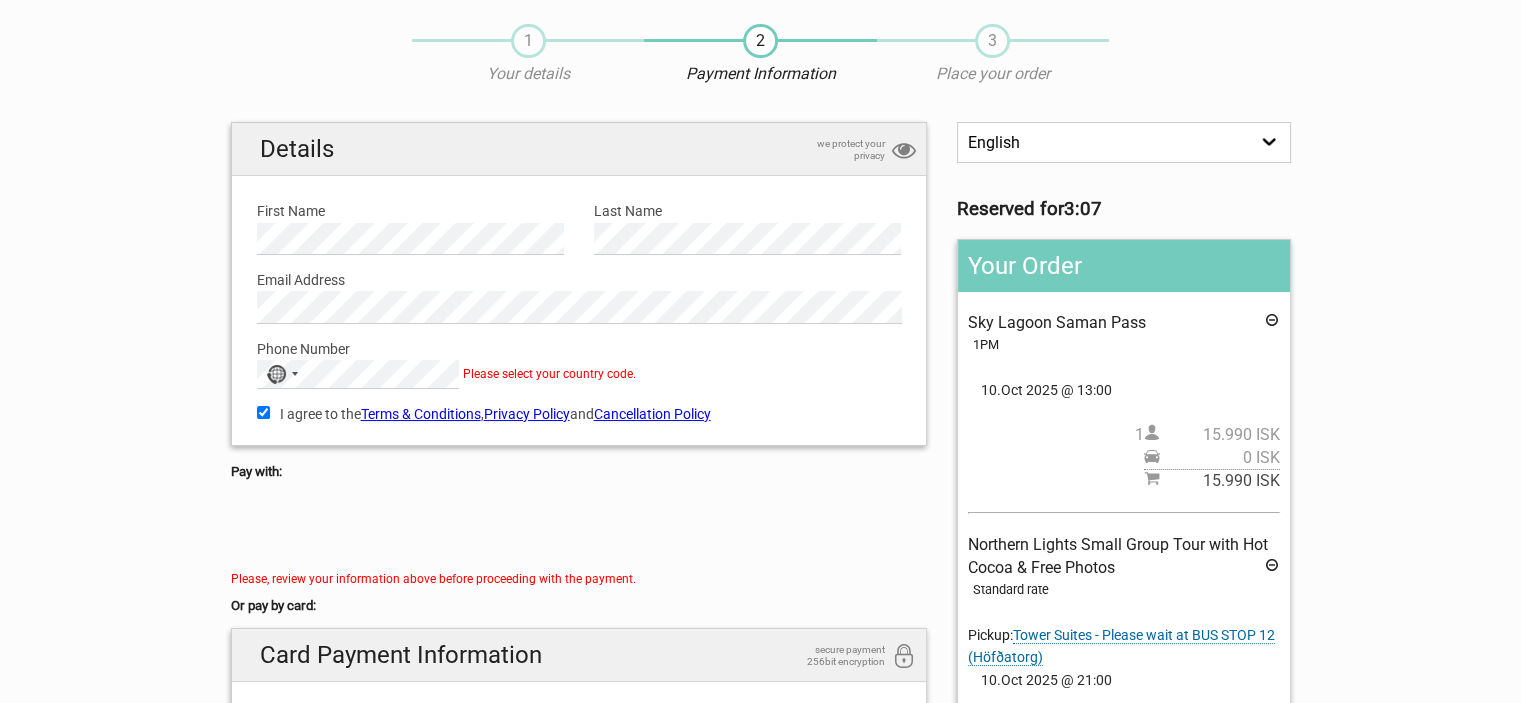 scroll, scrollTop: 0, scrollLeft: 0, axis: both 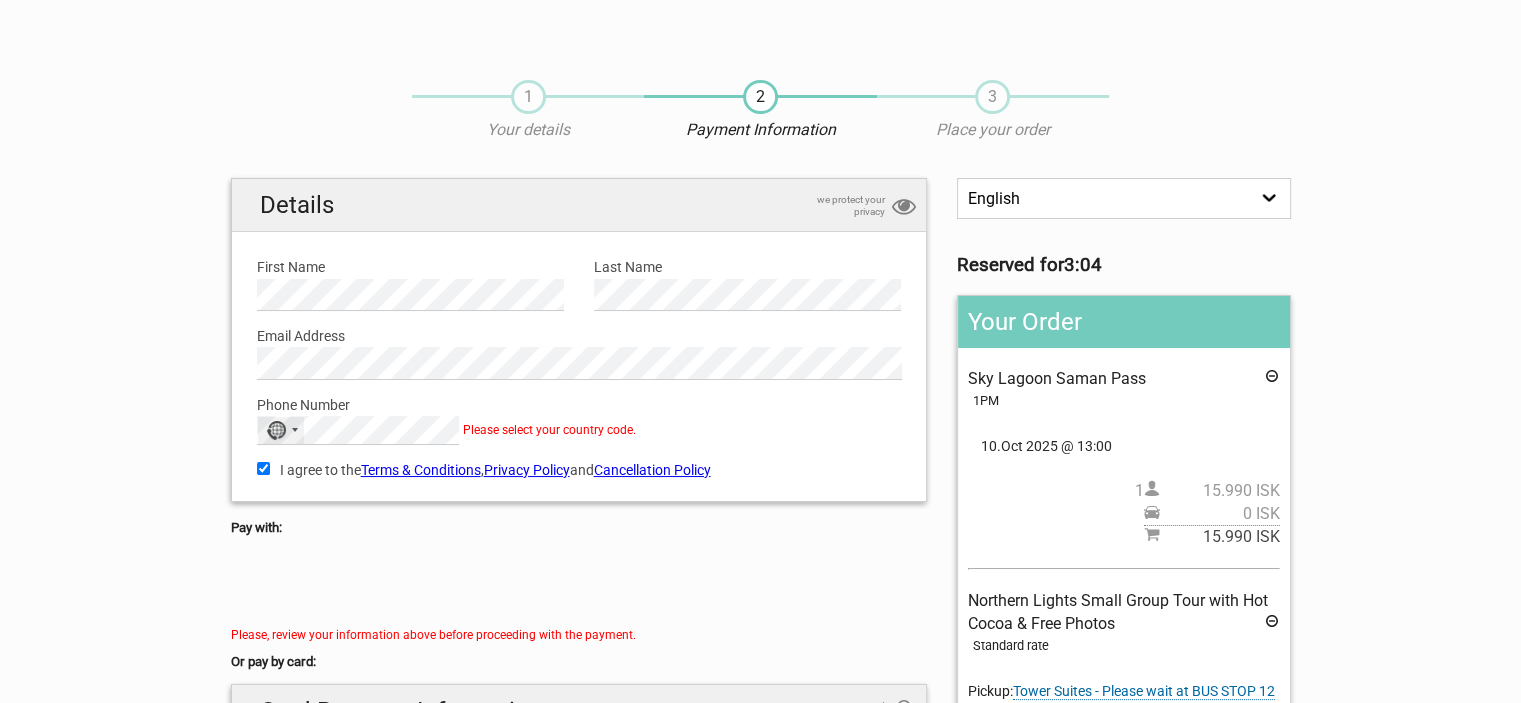 click on "No country selected" at bounding box center [281, 430] 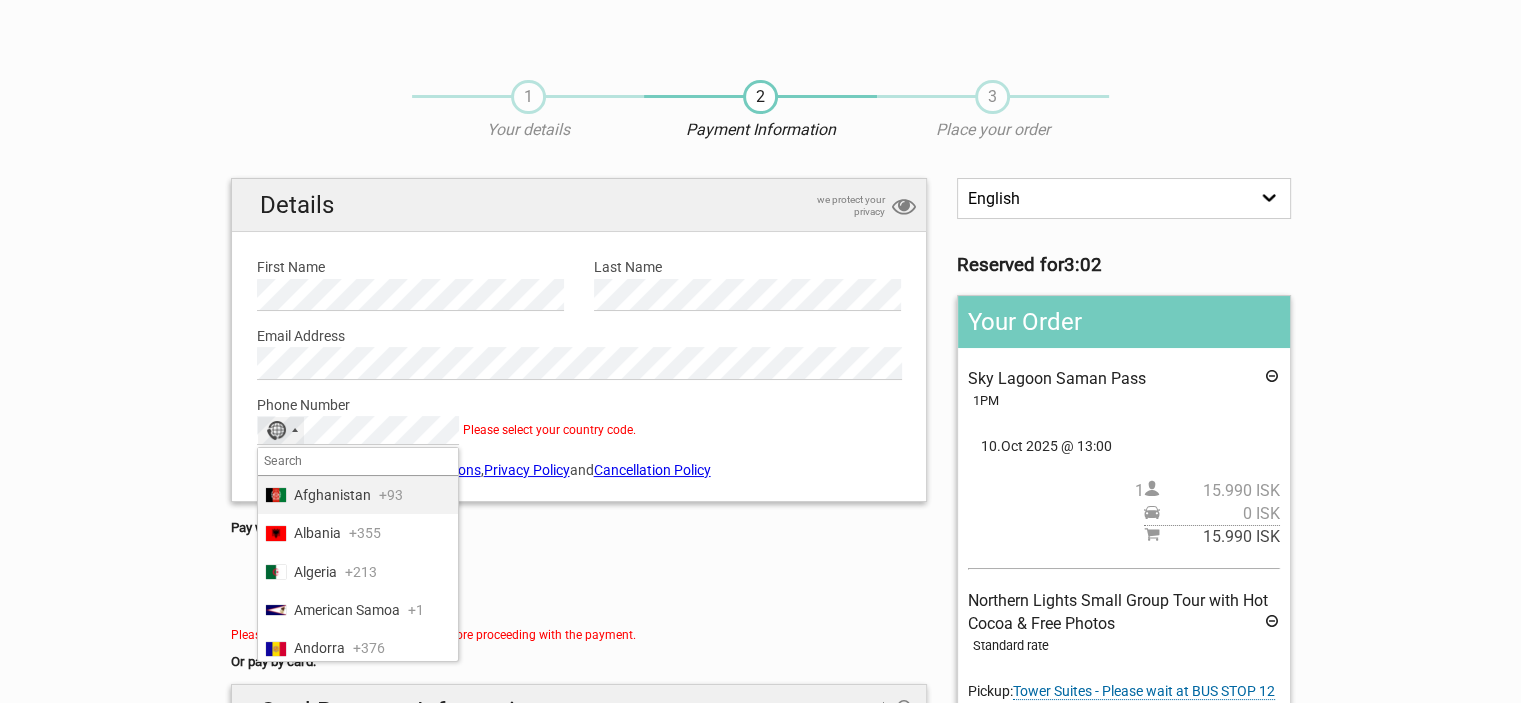 click at bounding box center (358, 462) 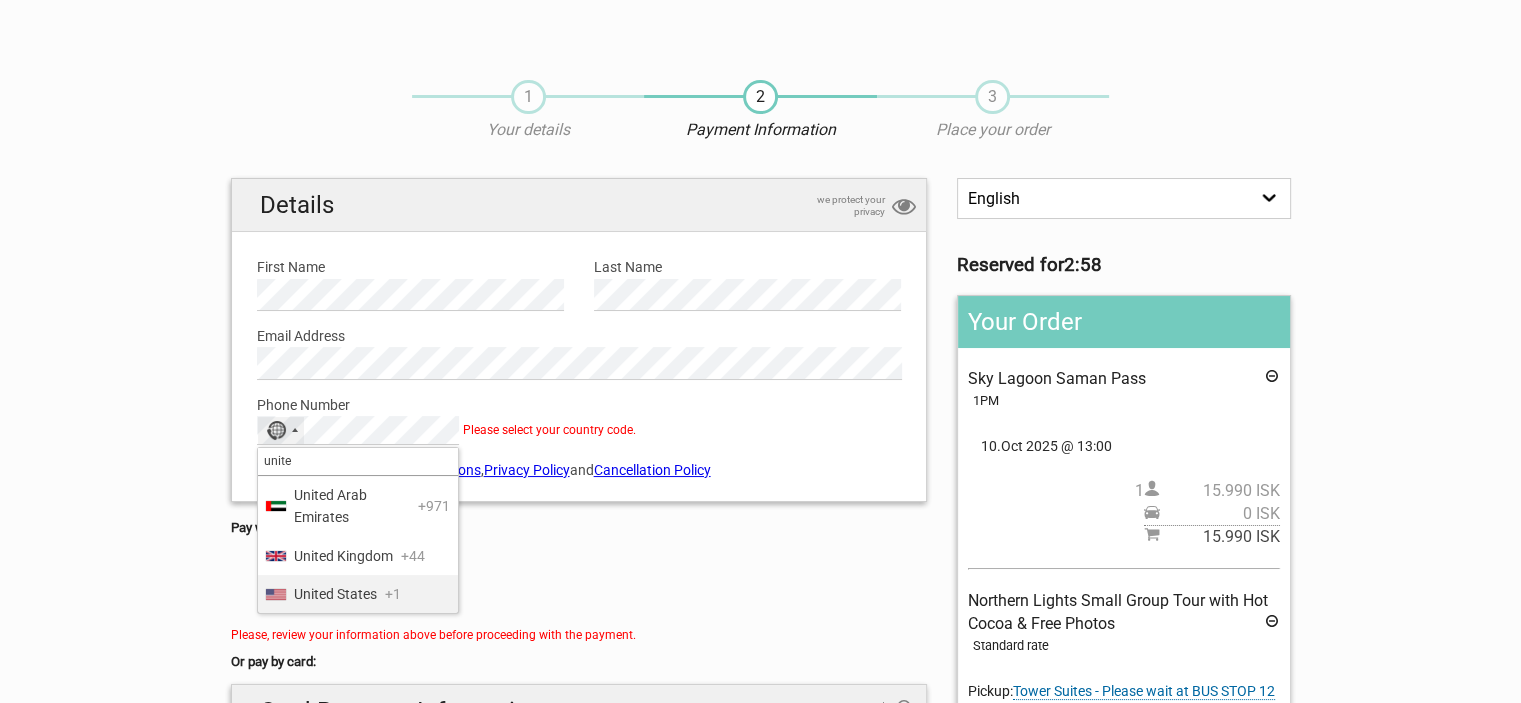 type on "unite" 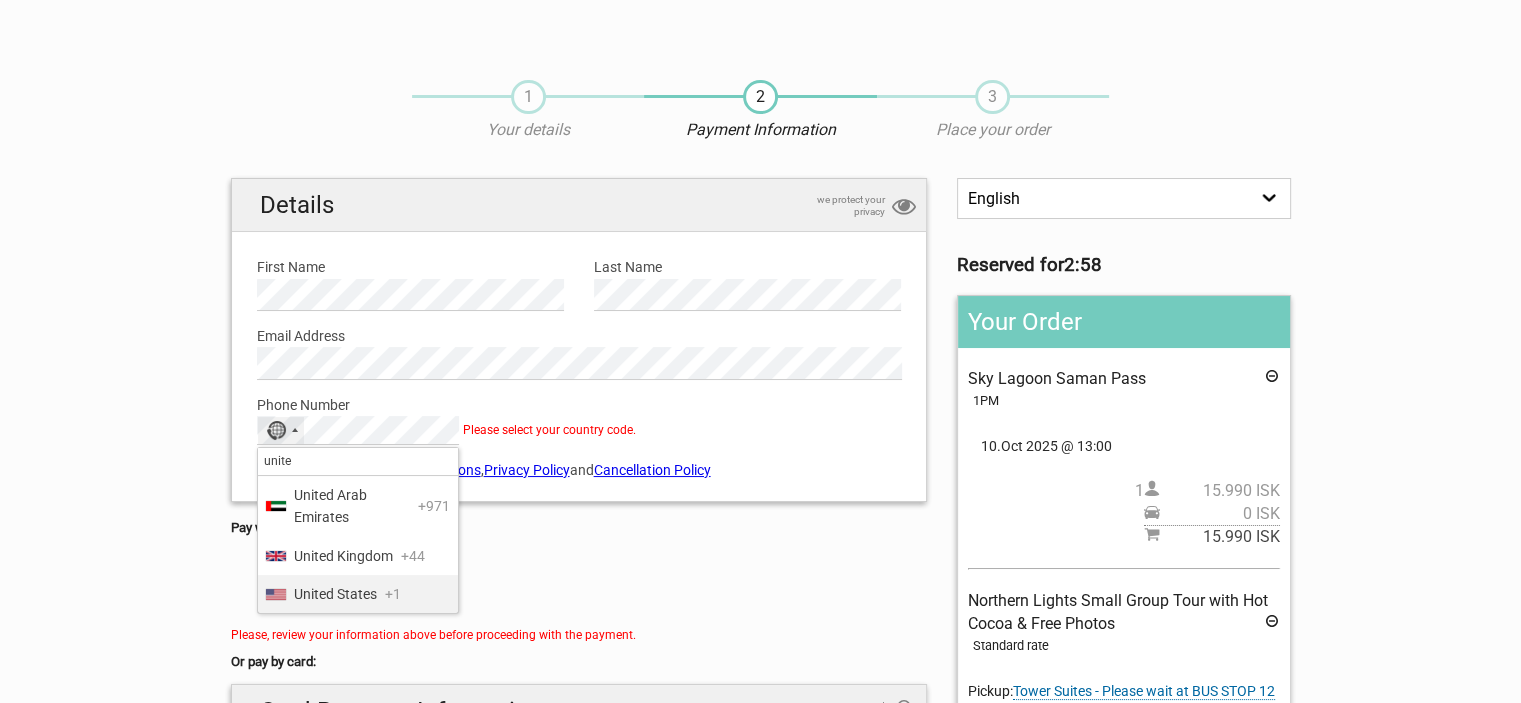 click on "United States" at bounding box center (335, 594) 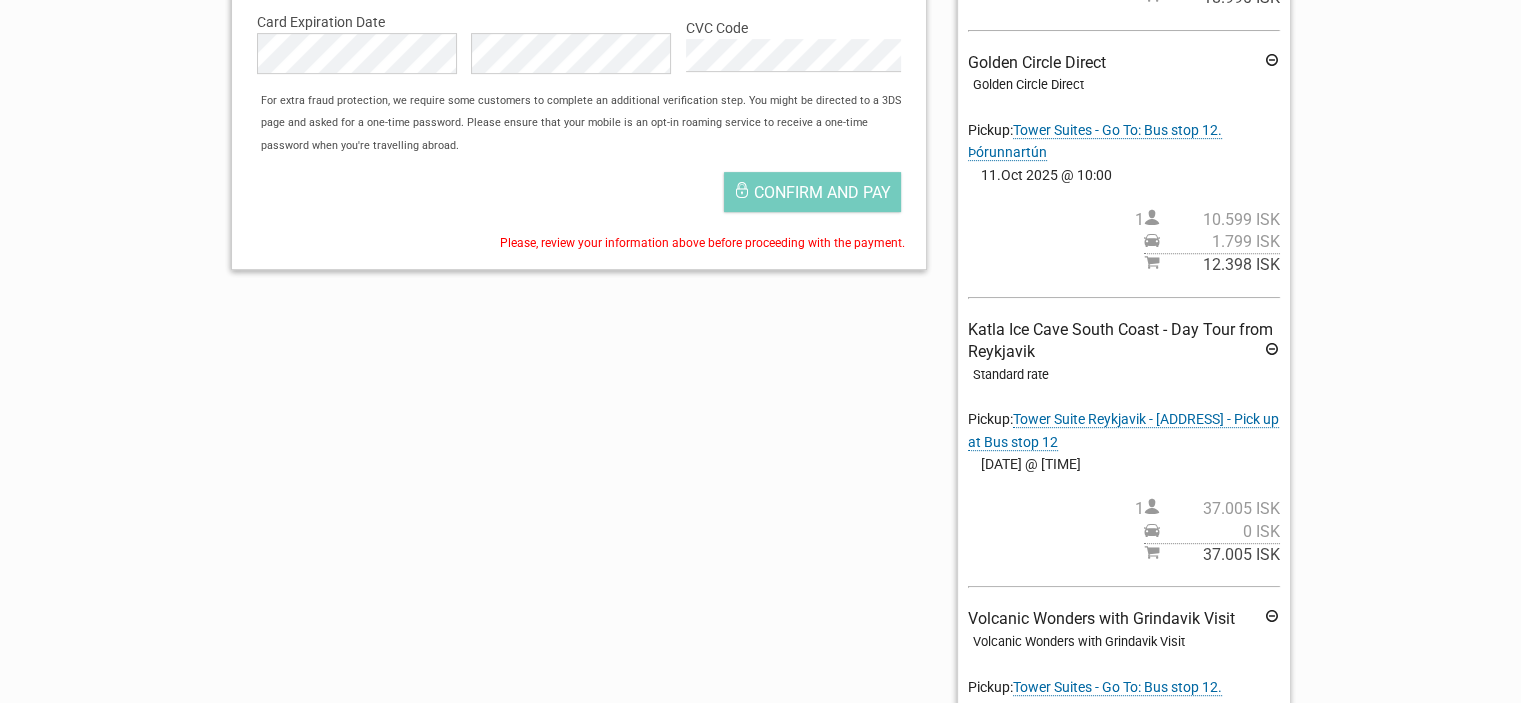 scroll, scrollTop: 700, scrollLeft: 0, axis: vertical 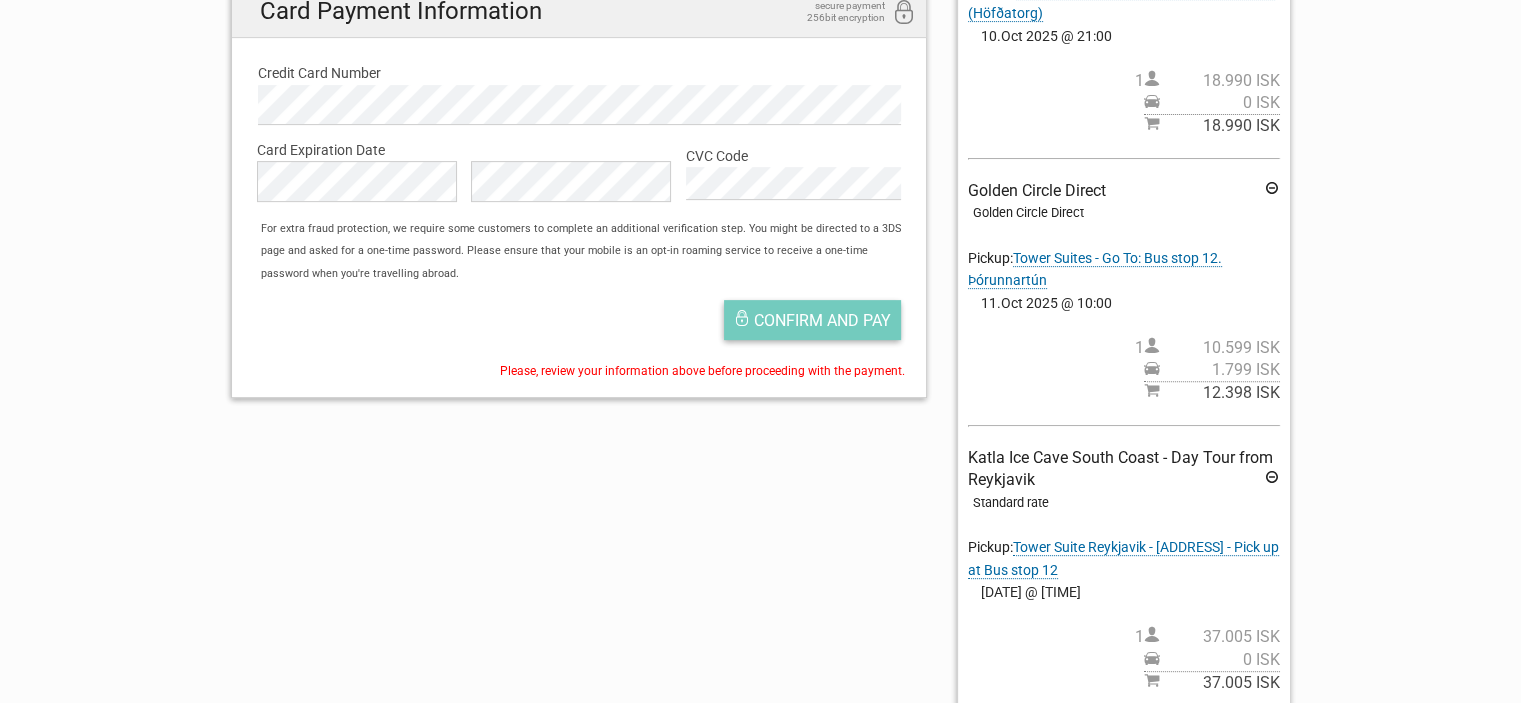 click on "Confirm and pay" at bounding box center [822, 320] 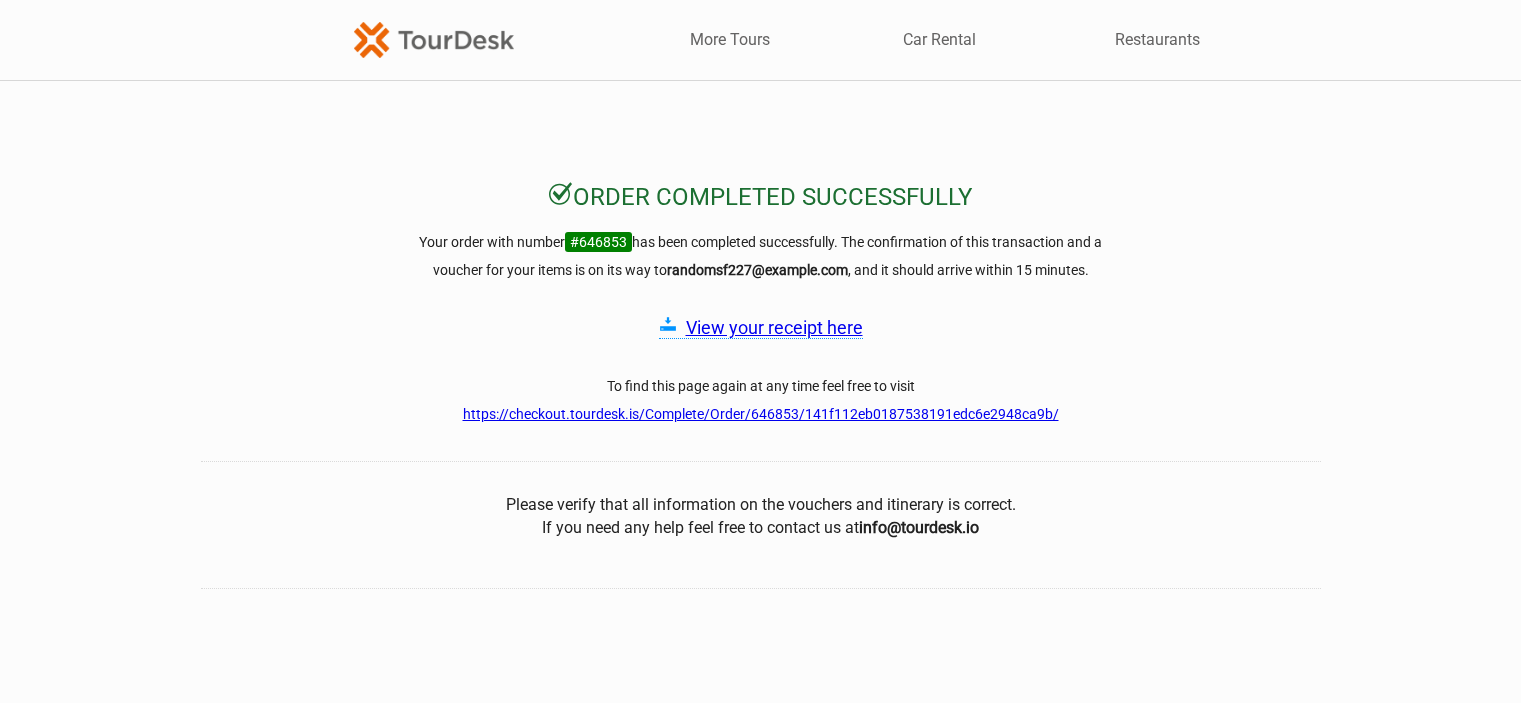 scroll, scrollTop: 0, scrollLeft: 0, axis: both 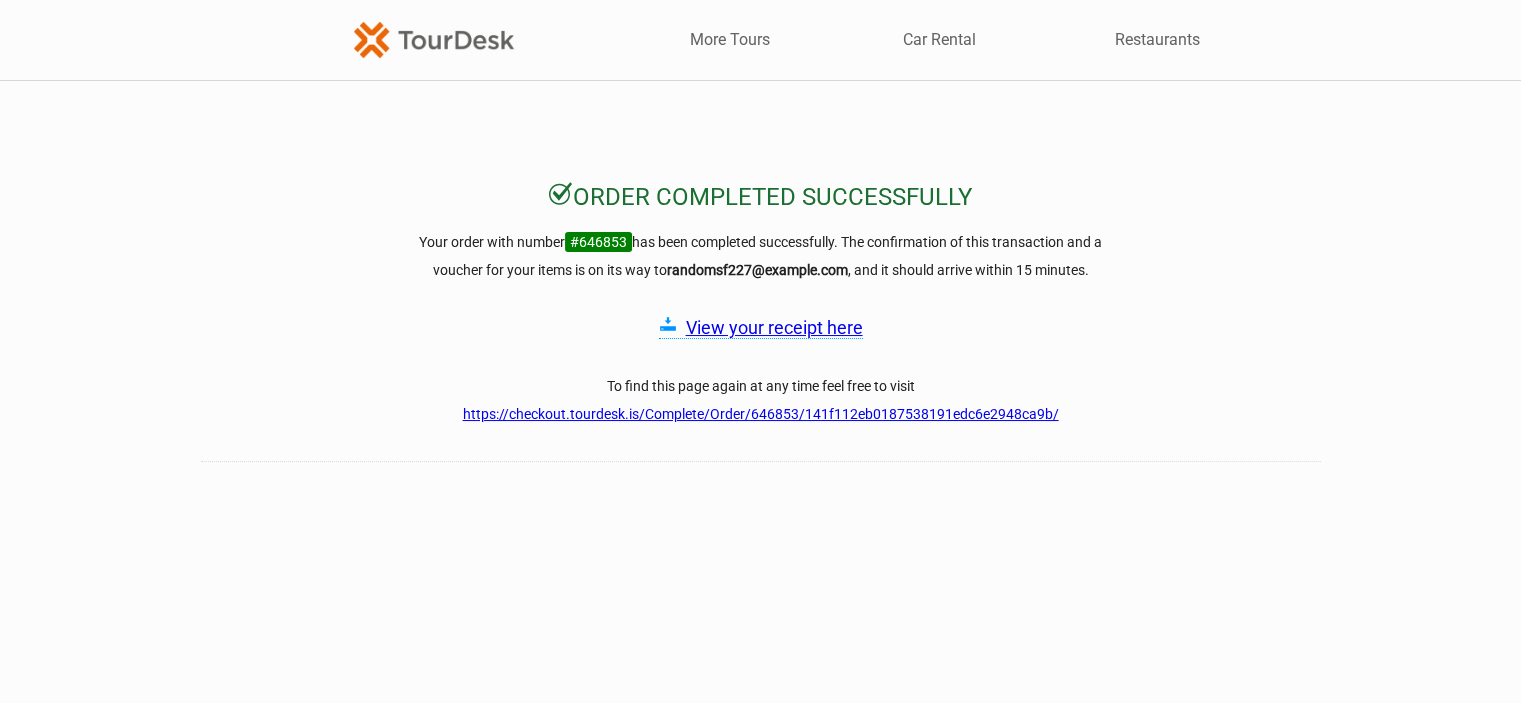 click on "View your receipt here" at bounding box center [774, 327] 